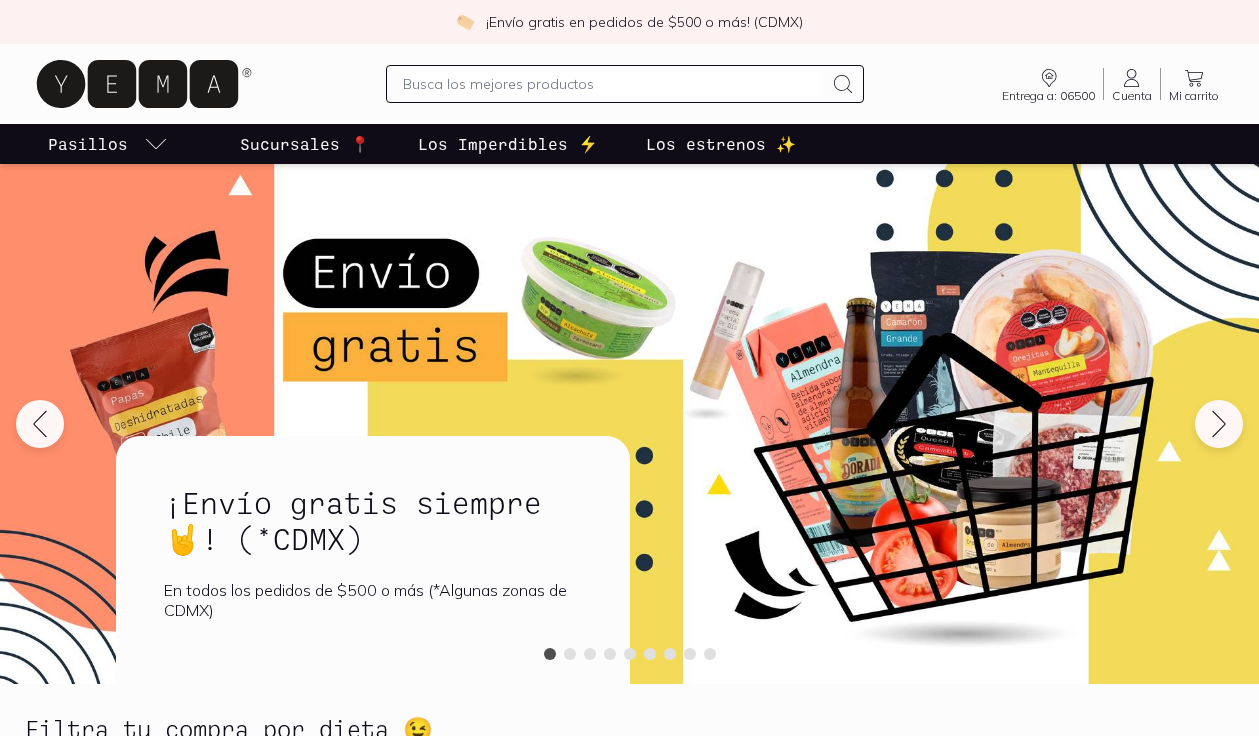 scroll, scrollTop: 0, scrollLeft: 0, axis: both 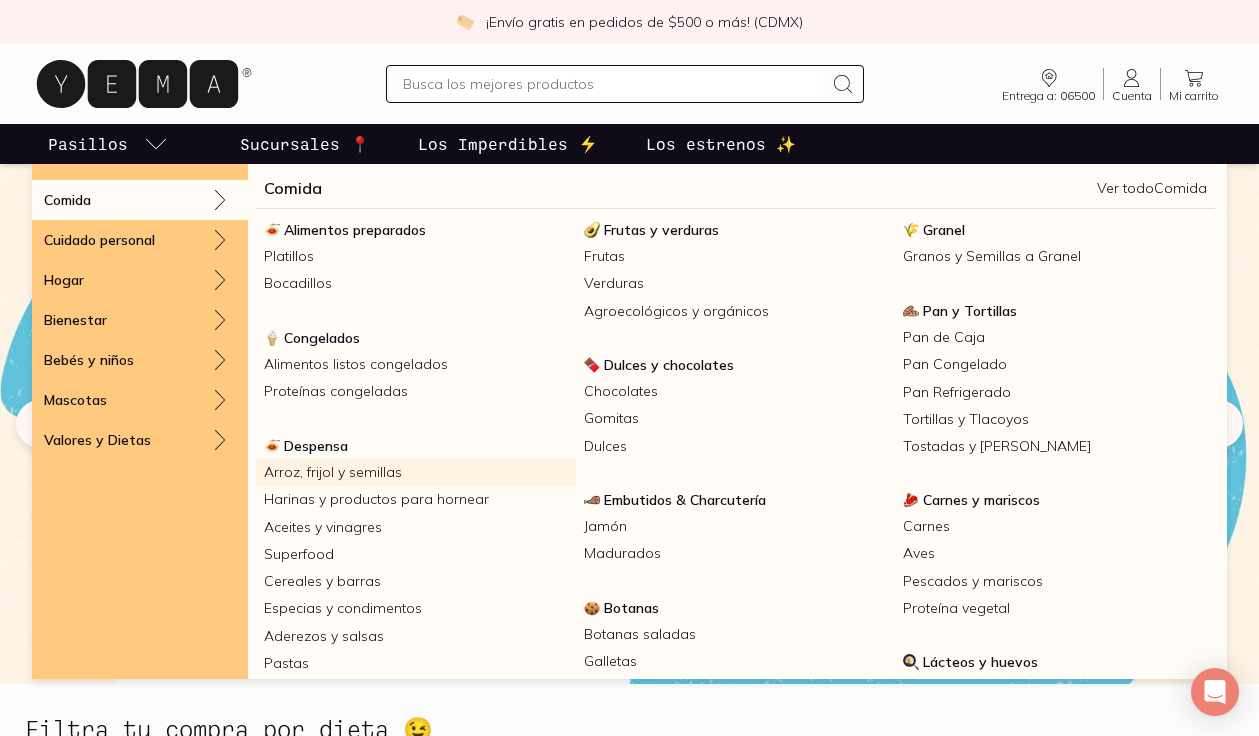 click on "Arroz, frijol y semillas" at bounding box center (416, 472) 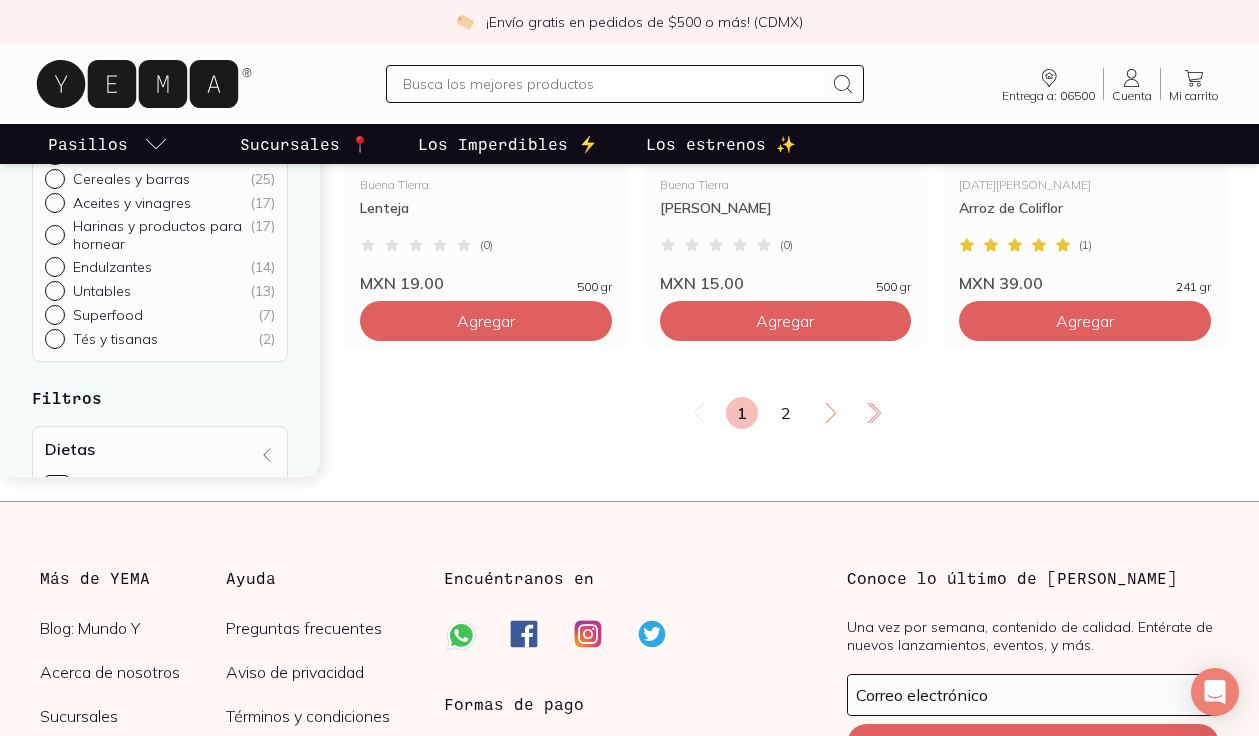 scroll, scrollTop: 3591, scrollLeft: 0, axis: vertical 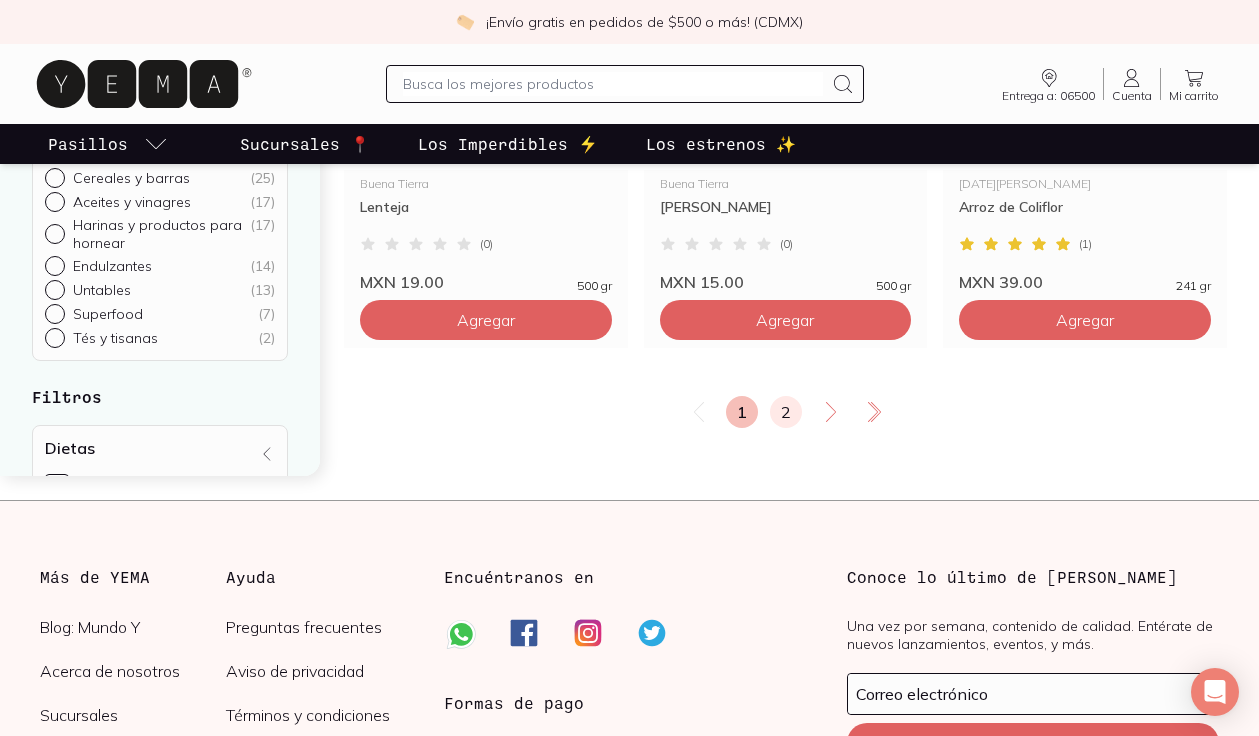 click on "2" at bounding box center [786, 412] 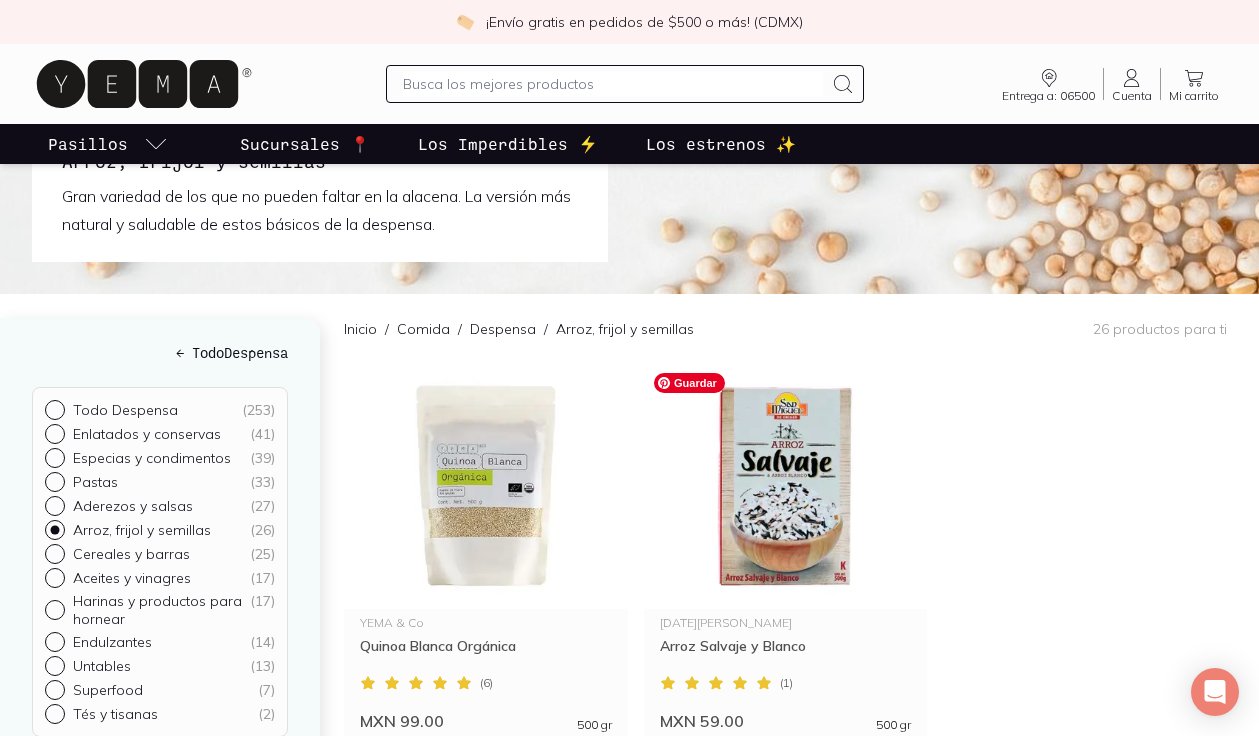 scroll, scrollTop: 0, scrollLeft: 0, axis: both 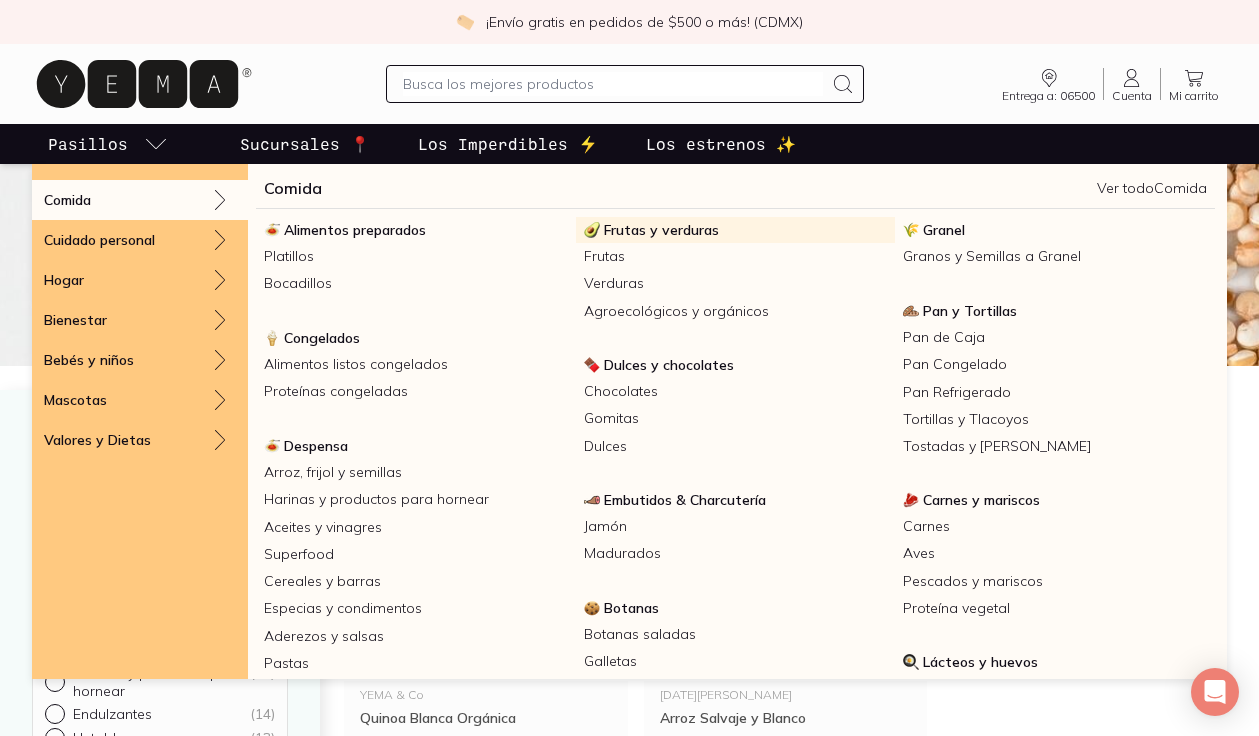 click on "Frutas y verduras" at bounding box center (661, 230) 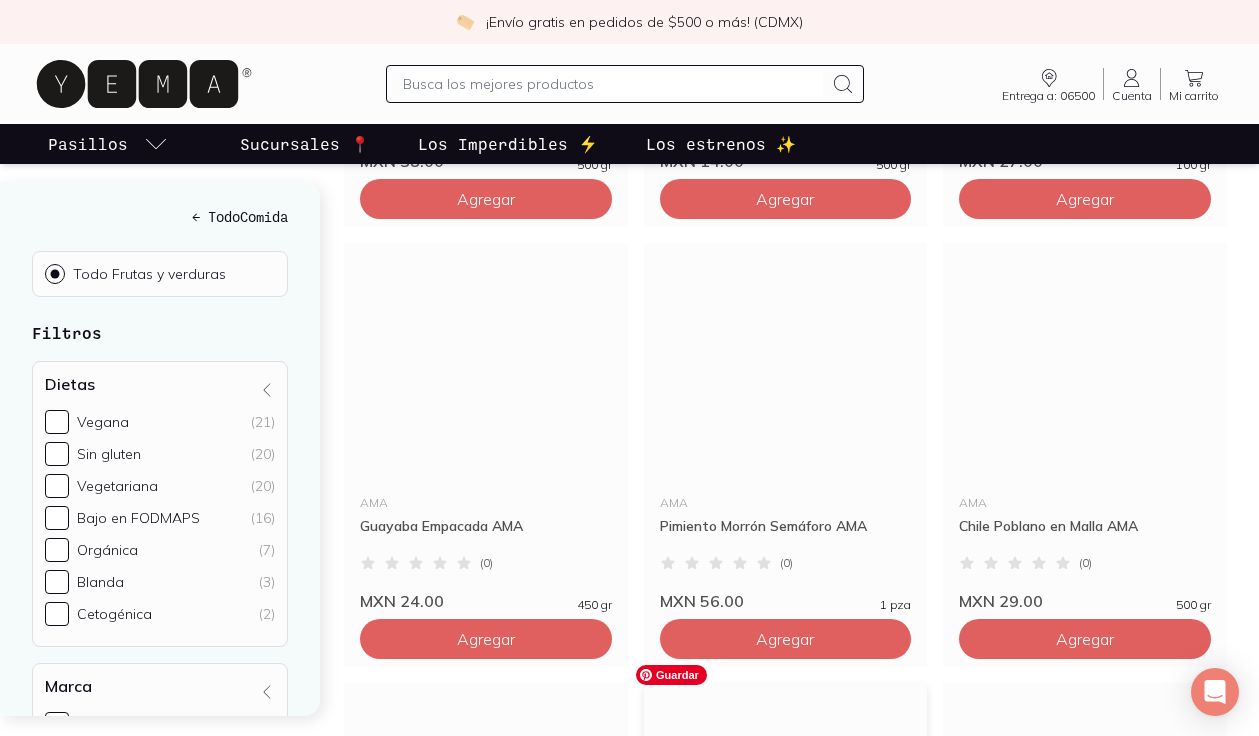 scroll, scrollTop: 1099, scrollLeft: 0, axis: vertical 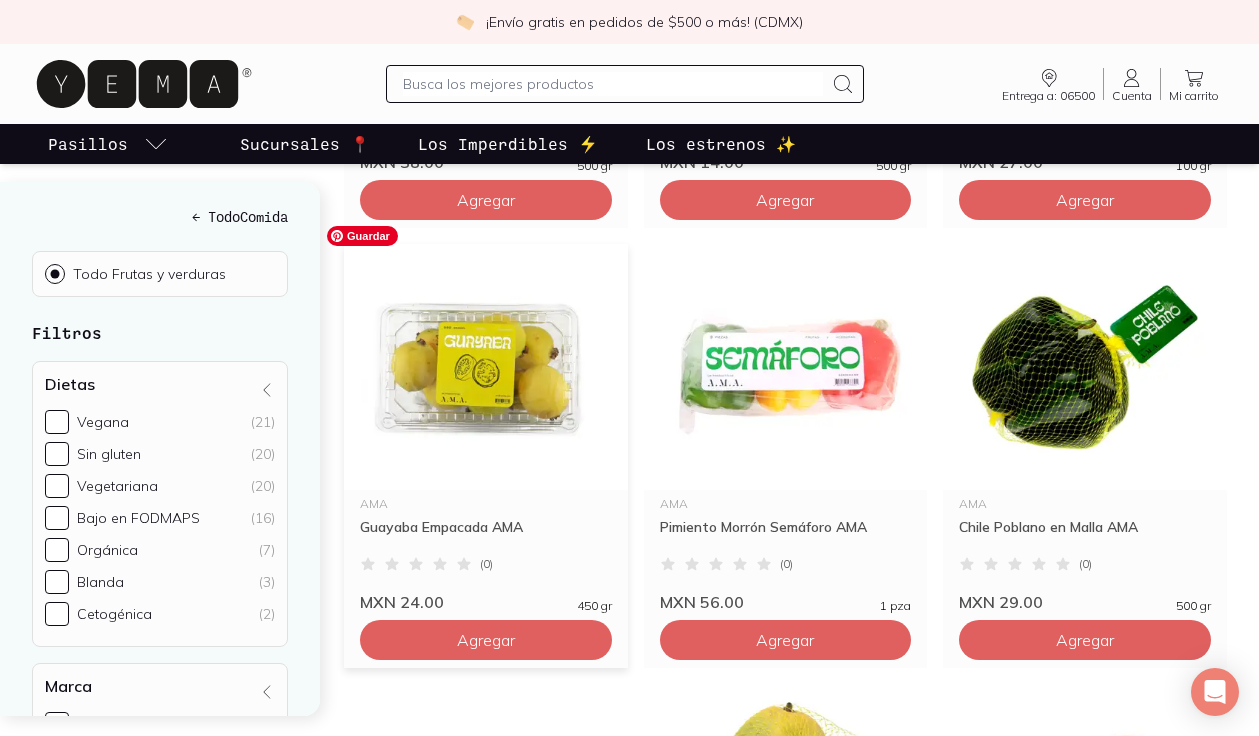 click at bounding box center (486, 367) 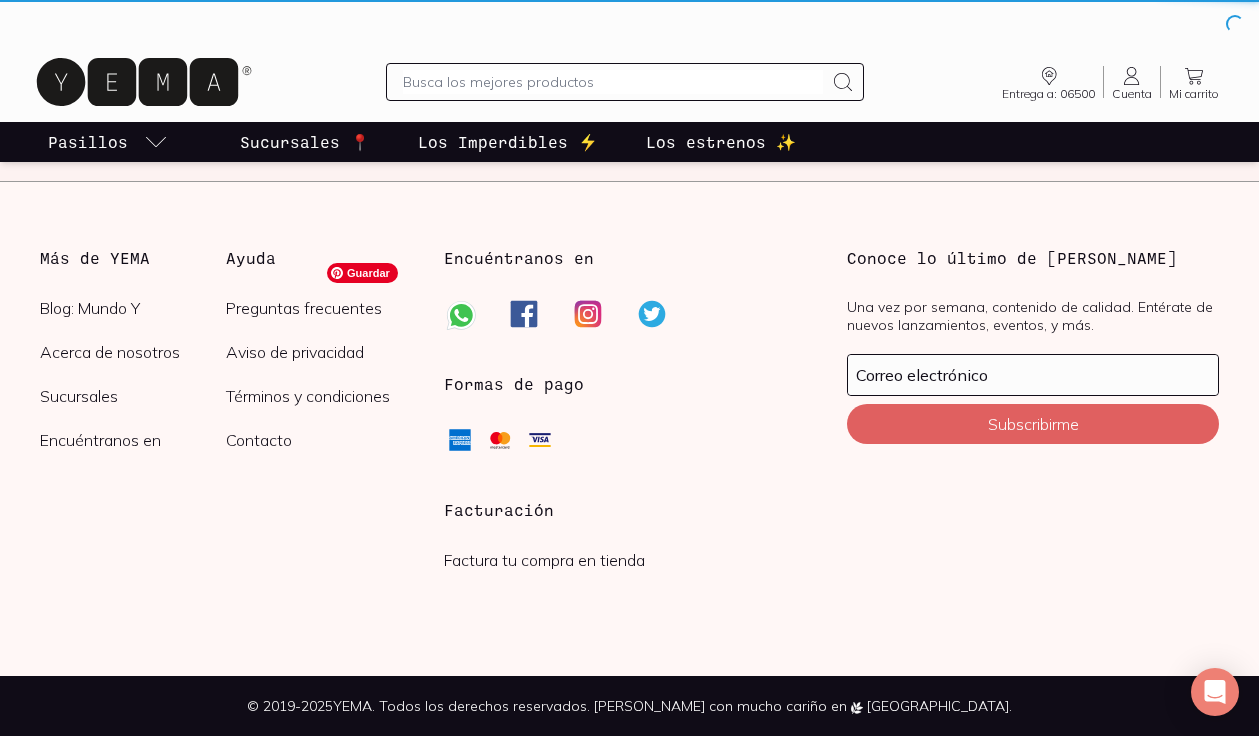 scroll, scrollTop: 0, scrollLeft: 0, axis: both 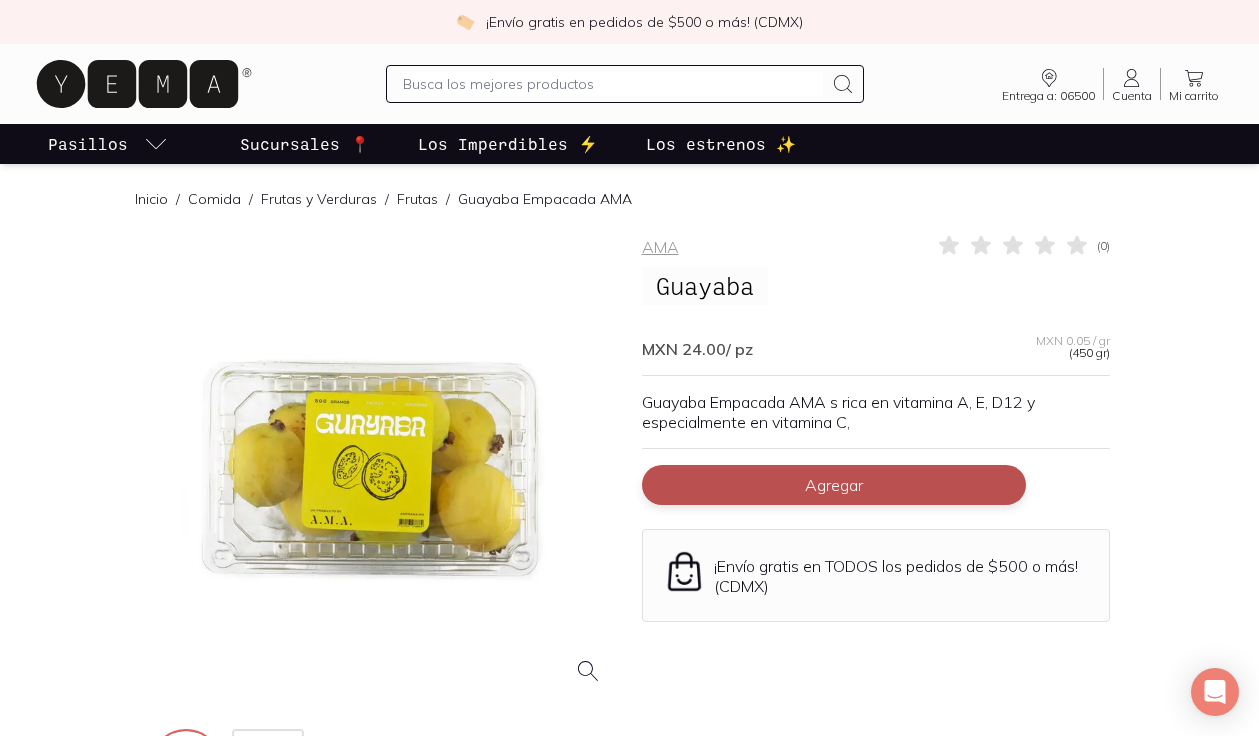 click on "Agregar" at bounding box center [834, 485] 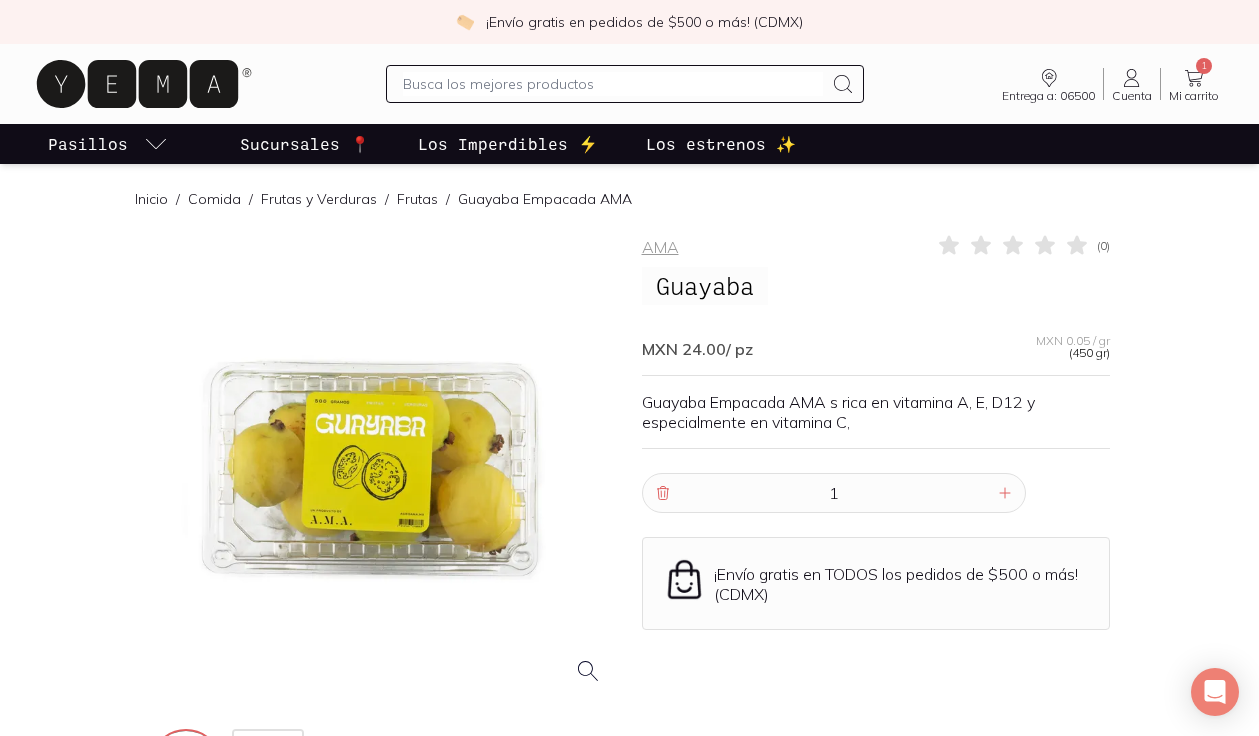 click on "Frutas" at bounding box center (417, 199) 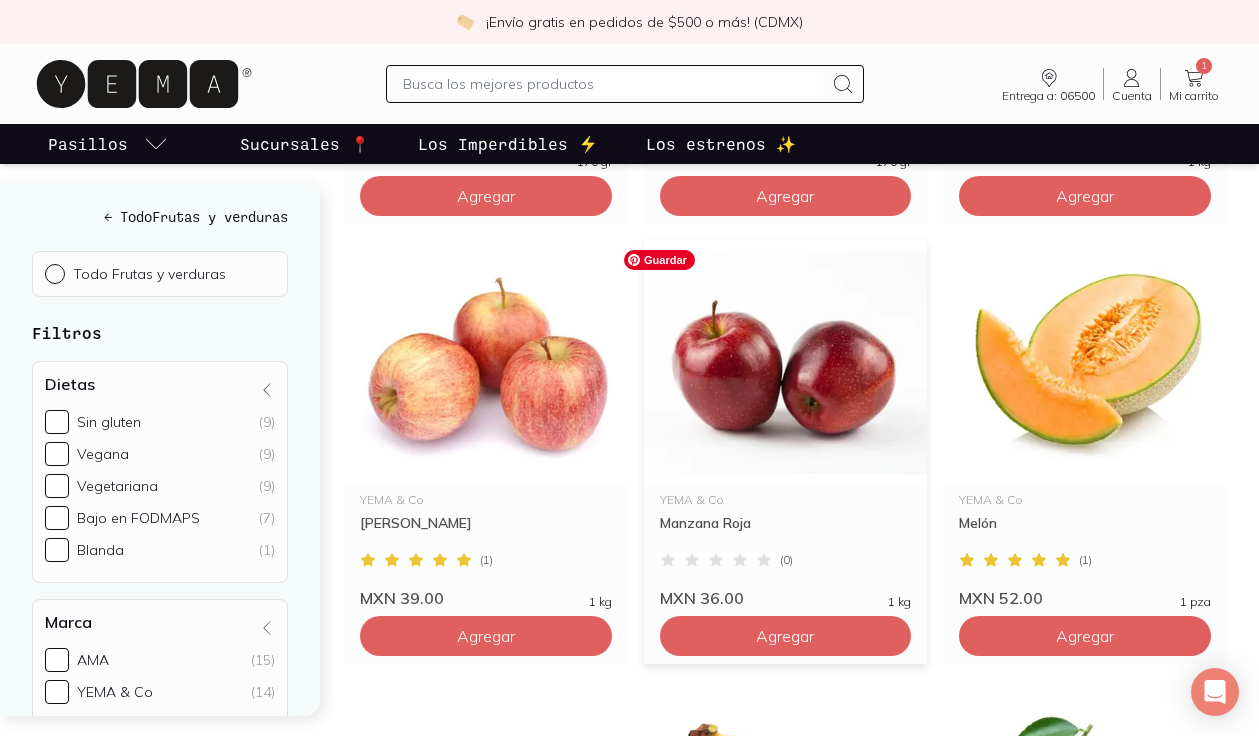scroll, scrollTop: 2863, scrollLeft: 0, axis: vertical 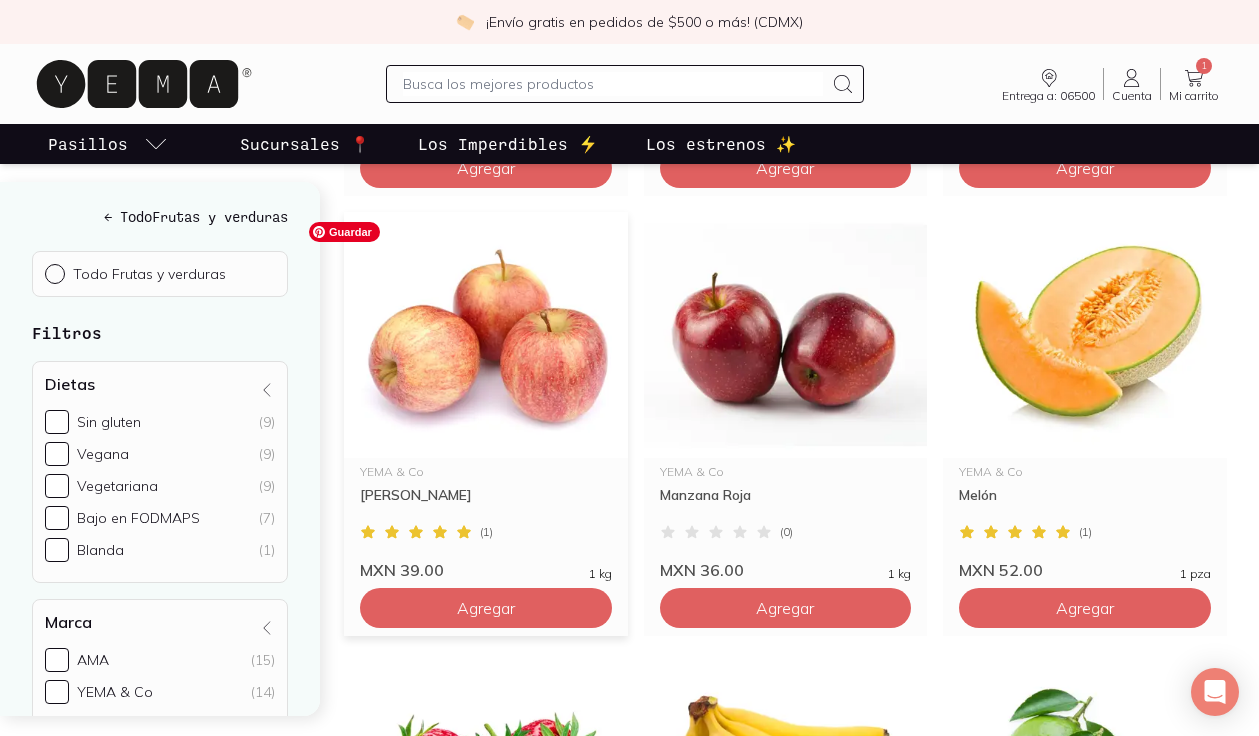 click at bounding box center (486, 335) 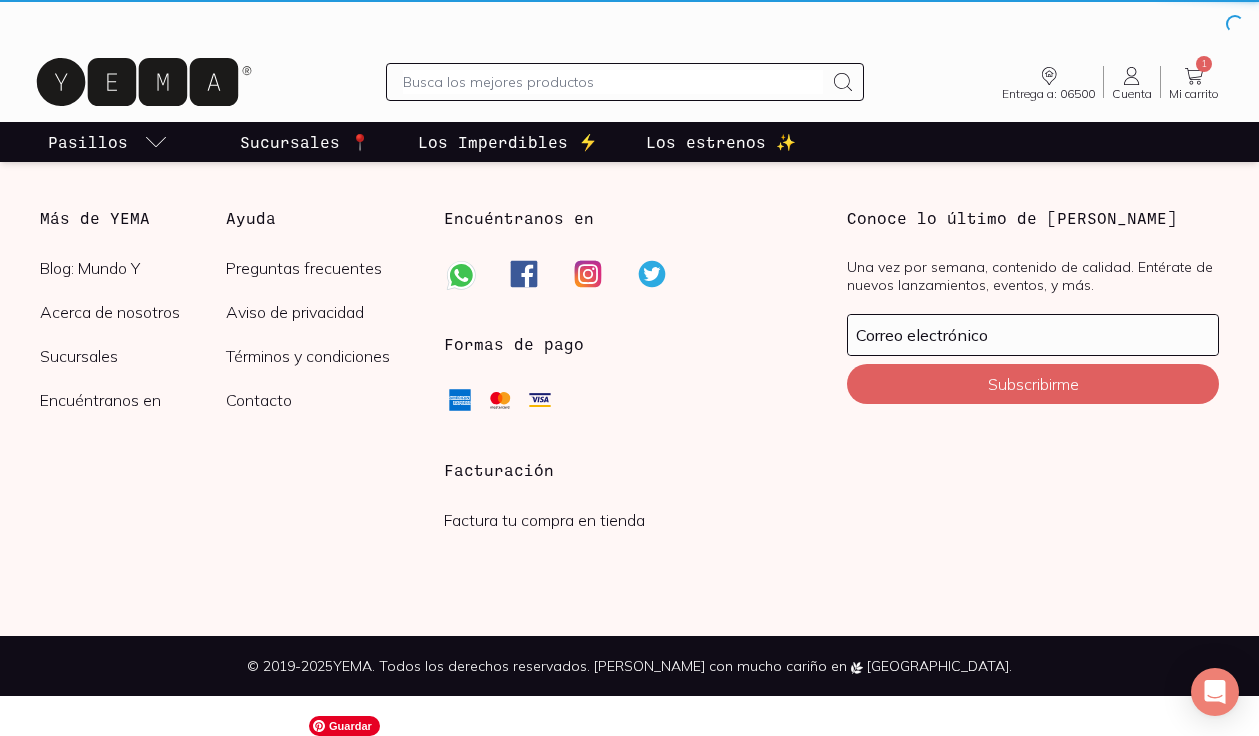 scroll, scrollTop: 0, scrollLeft: 0, axis: both 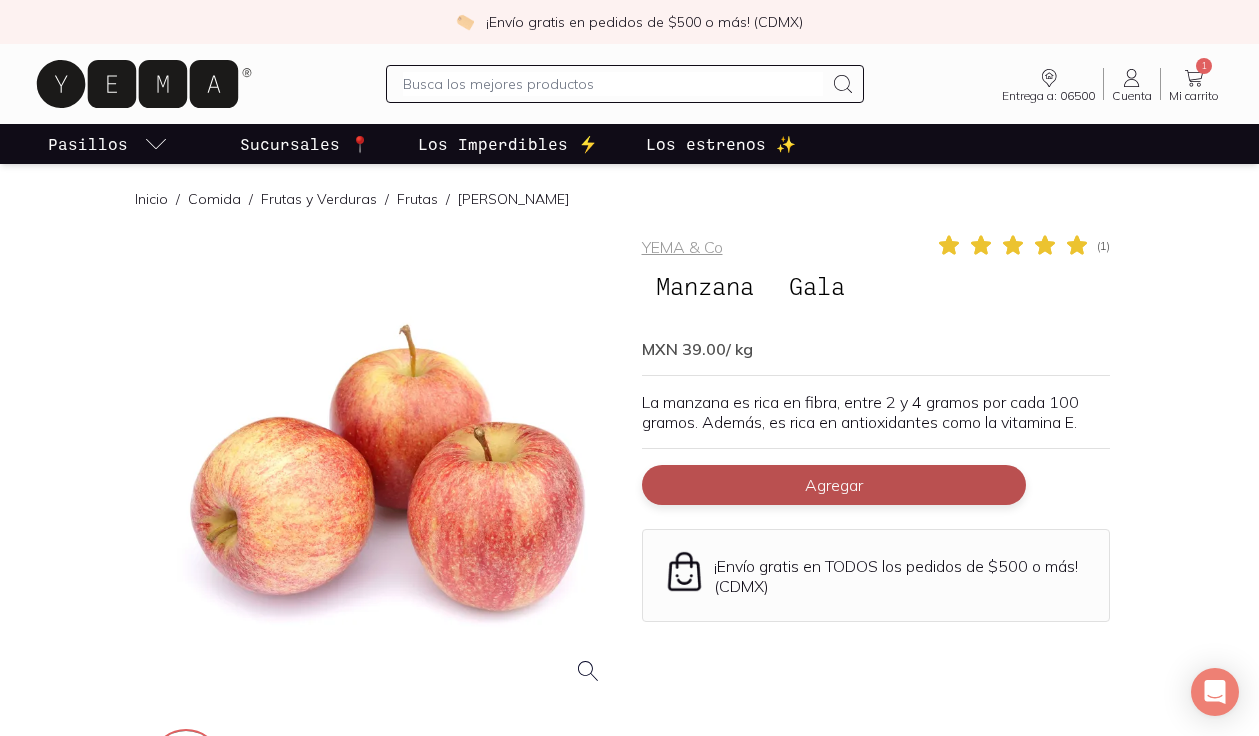 click on "Agregar" at bounding box center [834, 485] 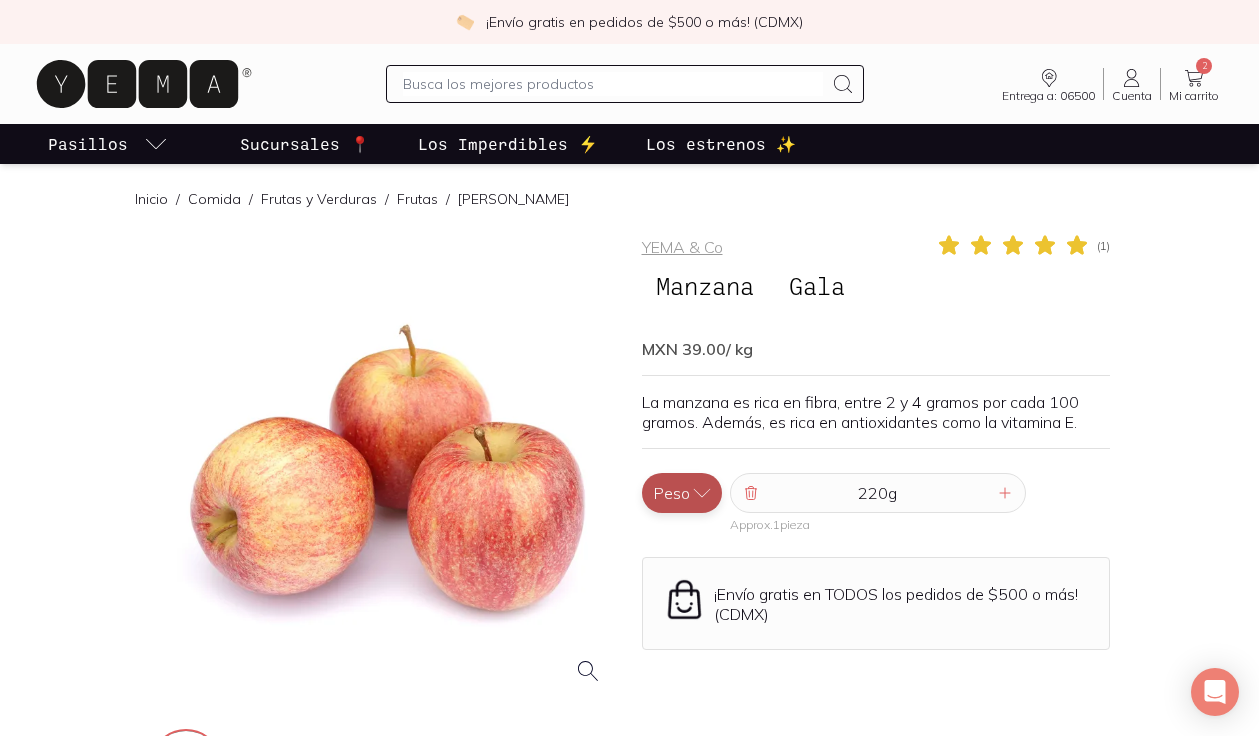 click on "Peso" at bounding box center [682, 493] 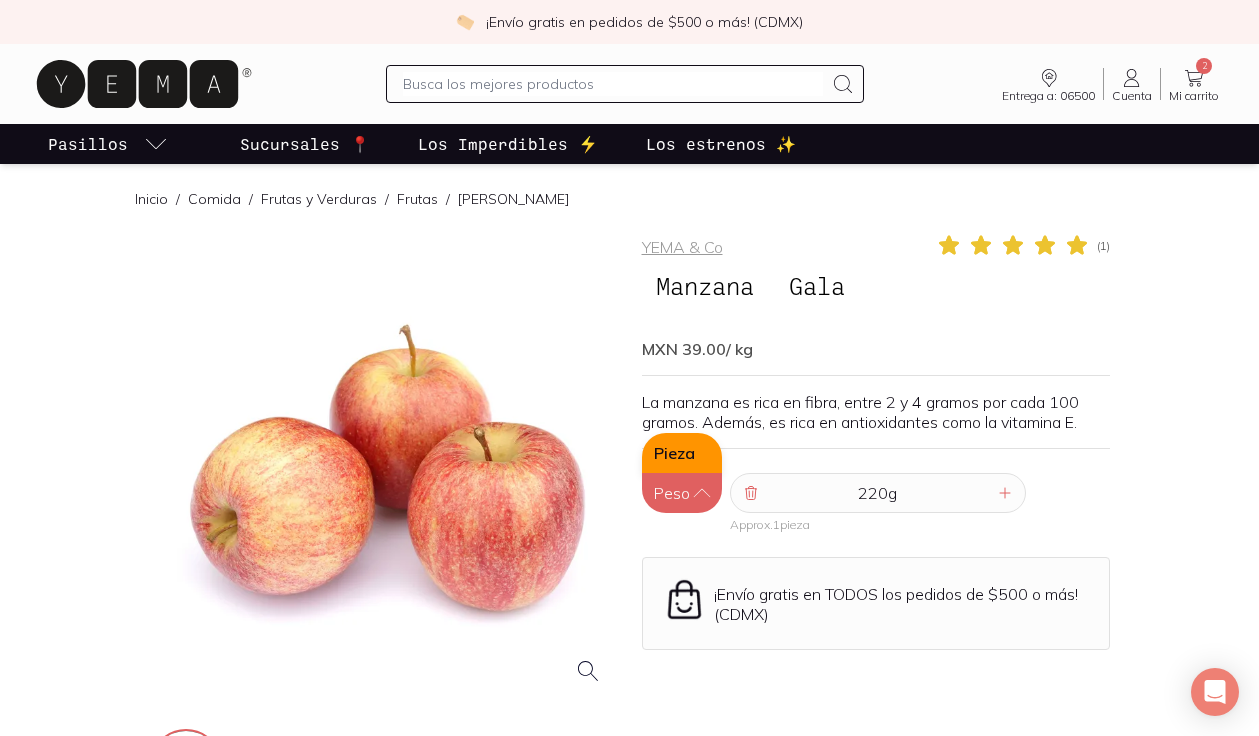 click on "Pieza" at bounding box center [682, 453] 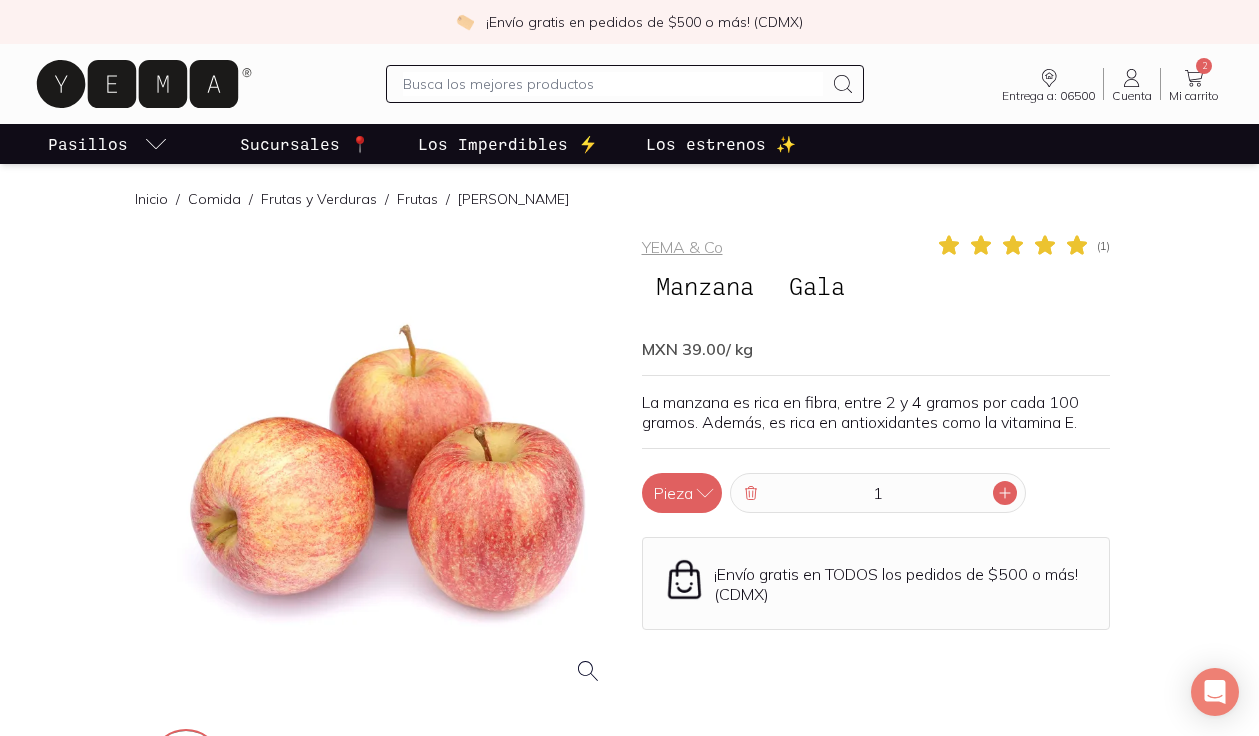 click 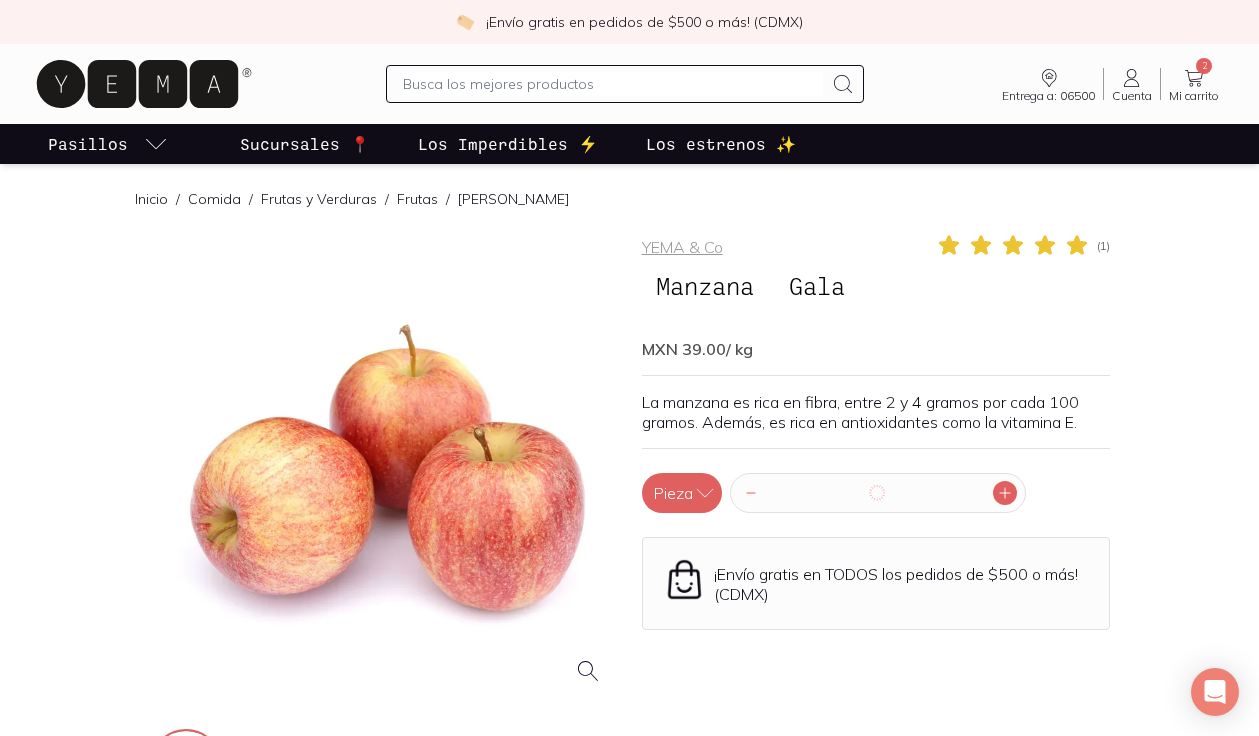click 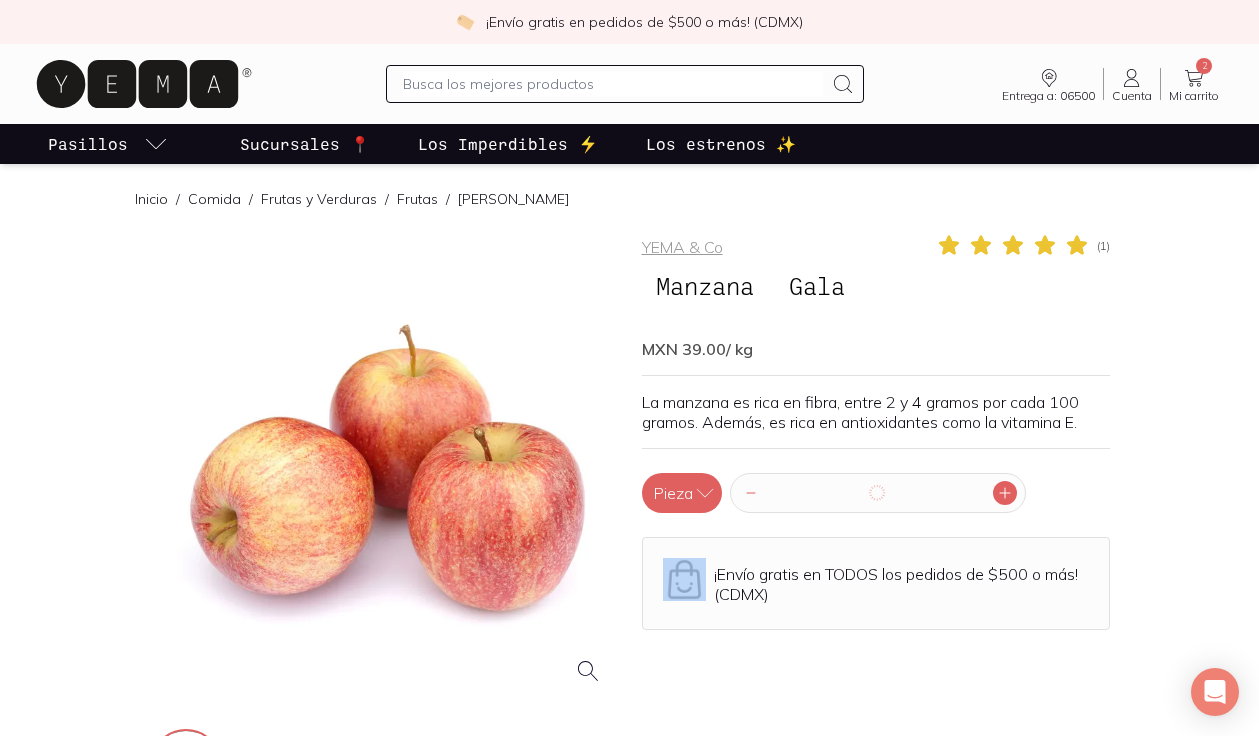 click 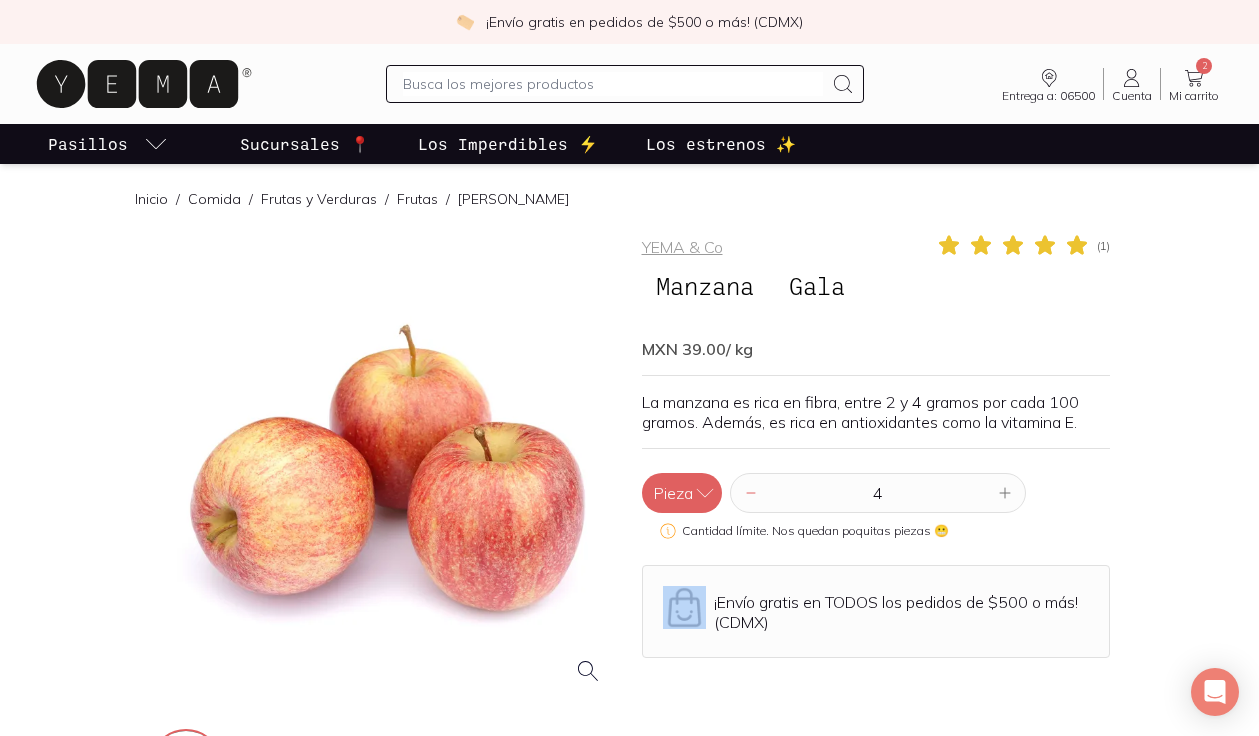 click 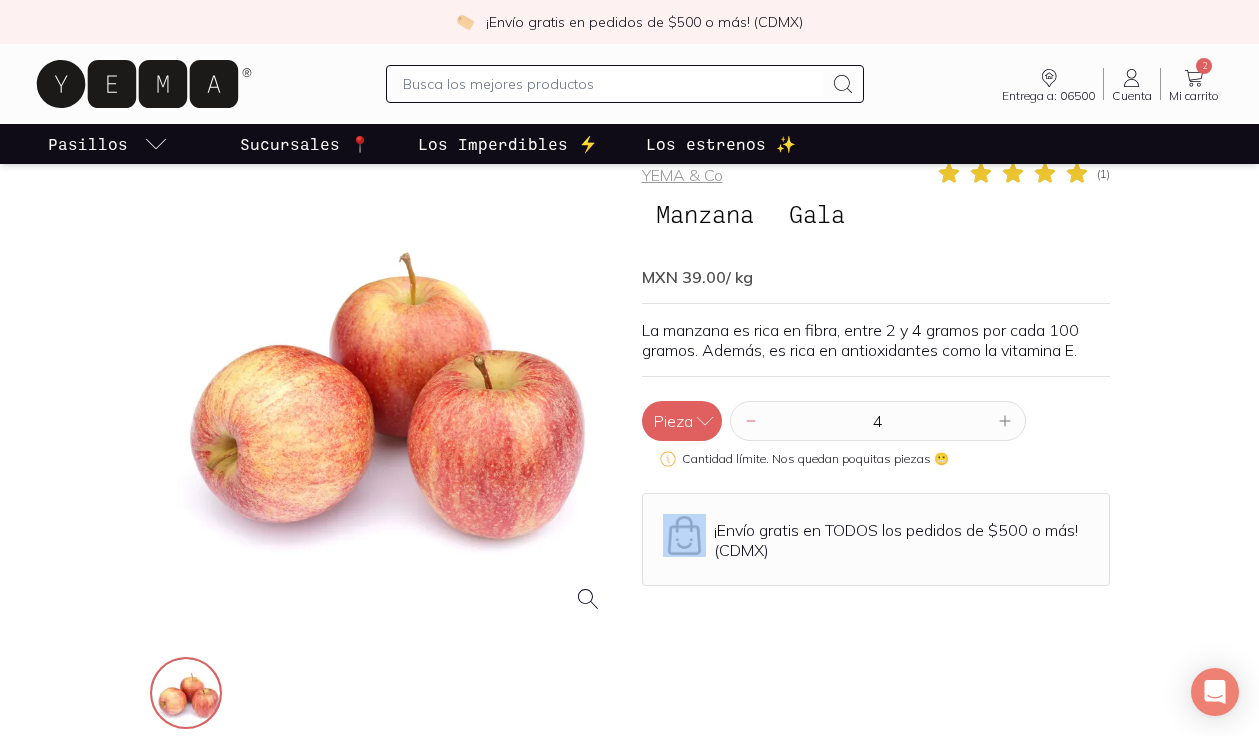 scroll, scrollTop: 36, scrollLeft: 0, axis: vertical 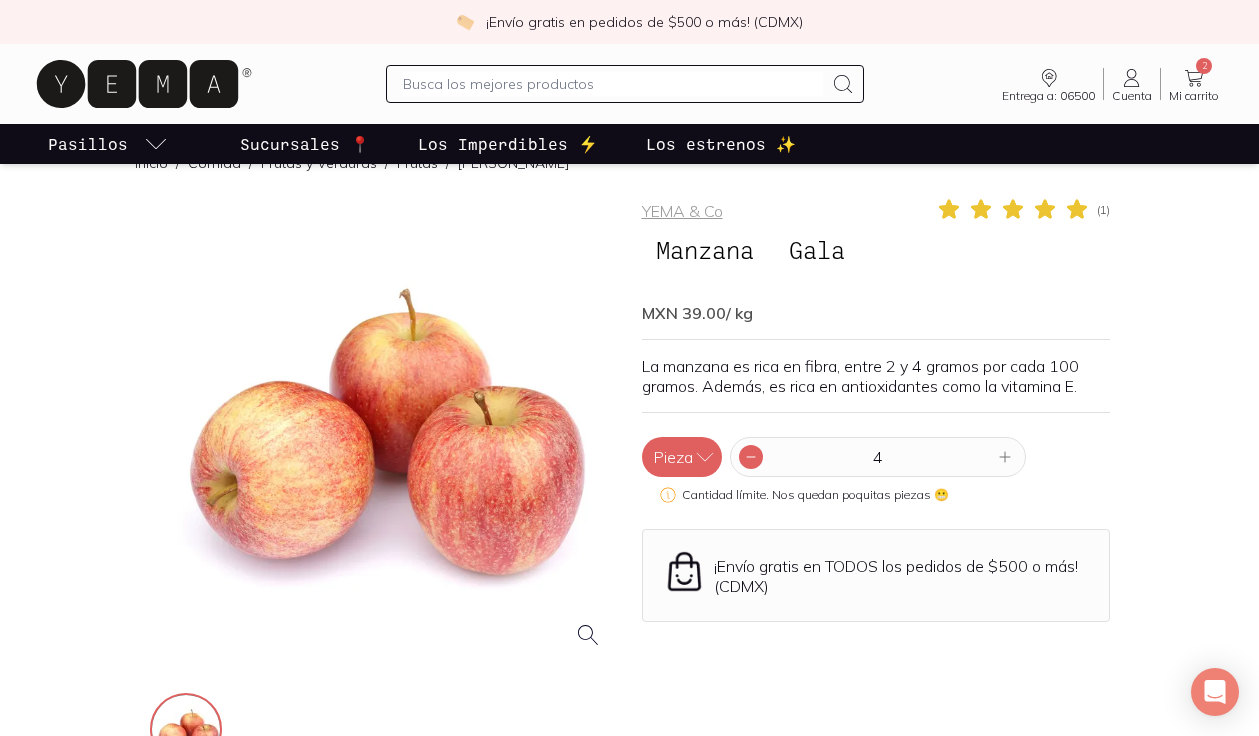 click 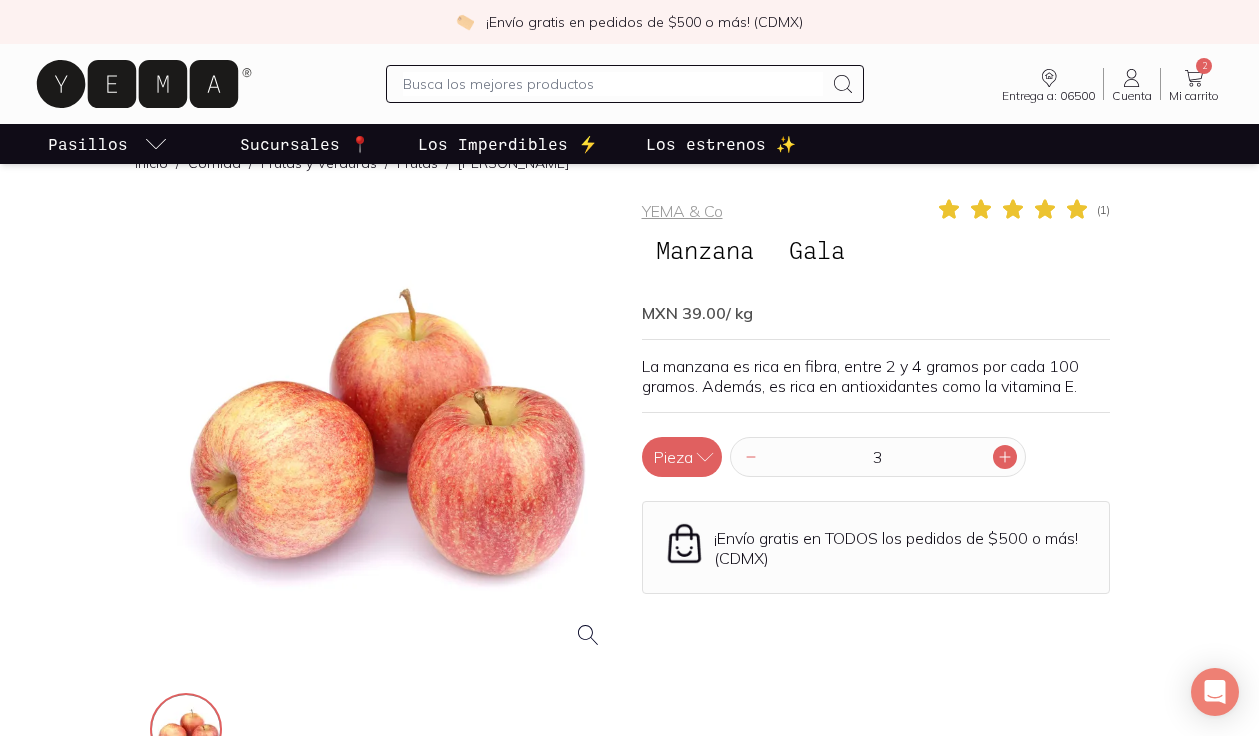 click 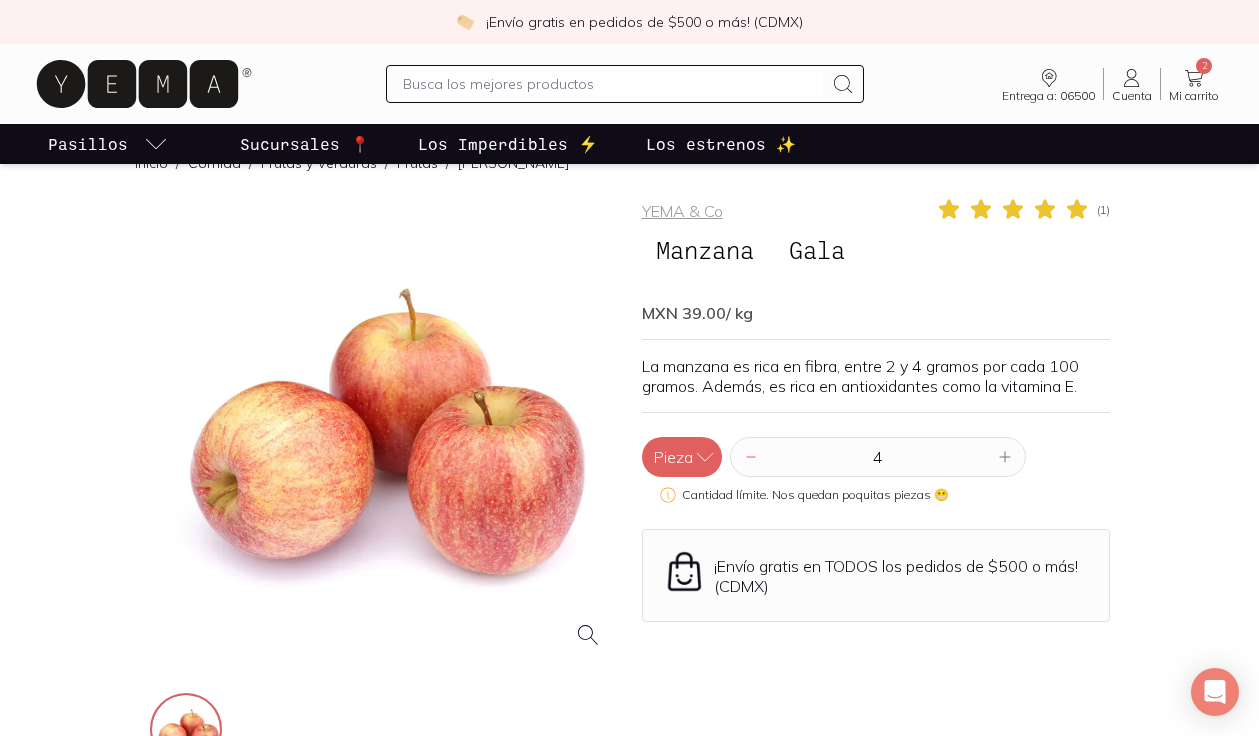 click on "2 Mi carrito Carrito" at bounding box center [1194, 84] 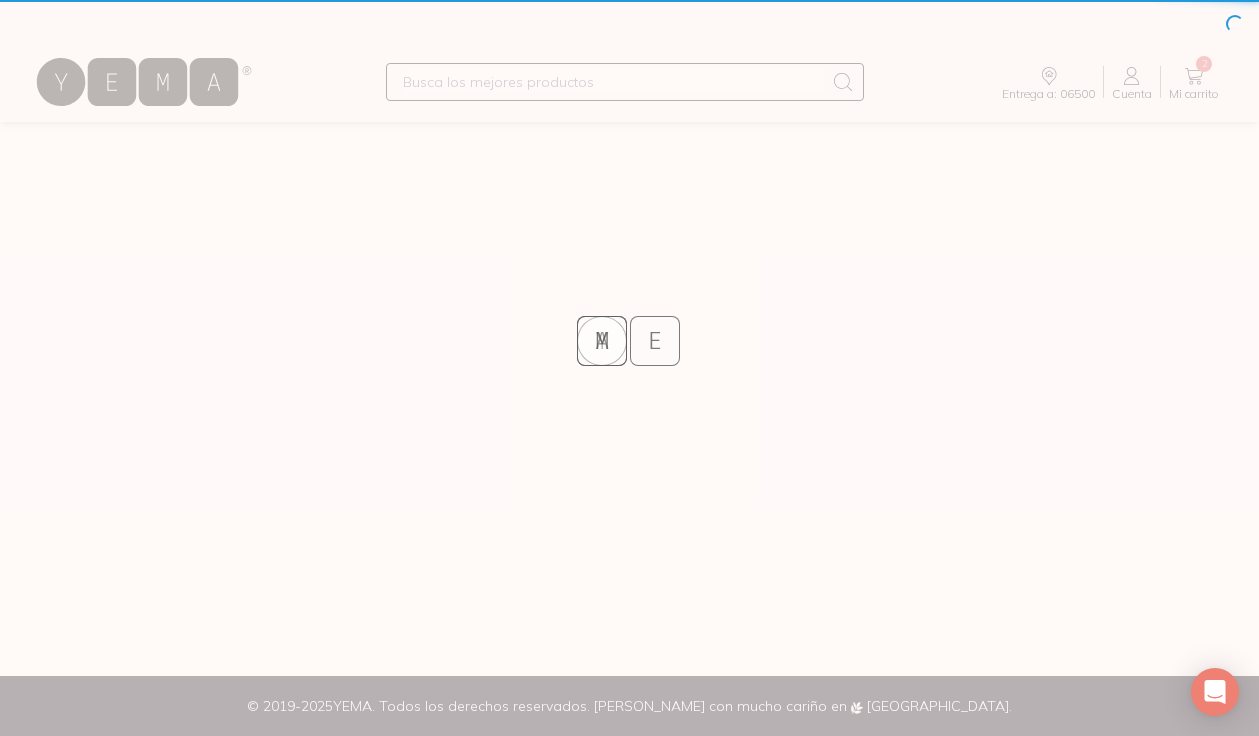 scroll, scrollTop: 0, scrollLeft: 0, axis: both 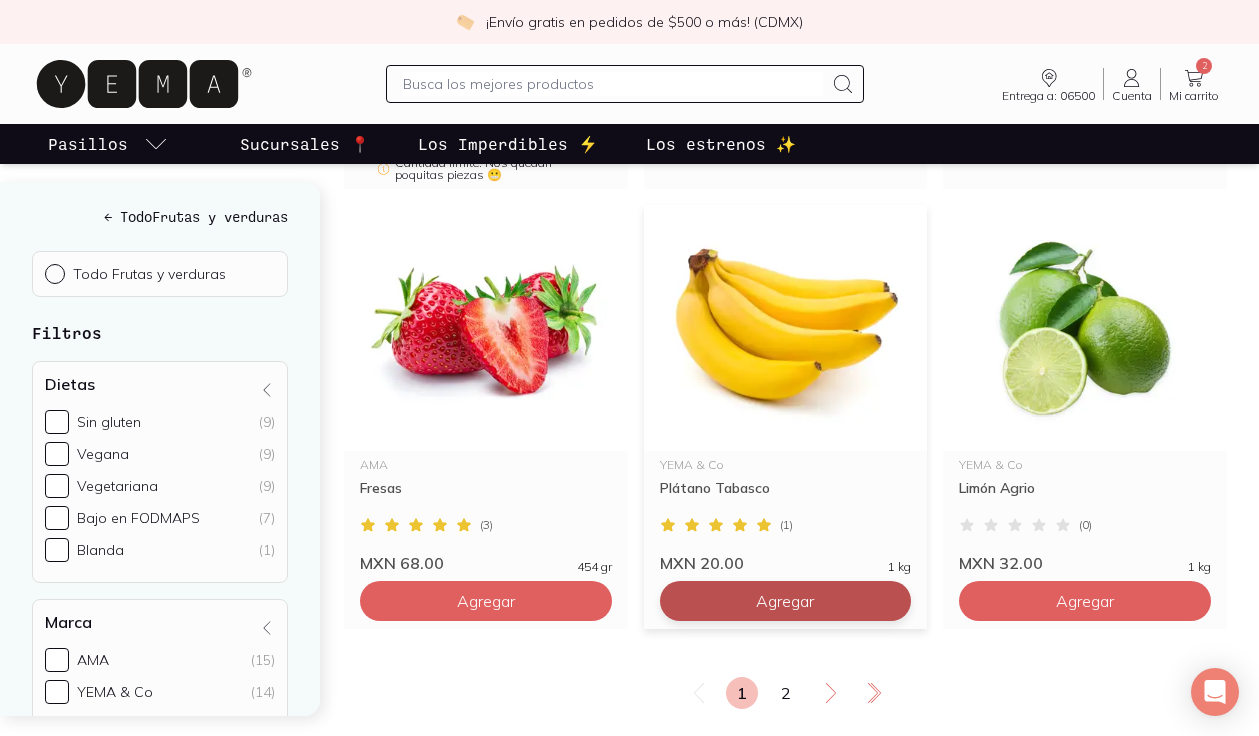 click on "Agregar" at bounding box center (486, -2511) 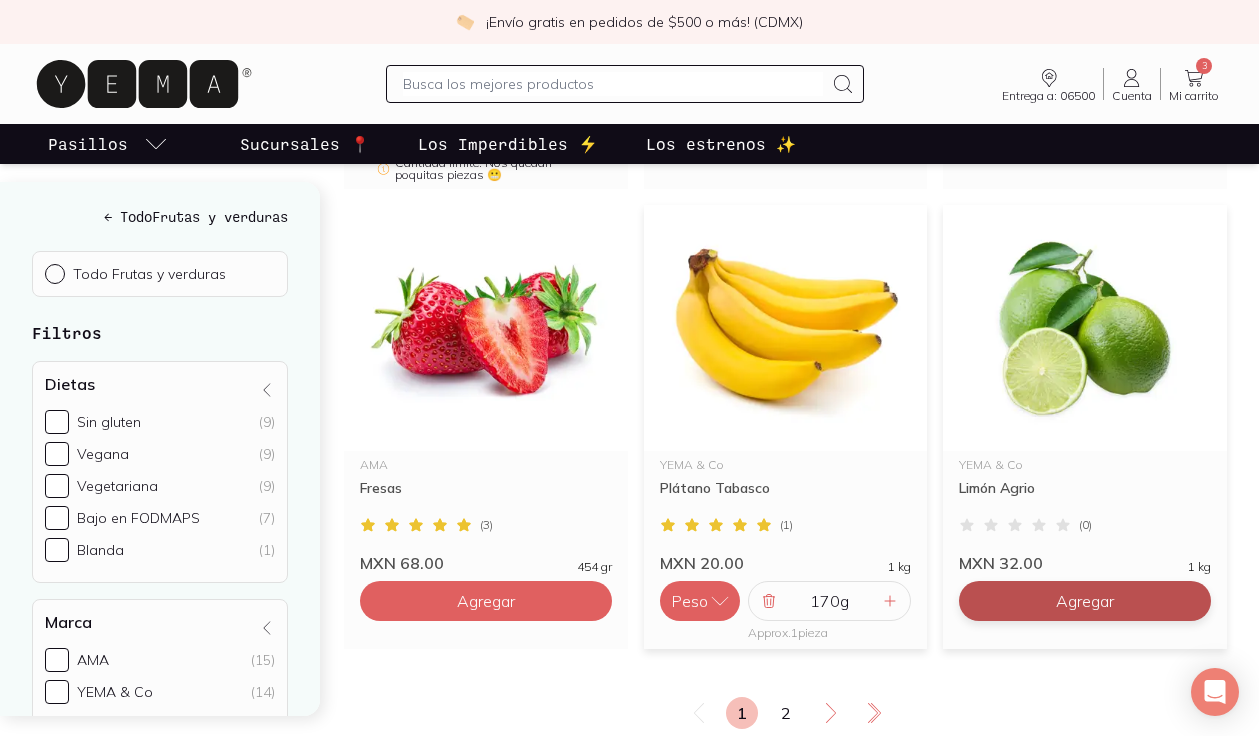 click on "Agregar" at bounding box center (486, -2511) 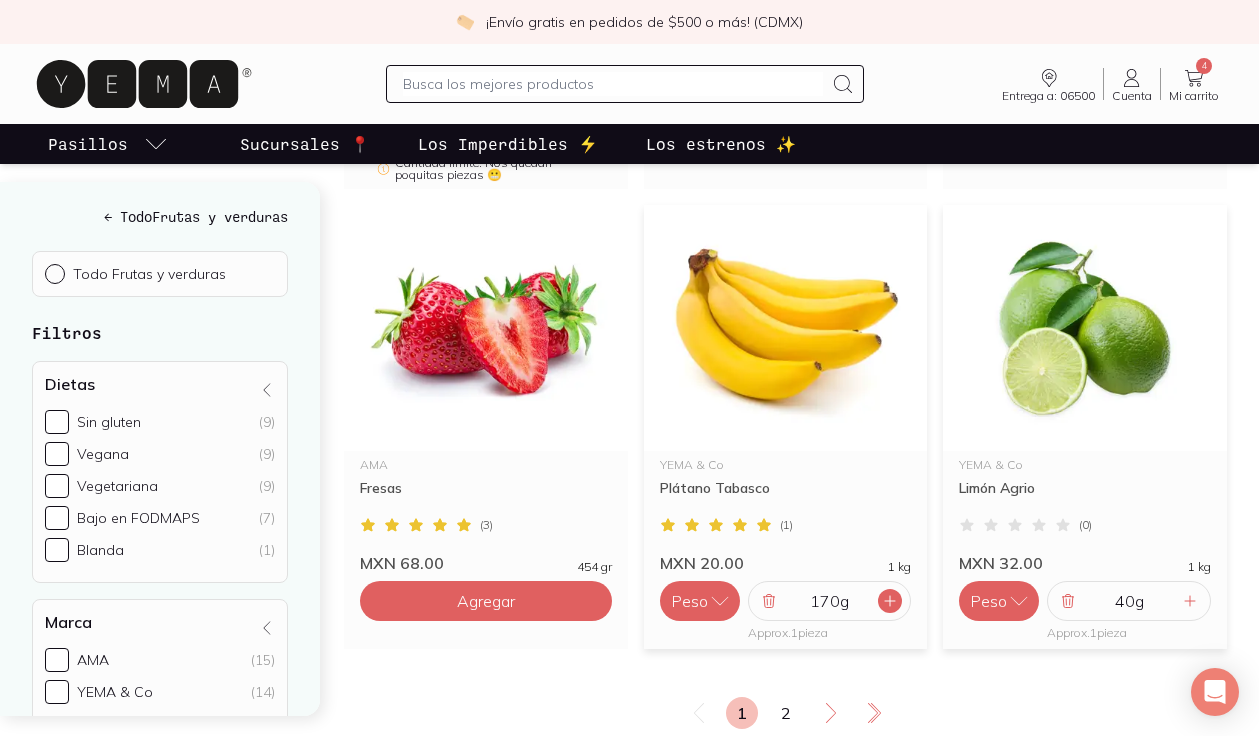 click 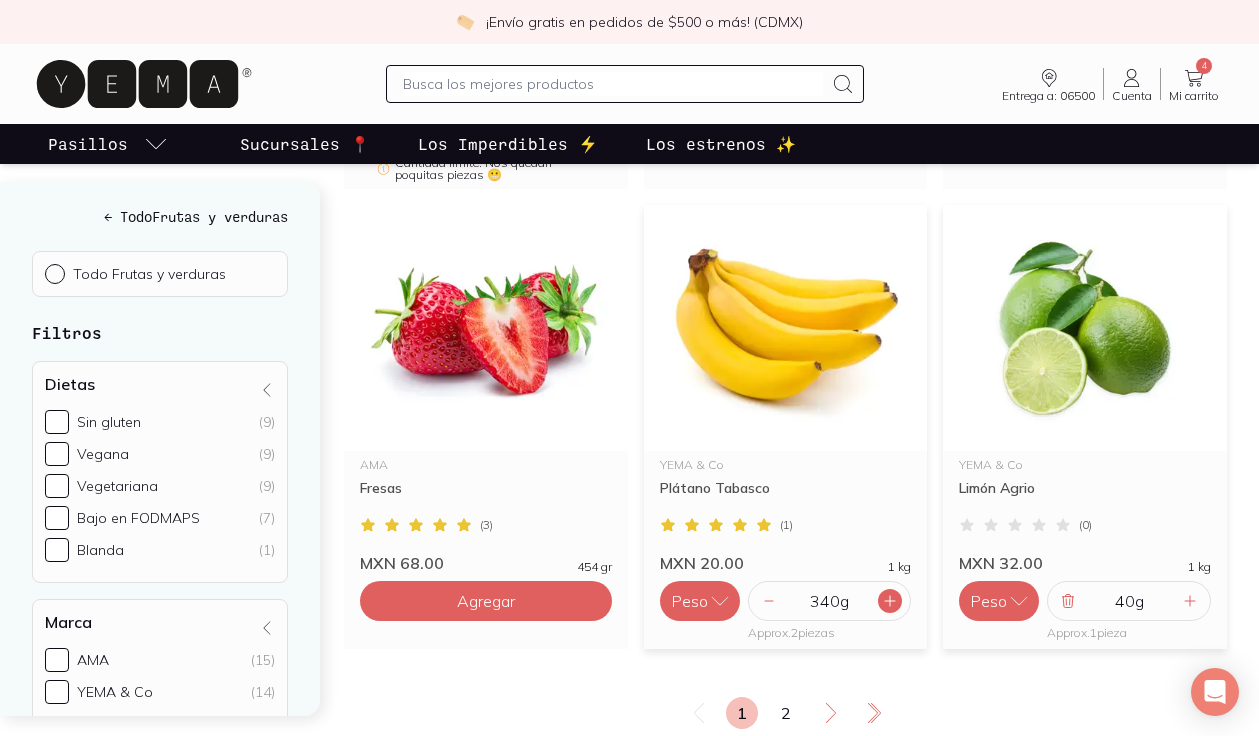 click 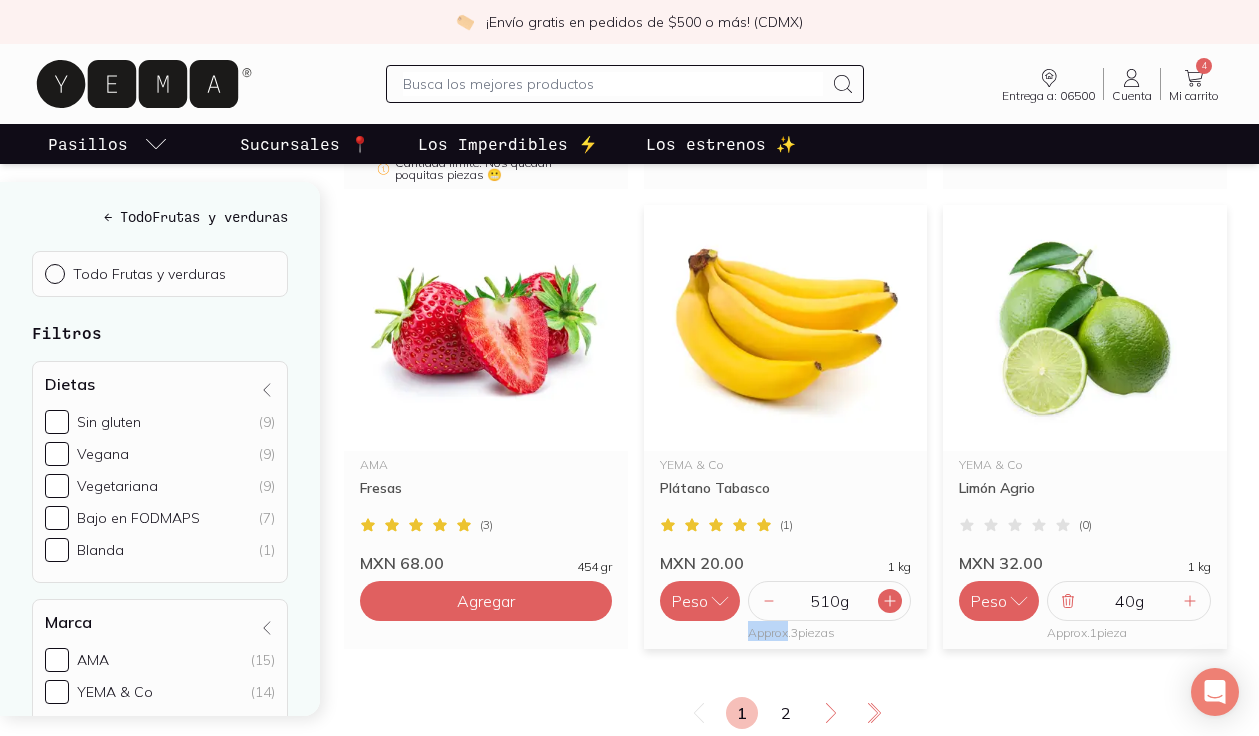 click 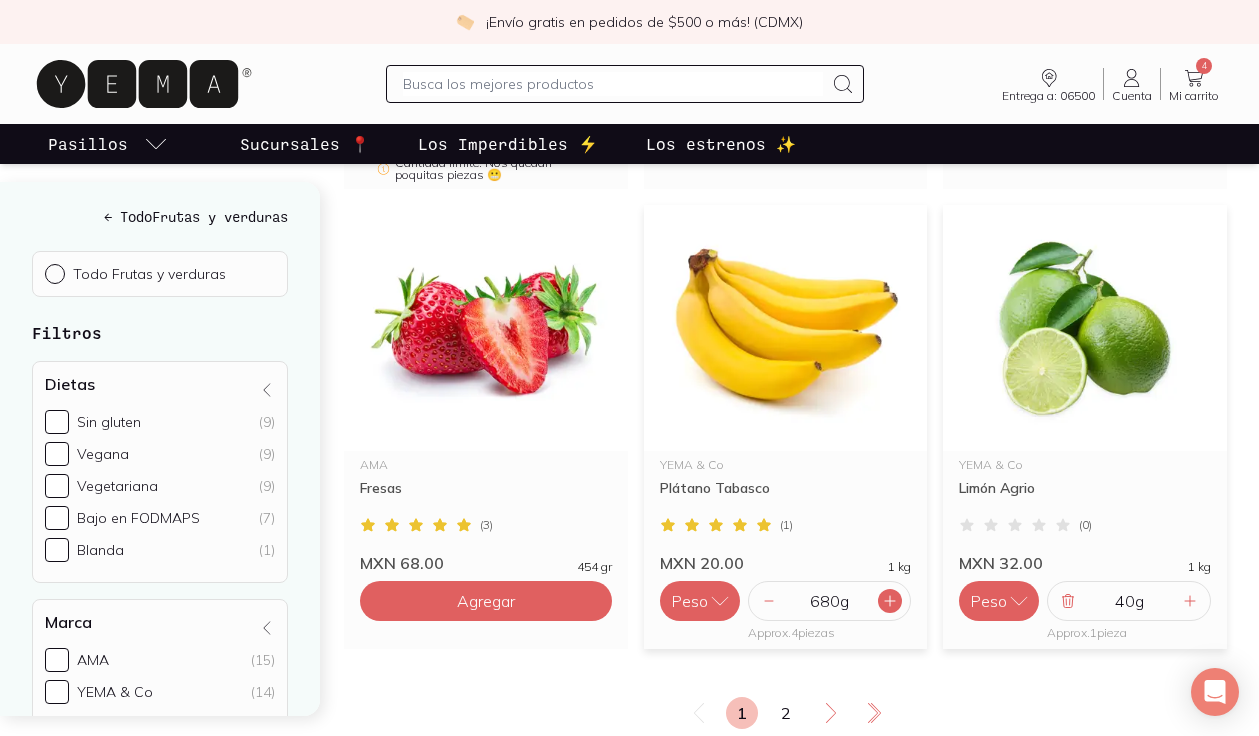 click 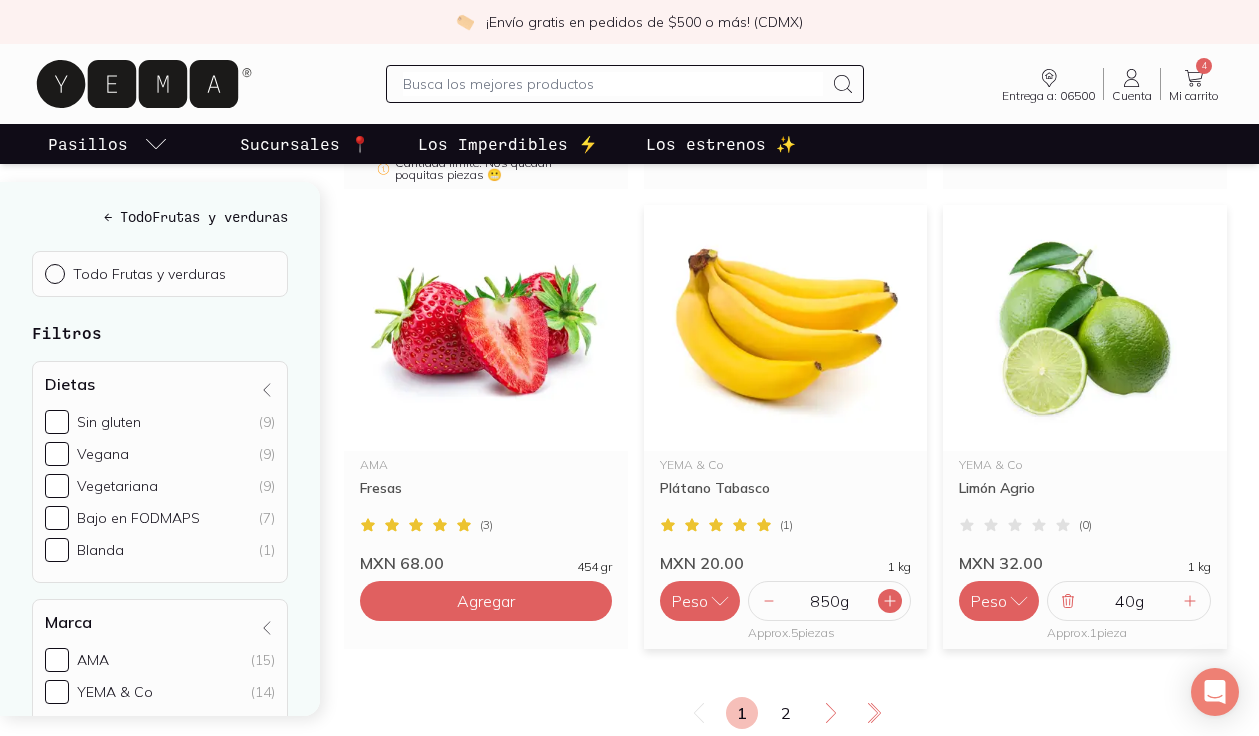 click 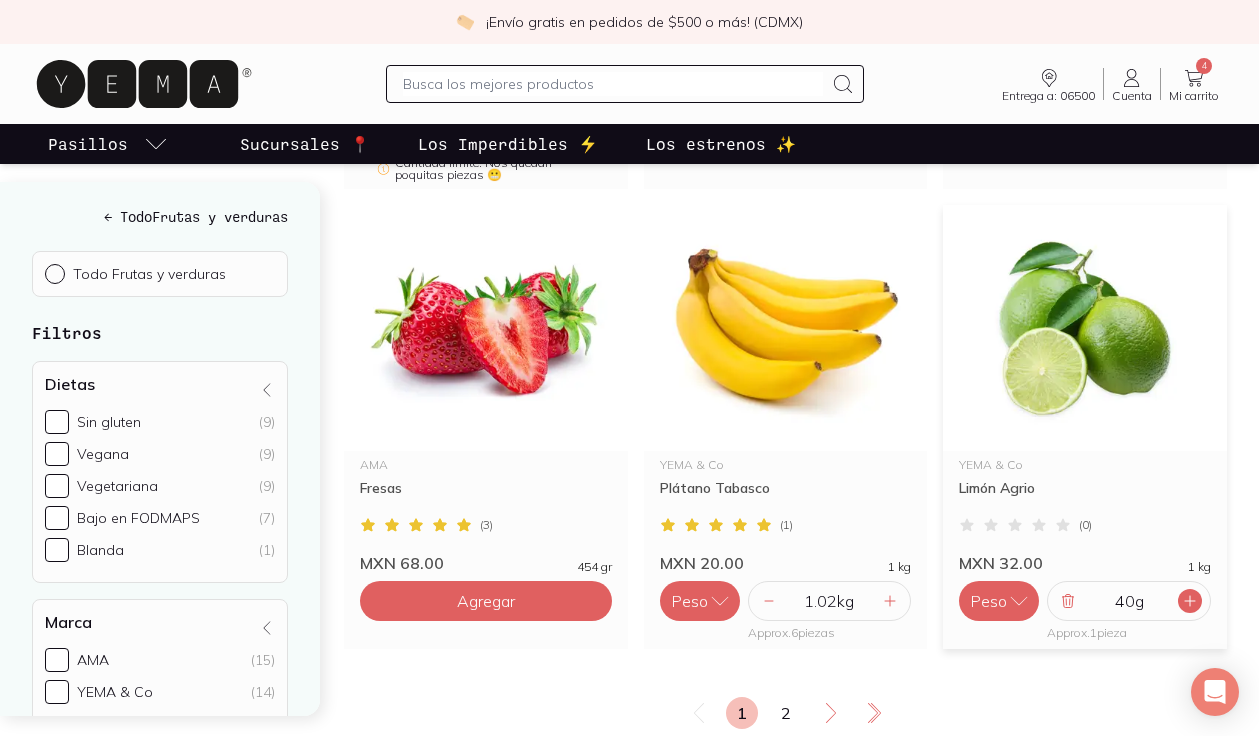 click 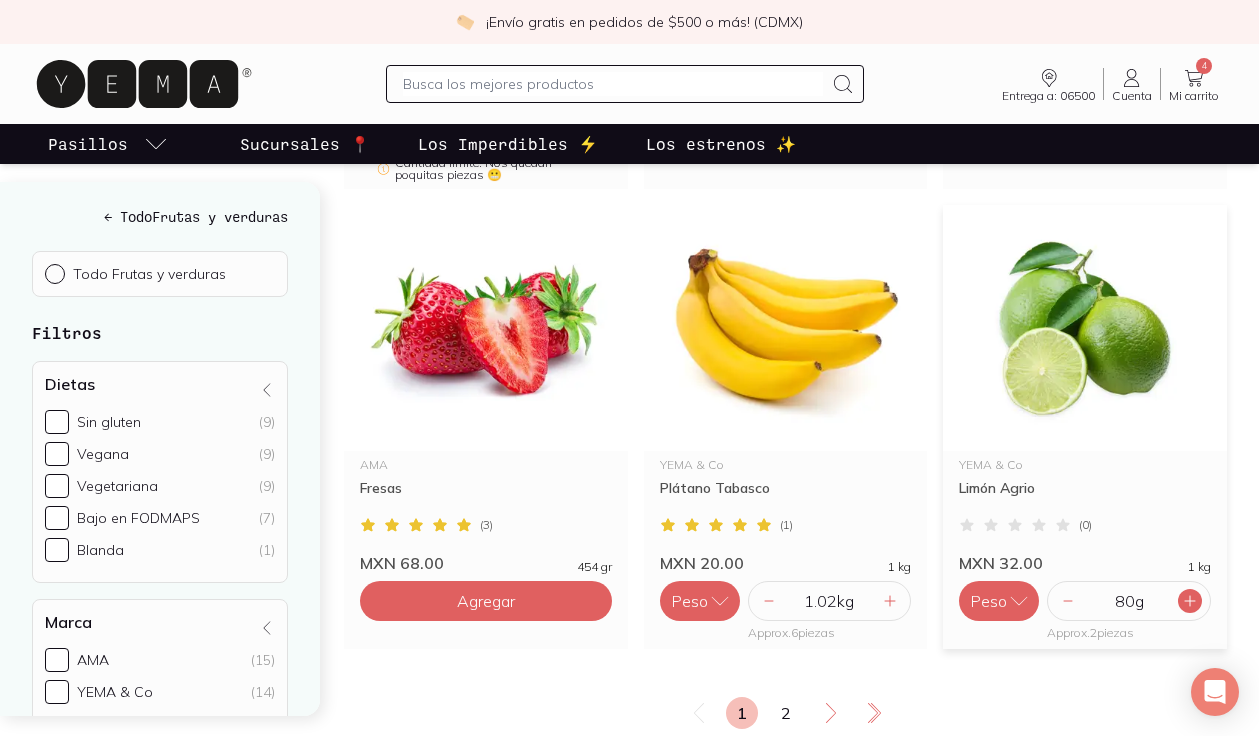click 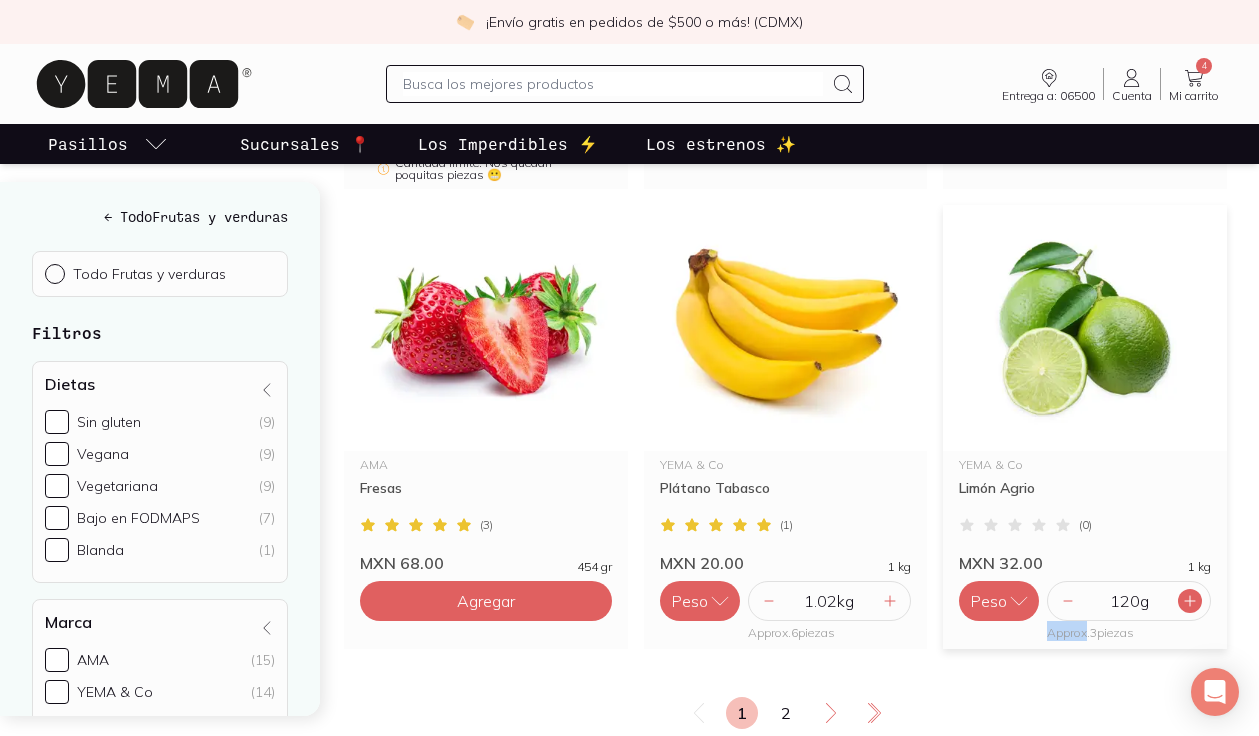 click 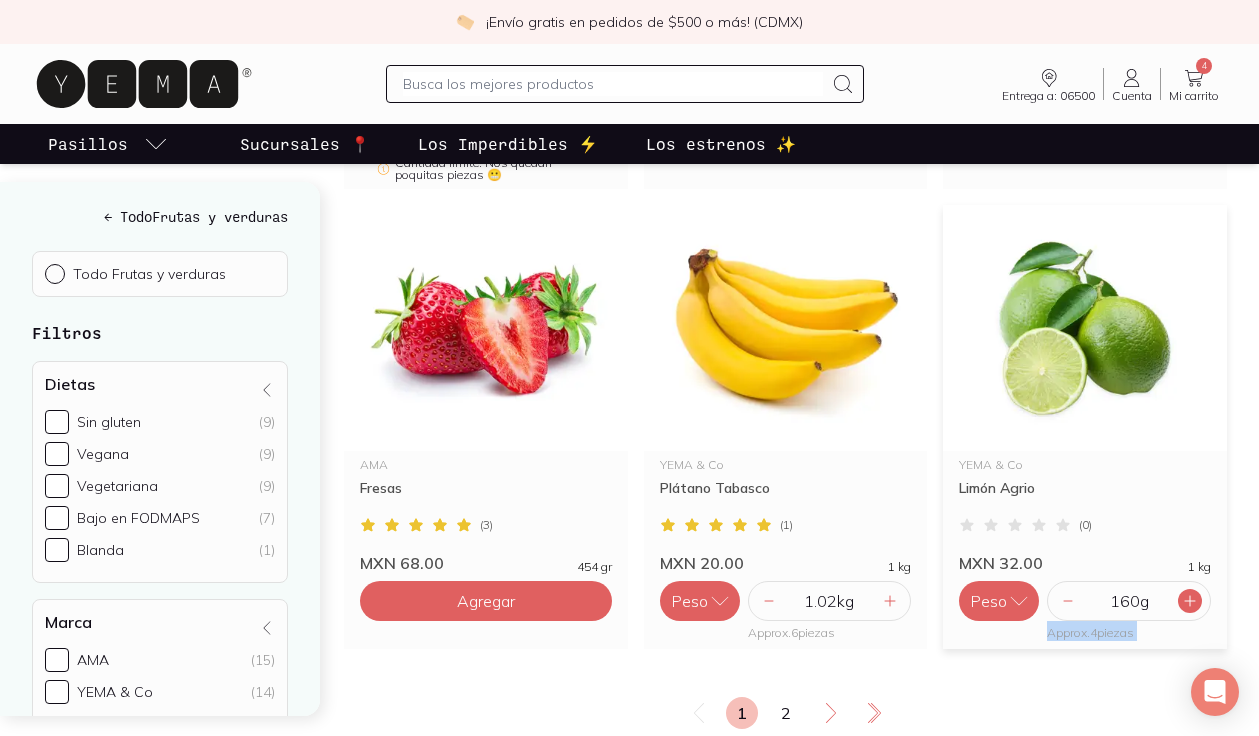 click 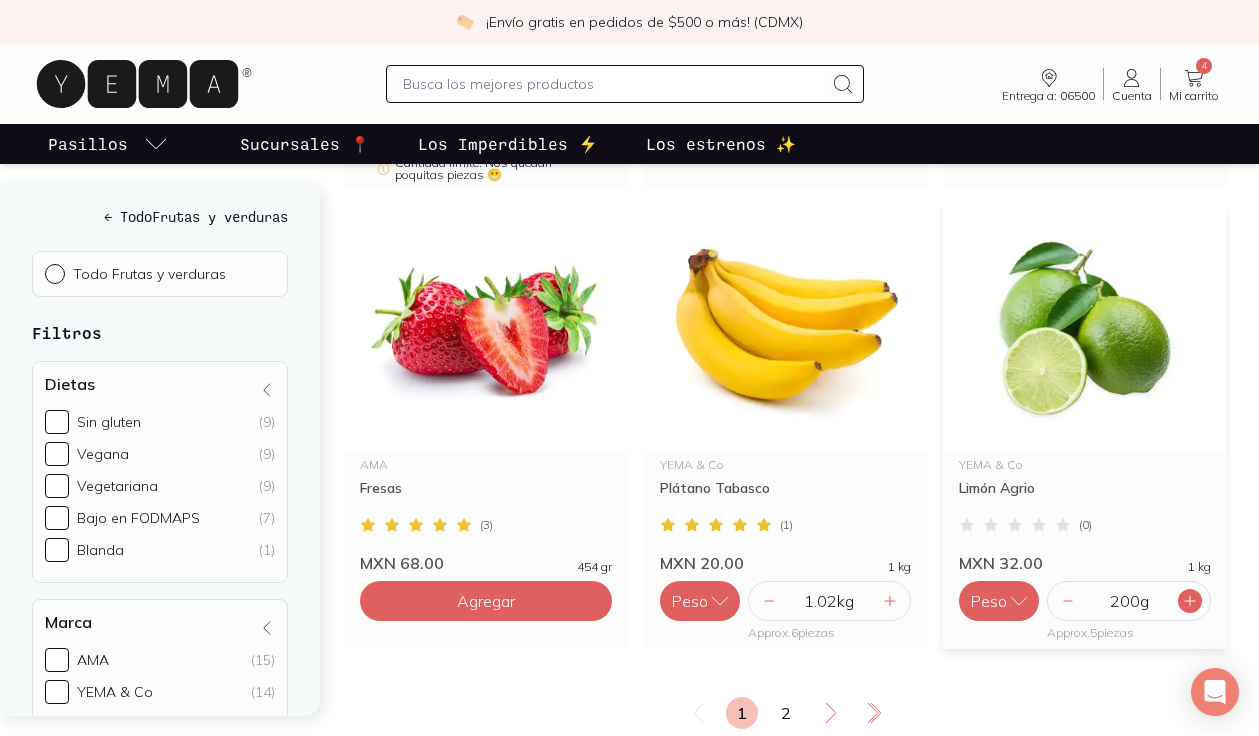 click 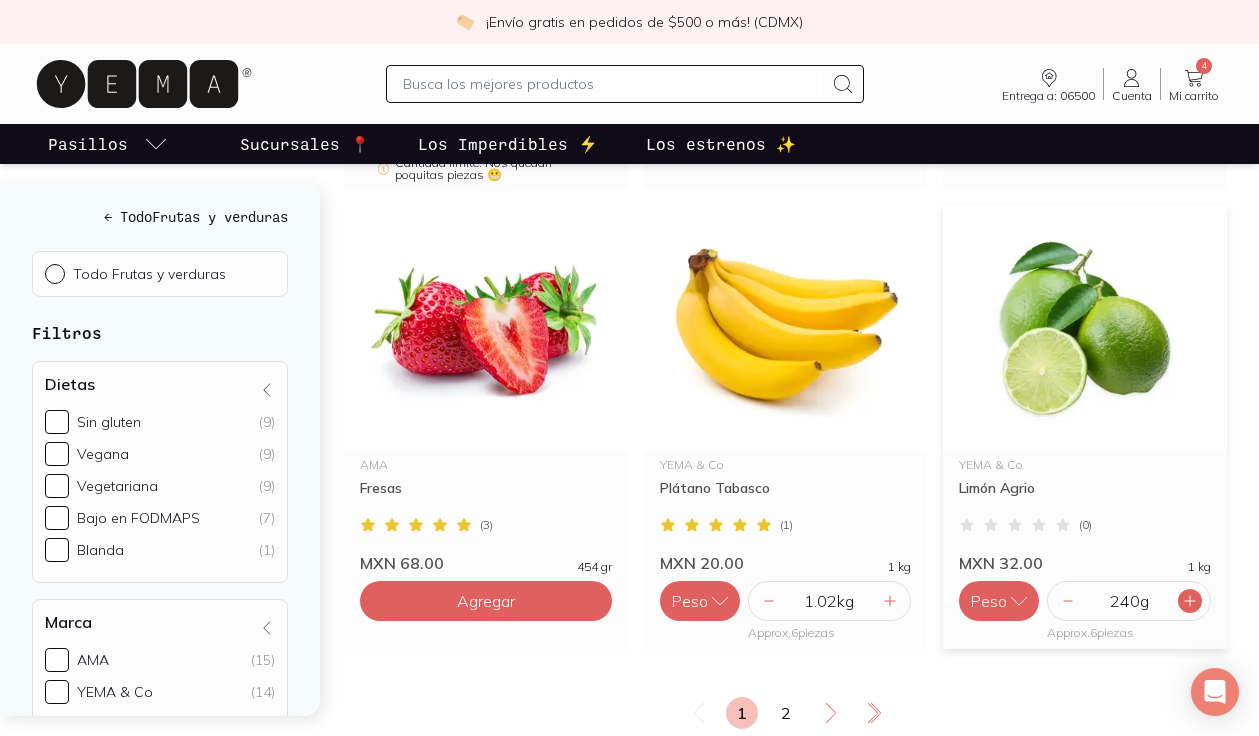 click 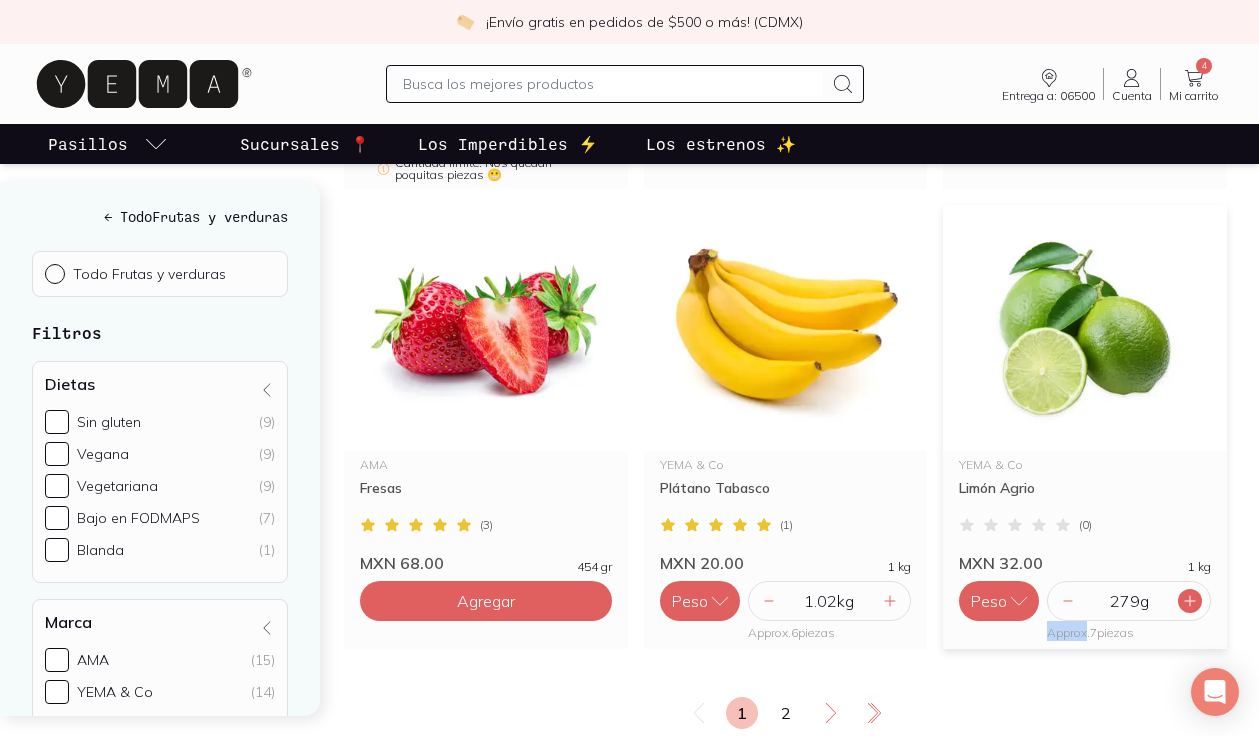 click 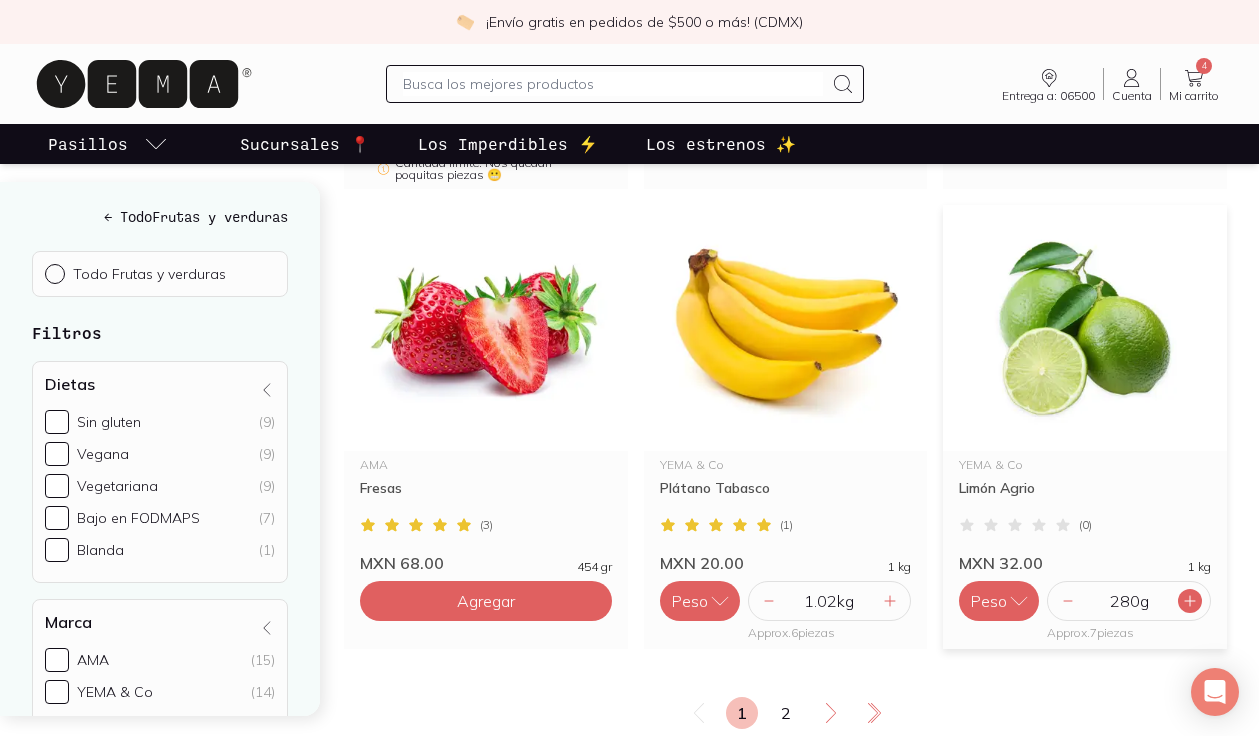 click 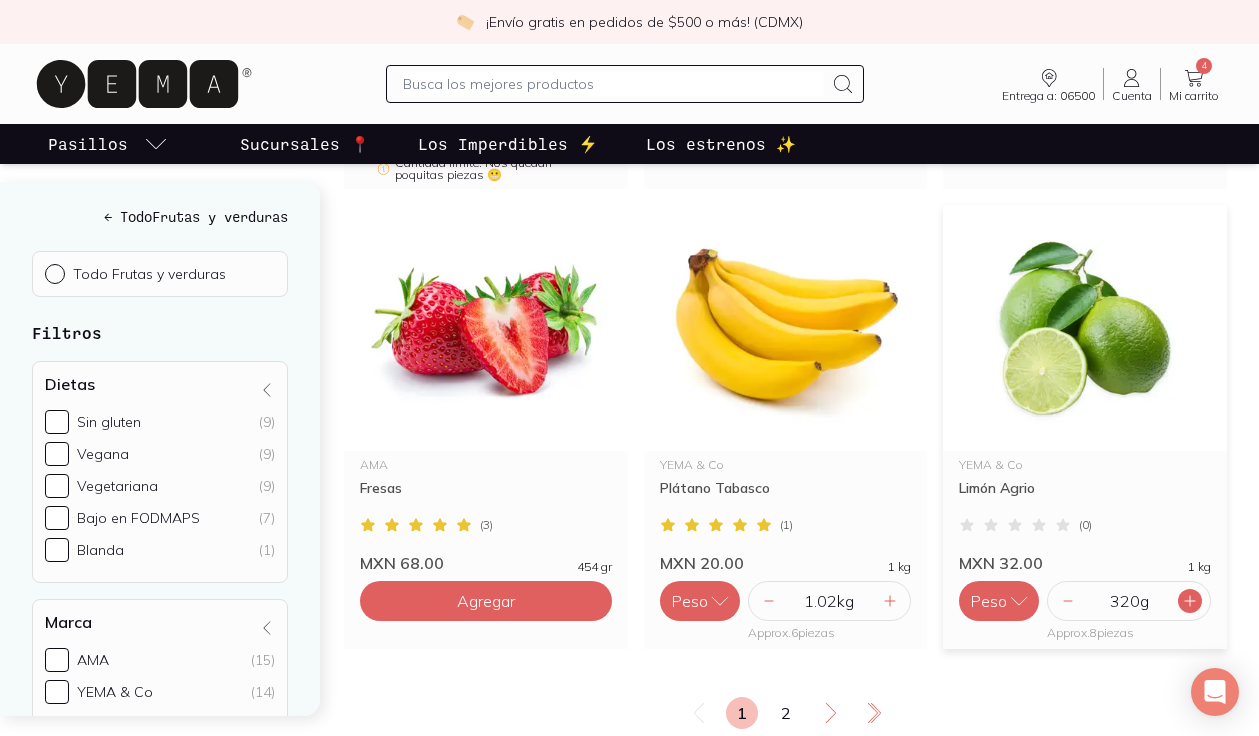 click 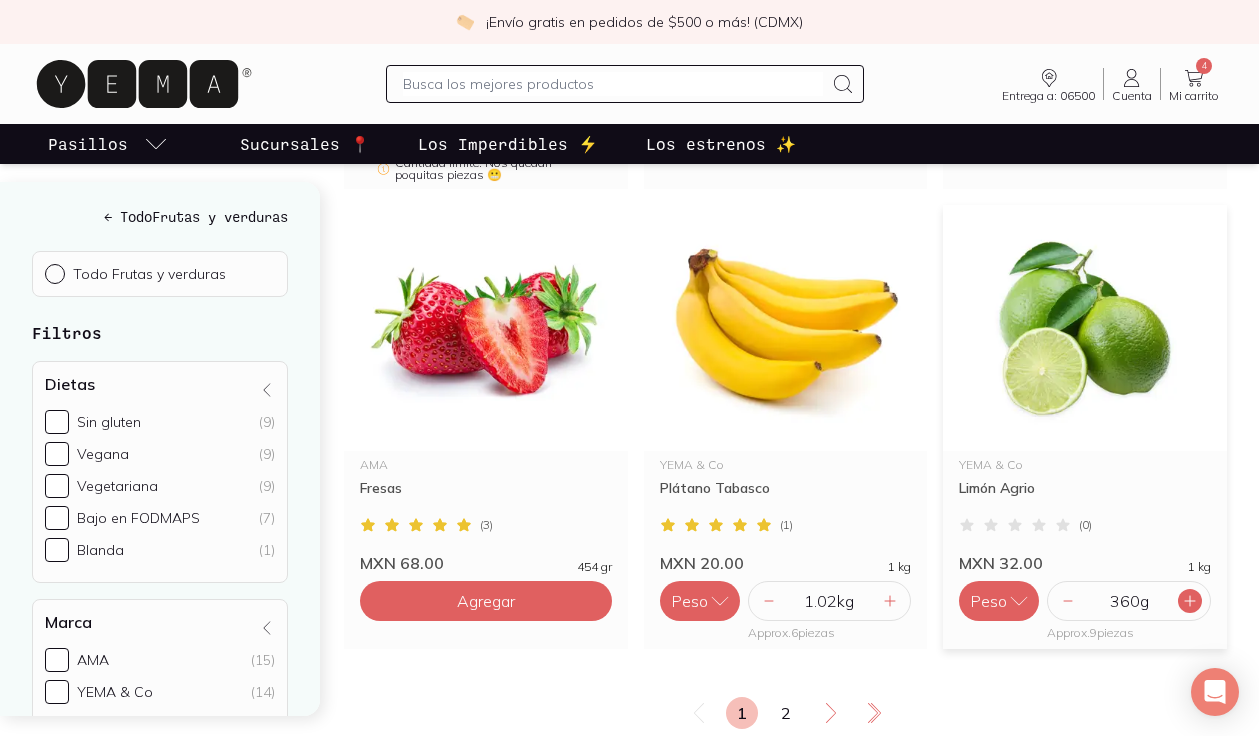 click 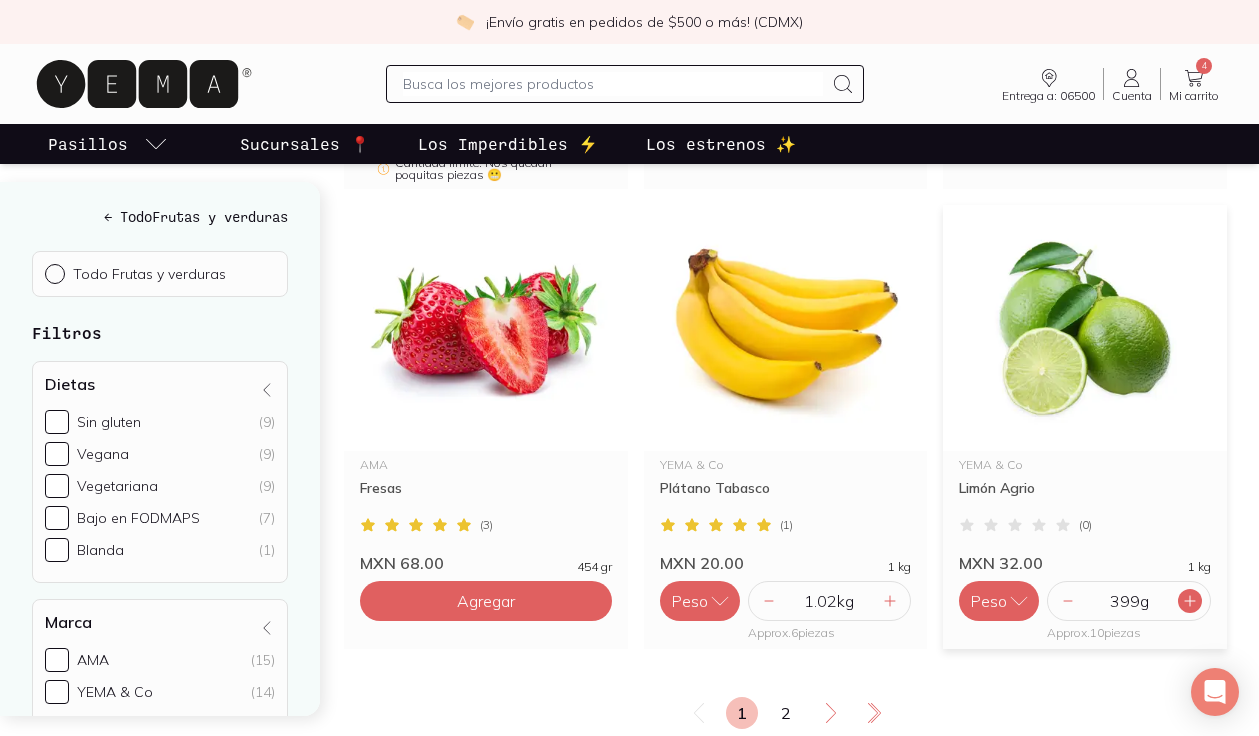 click 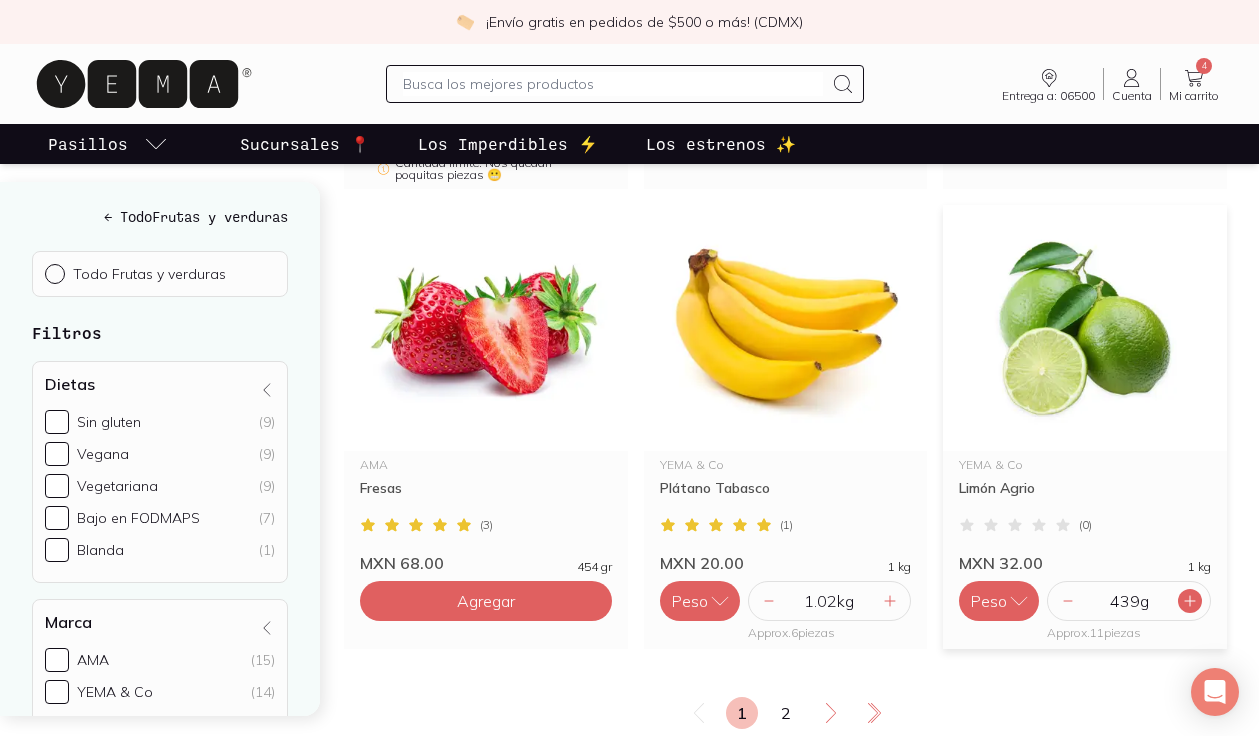 click 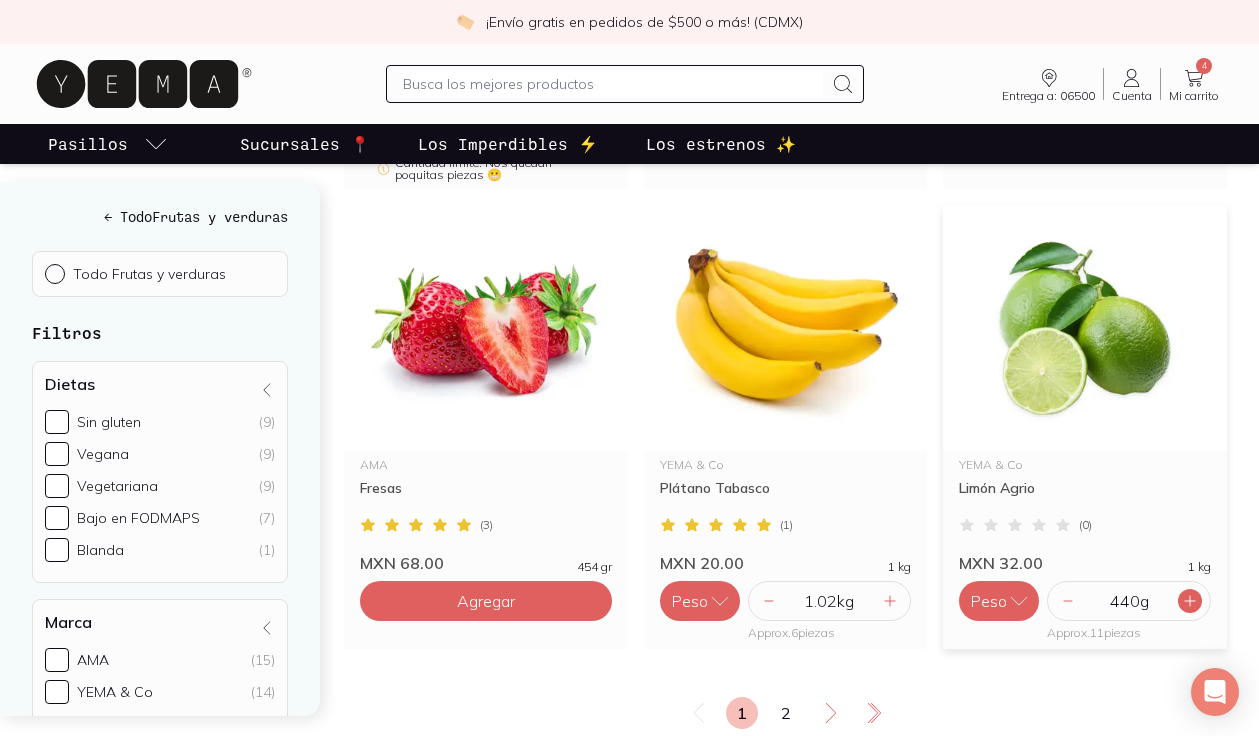 click 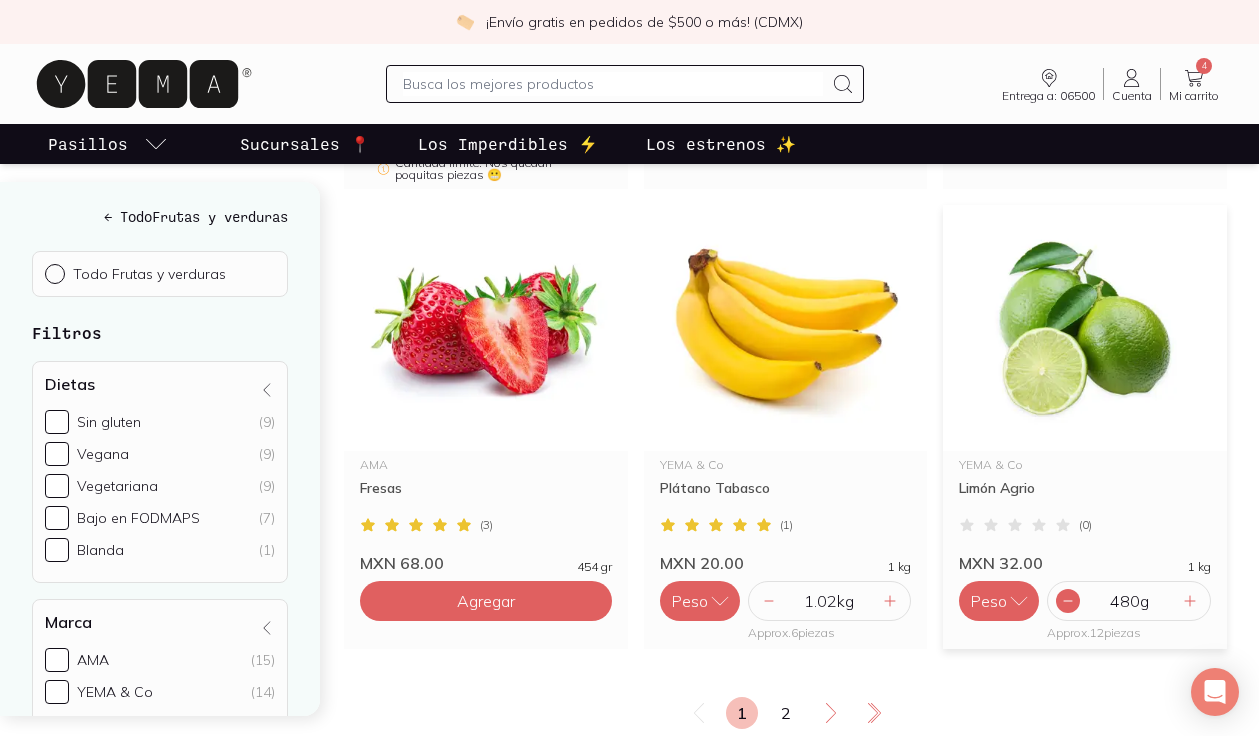 click at bounding box center [1068, 601] 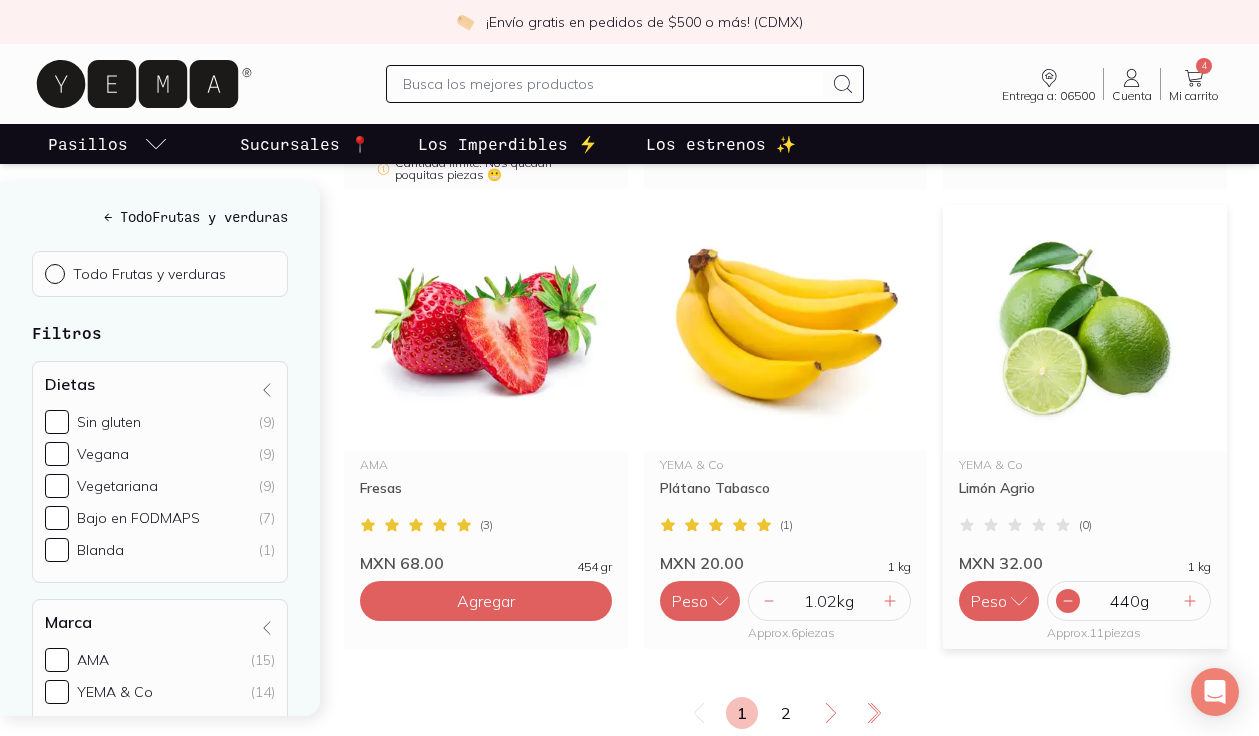 click 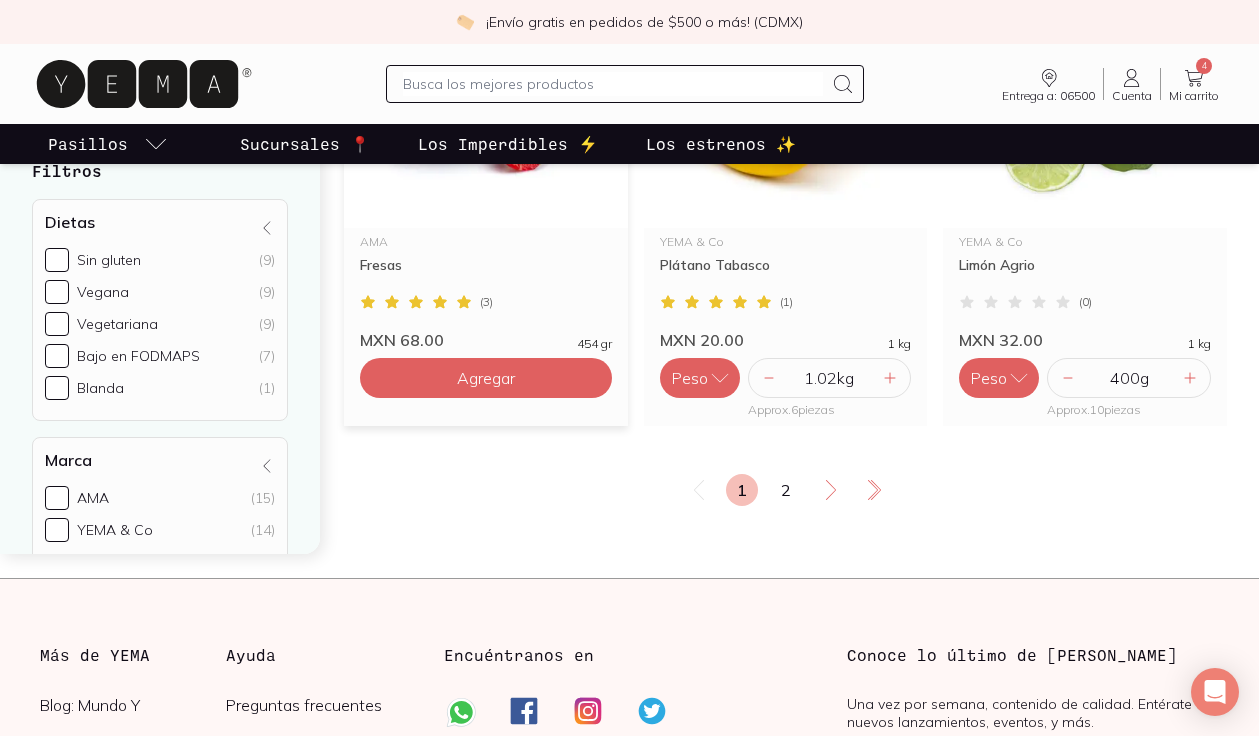 scroll, scrollTop: 3564, scrollLeft: 0, axis: vertical 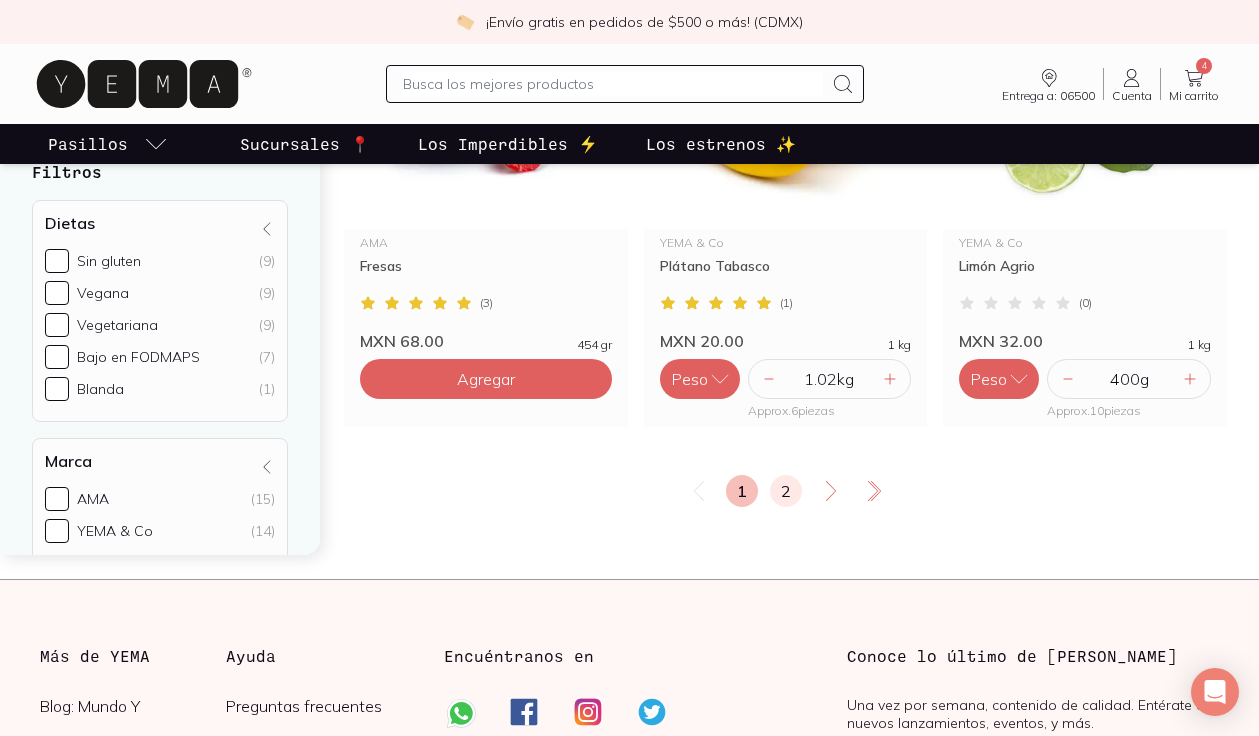 click on "2" at bounding box center (786, 491) 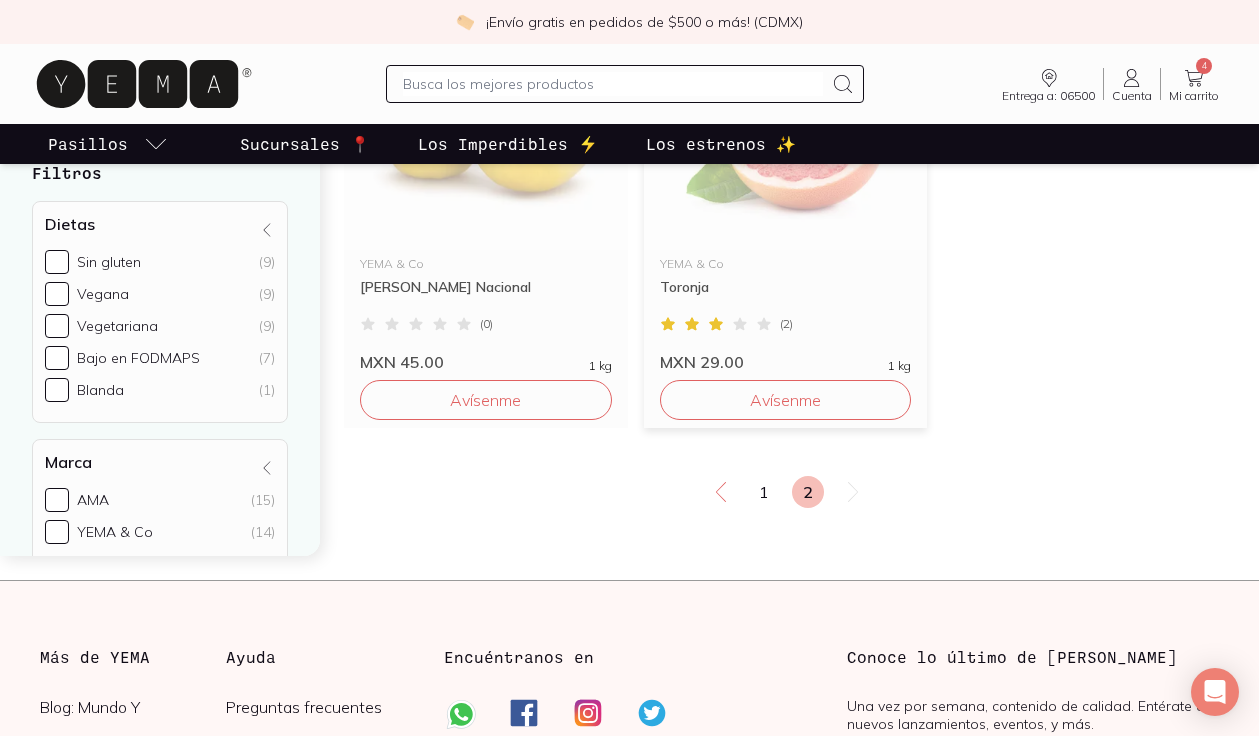 scroll, scrollTop: 910, scrollLeft: 0, axis: vertical 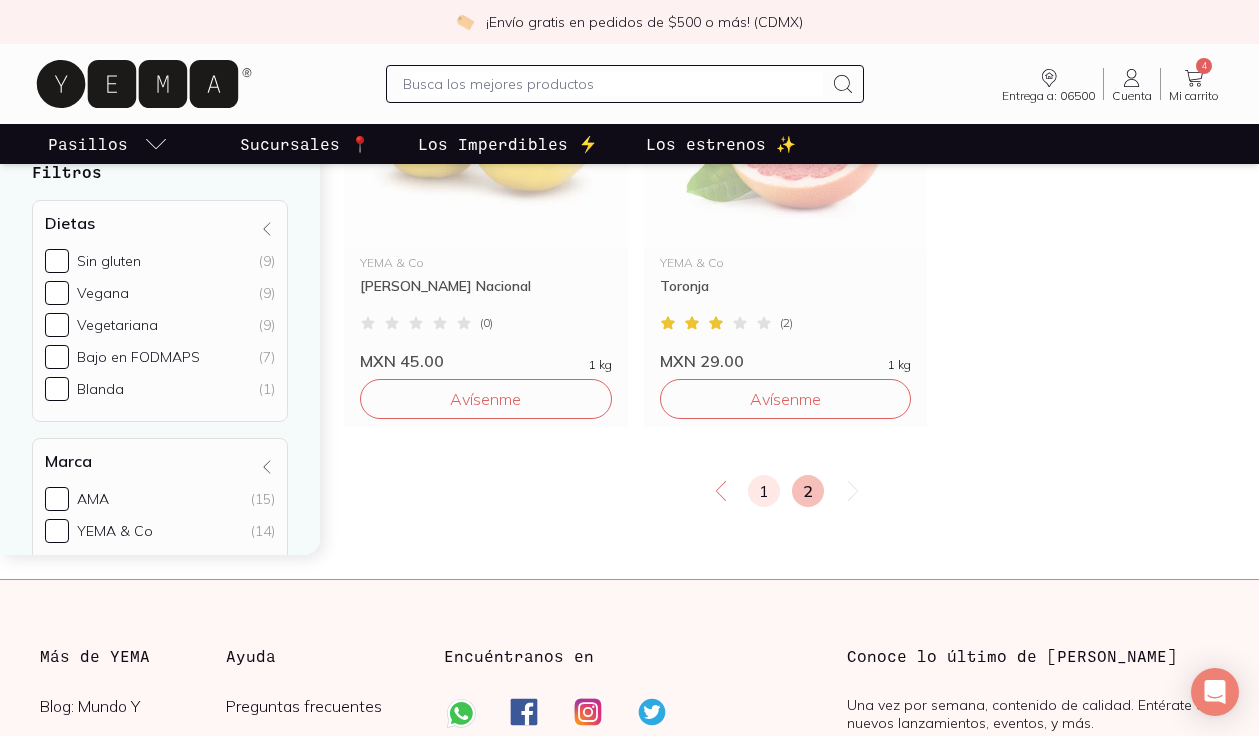 click on "1" at bounding box center (764, 491) 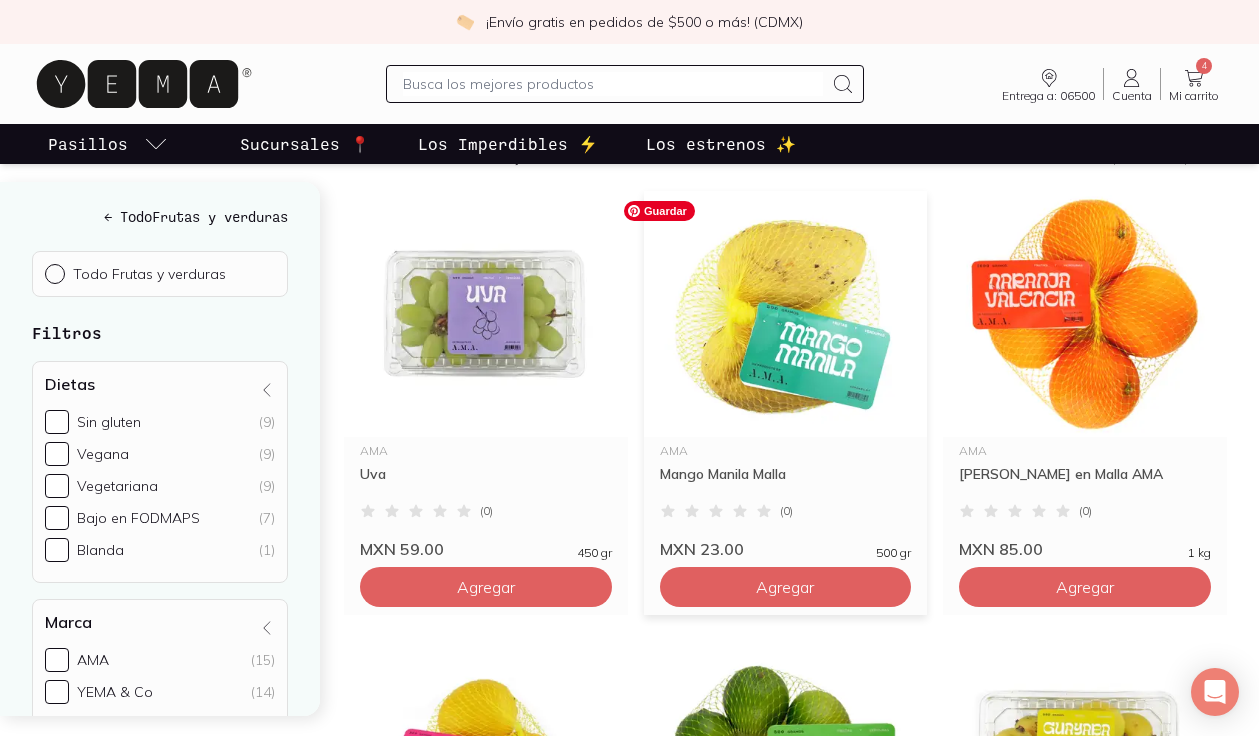 scroll, scrollTop: 248, scrollLeft: 0, axis: vertical 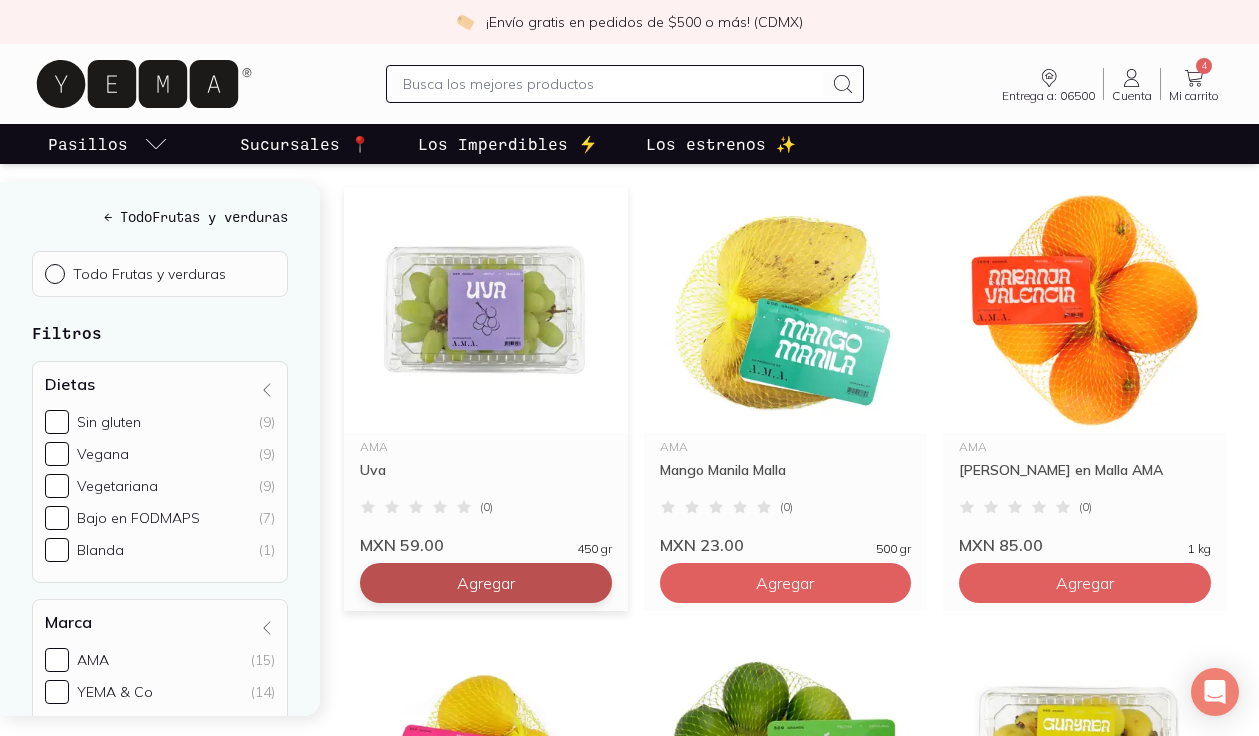 click on "Agregar" at bounding box center (486, 583) 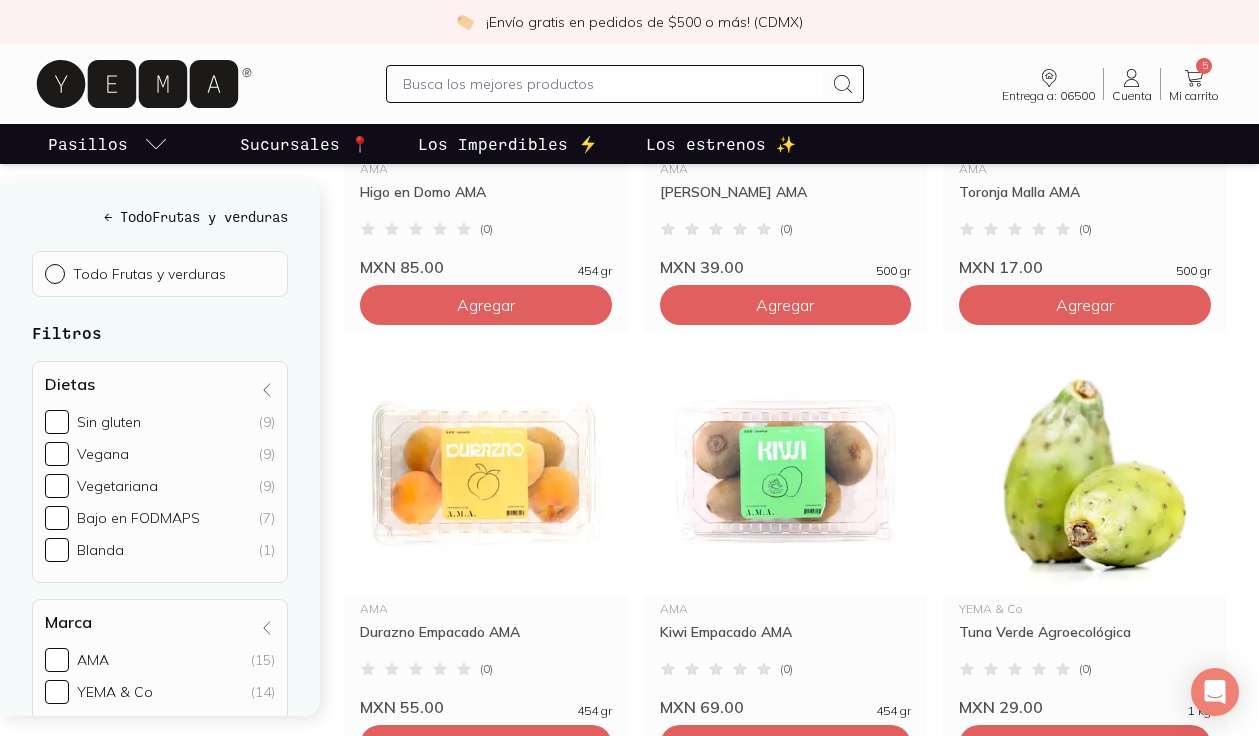 scroll, scrollTop: 1436, scrollLeft: 0, axis: vertical 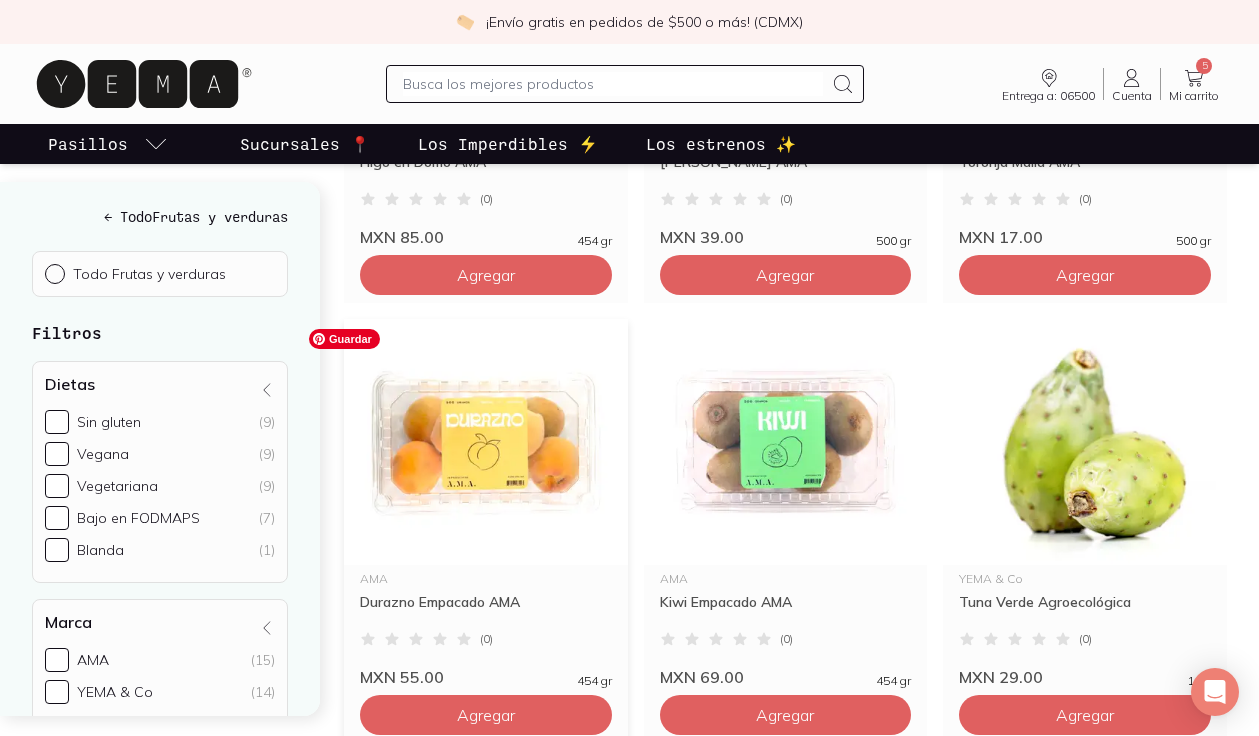 click at bounding box center [486, 442] 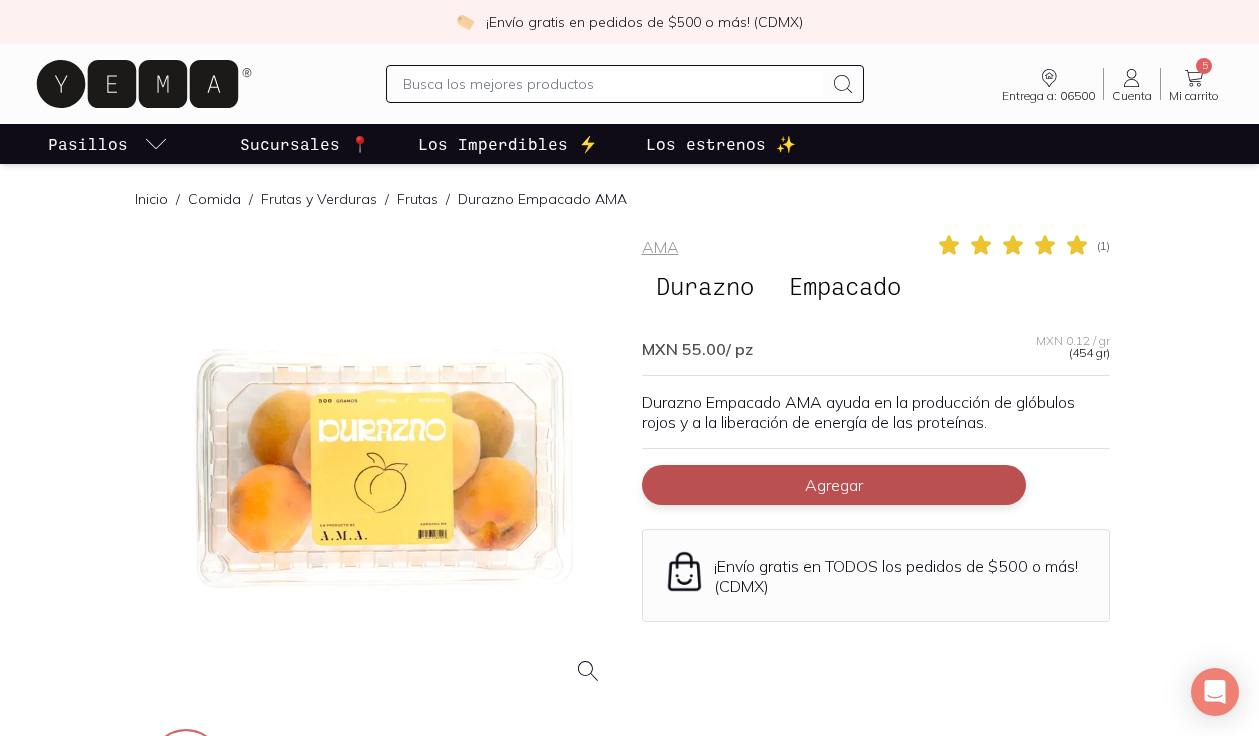 click on "Agregar" at bounding box center [834, 485] 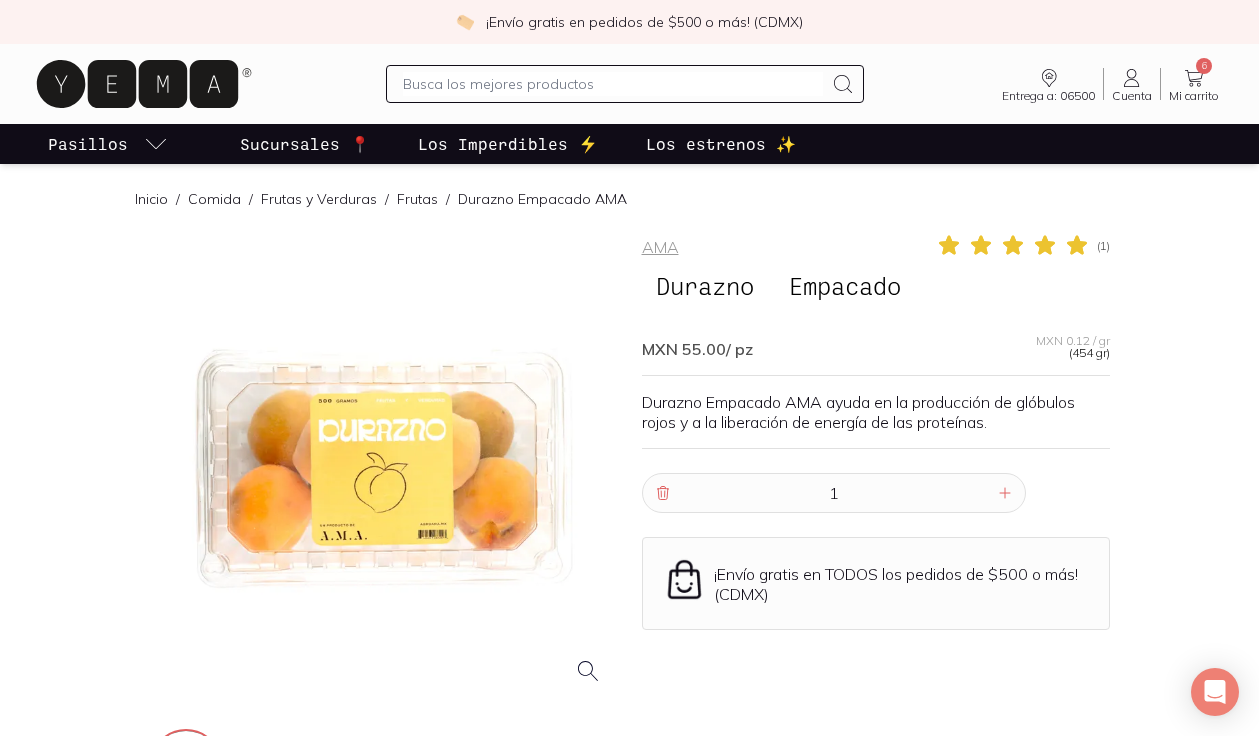 click on "Frutas y Verduras" at bounding box center [319, 199] 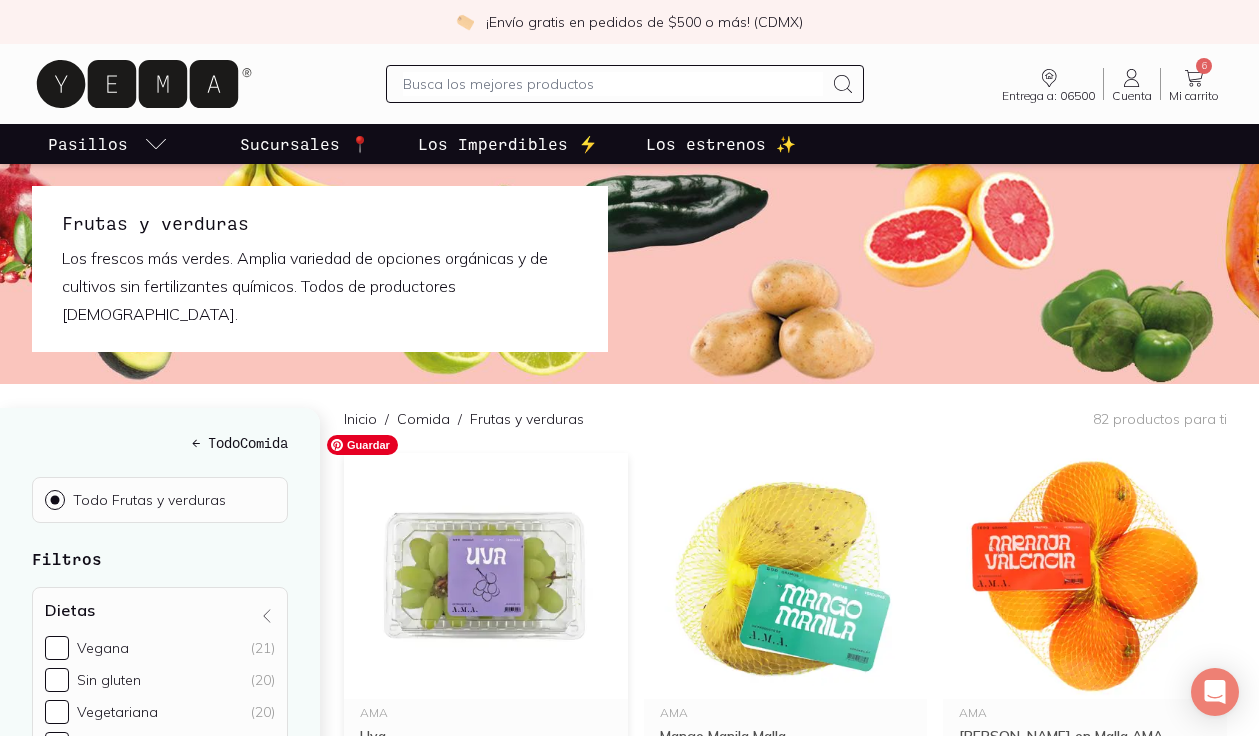 scroll, scrollTop: 6, scrollLeft: 0, axis: vertical 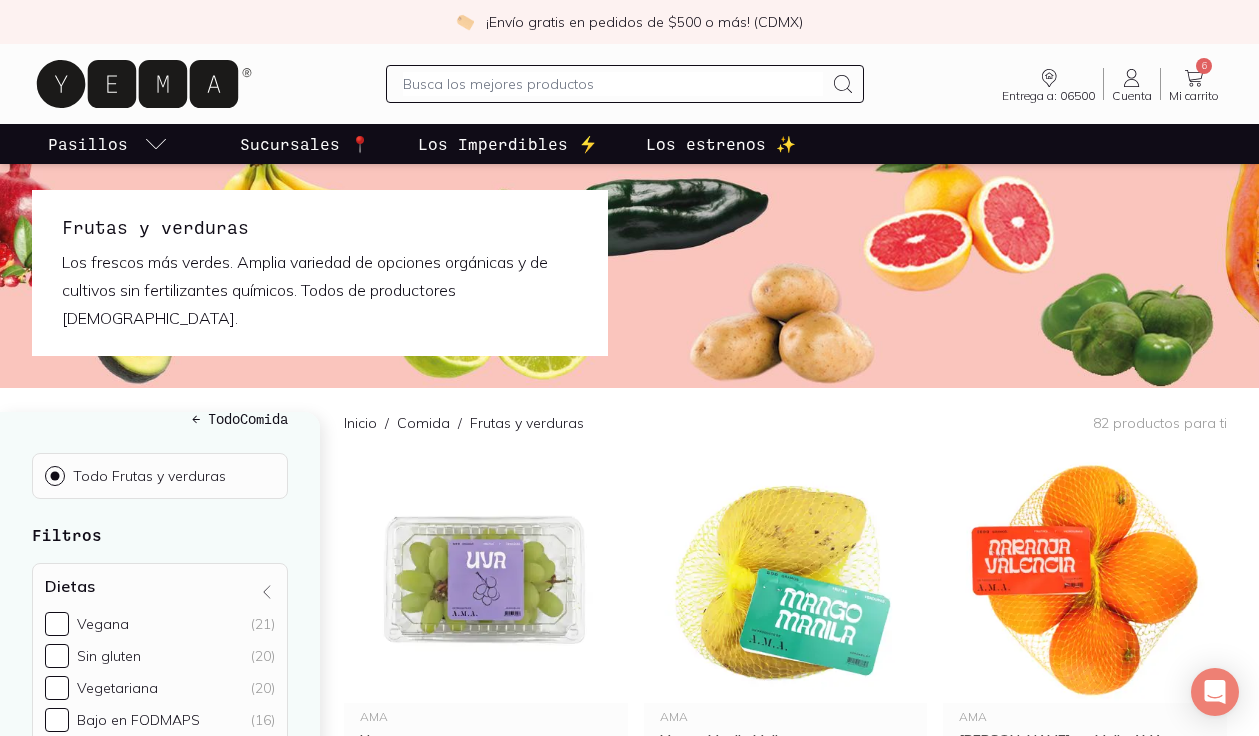 click on "Comida" at bounding box center [423, 423] 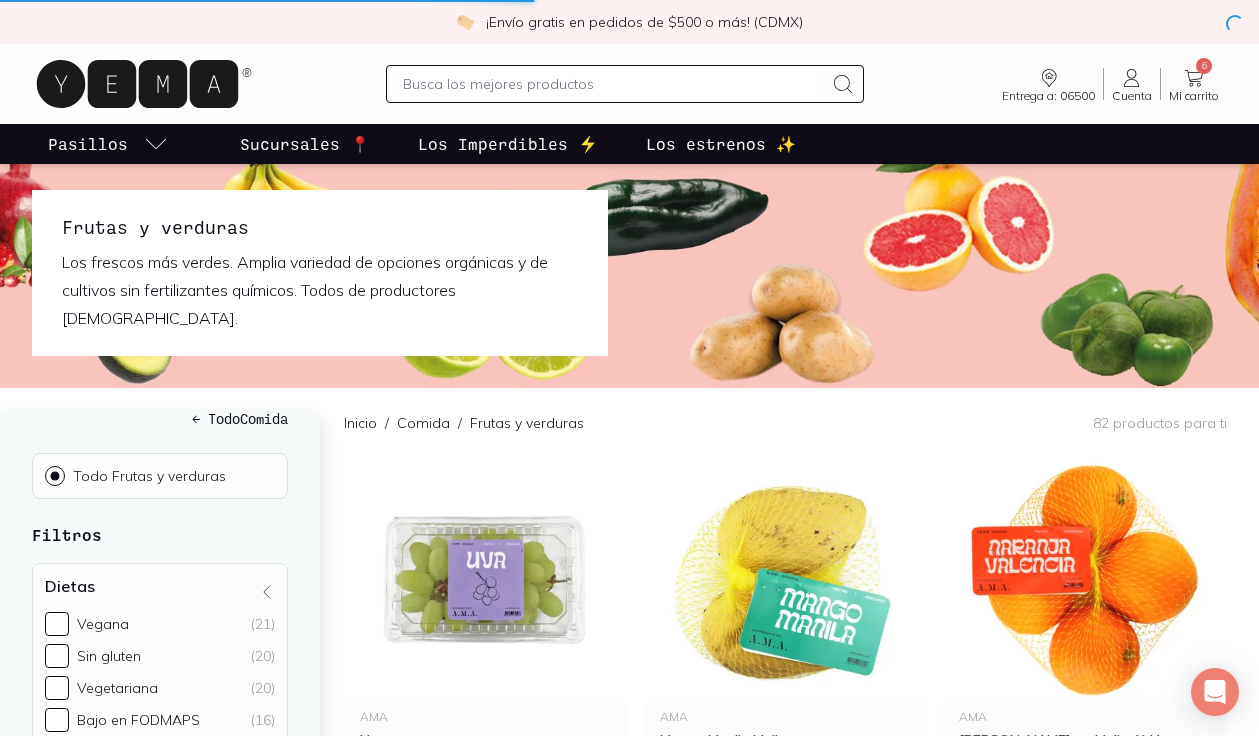 scroll, scrollTop: 0, scrollLeft: 0, axis: both 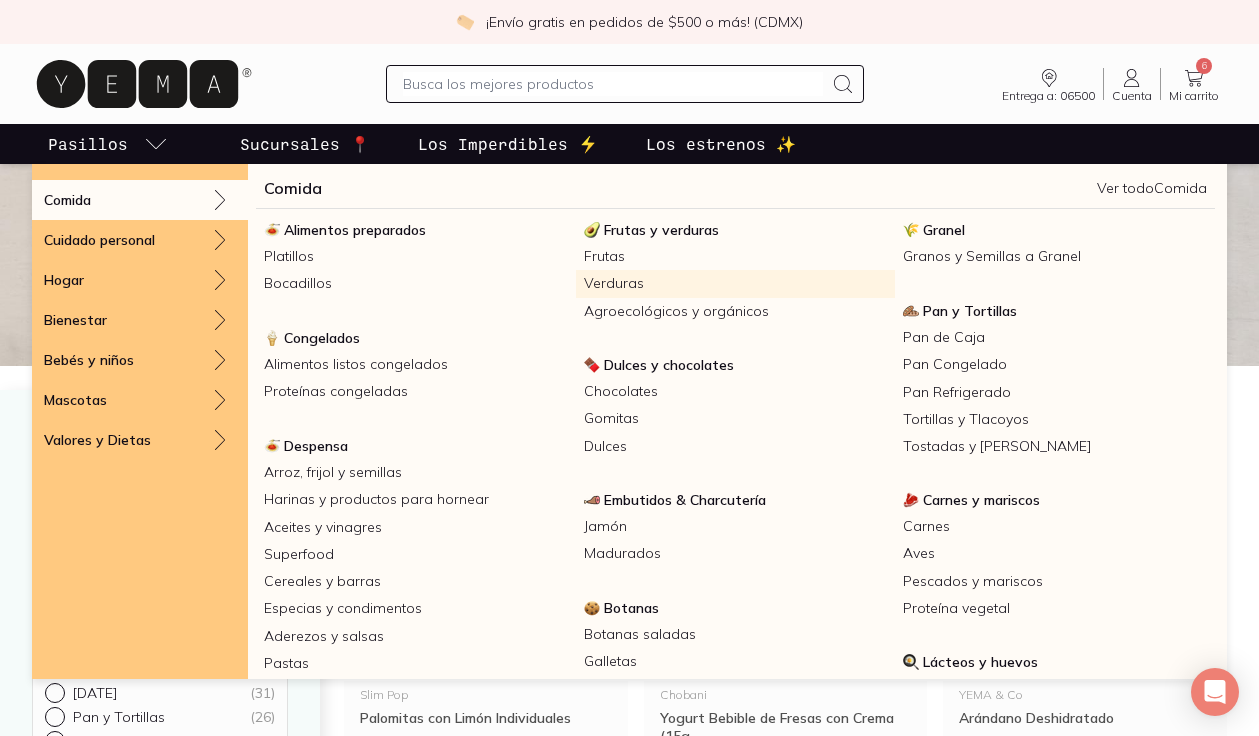 click on "Verduras" at bounding box center (736, 283) 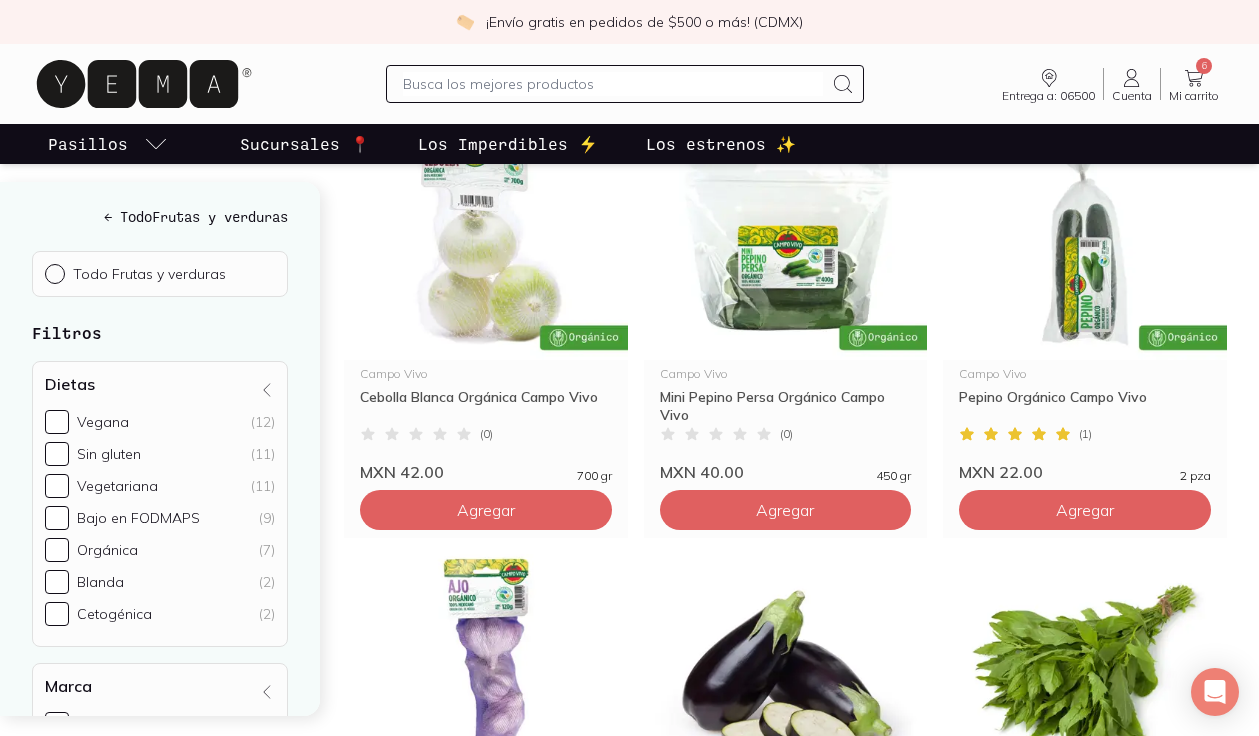 scroll, scrollTop: 2522, scrollLeft: 0, axis: vertical 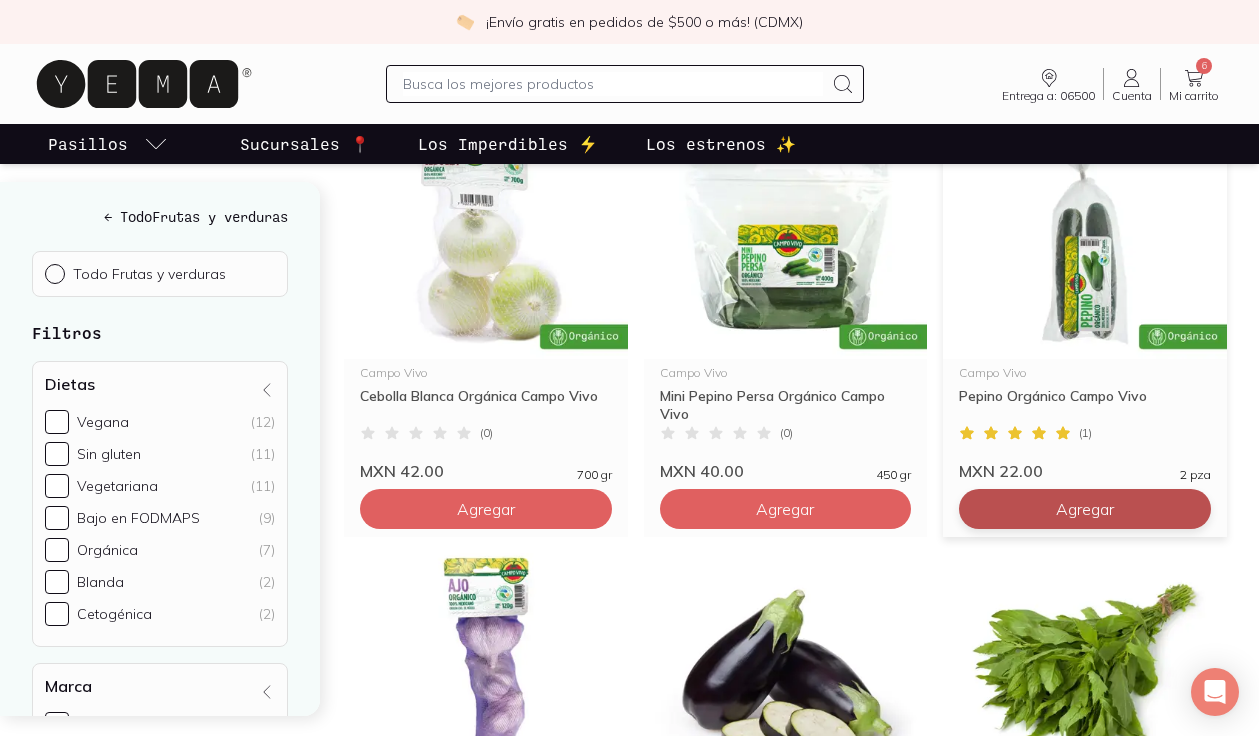 click on "Agregar" at bounding box center [486, -1691] 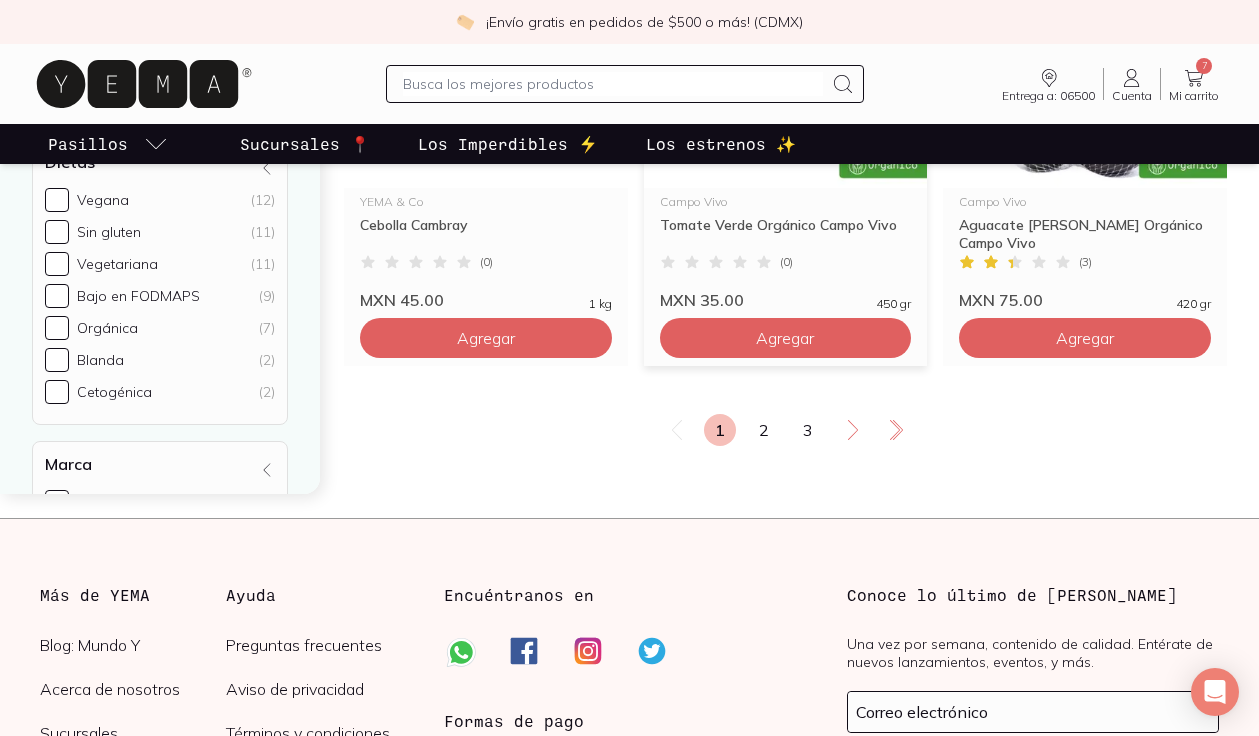 scroll, scrollTop: 3576, scrollLeft: 0, axis: vertical 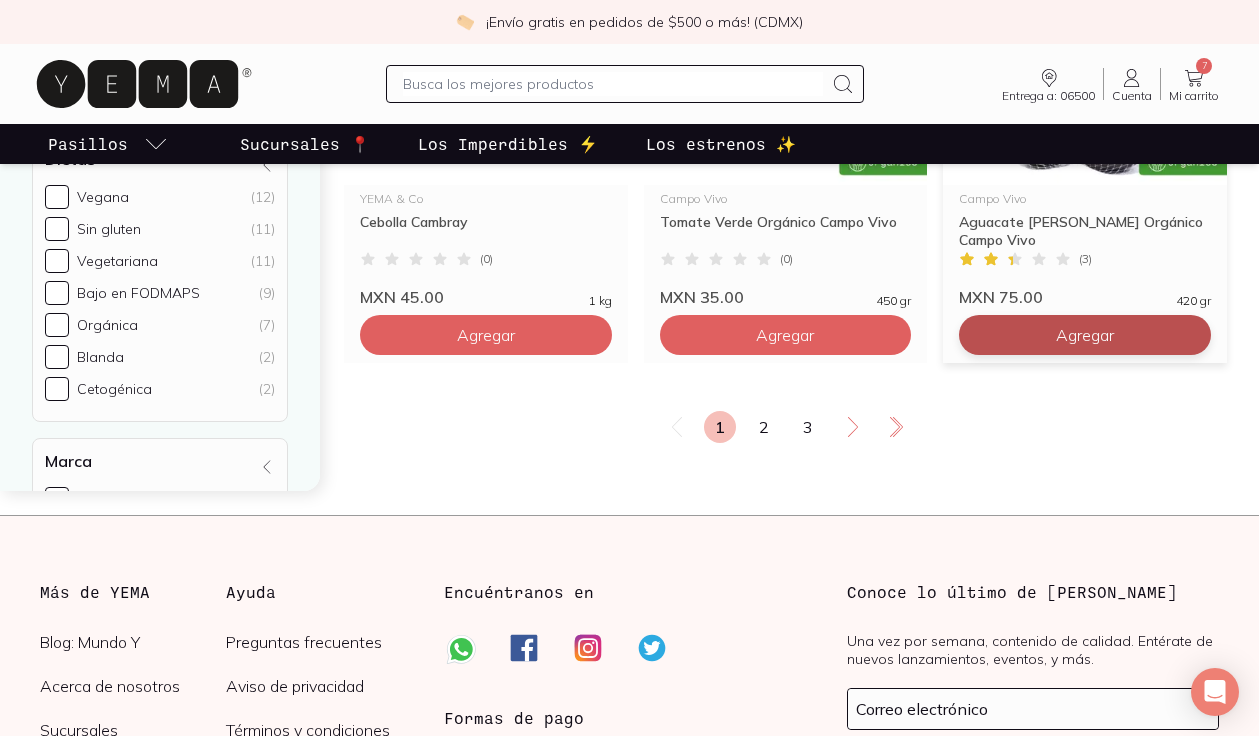 click on "Agregar" at bounding box center (486, -2745) 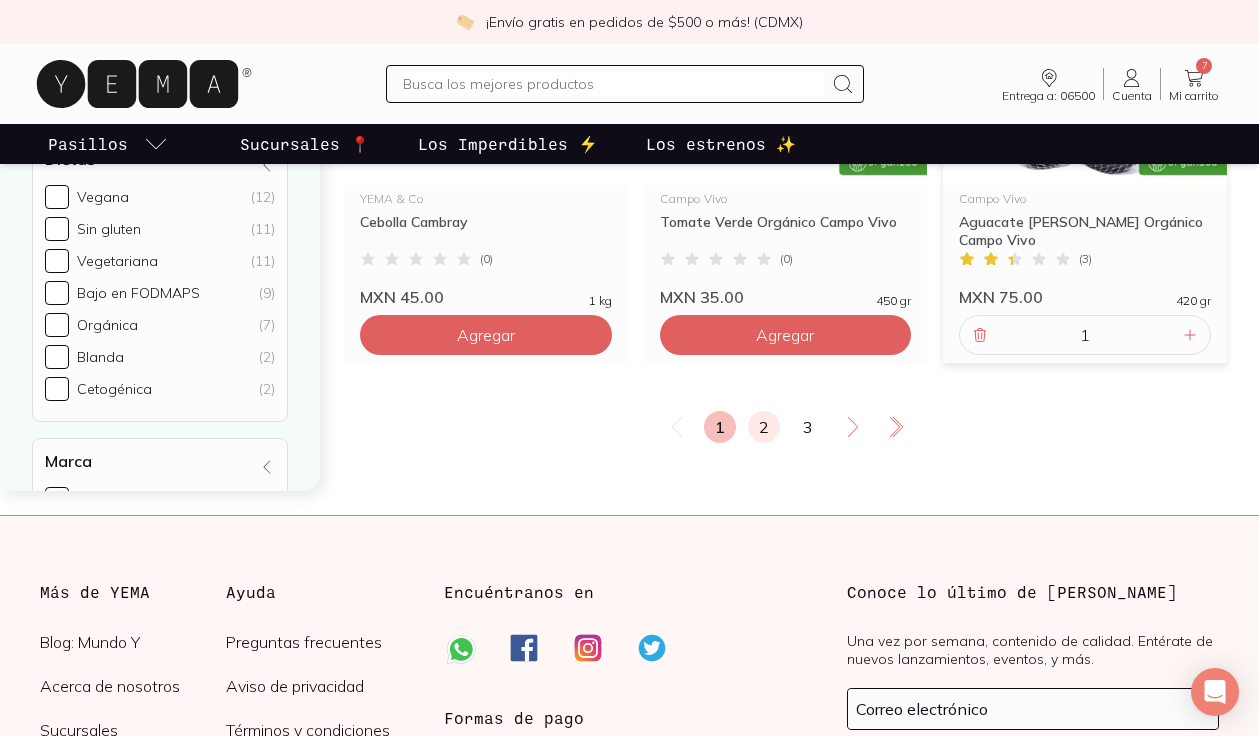 click on "2" at bounding box center [764, 427] 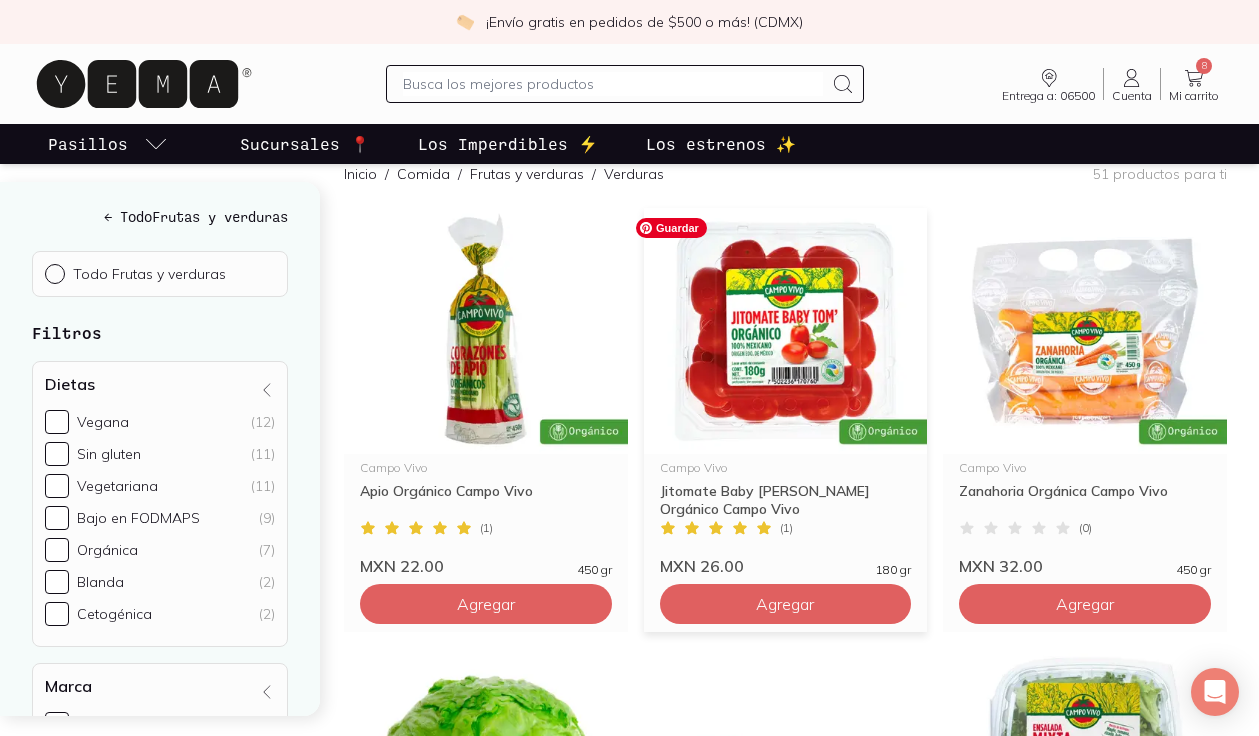 scroll, scrollTop: 228, scrollLeft: 0, axis: vertical 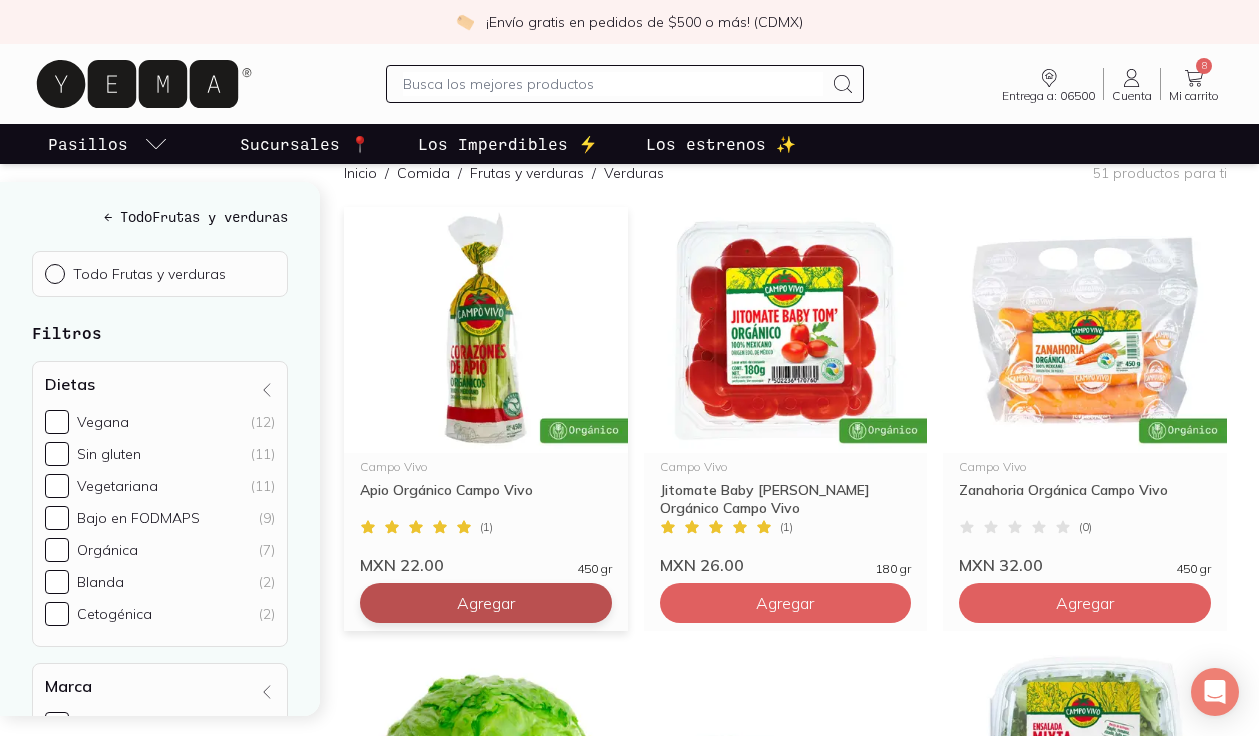 click on "Agregar" at bounding box center (486, 603) 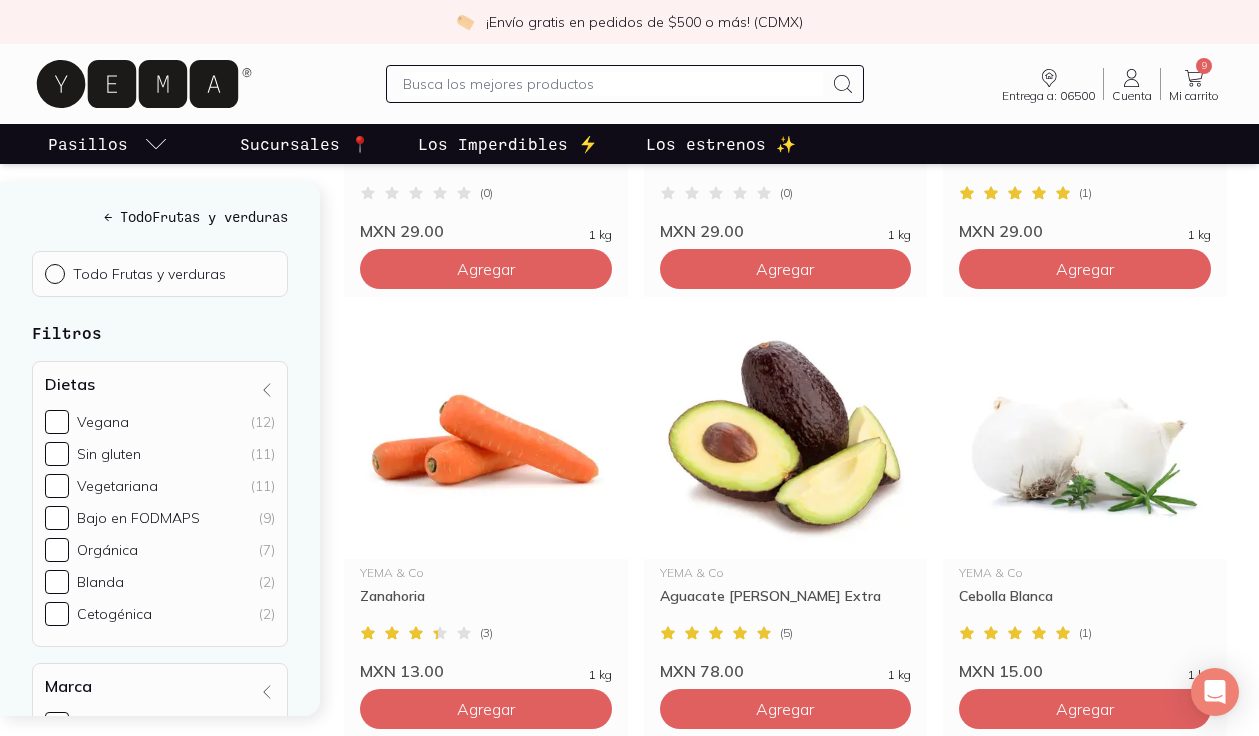 scroll, scrollTop: 2778, scrollLeft: 0, axis: vertical 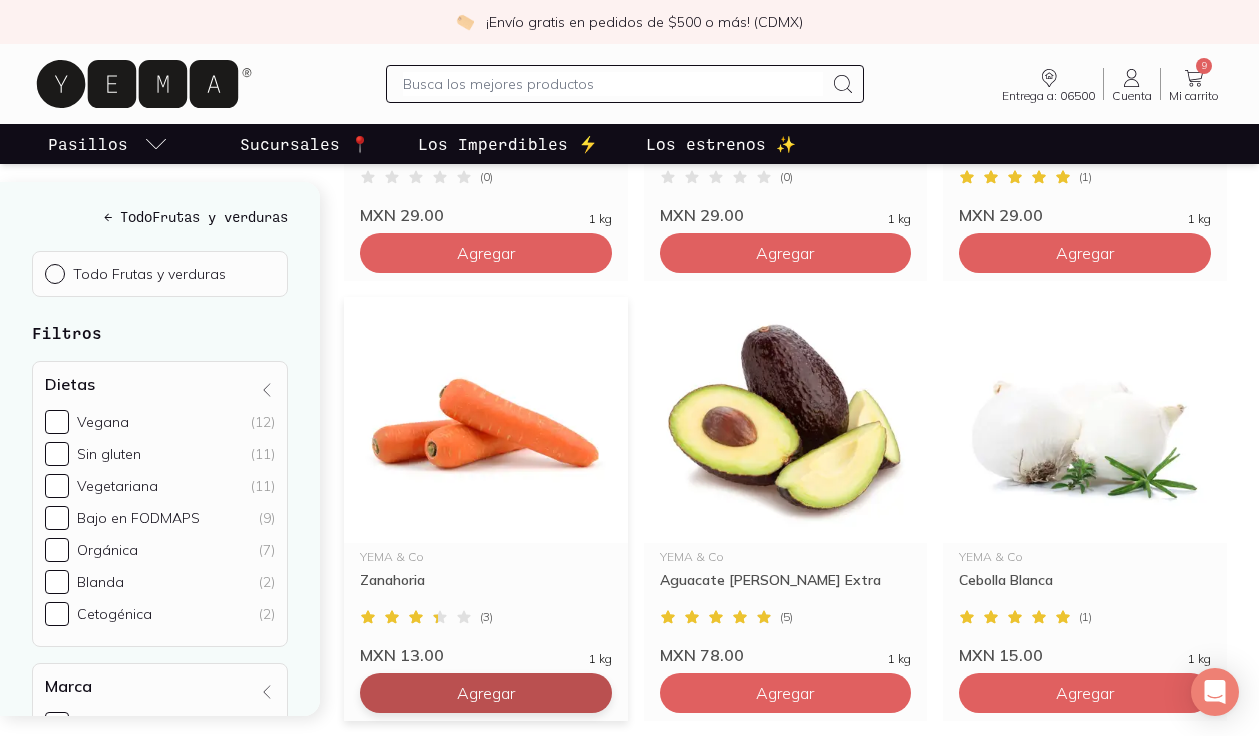 click on "Agregar" at bounding box center [785, -1947] 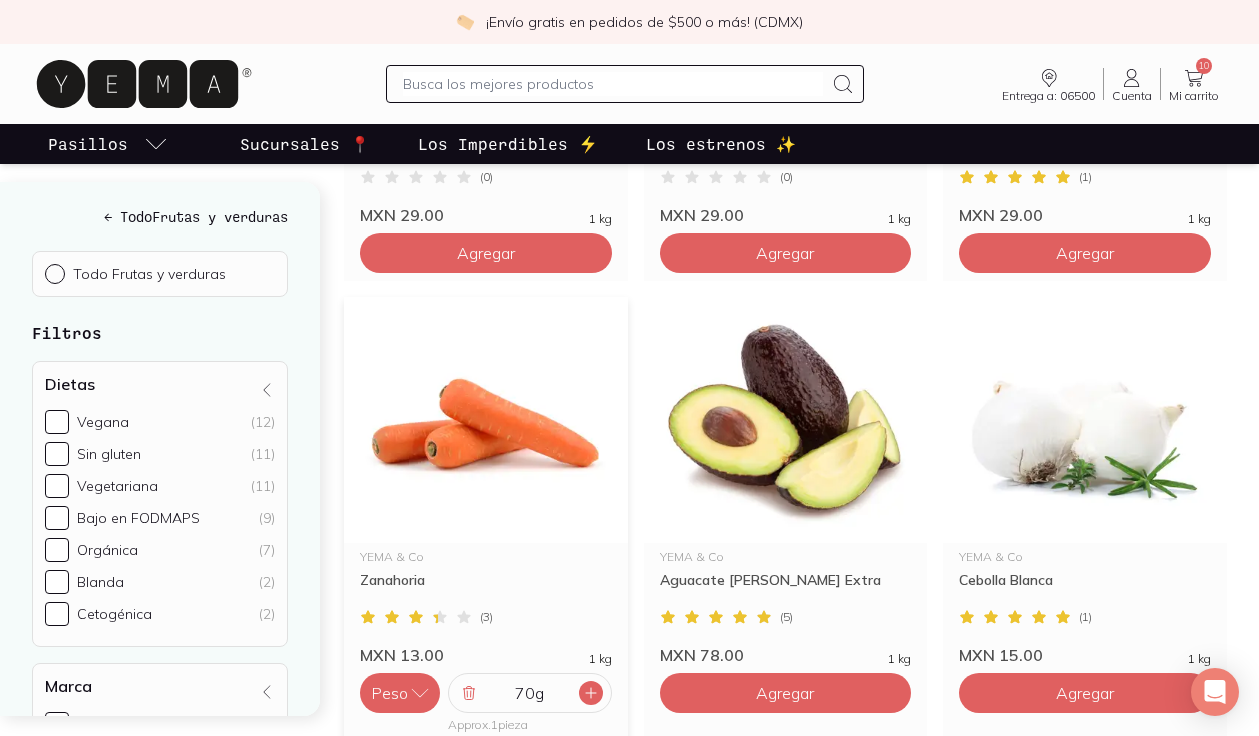 click 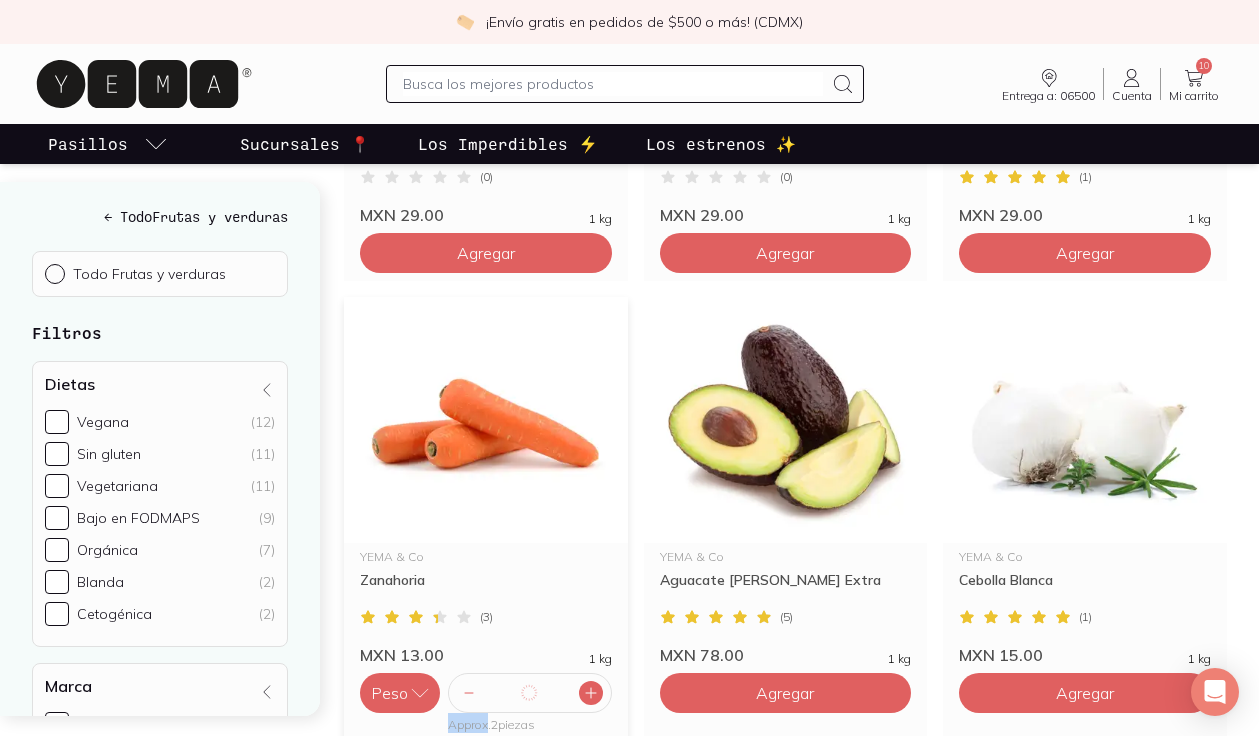 click 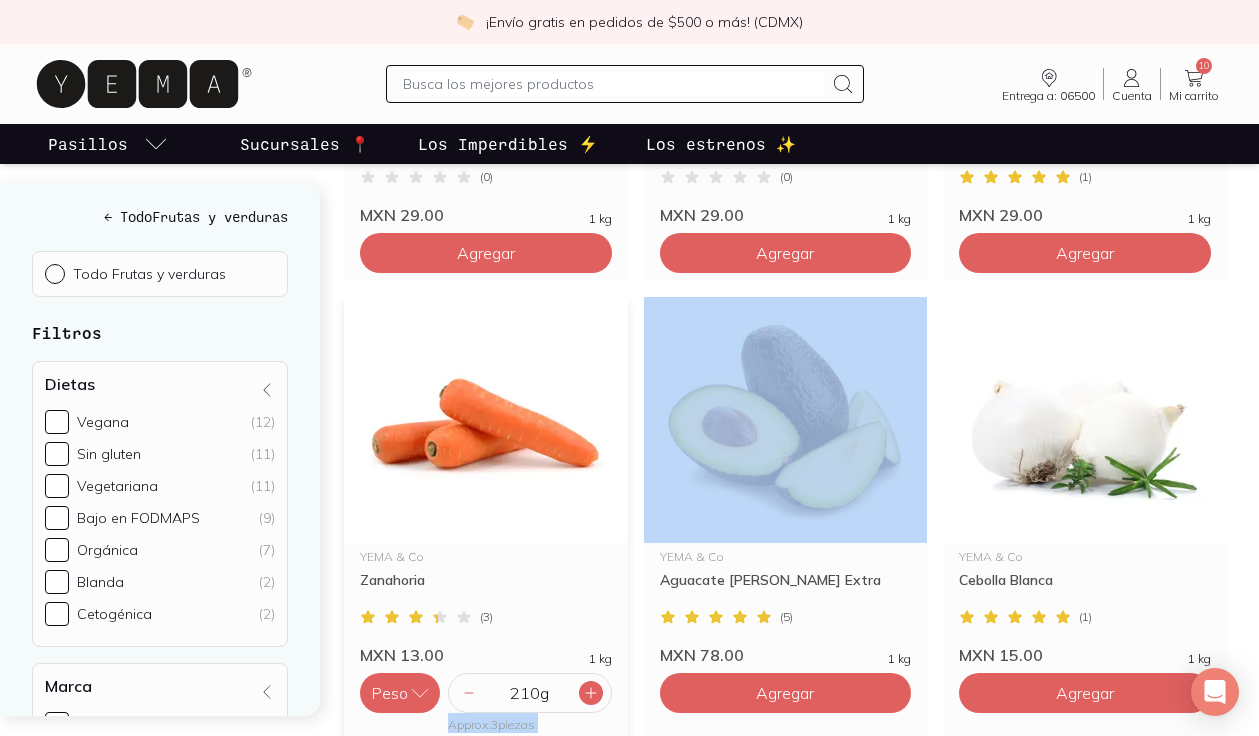 click 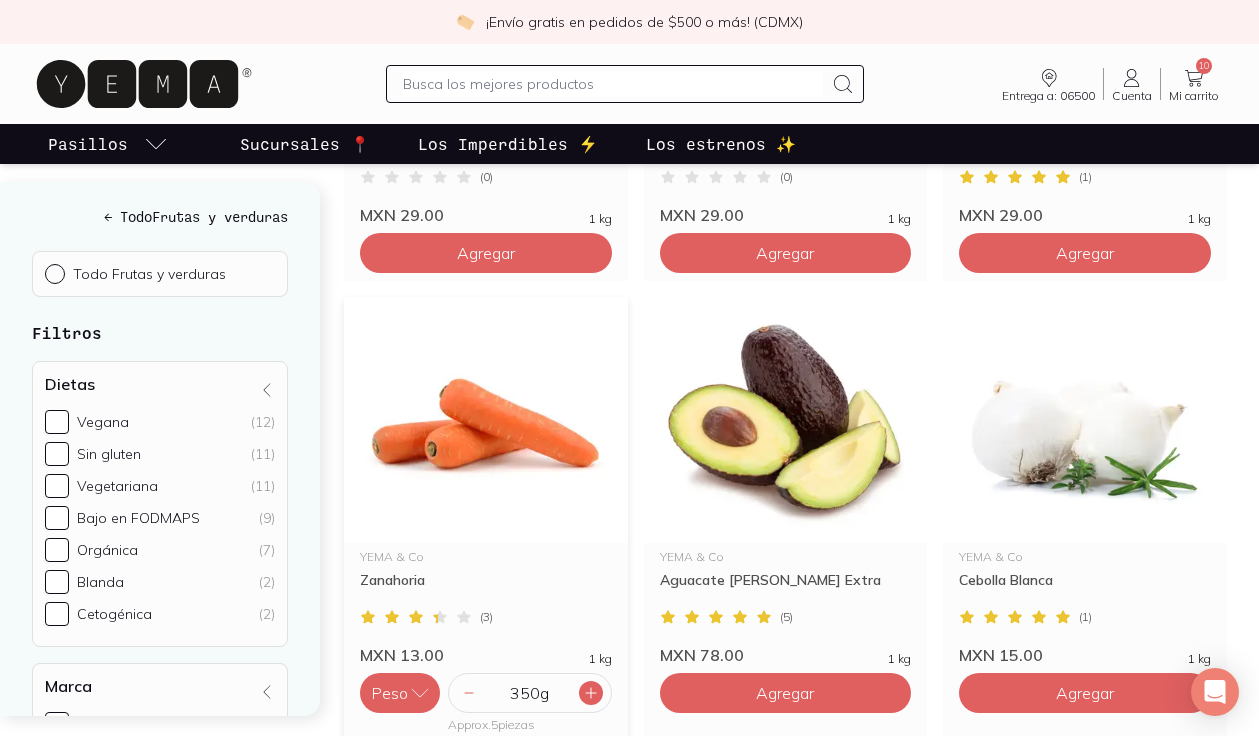 click 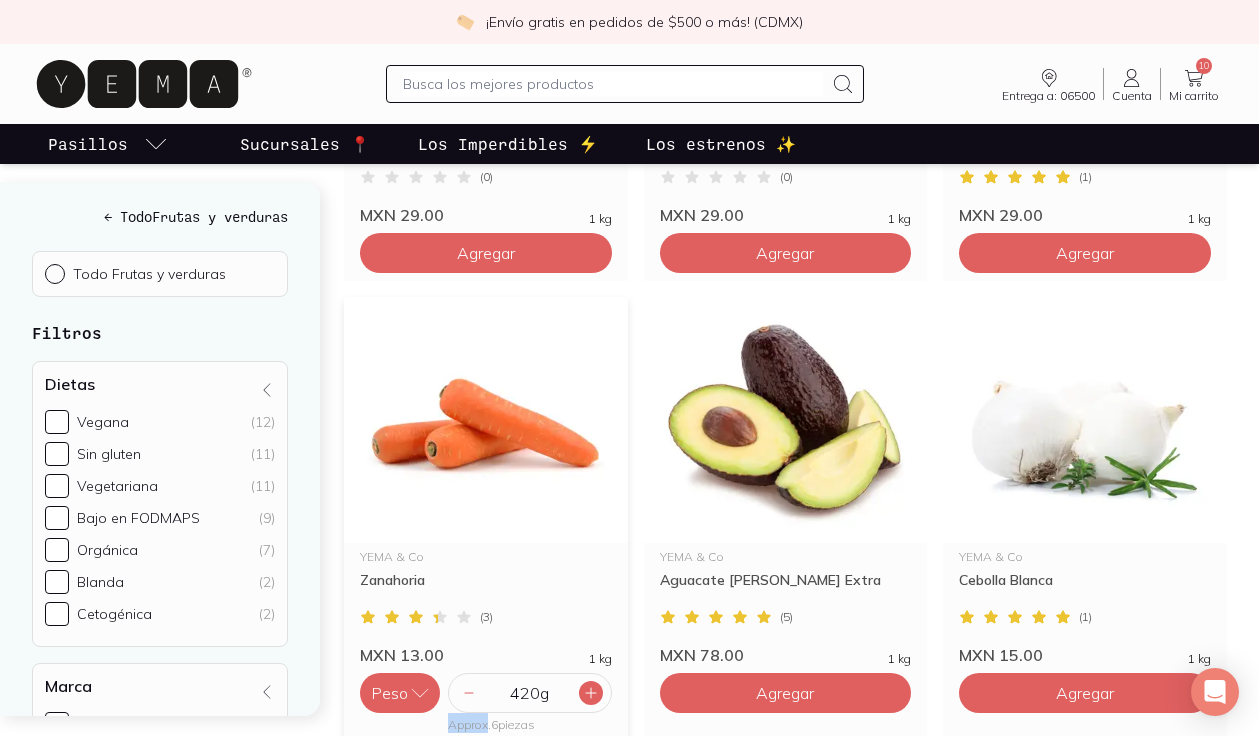 click 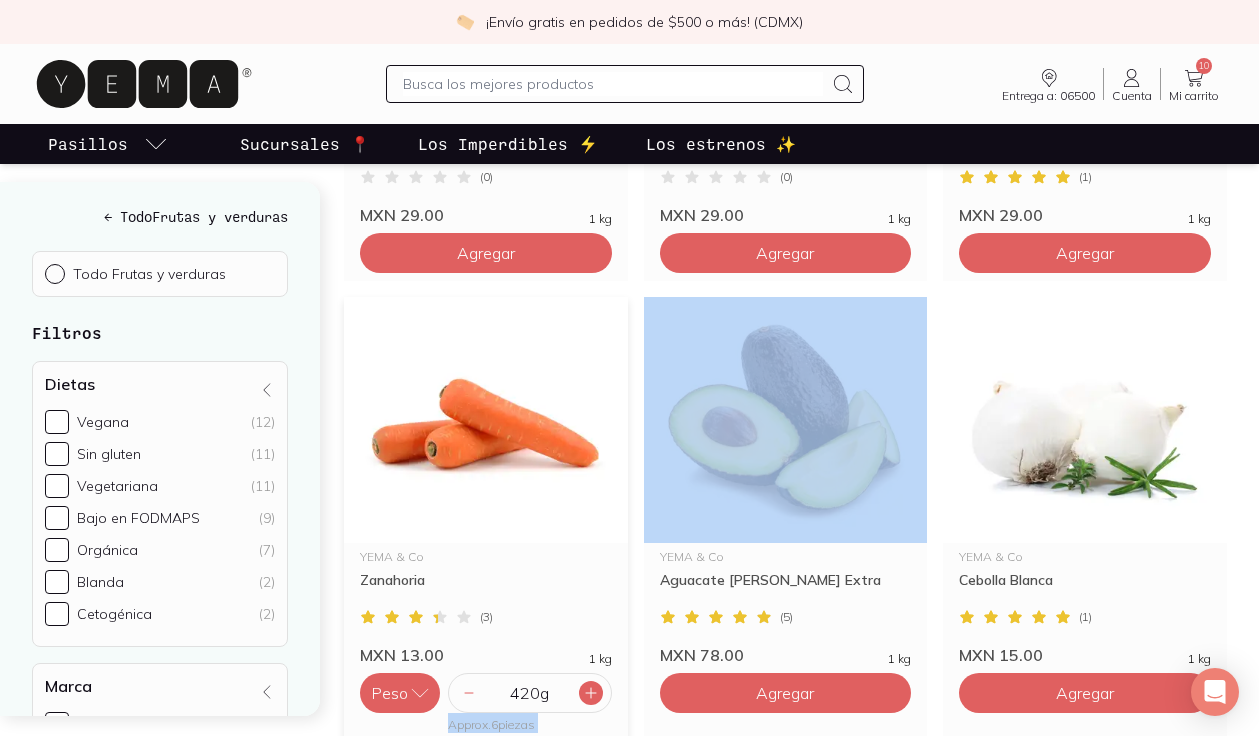 click 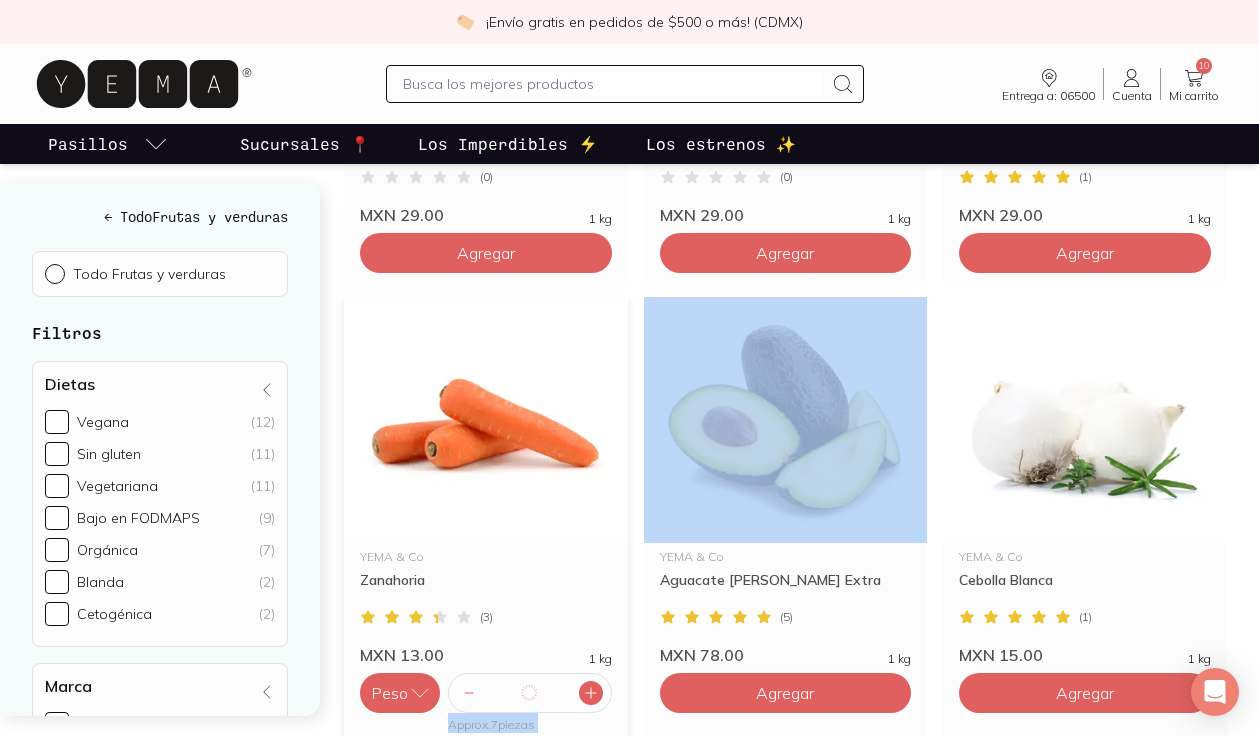 click 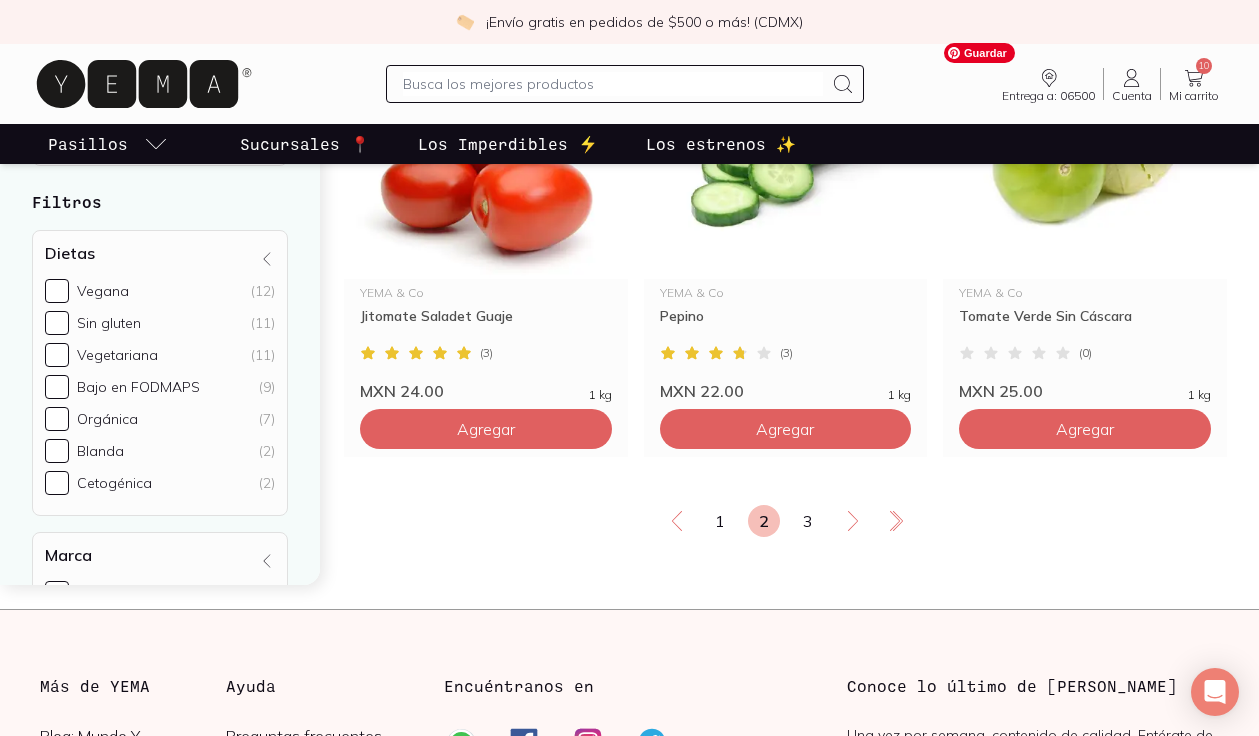 scroll, scrollTop: 3504, scrollLeft: 0, axis: vertical 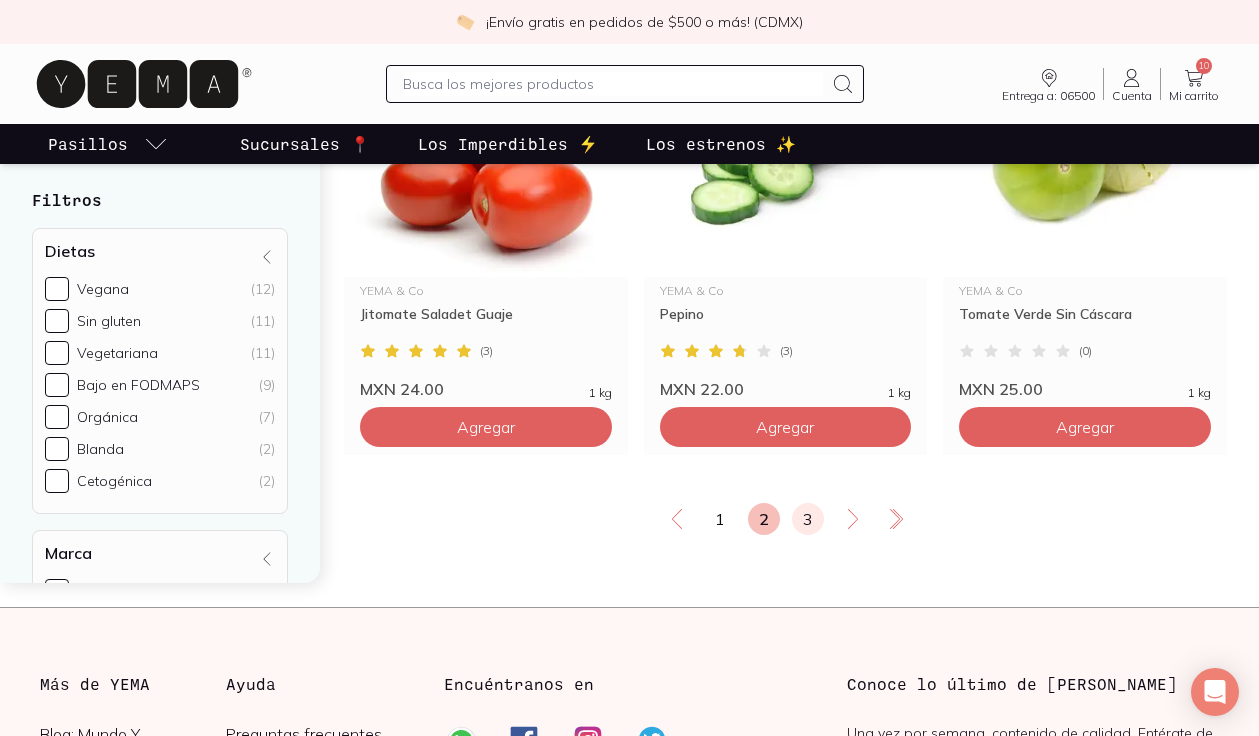 click on "3" at bounding box center (808, 519) 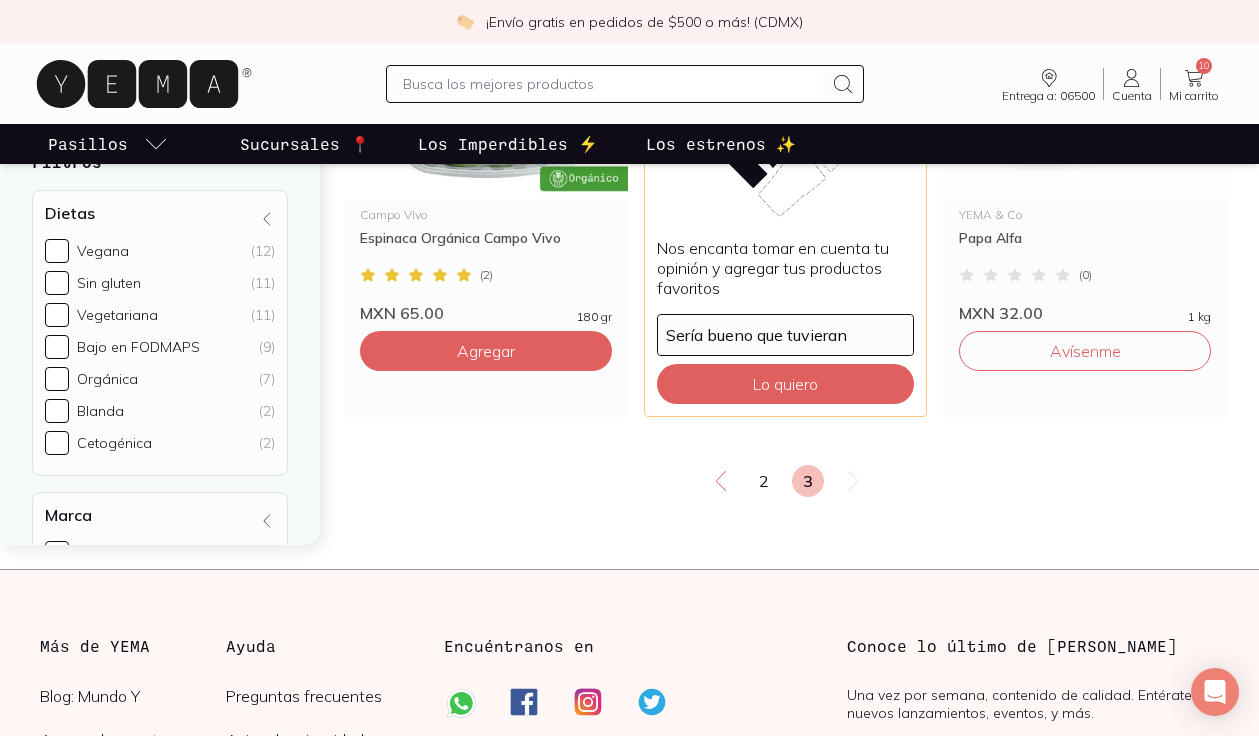 scroll, scrollTop: 484, scrollLeft: 0, axis: vertical 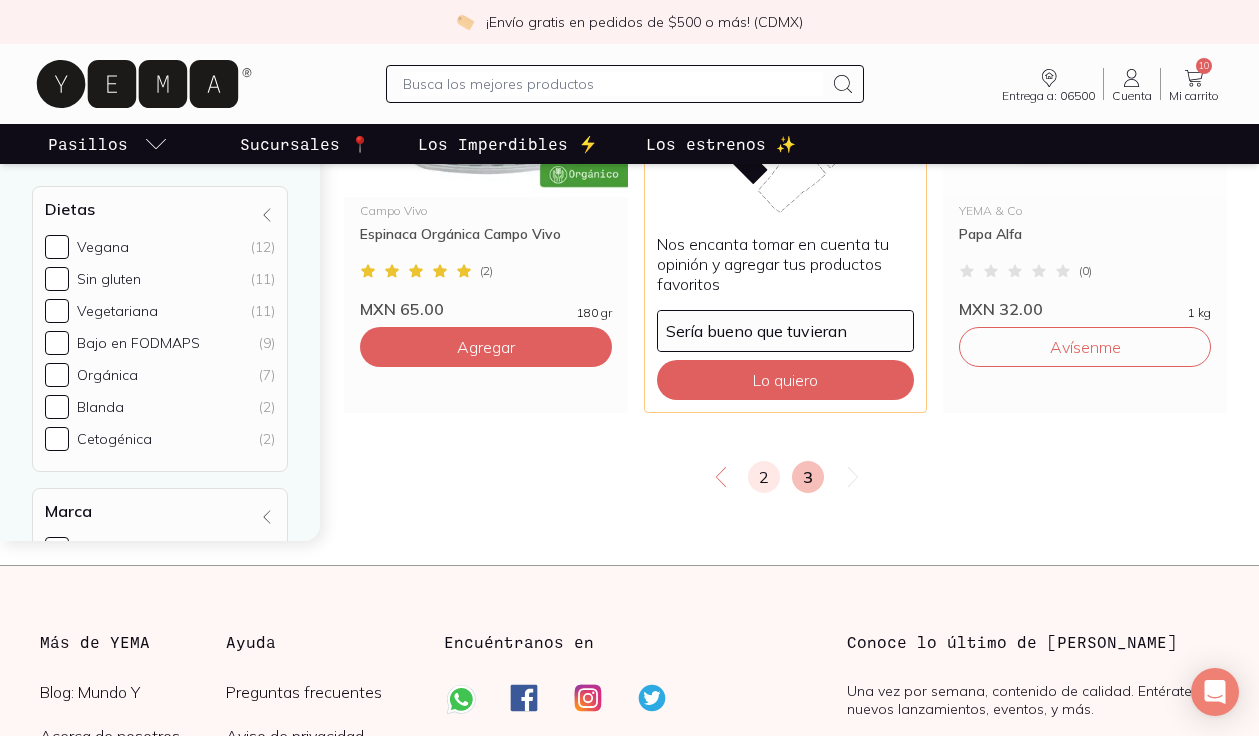 click on "2" at bounding box center (764, 477) 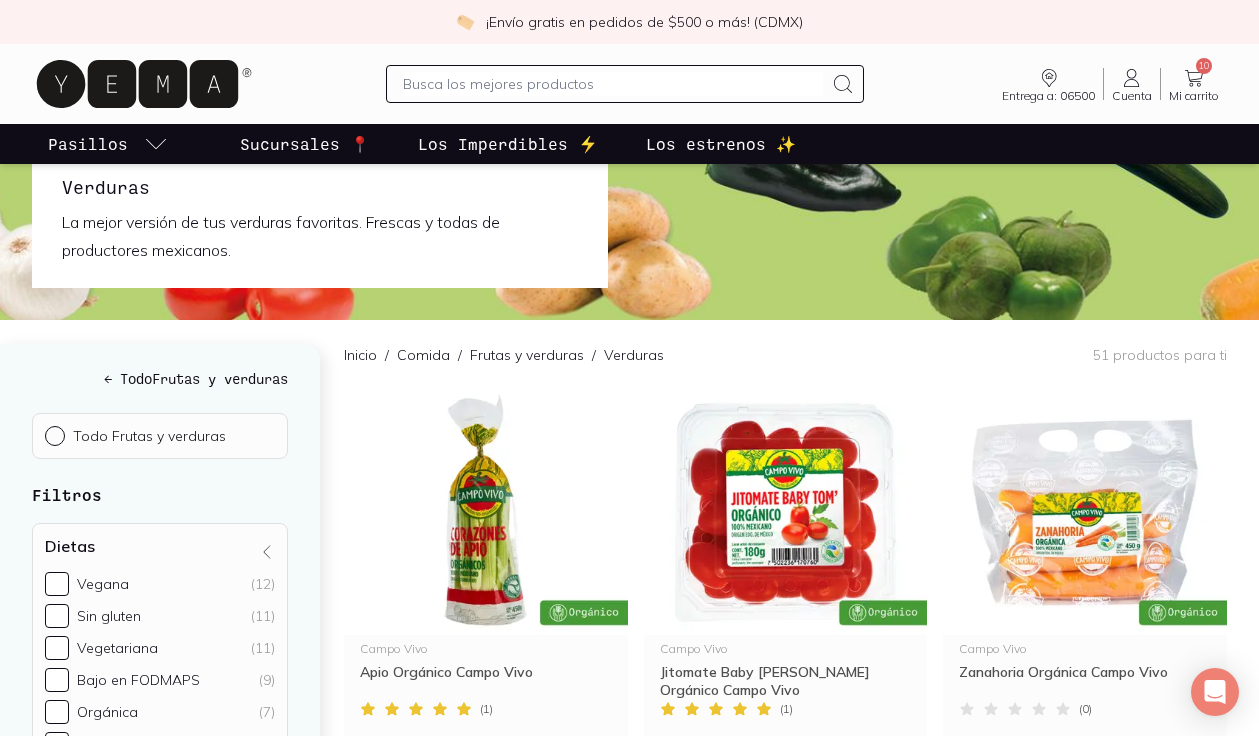 scroll, scrollTop: 0, scrollLeft: 0, axis: both 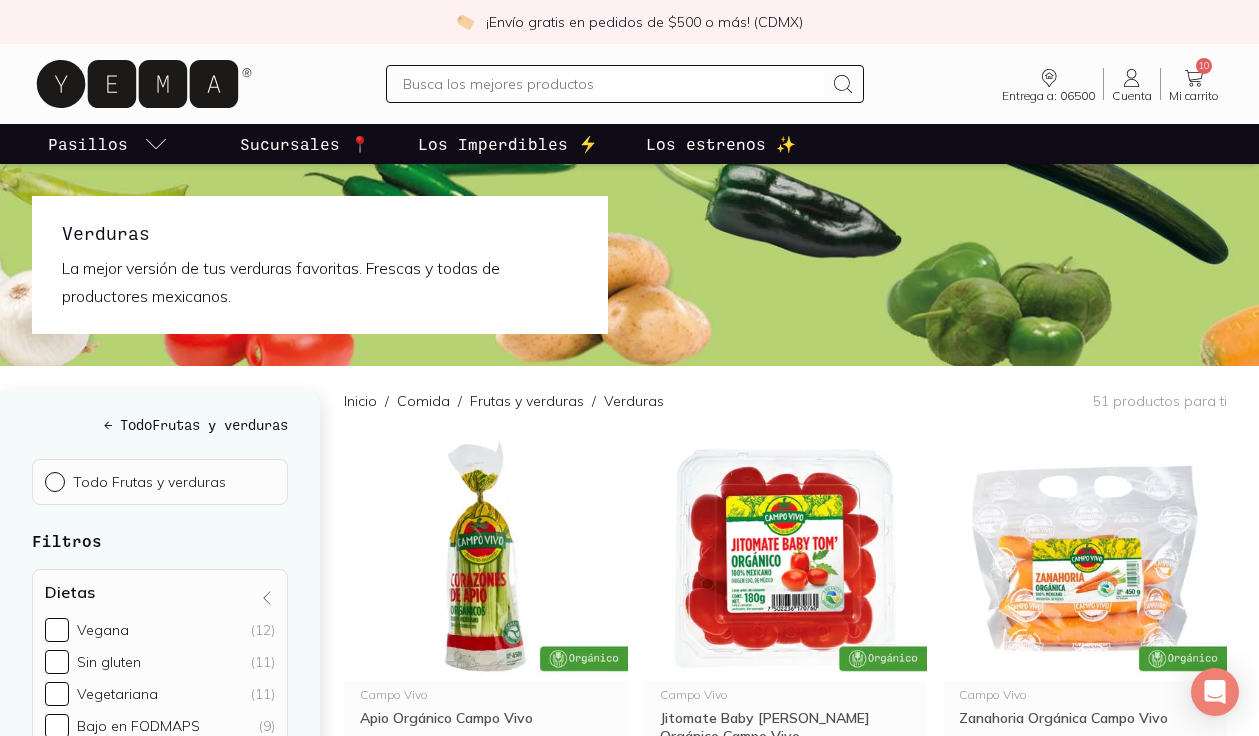 click 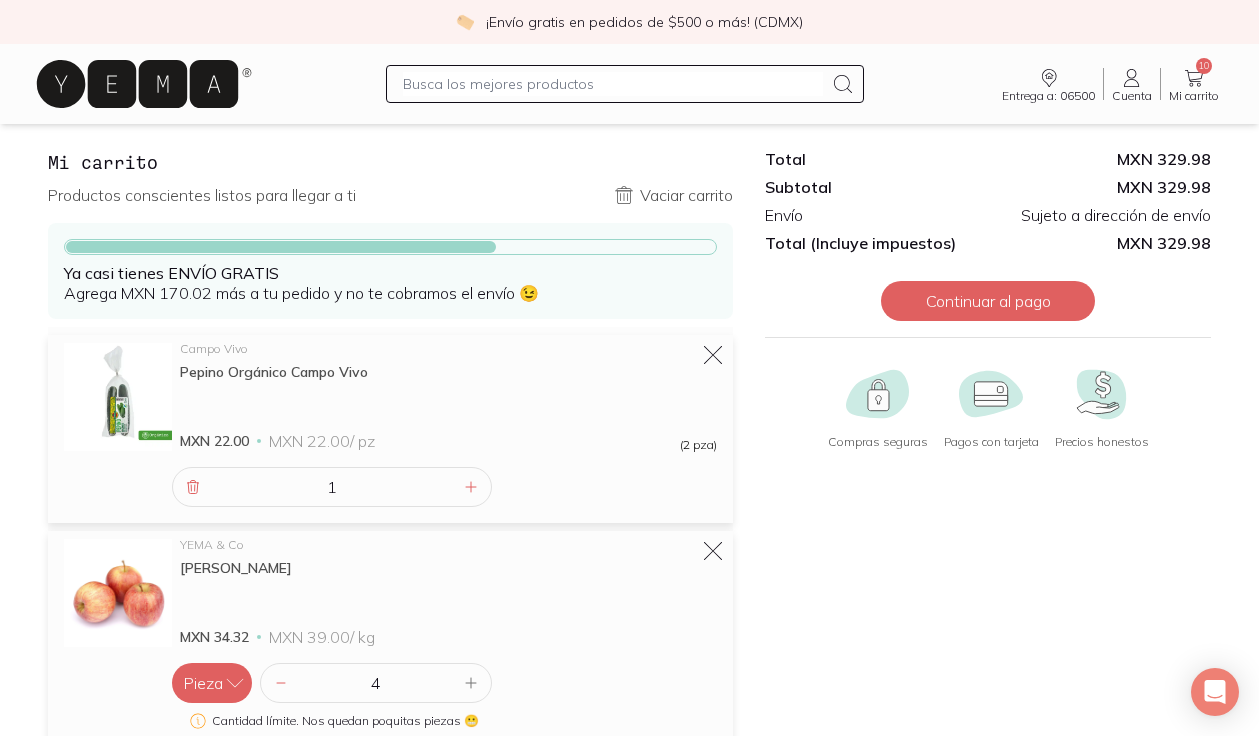 scroll, scrollTop: 0, scrollLeft: 0, axis: both 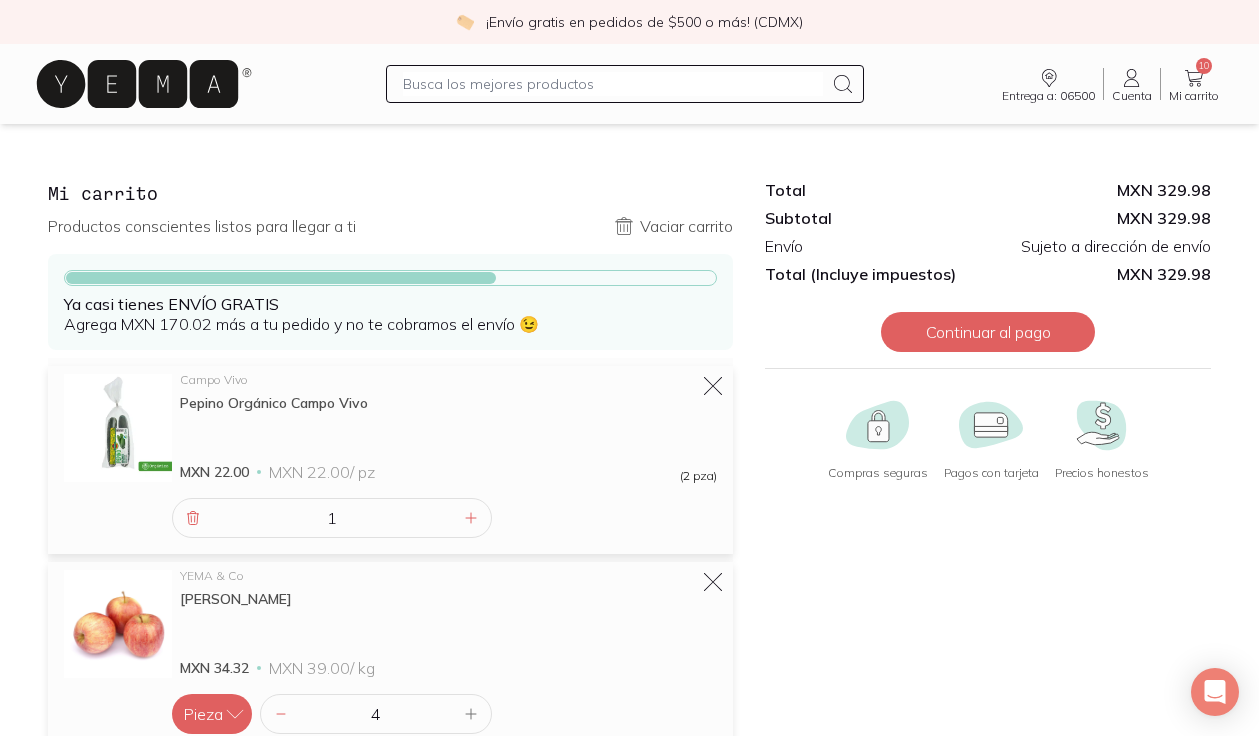 click 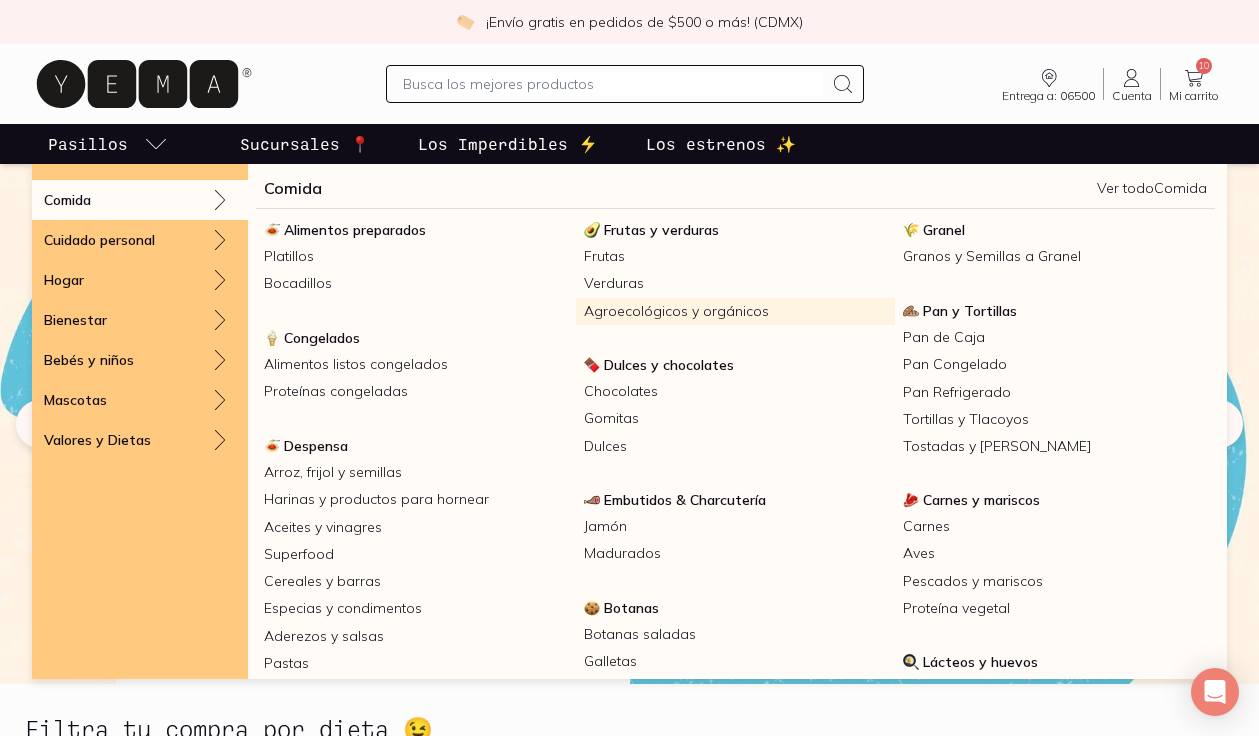 click on "Agroecológicos y orgánicos" at bounding box center (736, 311) 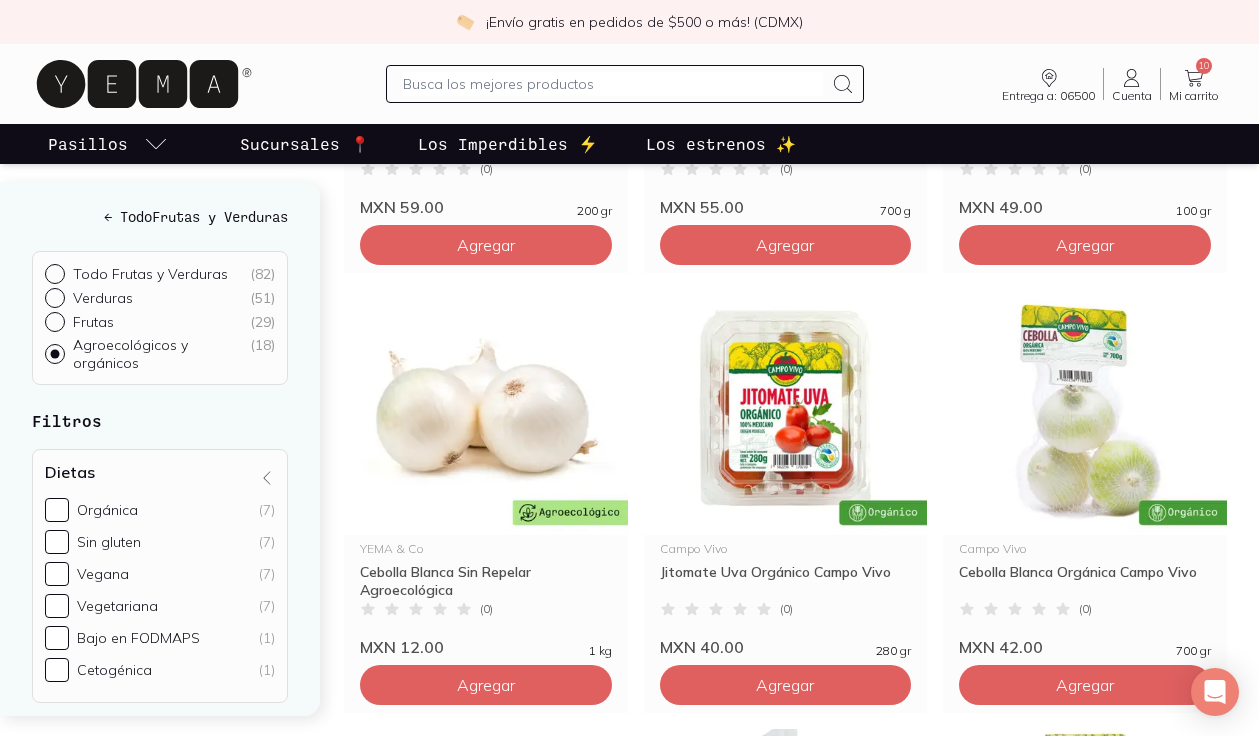 scroll, scrollTop: 0, scrollLeft: 0, axis: both 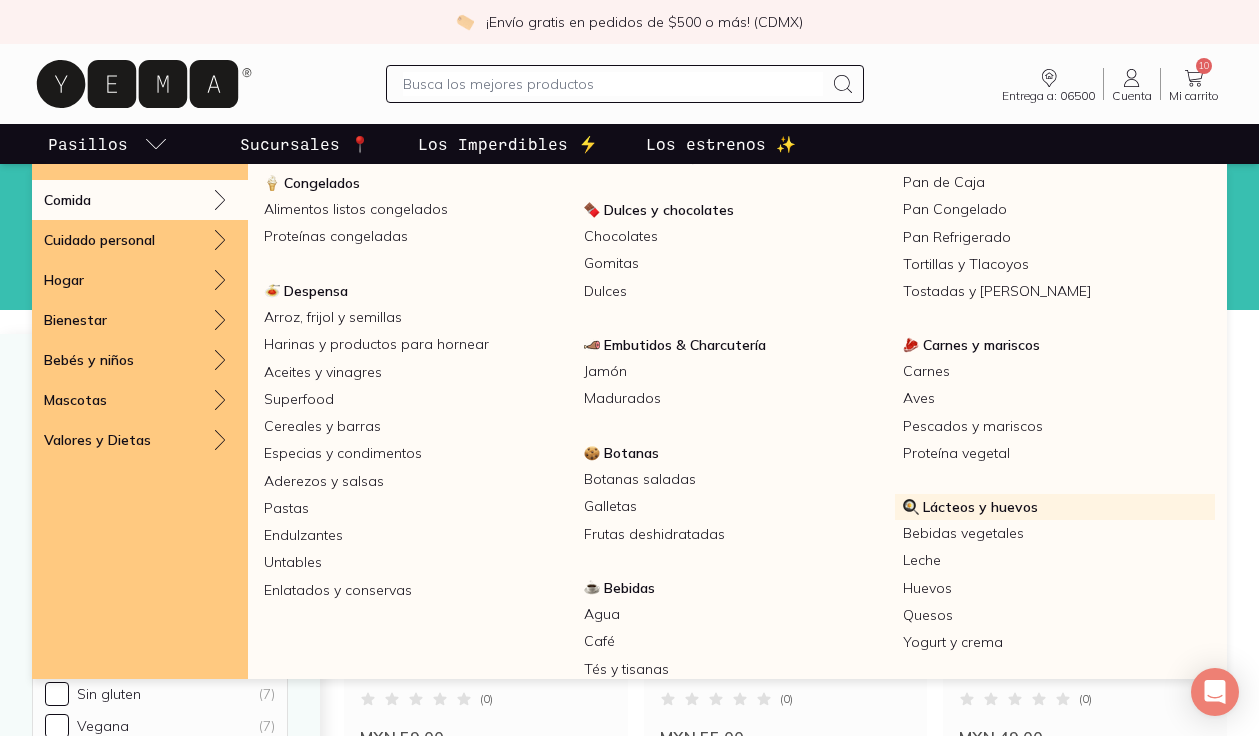 click on "Lácteos y huevos" at bounding box center [980, 507] 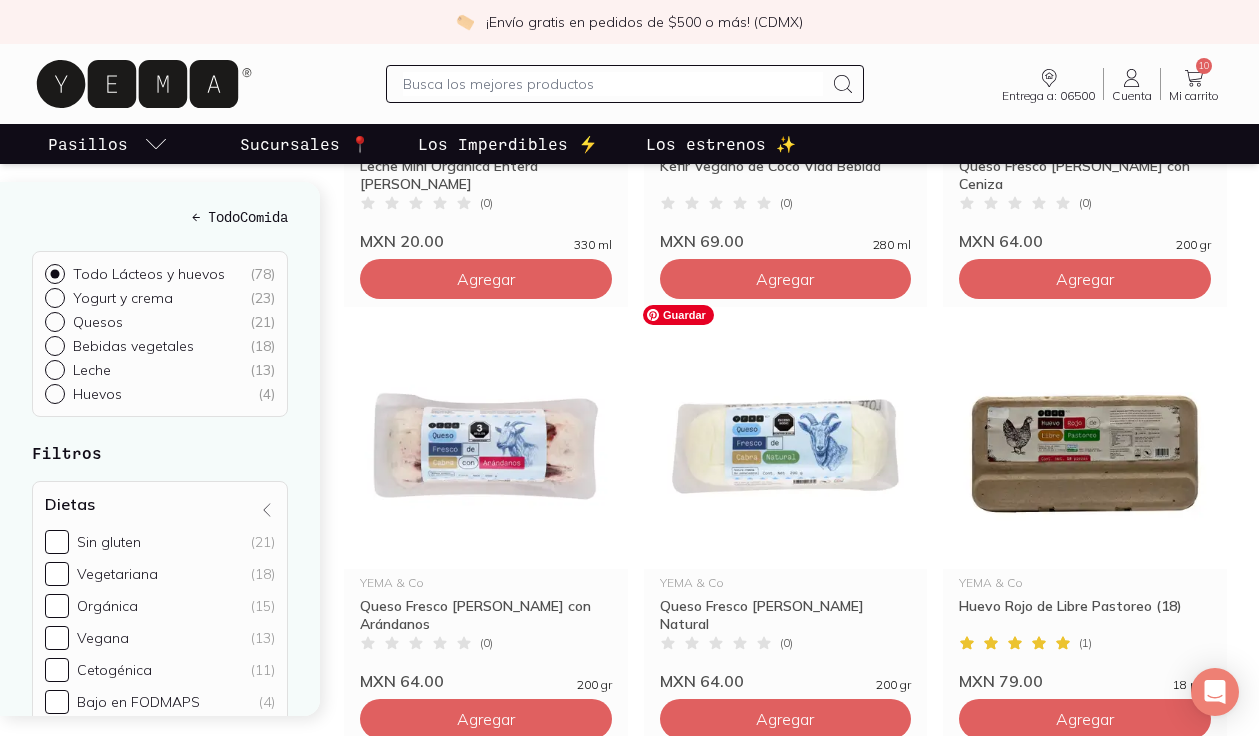 scroll, scrollTop: 2342, scrollLeft: 0, axis: vertical 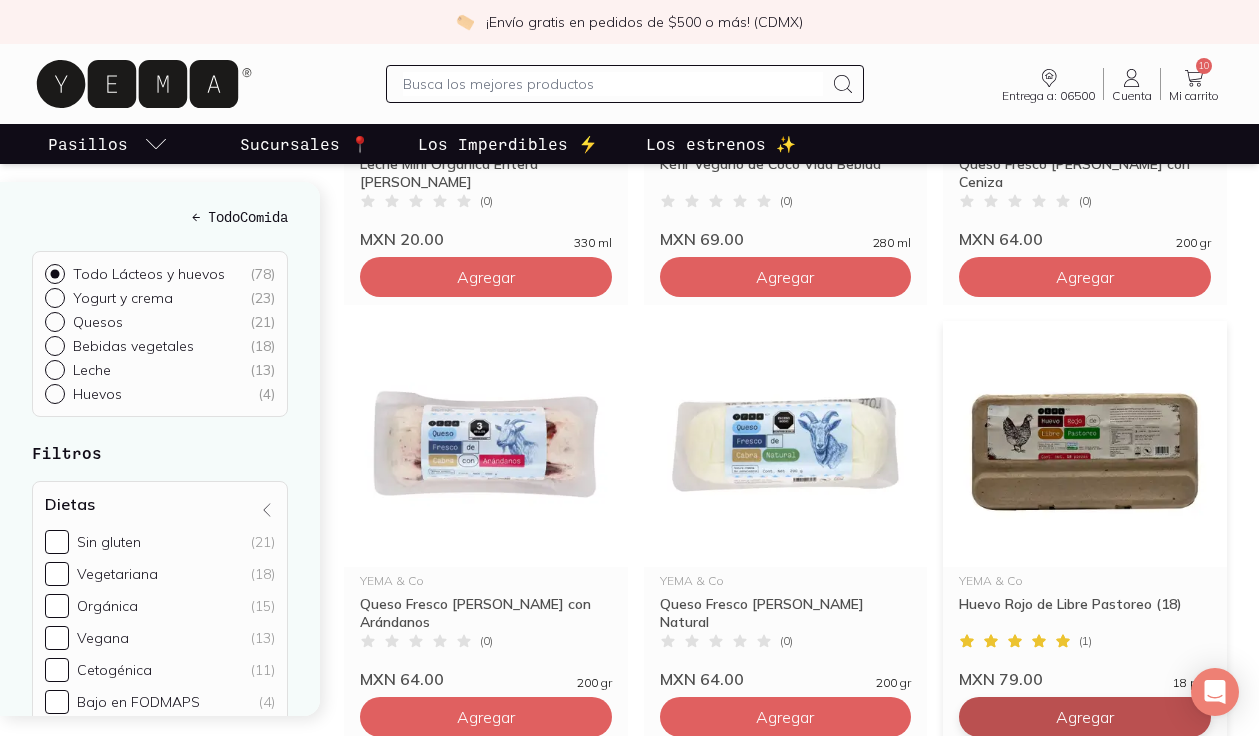 click on "Agregar" at bounding box center (486, -1483) 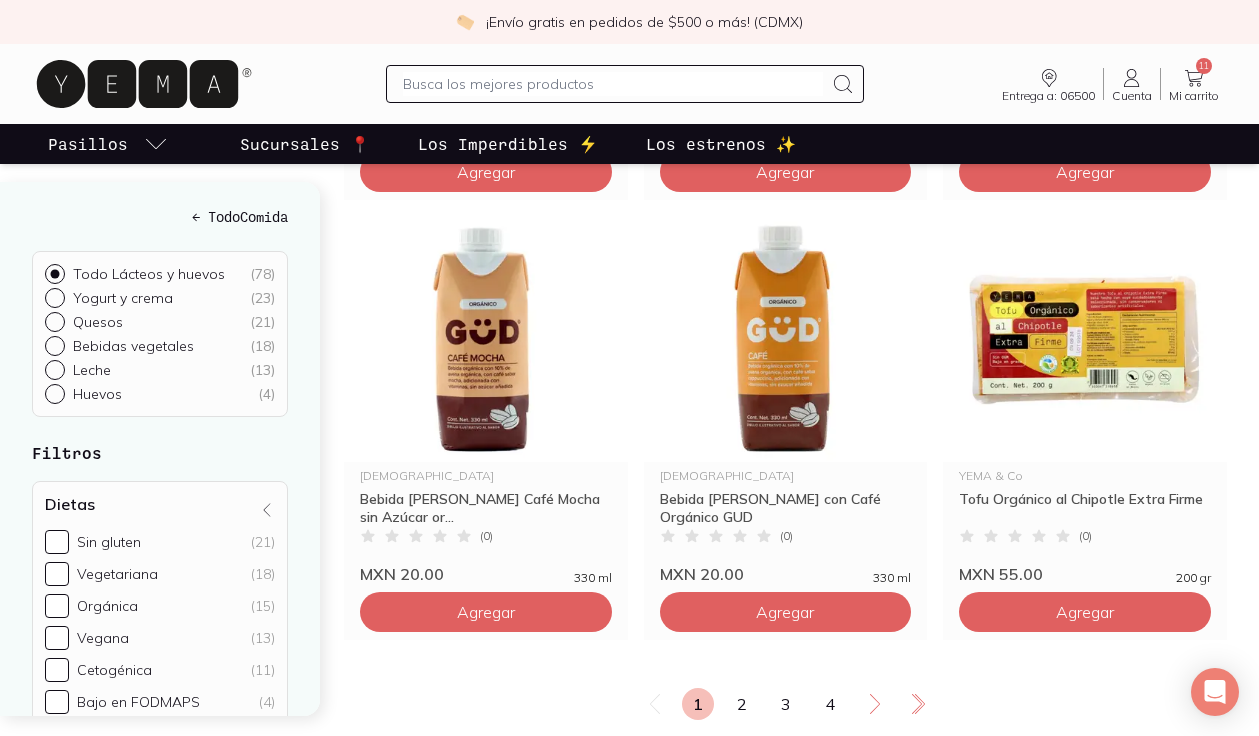 scroll, scrollTop: 3342, scrollLeft: 0, axis: vertical 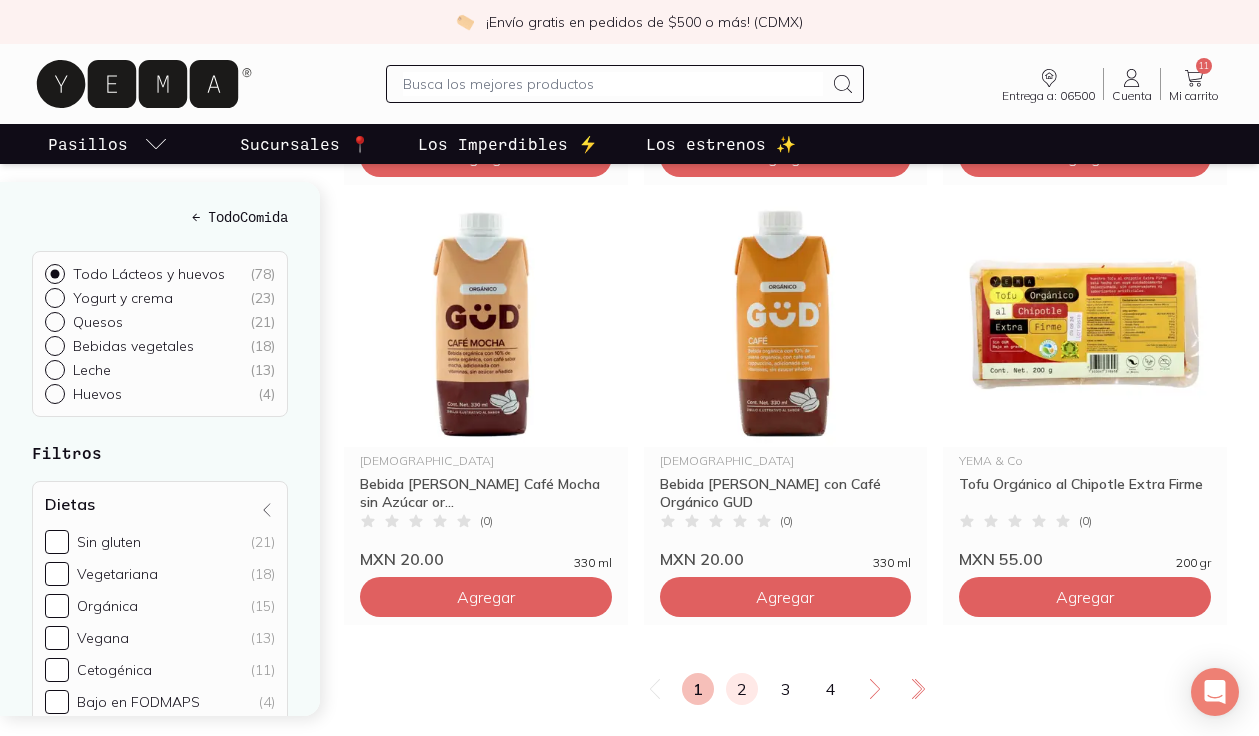 click on "2" at bounding box center (742, 689) 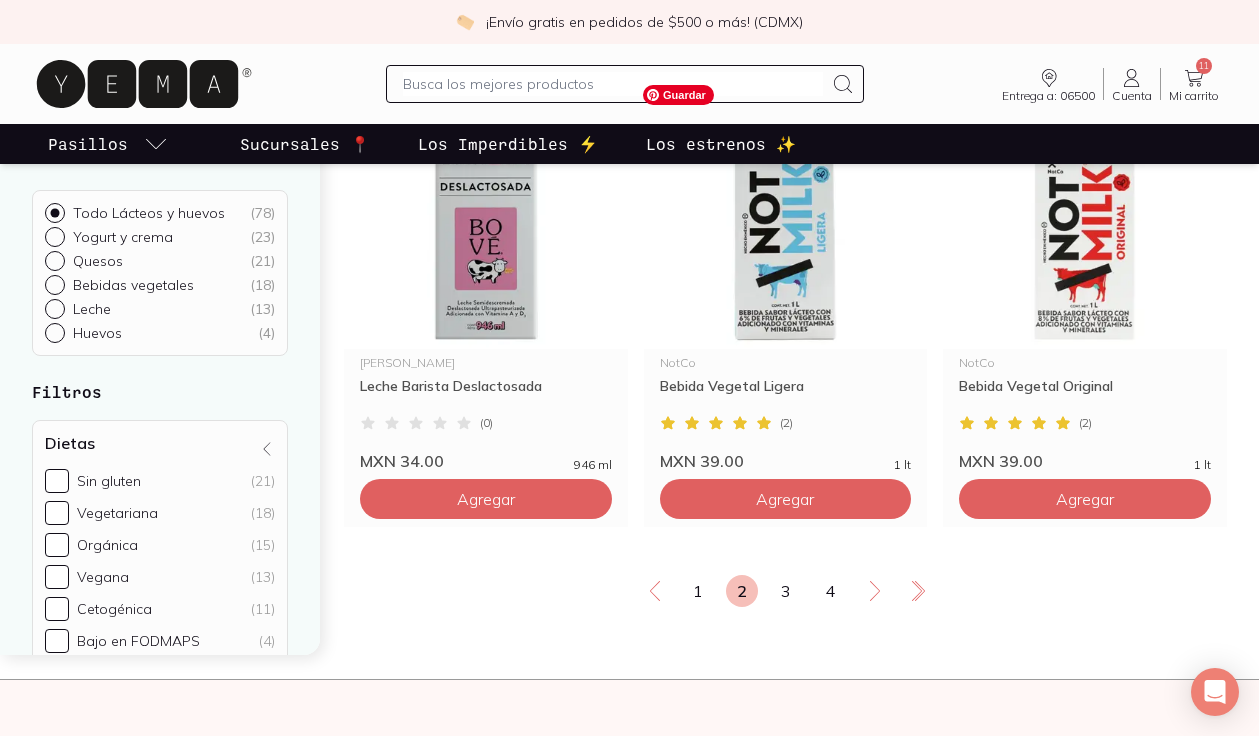 scroll, scrollTop: 3445, scrollLeft: 0, axis: vertical 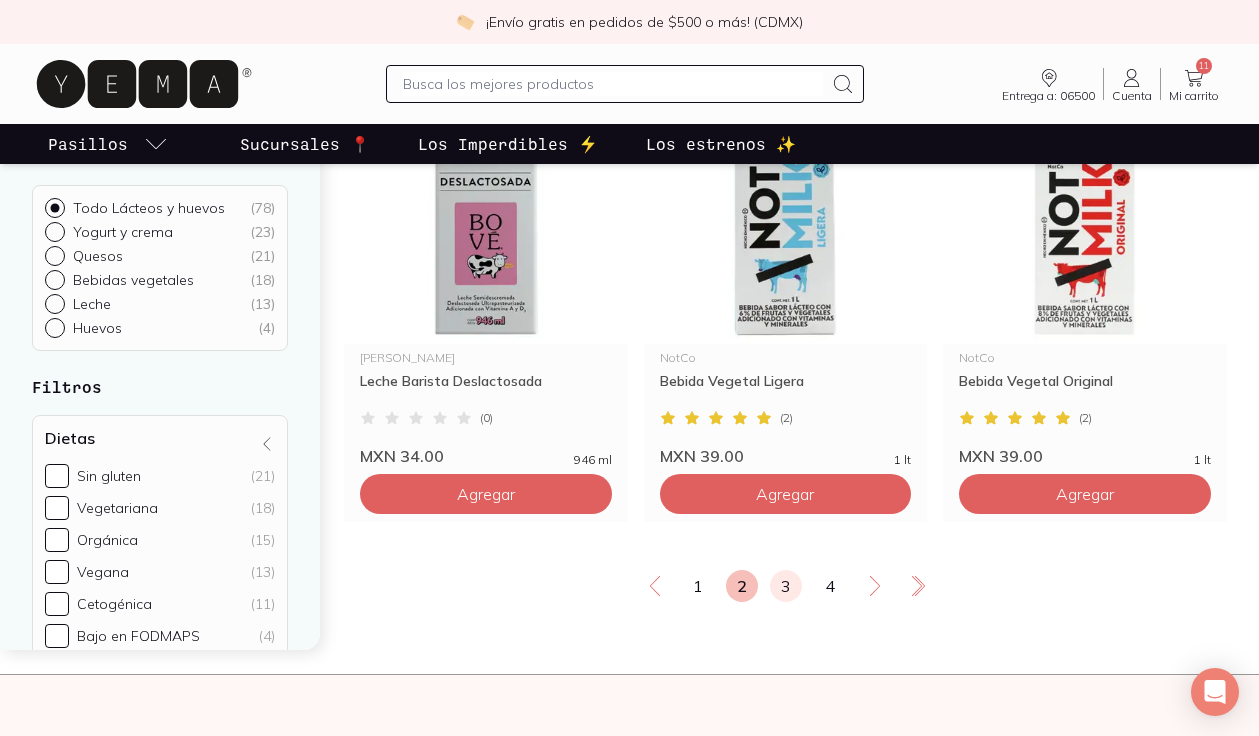 click on "3" at bounding box center (786, 586) 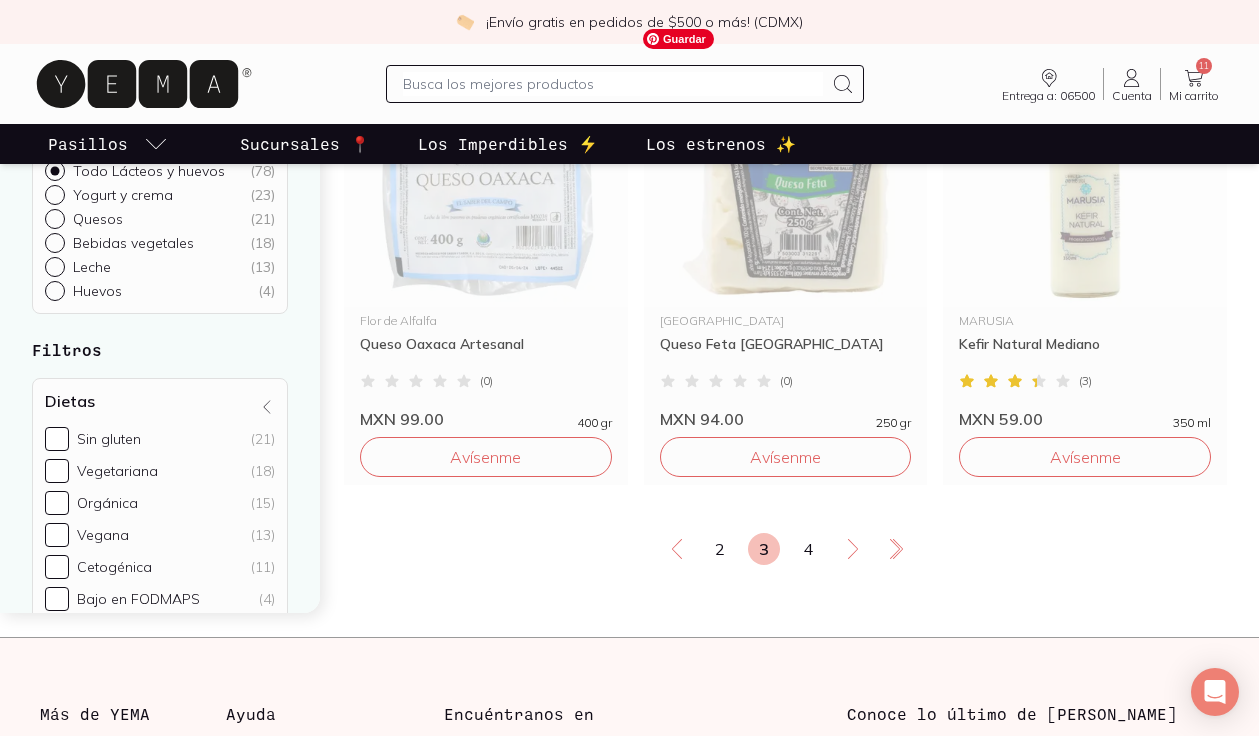 scroll, scrollTop: 3522, scrollLeft: 0, axis: vertical 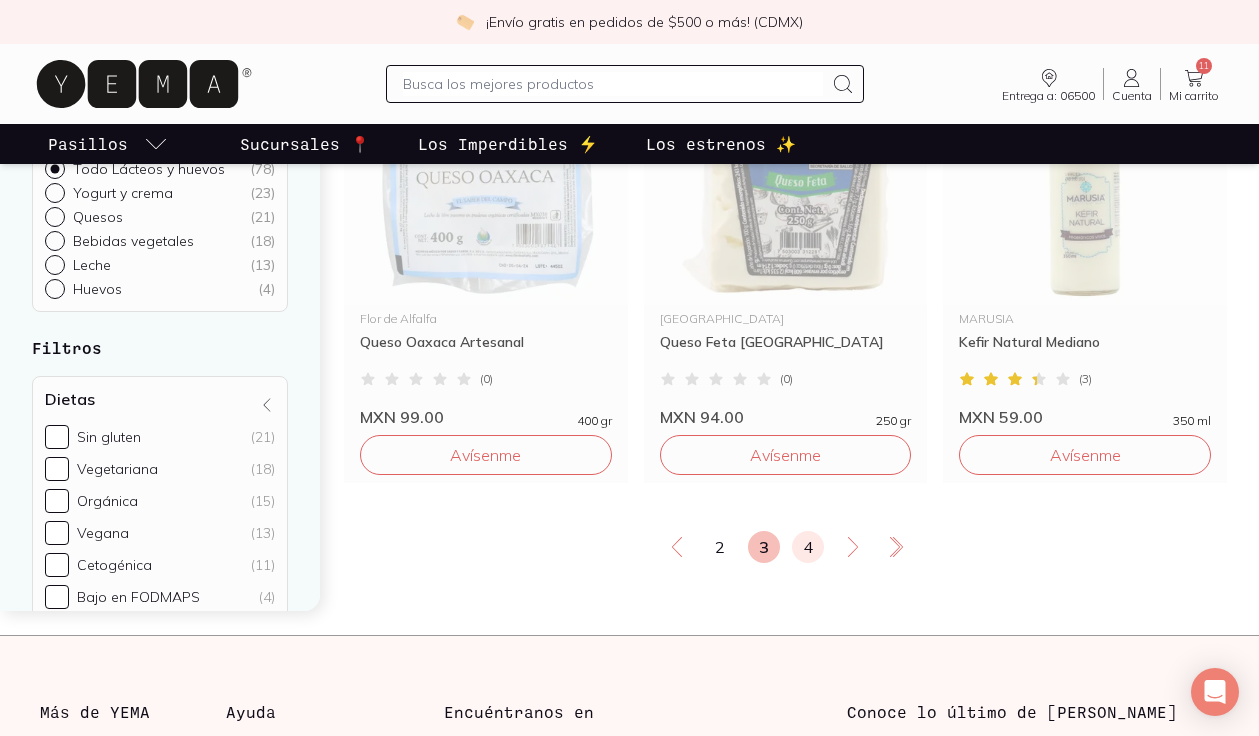click on "4" at bounding box center [808, 547] 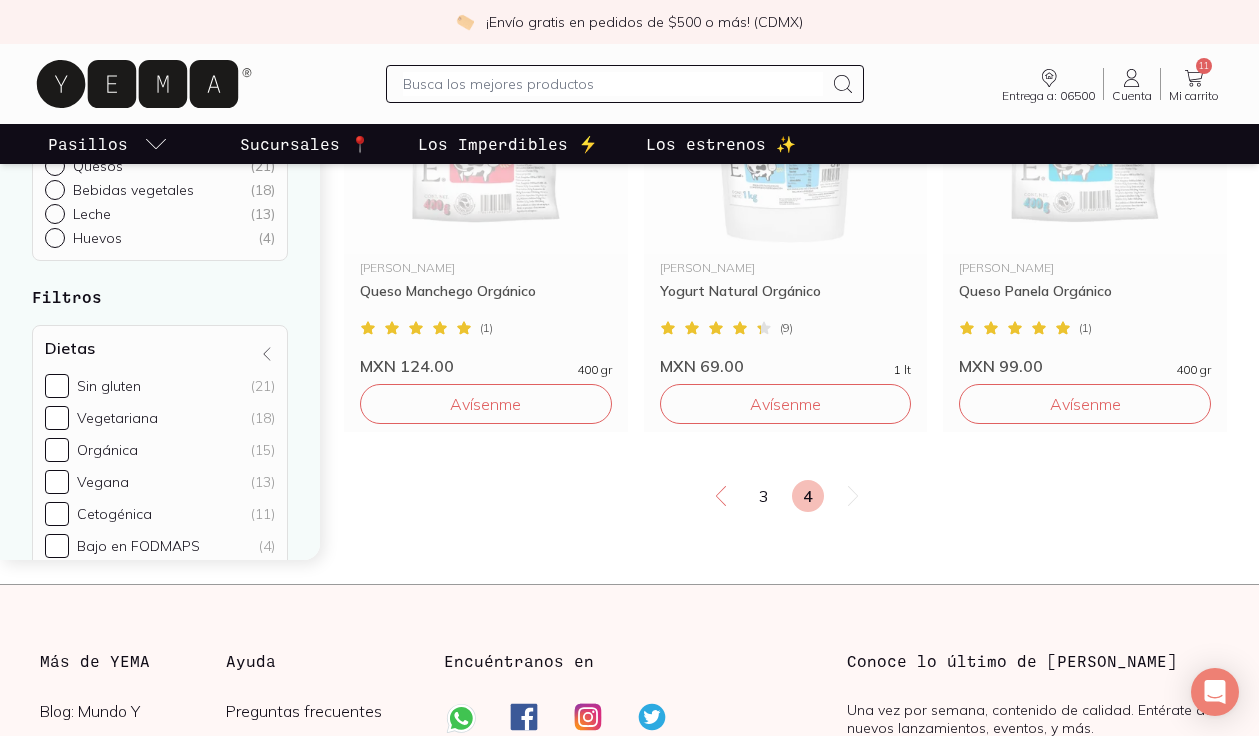 scroll, scrollTop: 936, scrollLeft: 0, axis: vertical 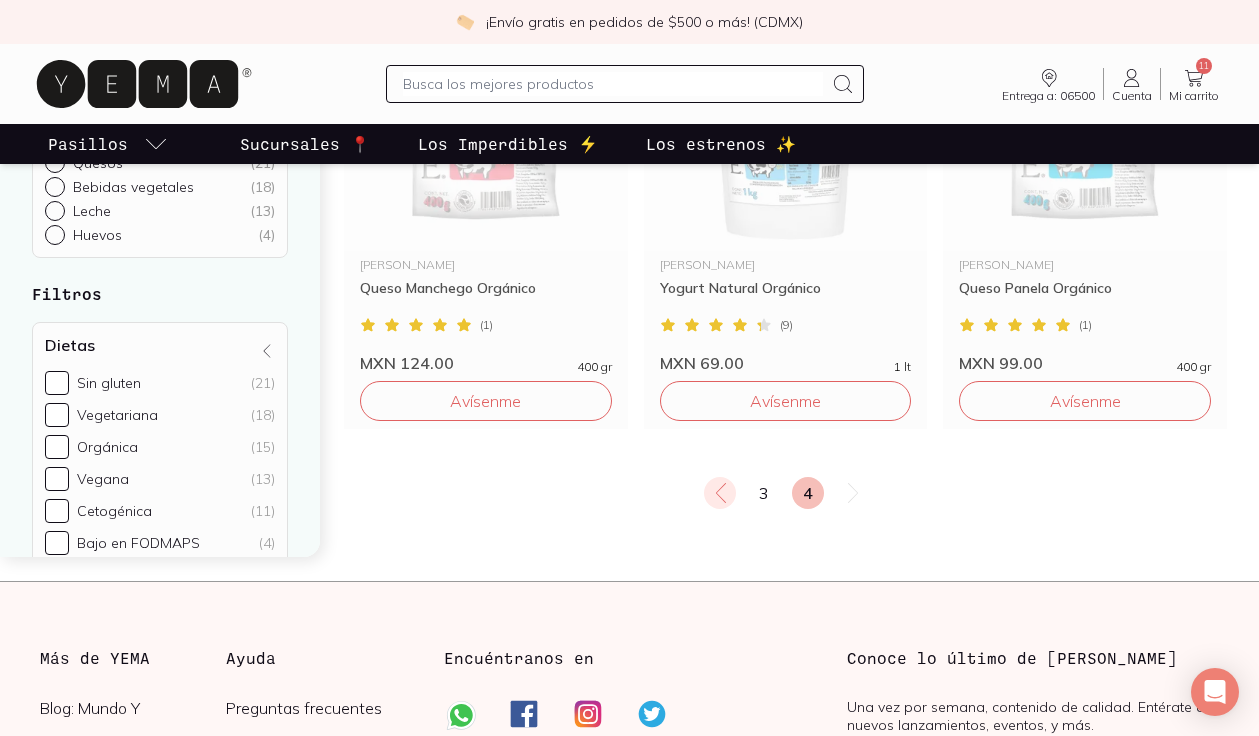 click 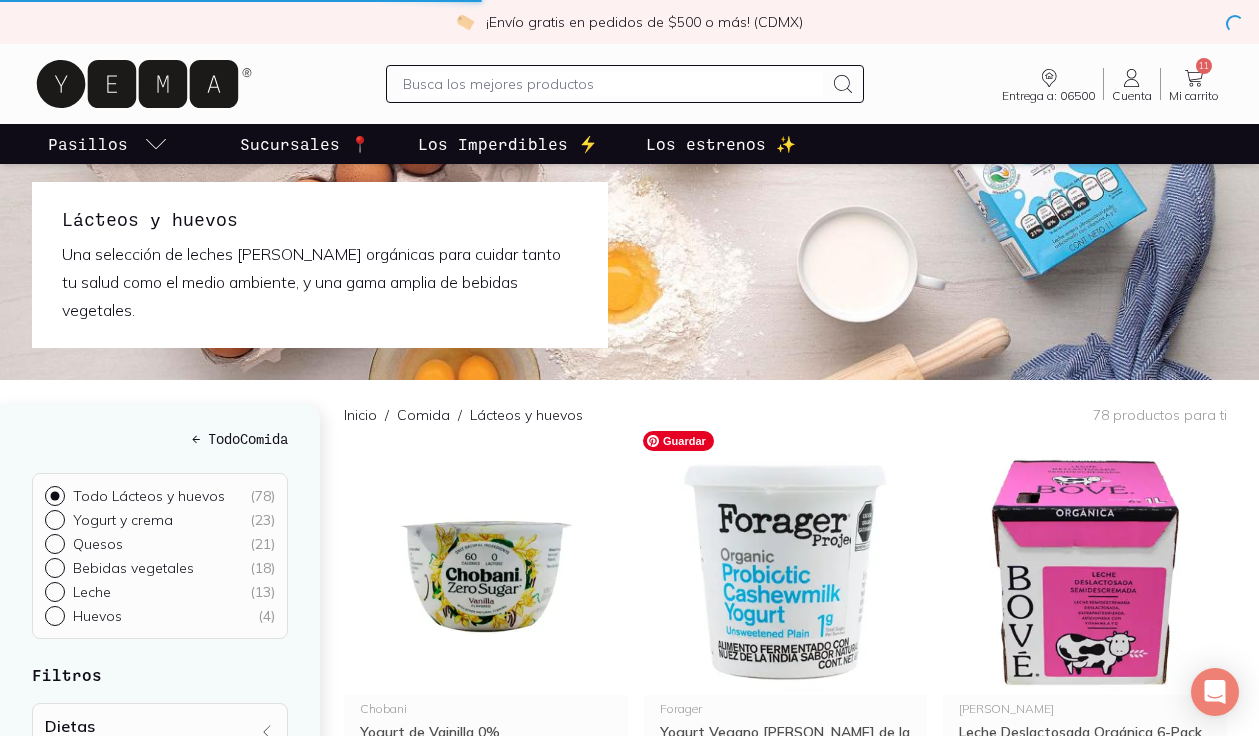 scroll, scrollTop: 0, scrollLeft: 0, axis: both 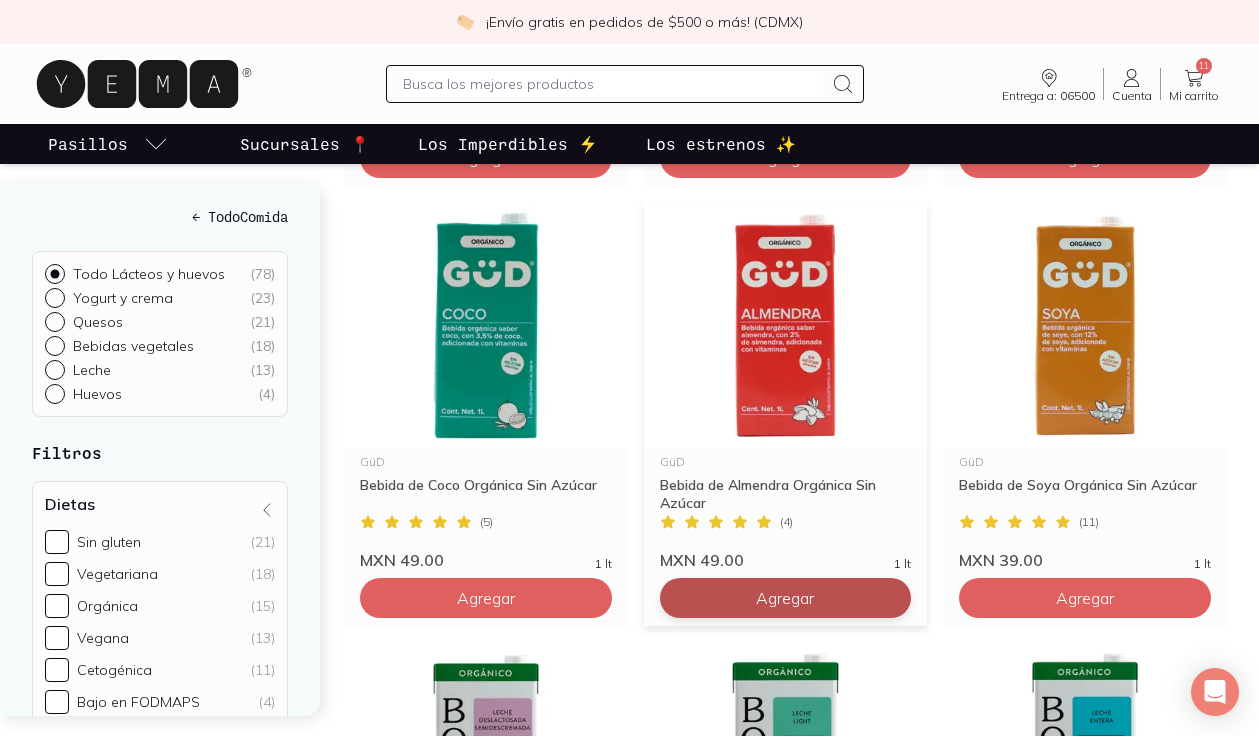 click on "Agregar" at bounding box center [486, -1162] 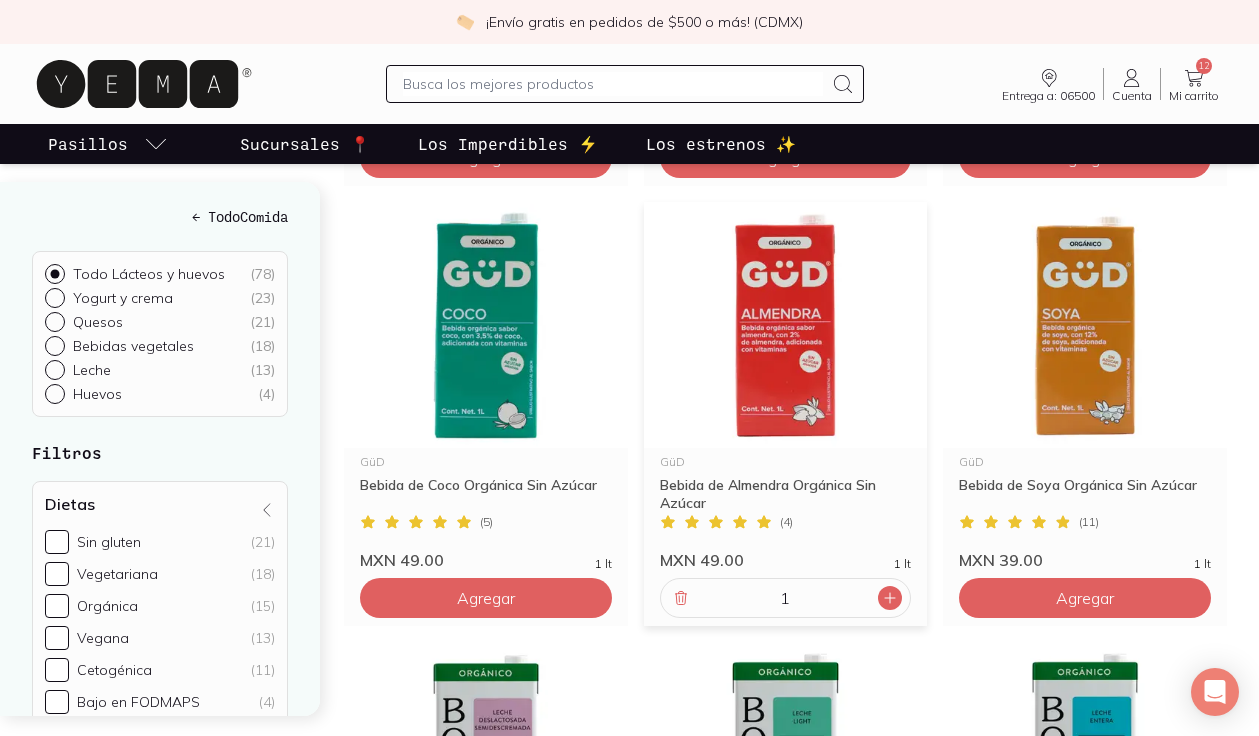 click 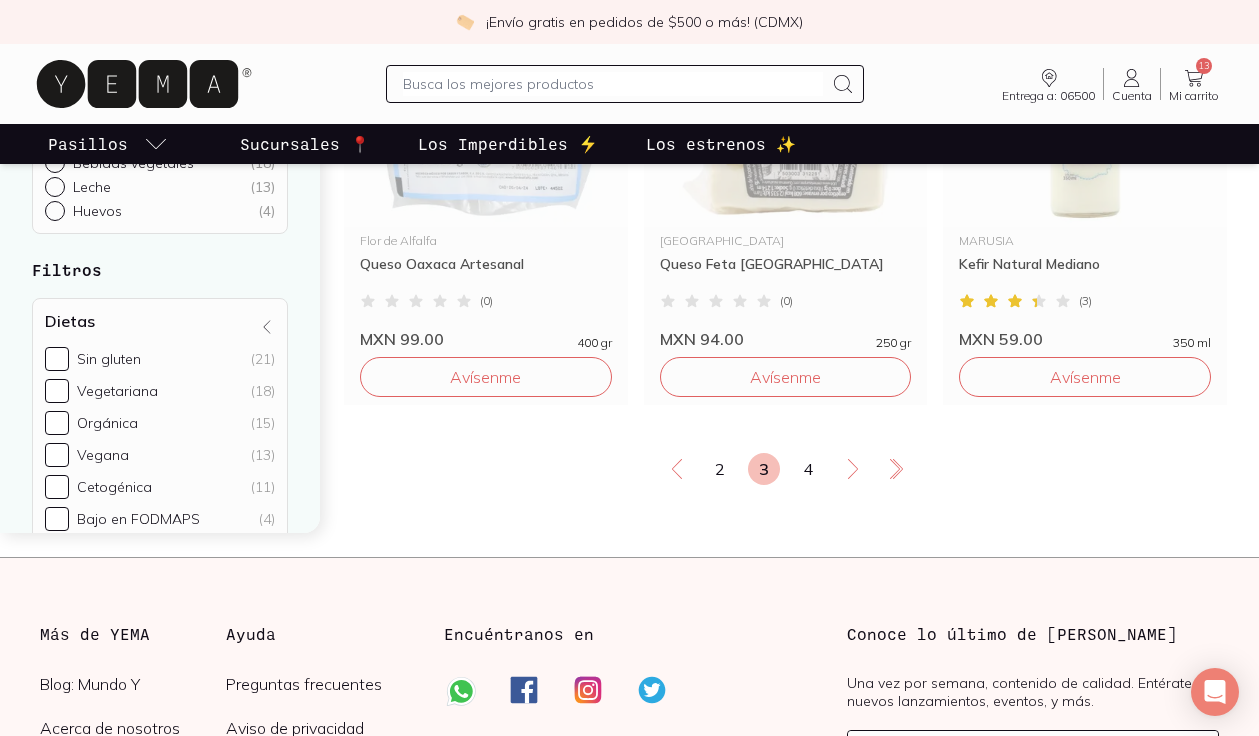 scroll, scrollTop: 3693, scrollLeft: 0, axis: vertical 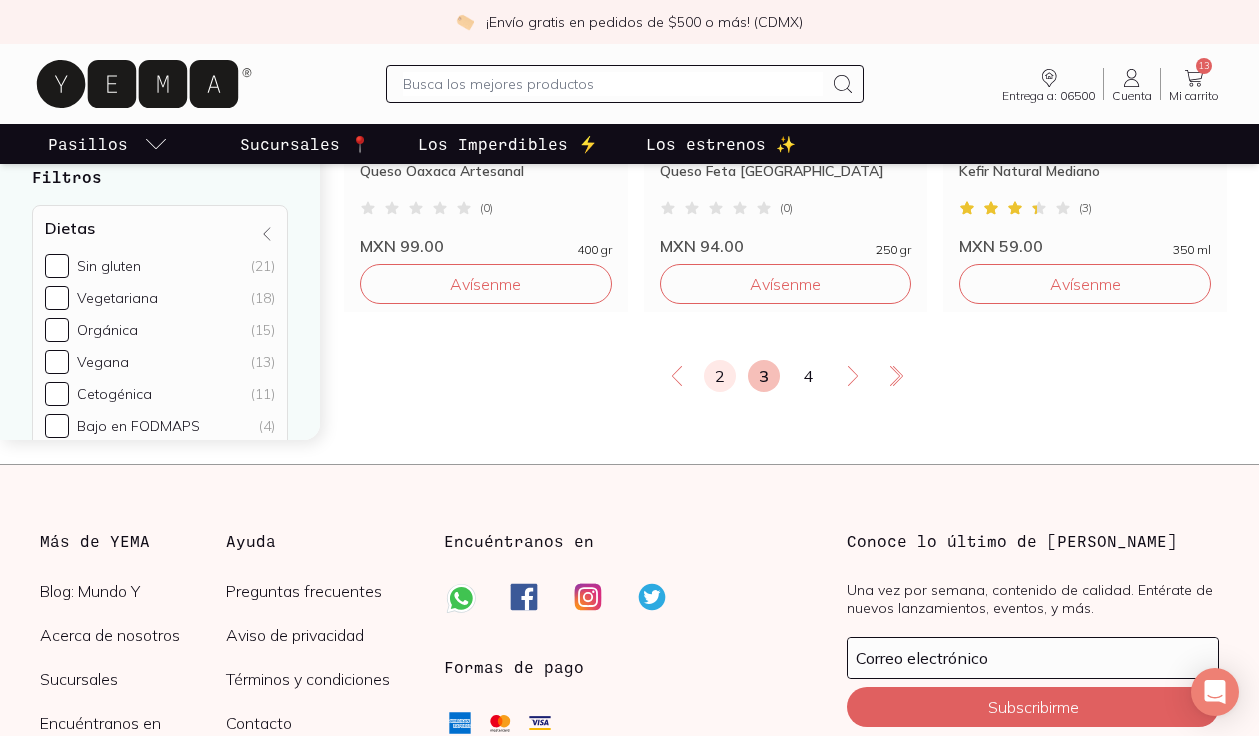 click on "2" at bounding box center [720, 376] 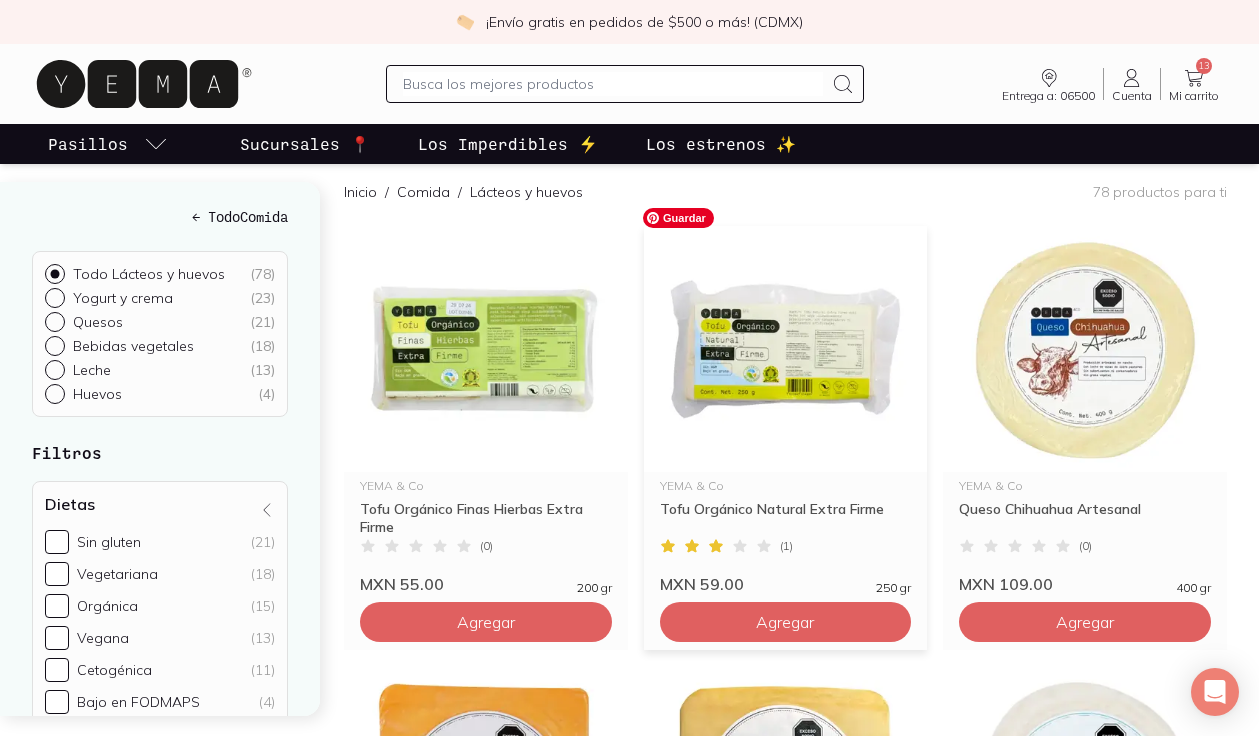 scroll, scrollTop: 238, scrollLeft: 0, axis: vertical 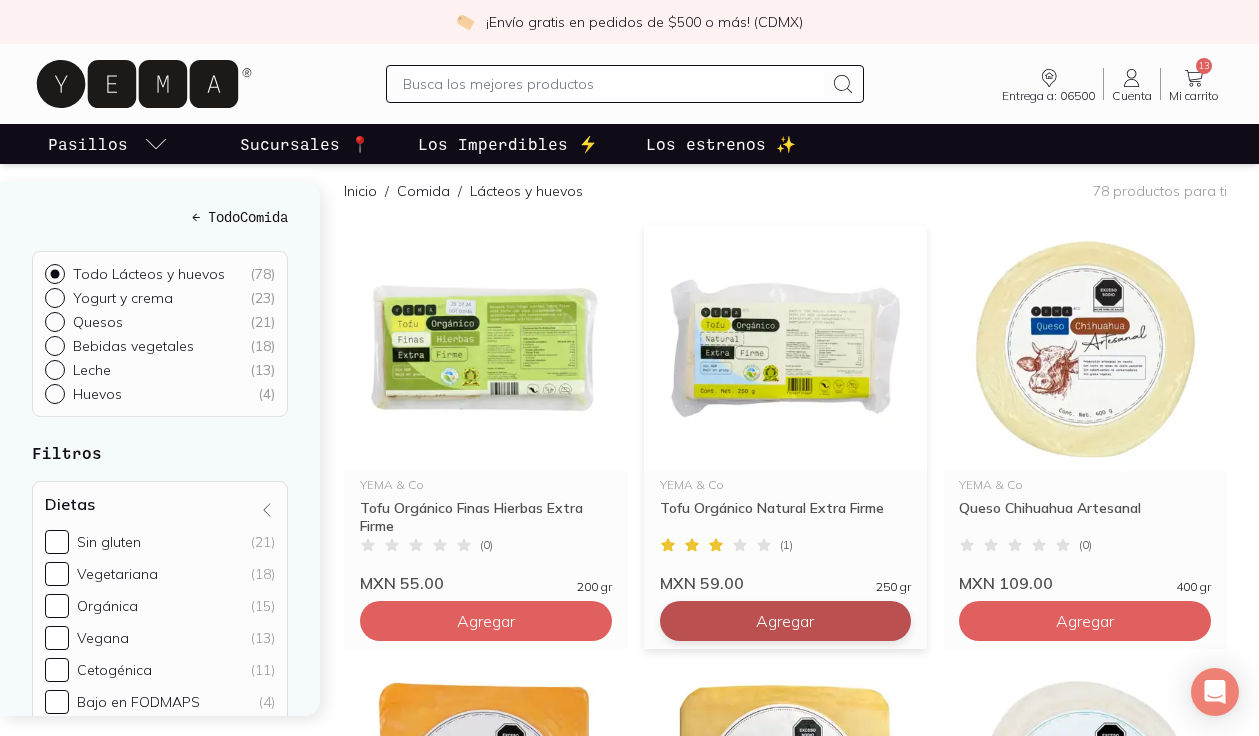 click on "Agregar" at bounding box center [486, 621] 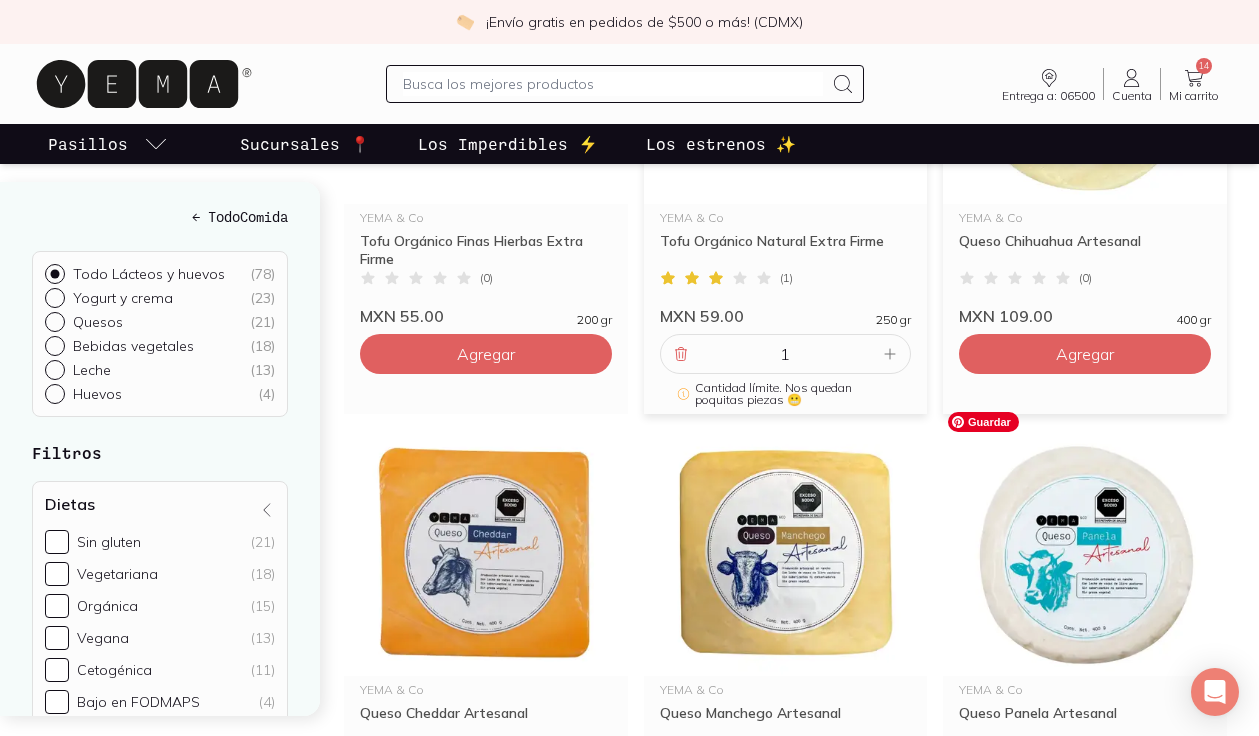scroll, scrollTop: 508, scrollLeft: 0, axis: vertical 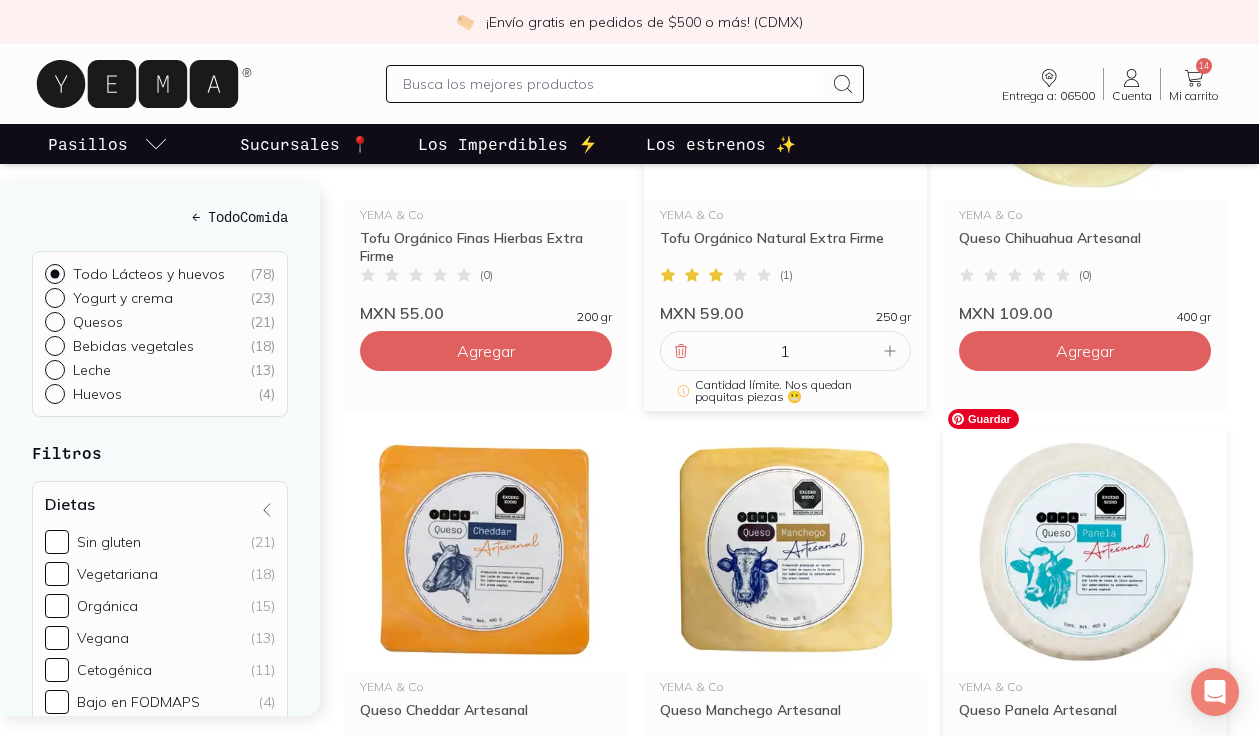click at bounding box center (1085, 550) 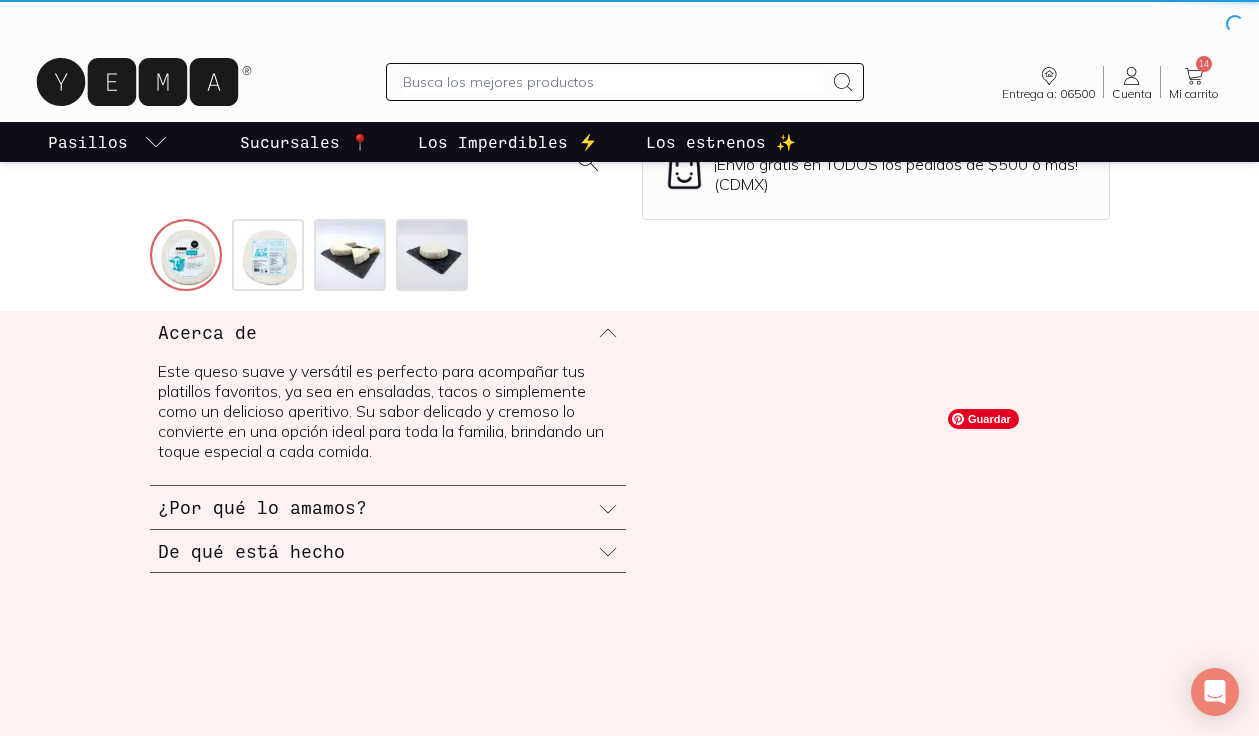 scroll, scrollTop: 0, scrollLeft: 0, axis: both 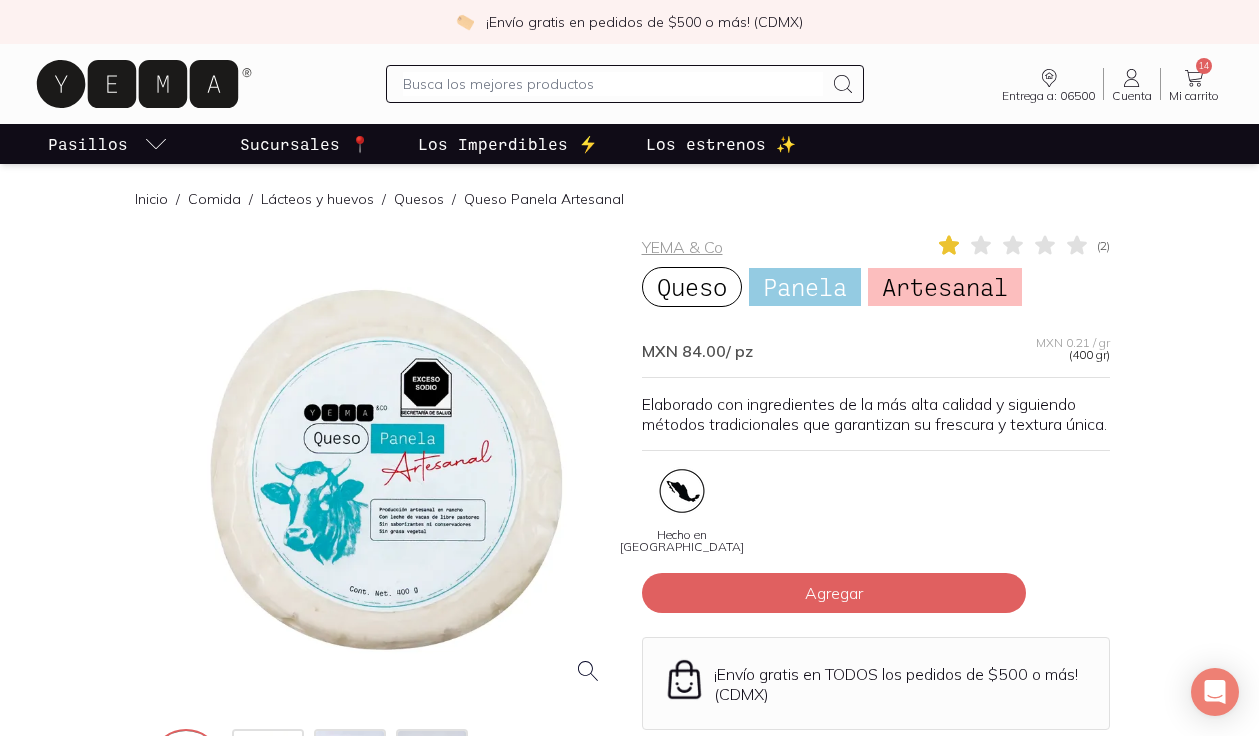 click at bounding box center (384, 467) 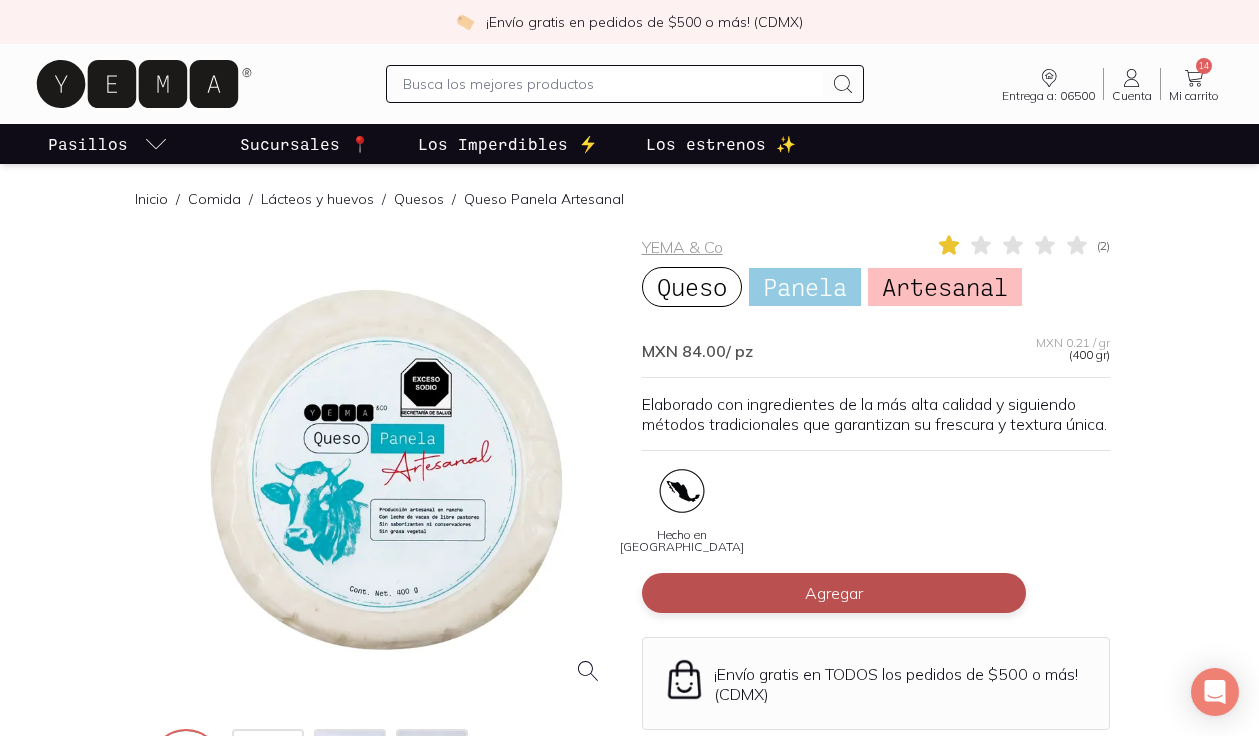 click on "Agregar" at bounding box center (834, 593) 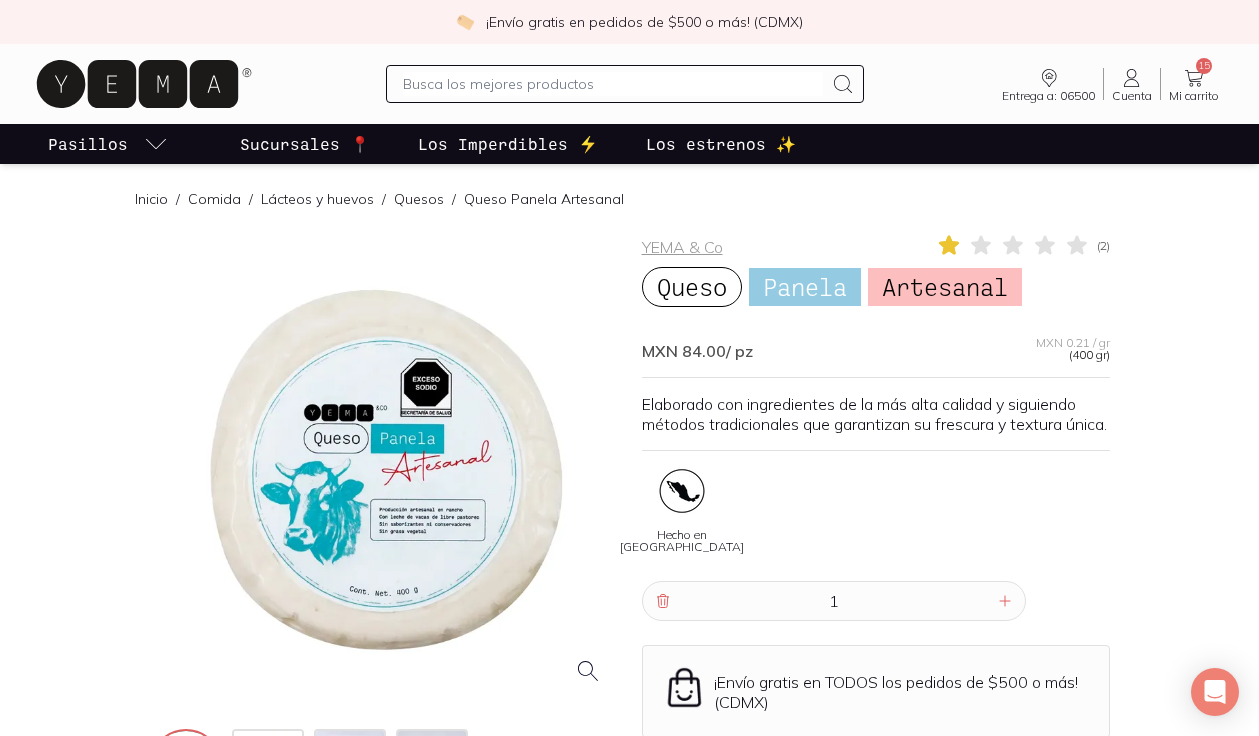 click on "Quesos" at bounding box center (419, 199) 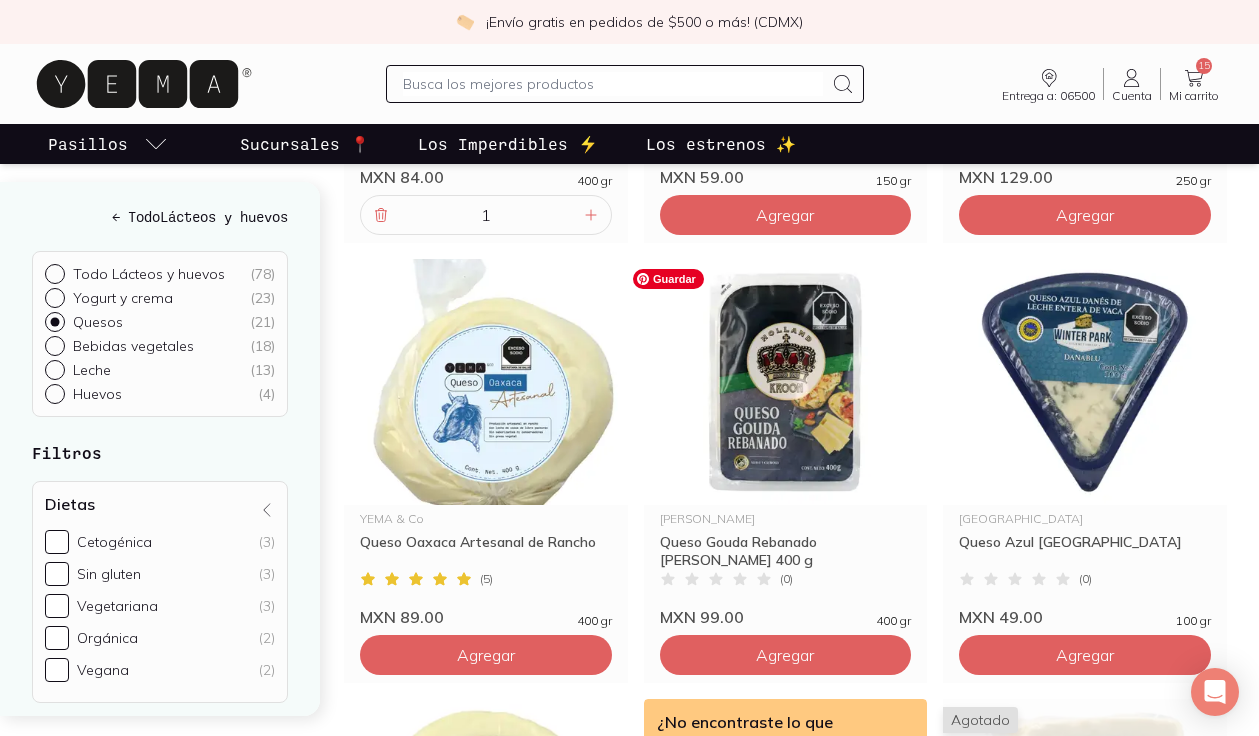 scroll, scrollTop: 1972, scrollLeft: 0, axis: vertical 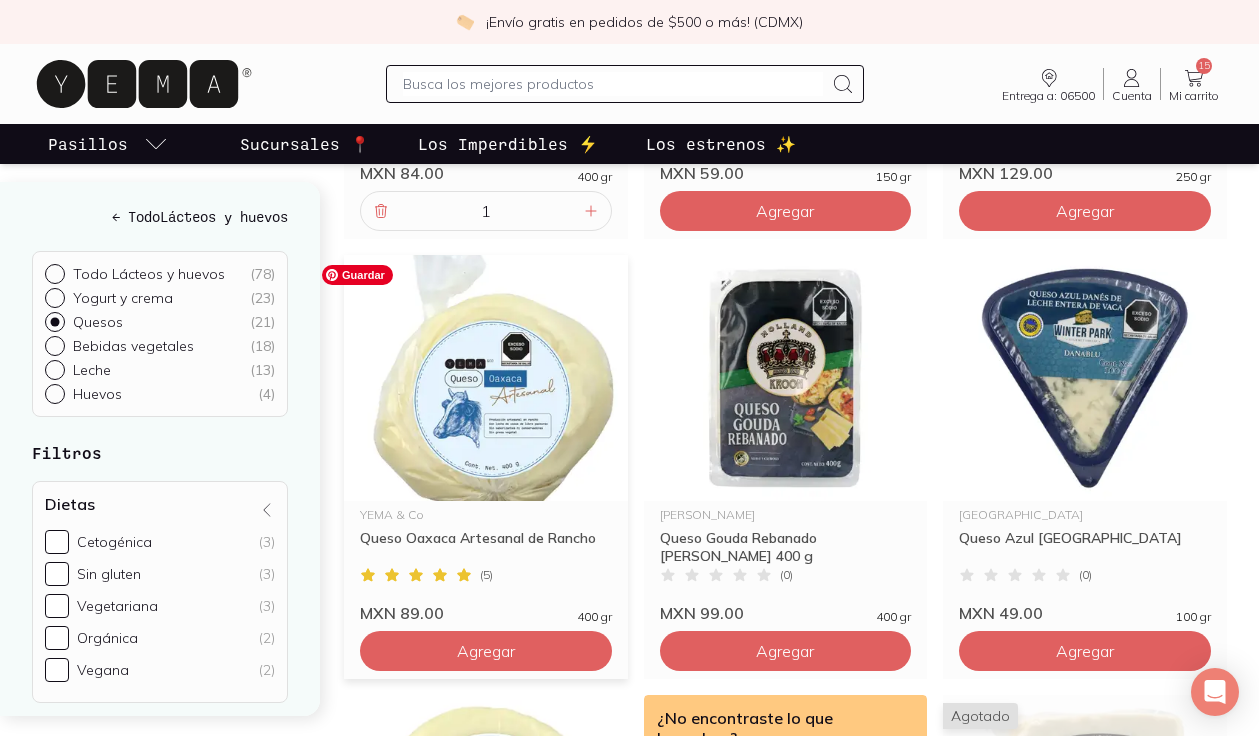 click at bounding box center (486, 378) 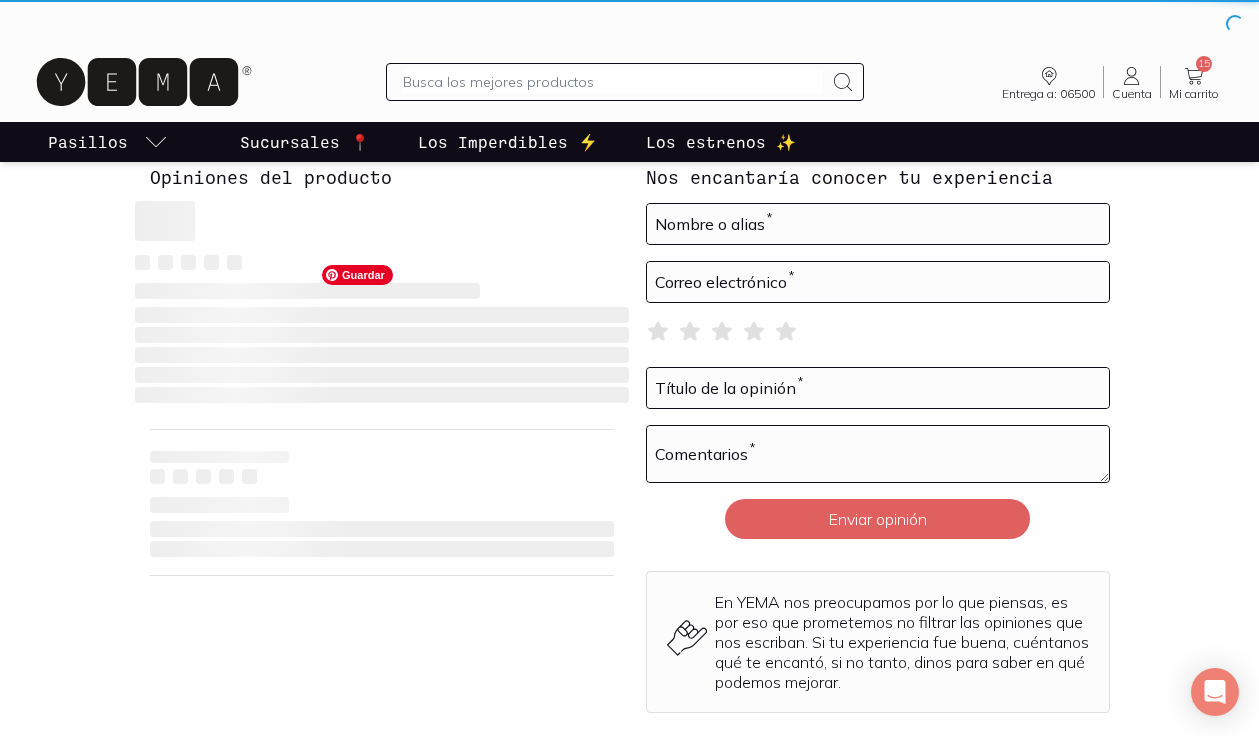 scroll, scrollTop: 0, scrollLeft: 0, axis: both 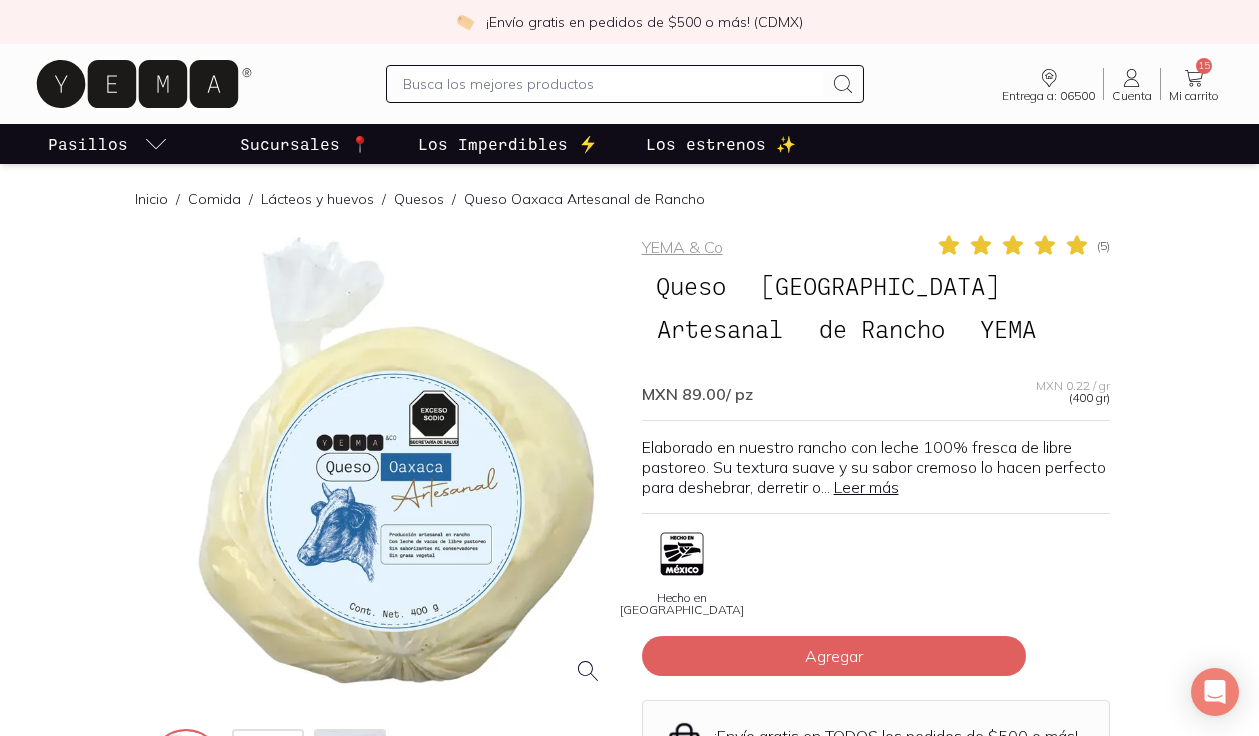 click at bounding box center (384, 467) 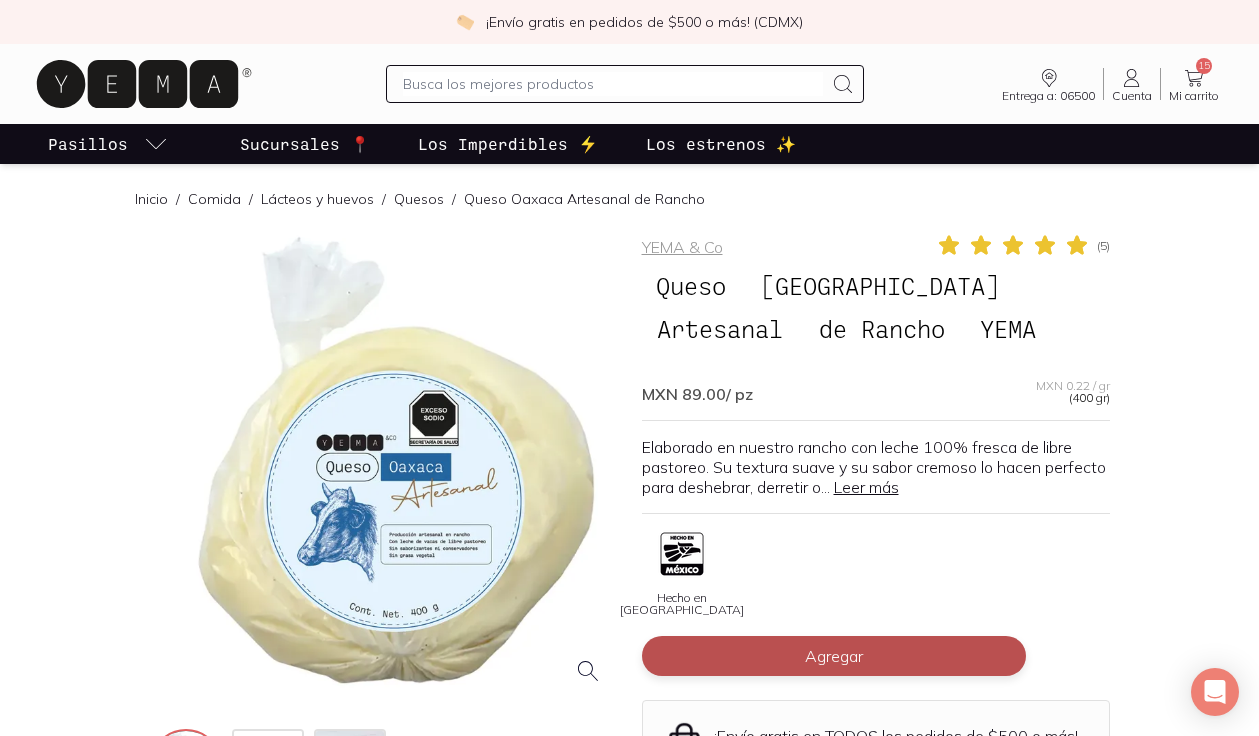 click on "Agregar" at bounding box center [834, 656] 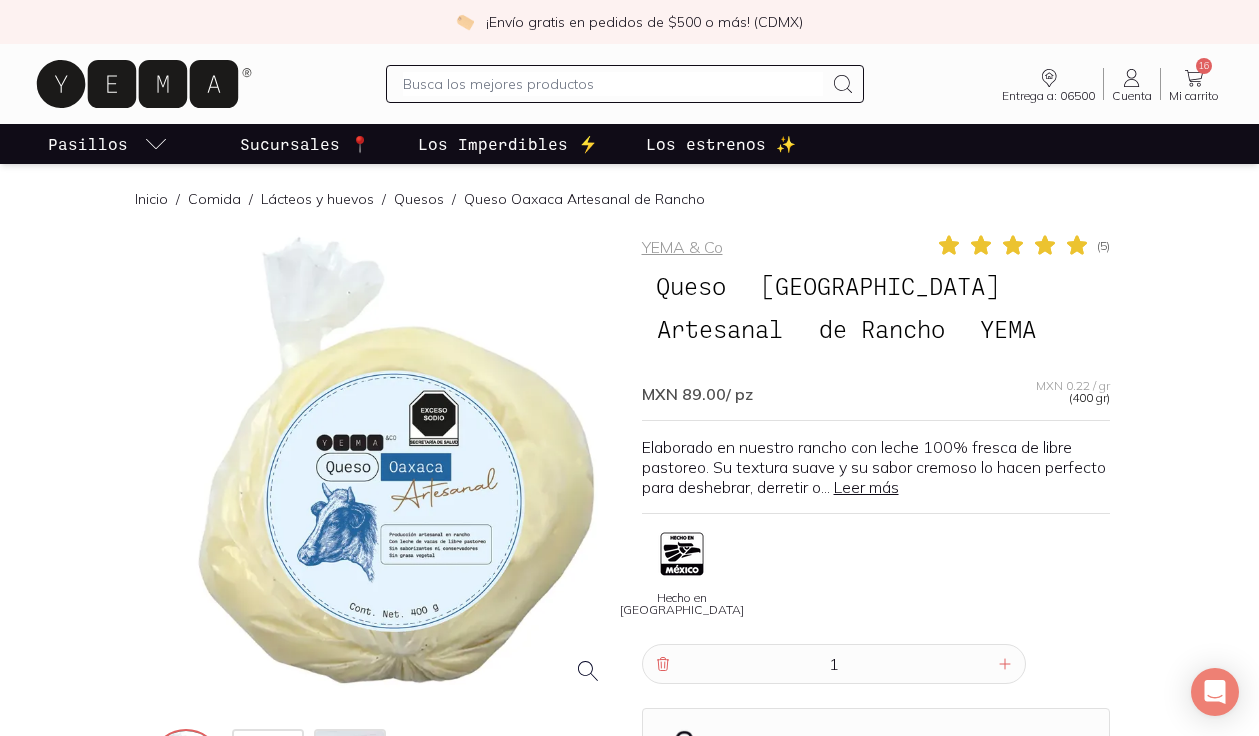 click on "Mi carrito" at bounding box center [1194, 96] 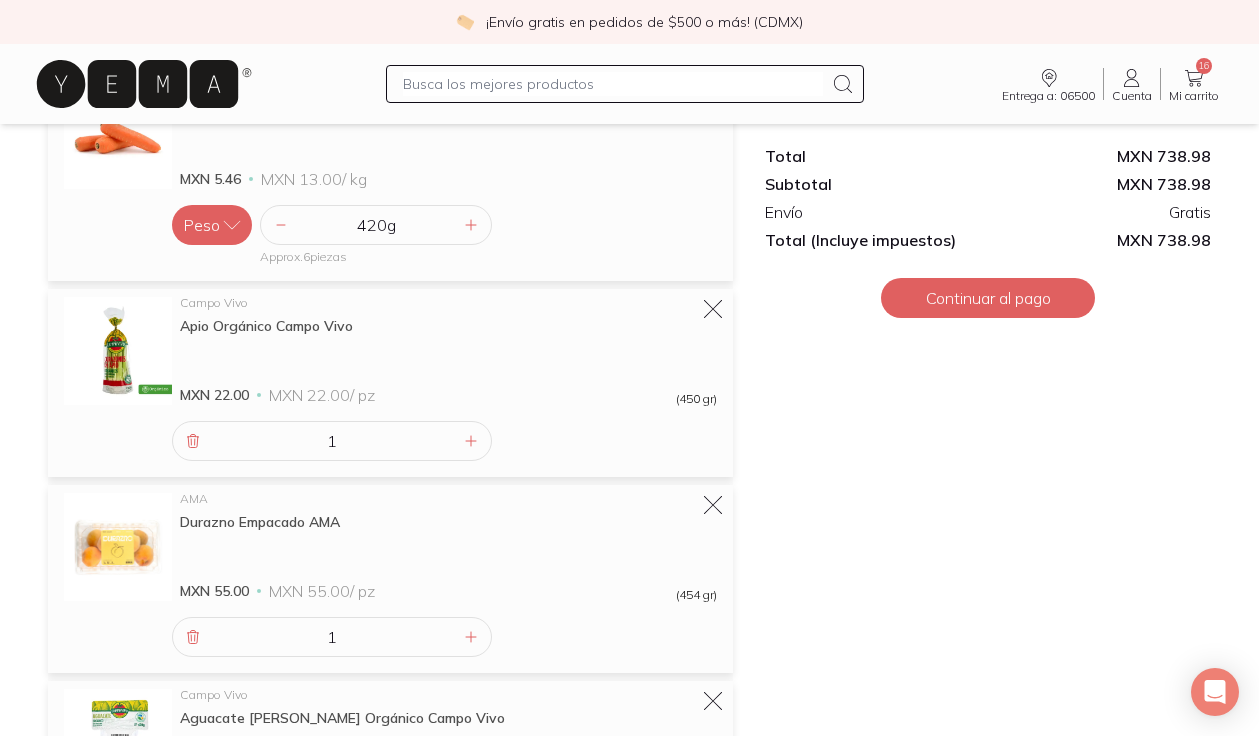 scroll, scrollTop: 2351, scrollLeft: 0, axis: vertical 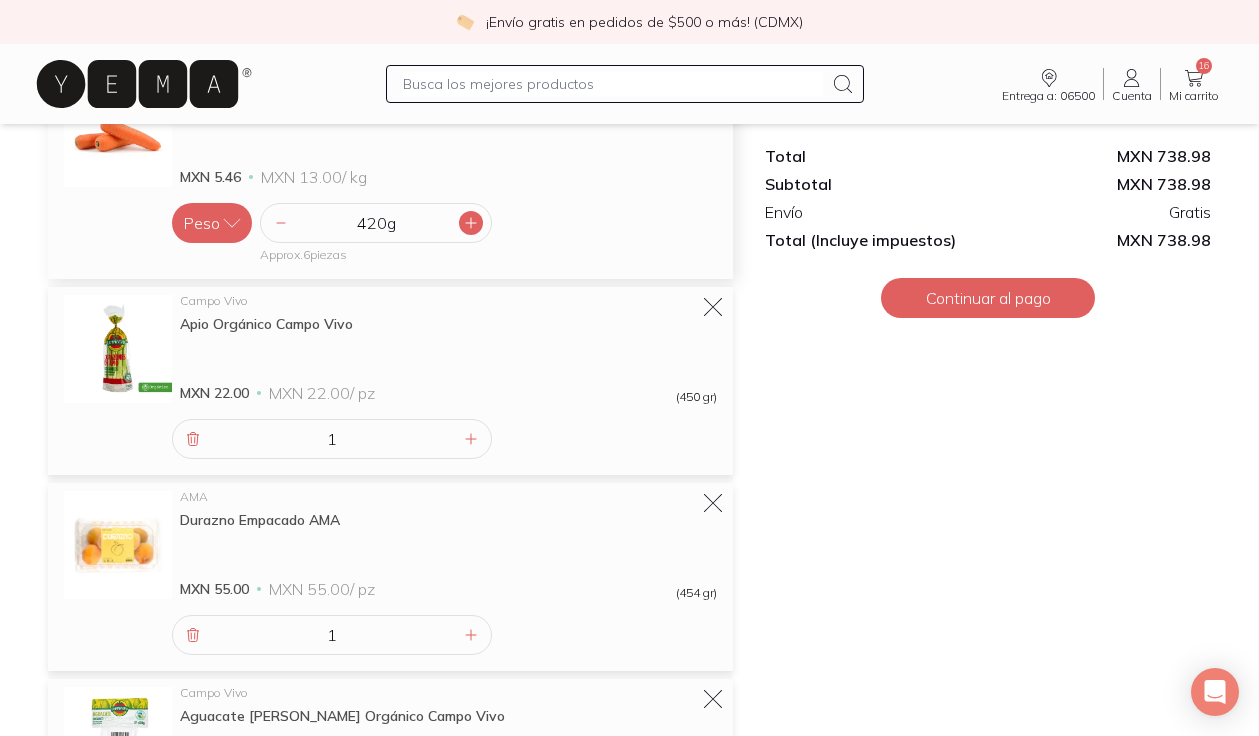 click at bounding box center (471, 223) 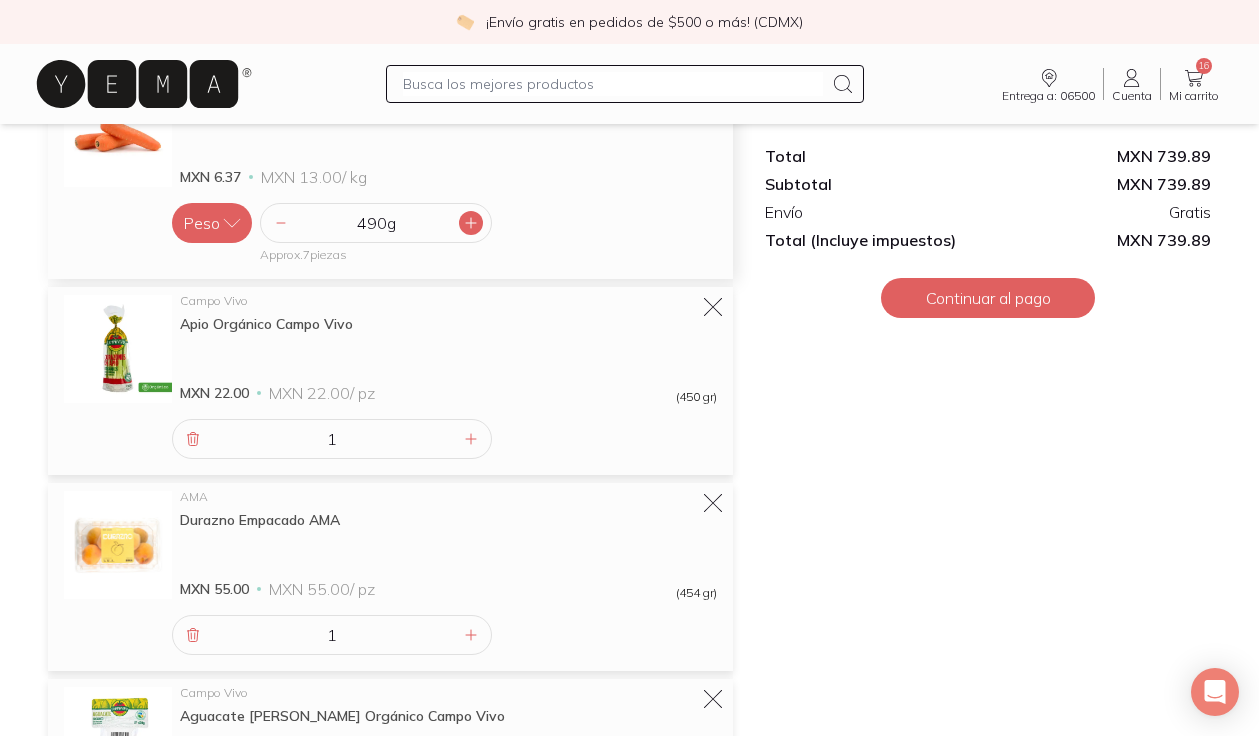 click 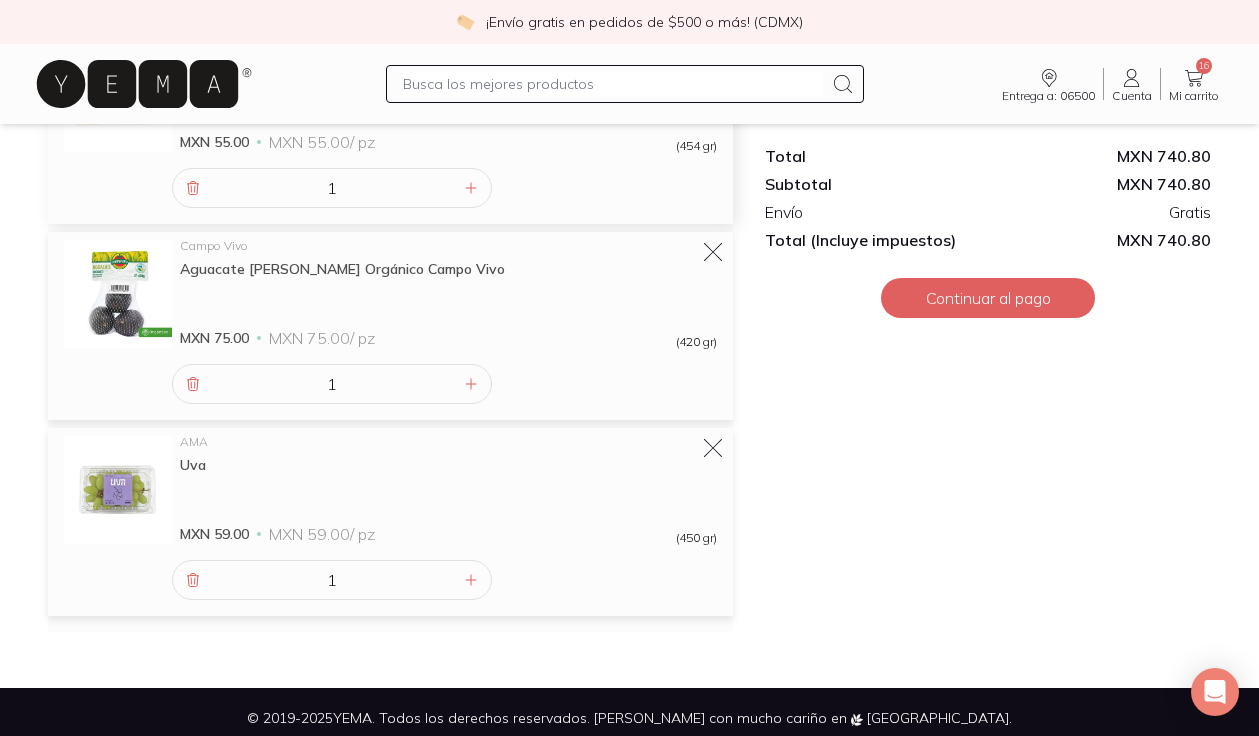 scroll, scrollTop: 2810, scrollLeft: 0, axis: vertical 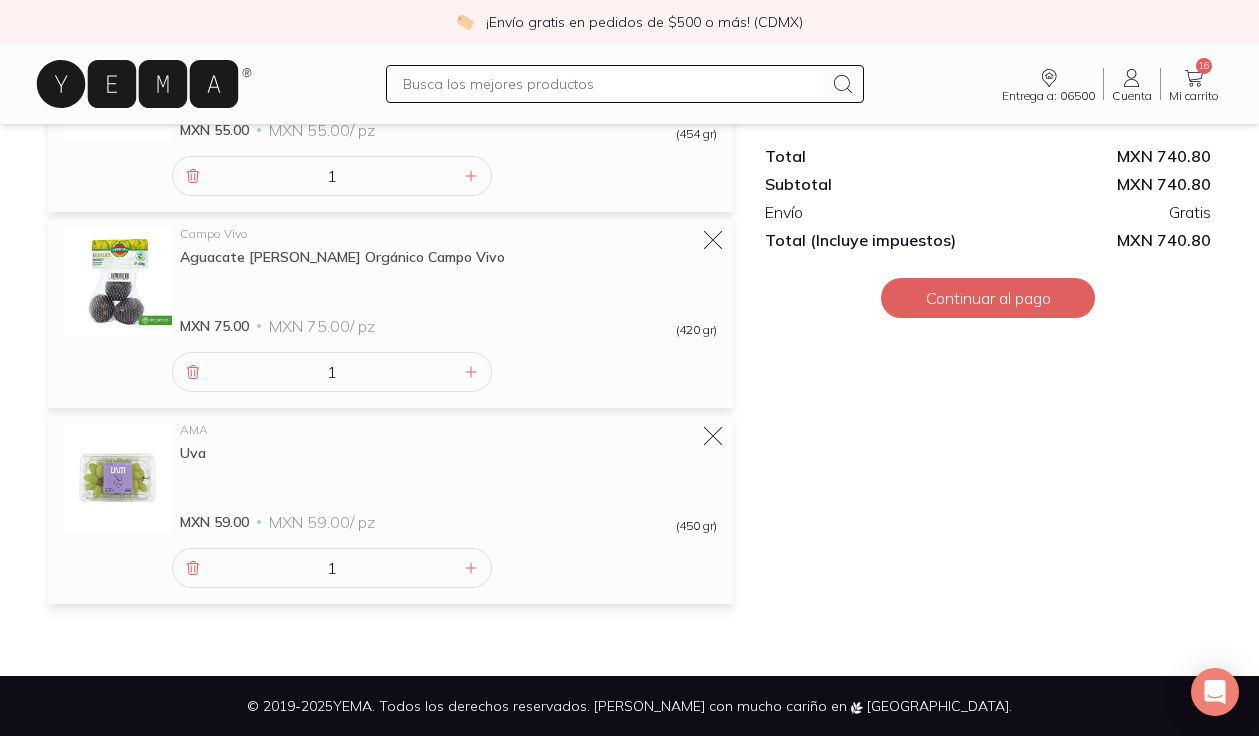 click 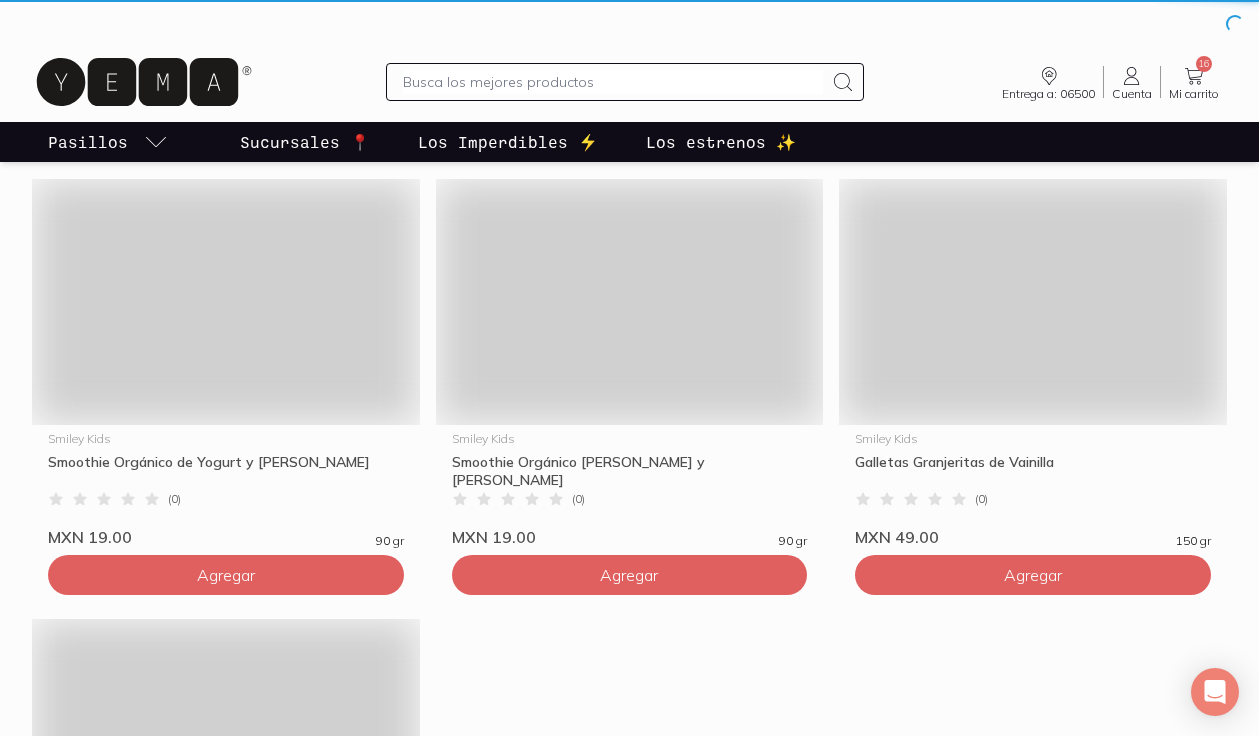 scroll, scrollTop: 0, scrollLeft: 0, axis: both 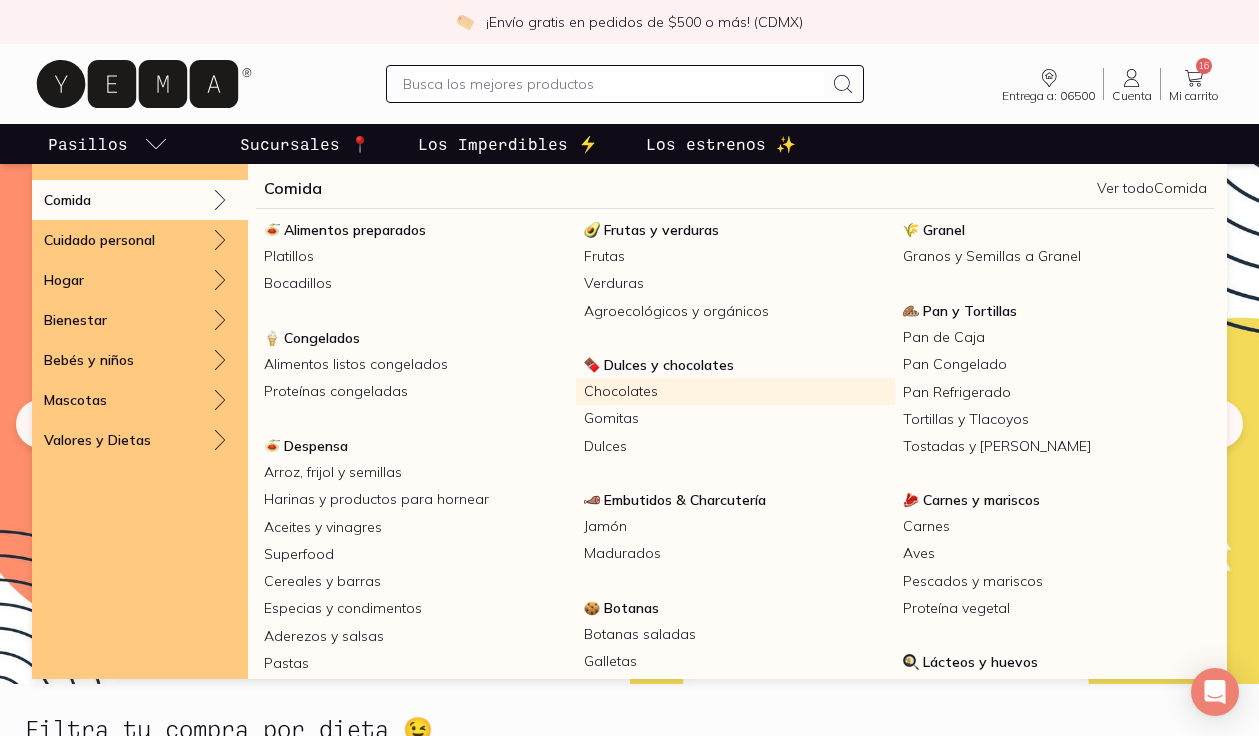 click on "Chocolates" at bounding box center (736, 391) 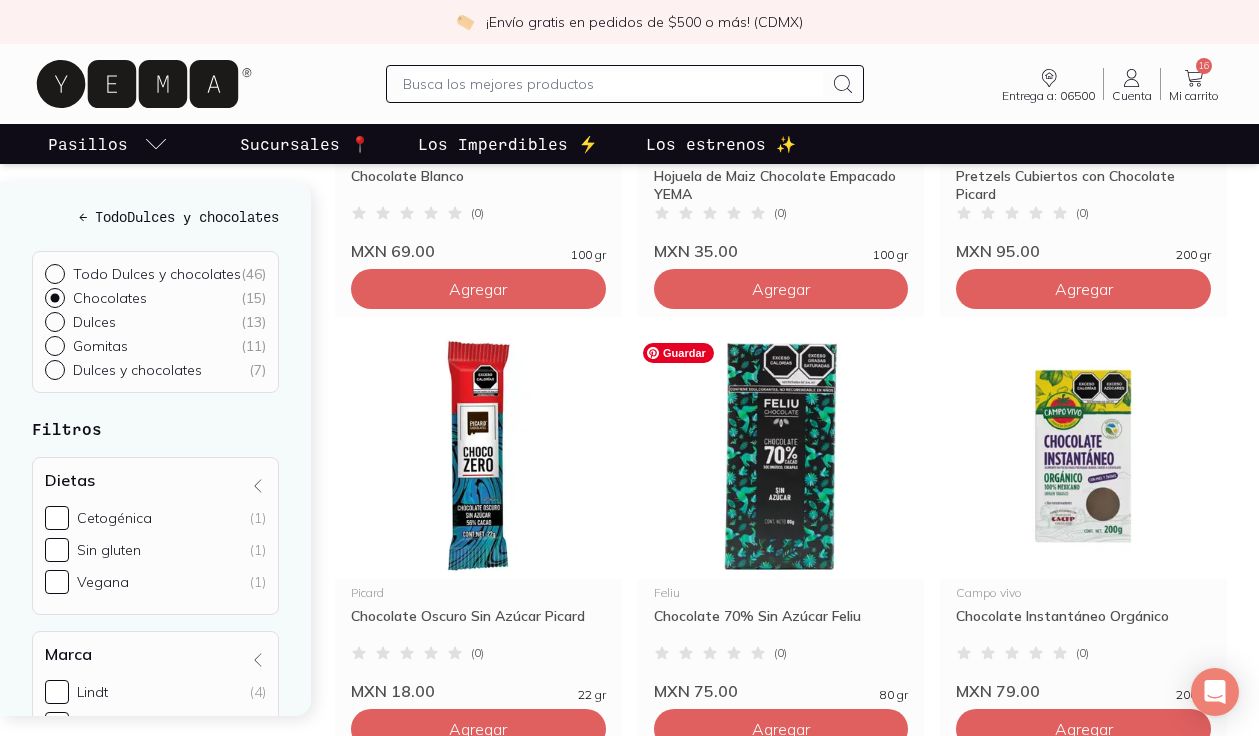 scroll, scrollTop: 958, scrollLeft: 0, axis: vertical 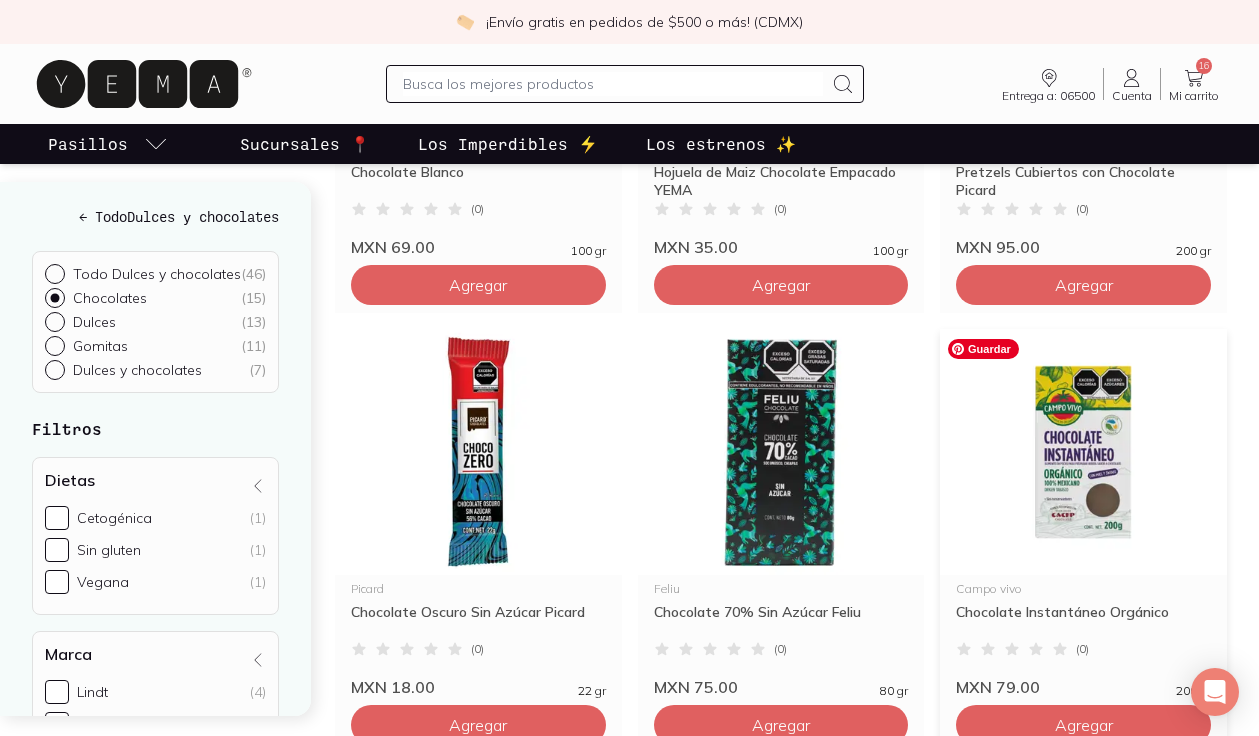 click at bounding box center [1083, 452] 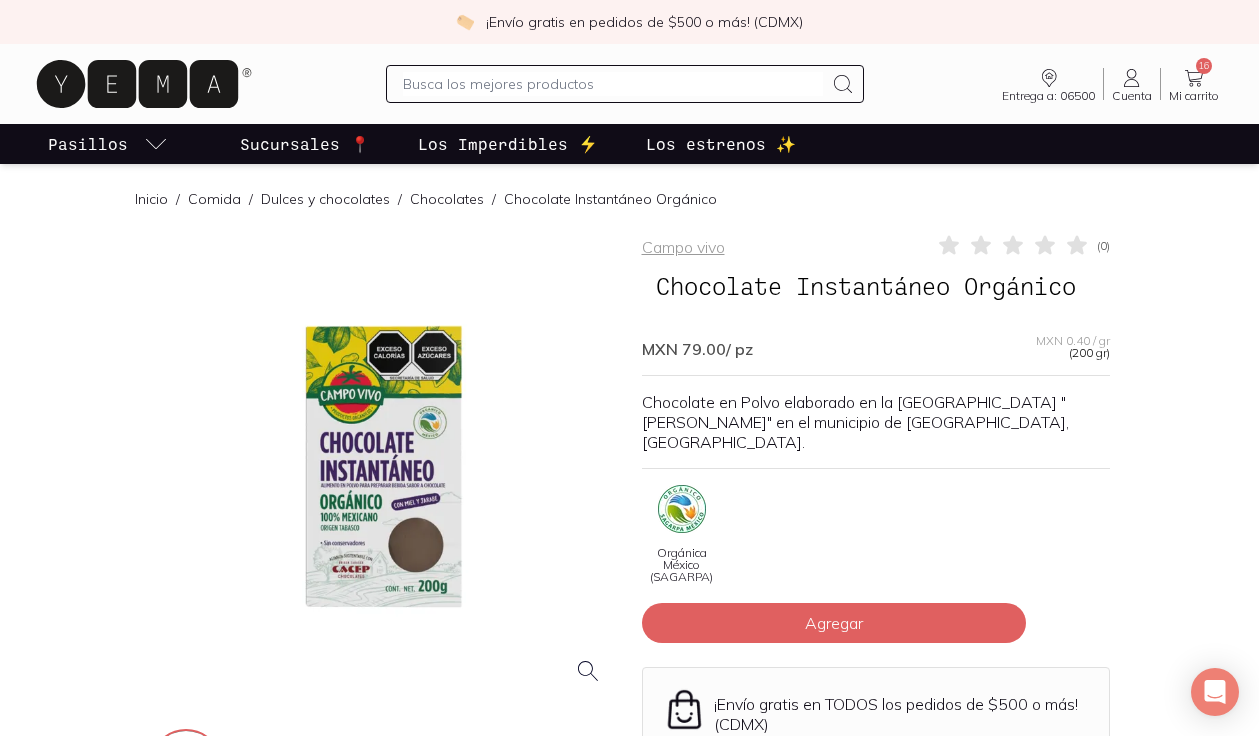 click at bounding box center [384, 467] 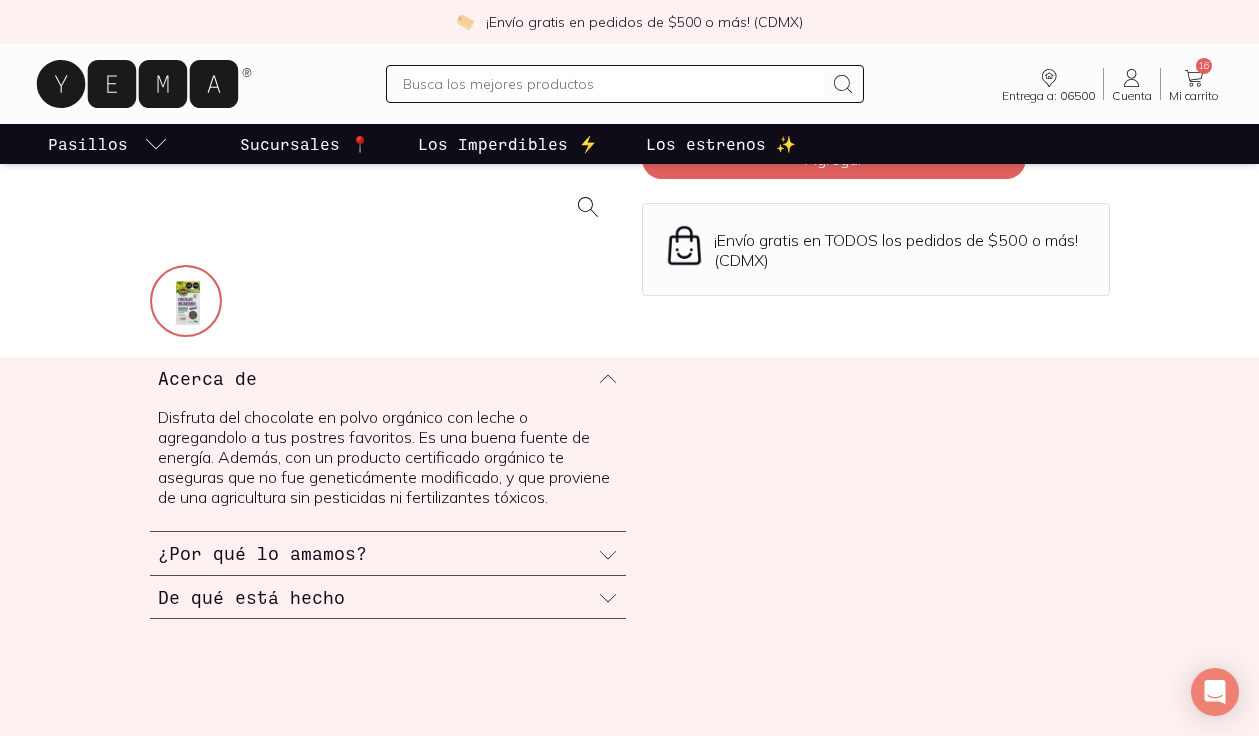 scroll, scrollTop: 467, scrollLeft: 0, axis: vertical 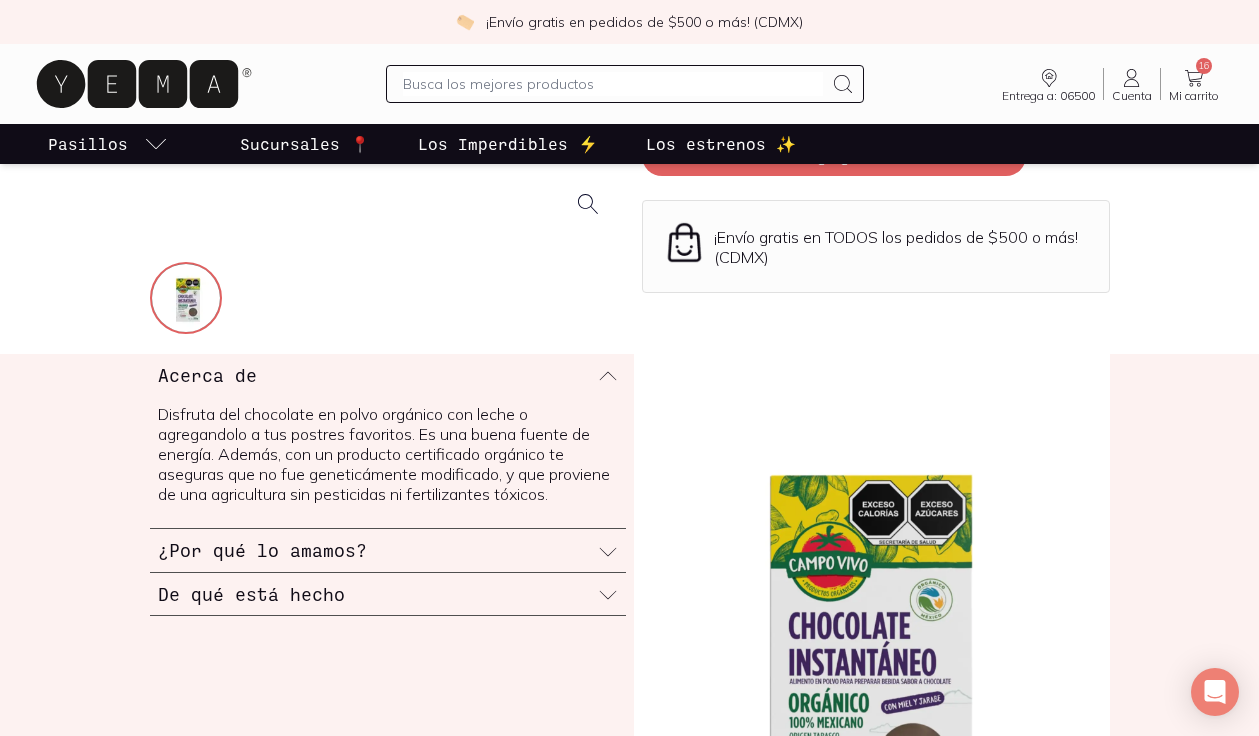 click 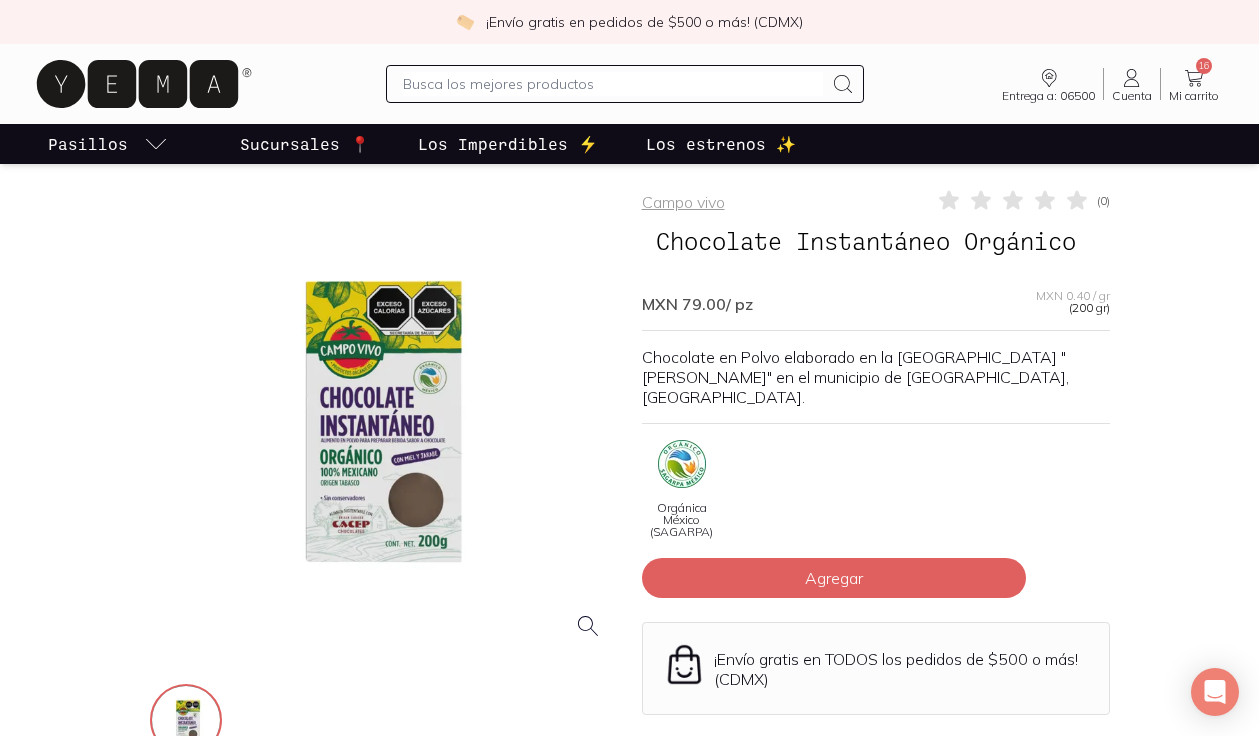 scroll, scrollTop: 42, scrollLeft: 0, axis: vertical 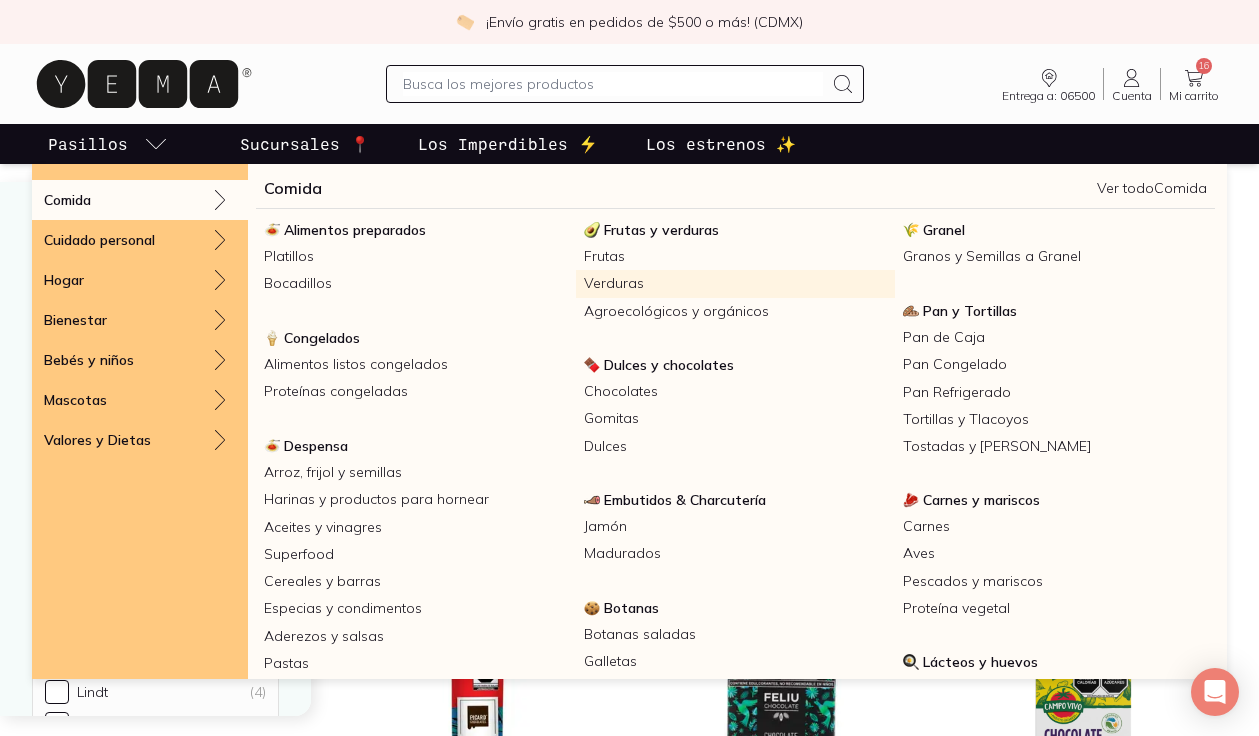 click on "Verduras" at bounding box center [736, 283] 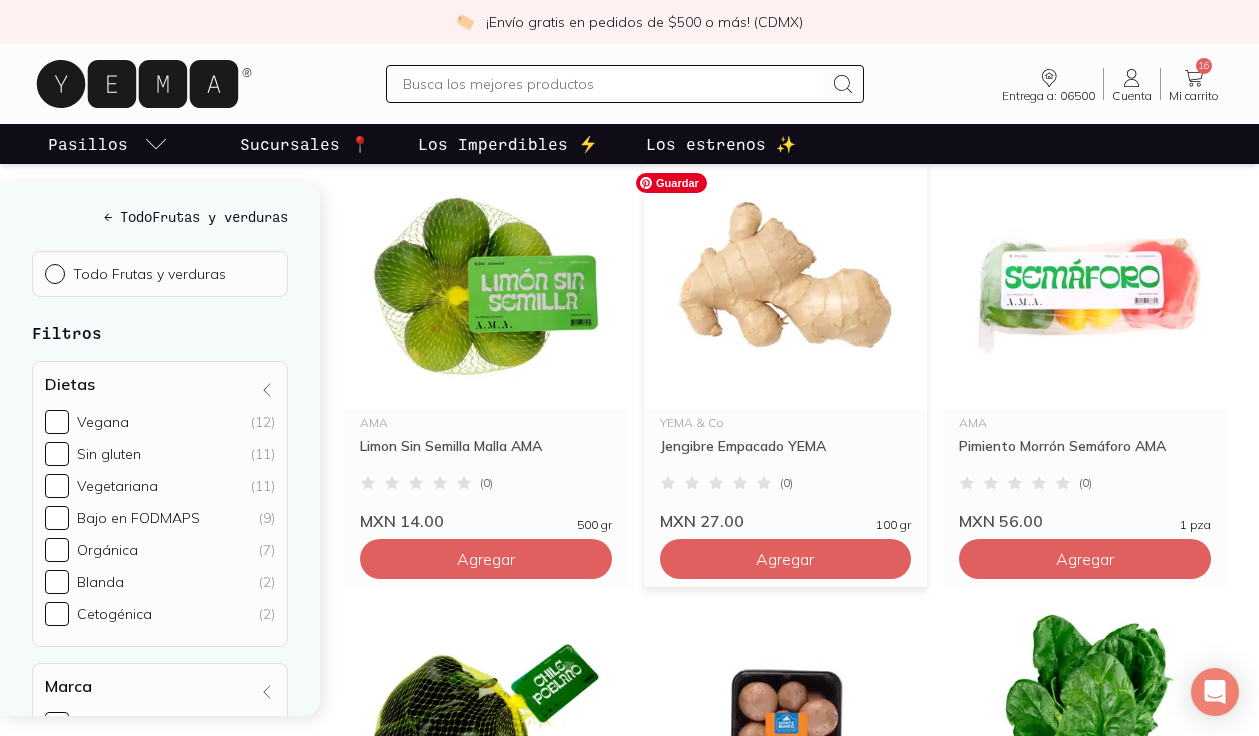 scroll, scrollTop: 276, scrollLeft: 0, axis: vertical 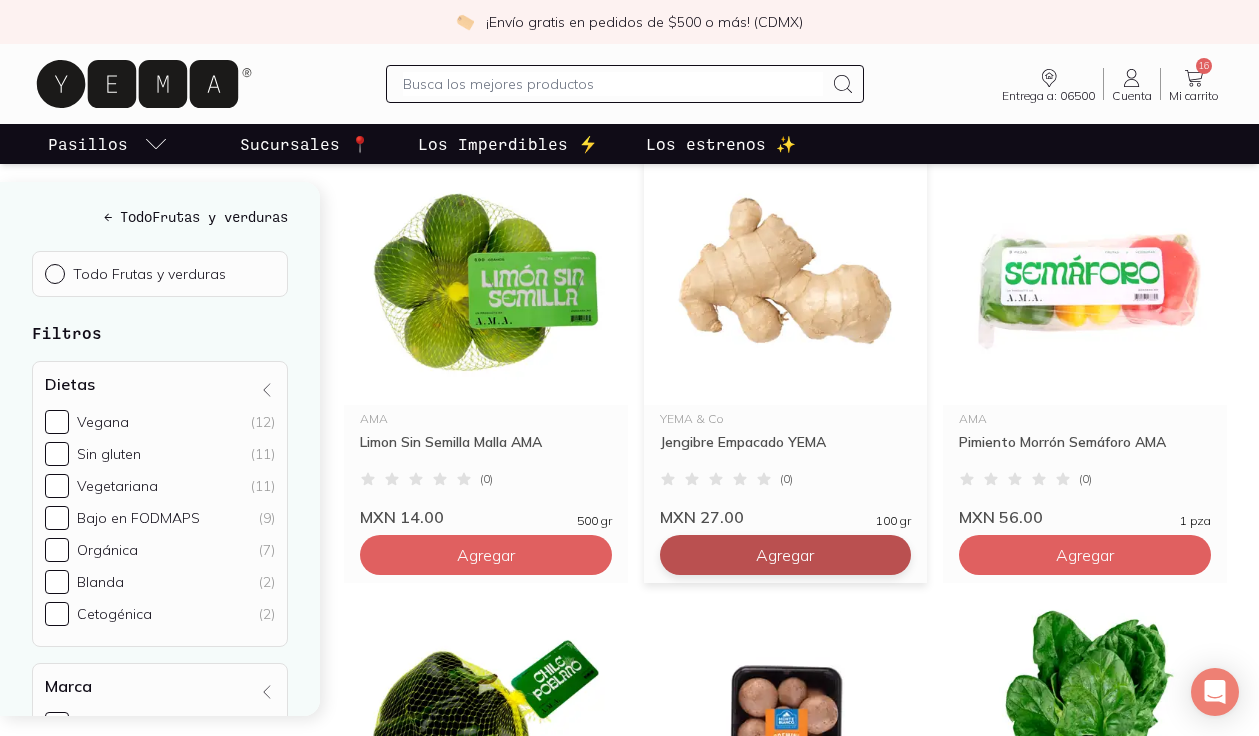 click on "Agregar" at bounding box center [486, 555] 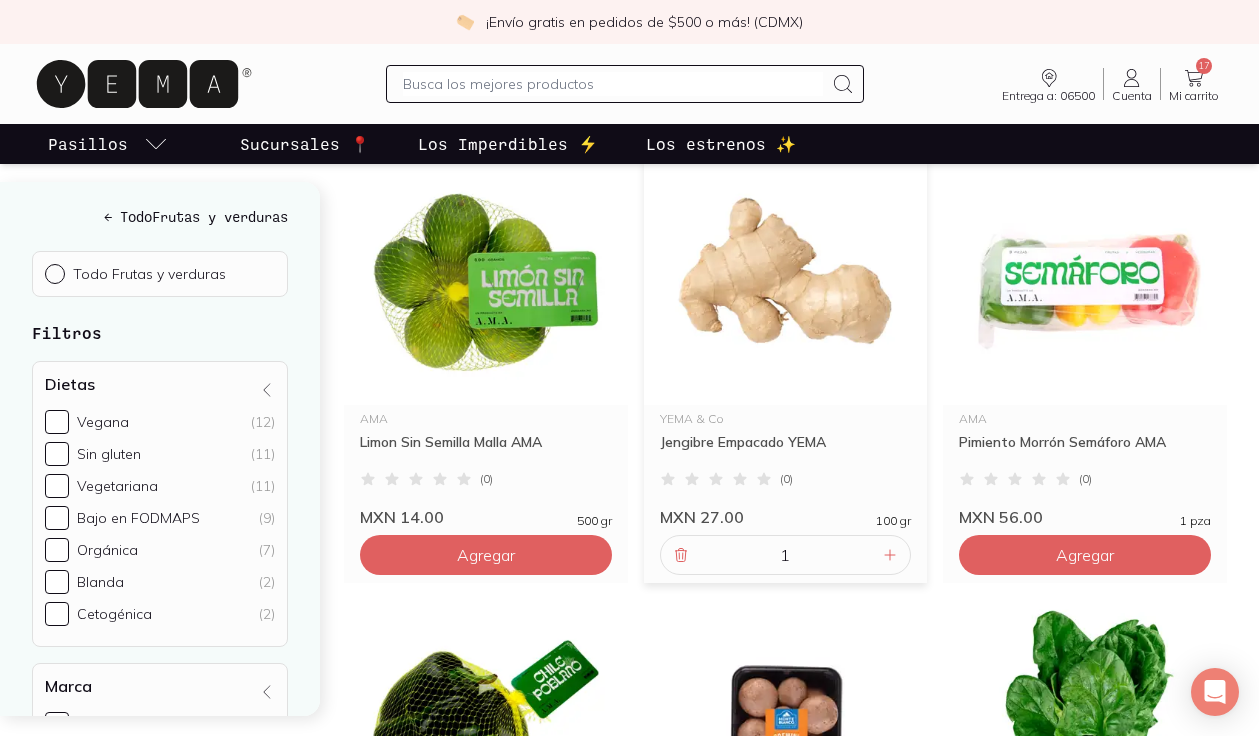 click at bounding box center (613, 84) 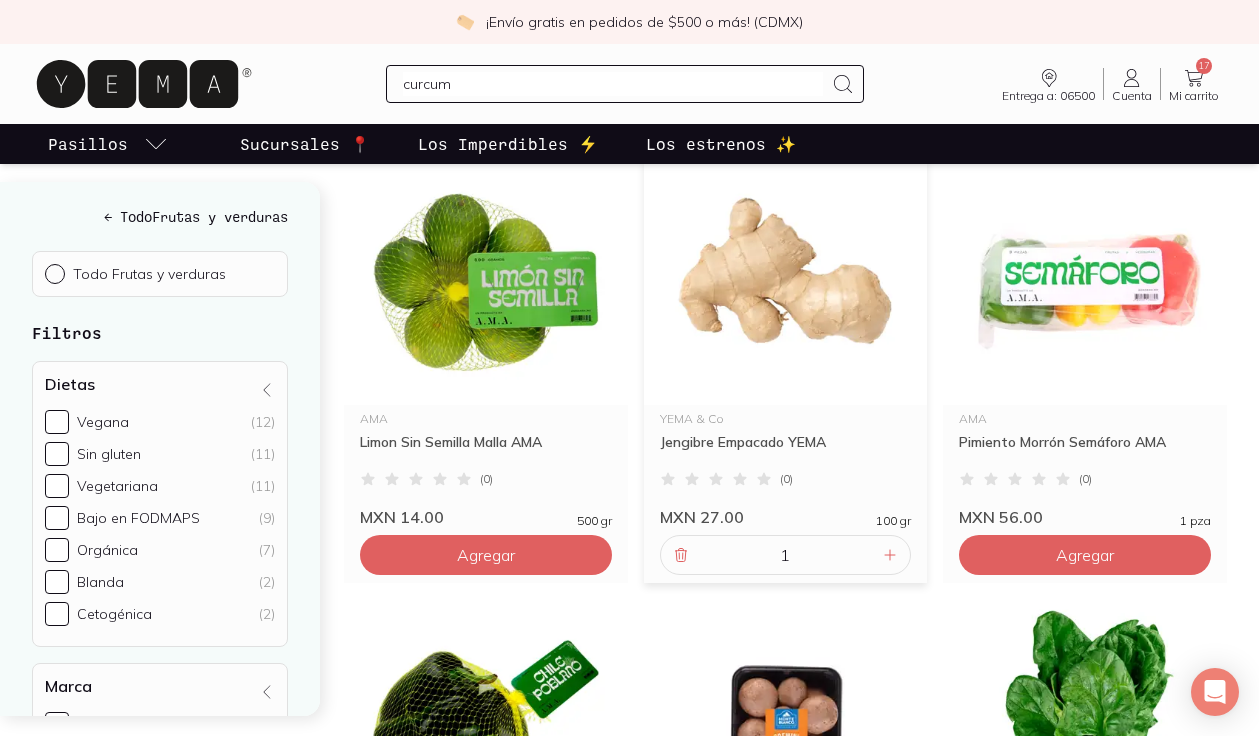 type on "curcuma" 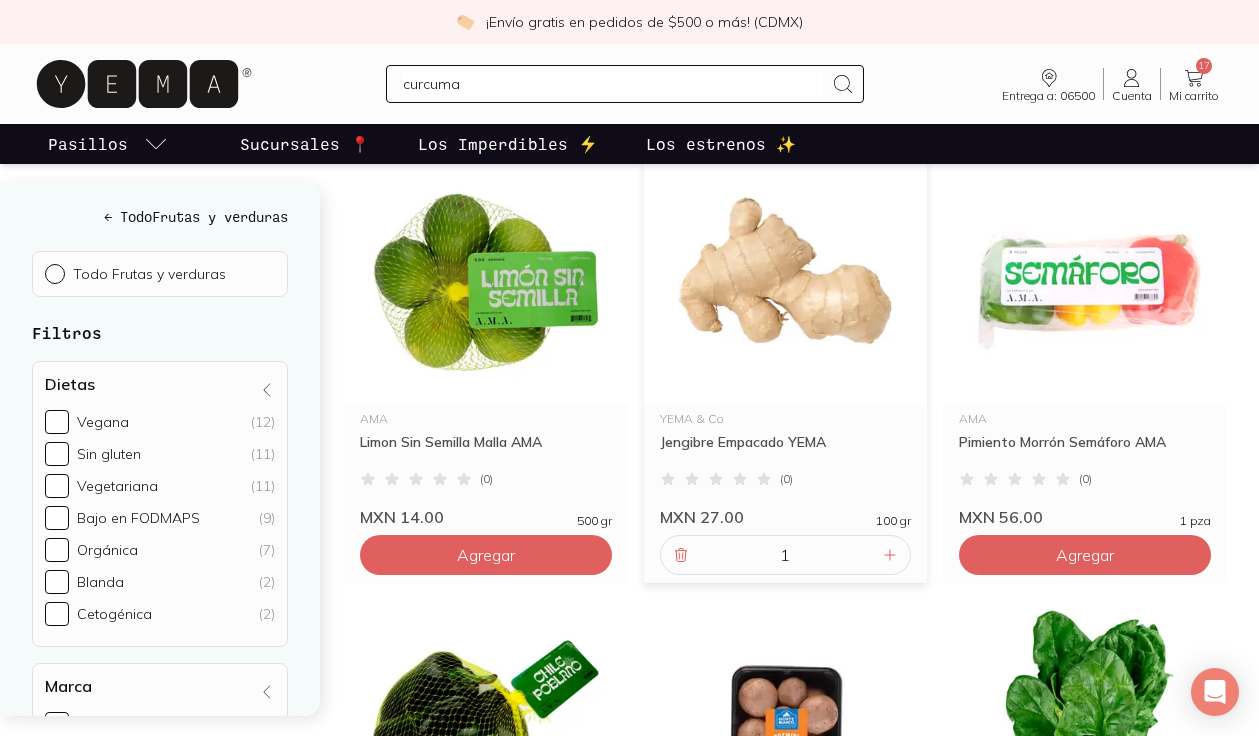 type 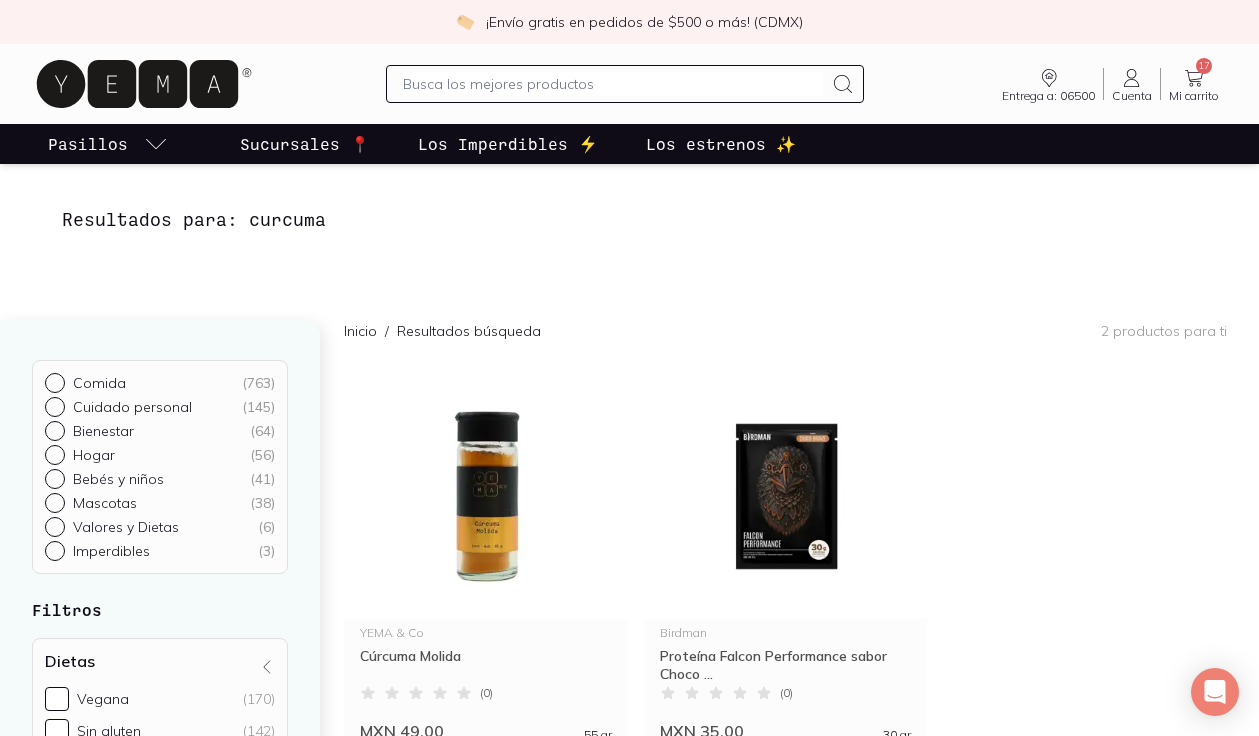 scroll, scrollTop: 0, scrollLeft: 0, axis: both 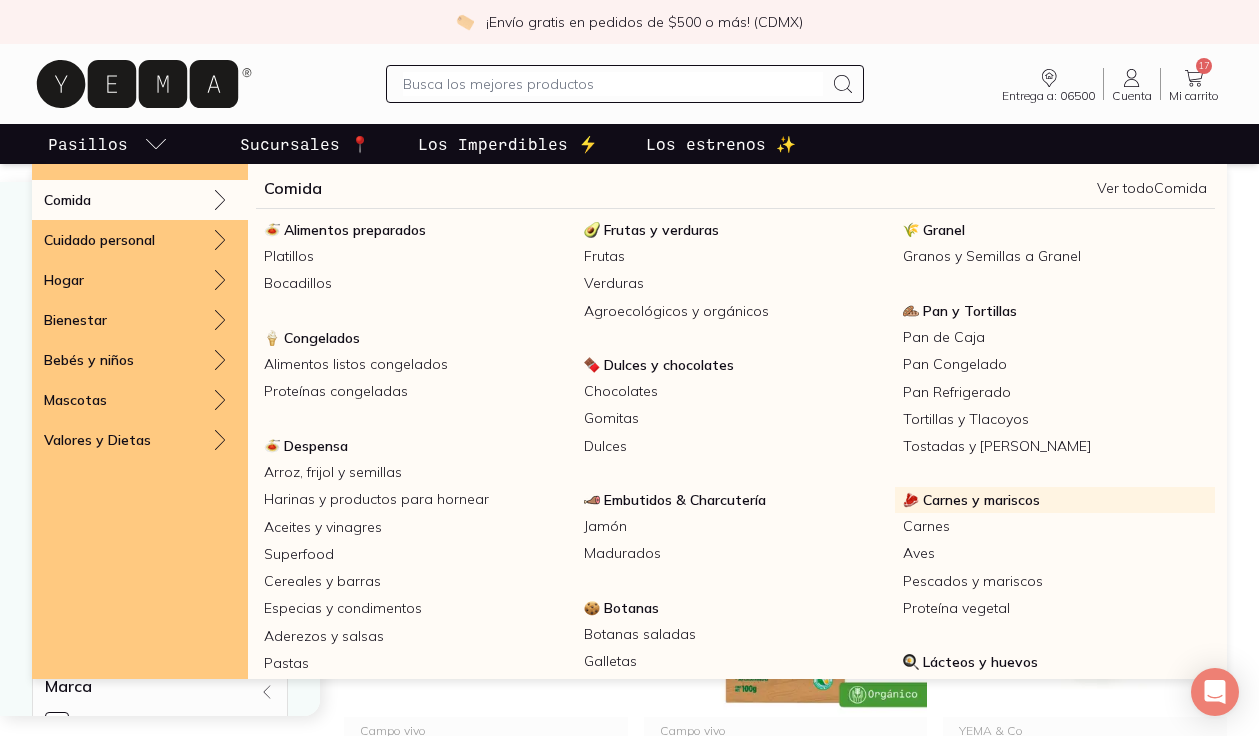 click on "Carnes y mariscos" at bounding box center (981, 500) 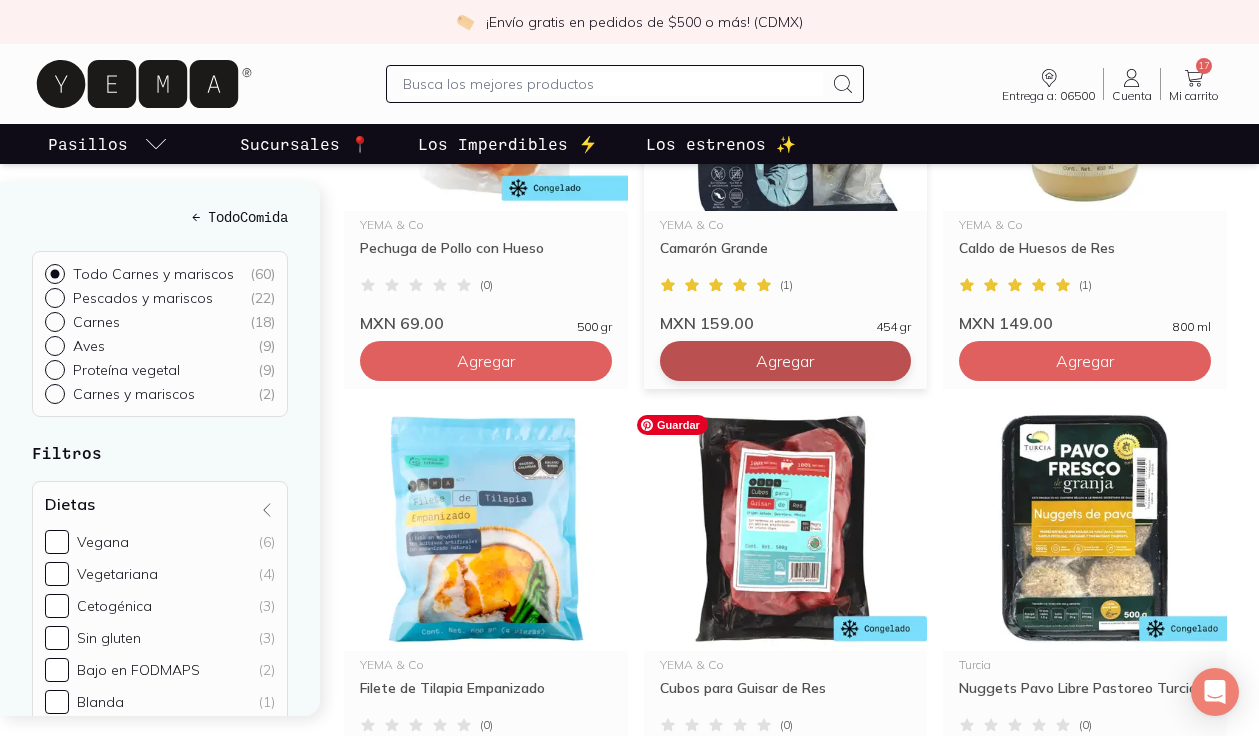 scroll, scrollTop: 2220, scrollLeft: 0, axis: vertical 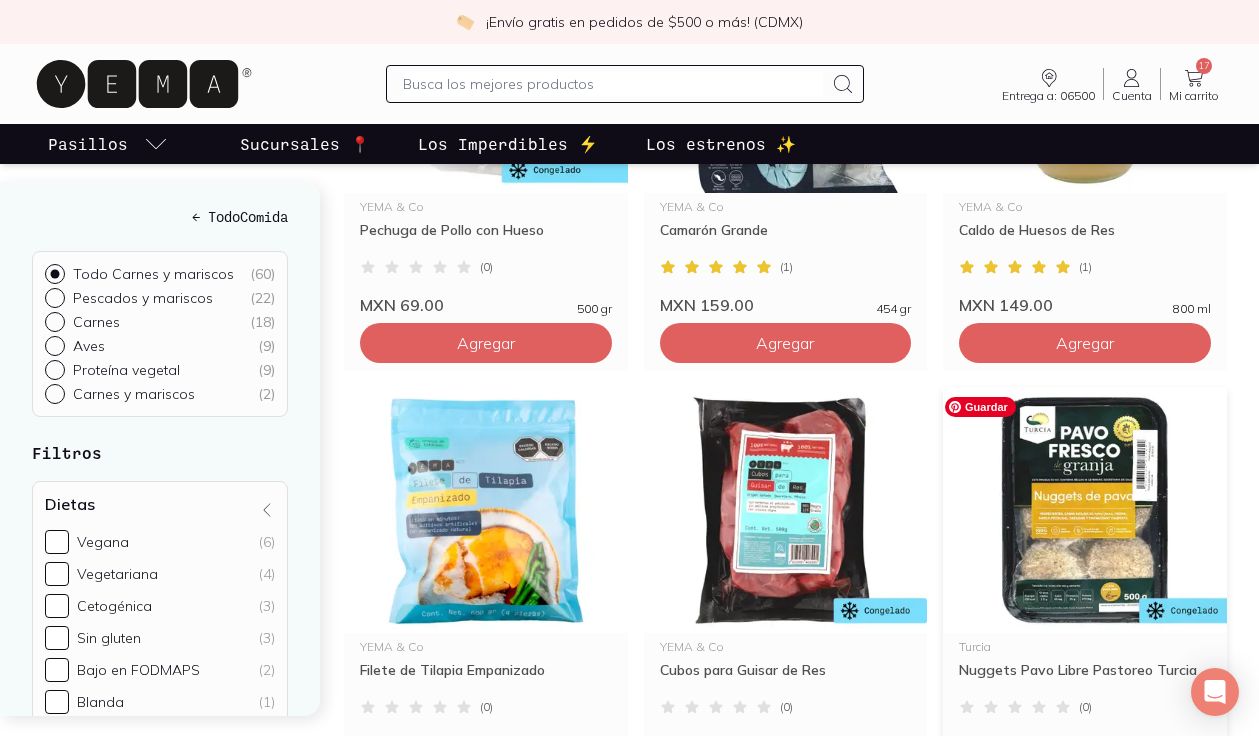 click at bounding box center (1085, 510) 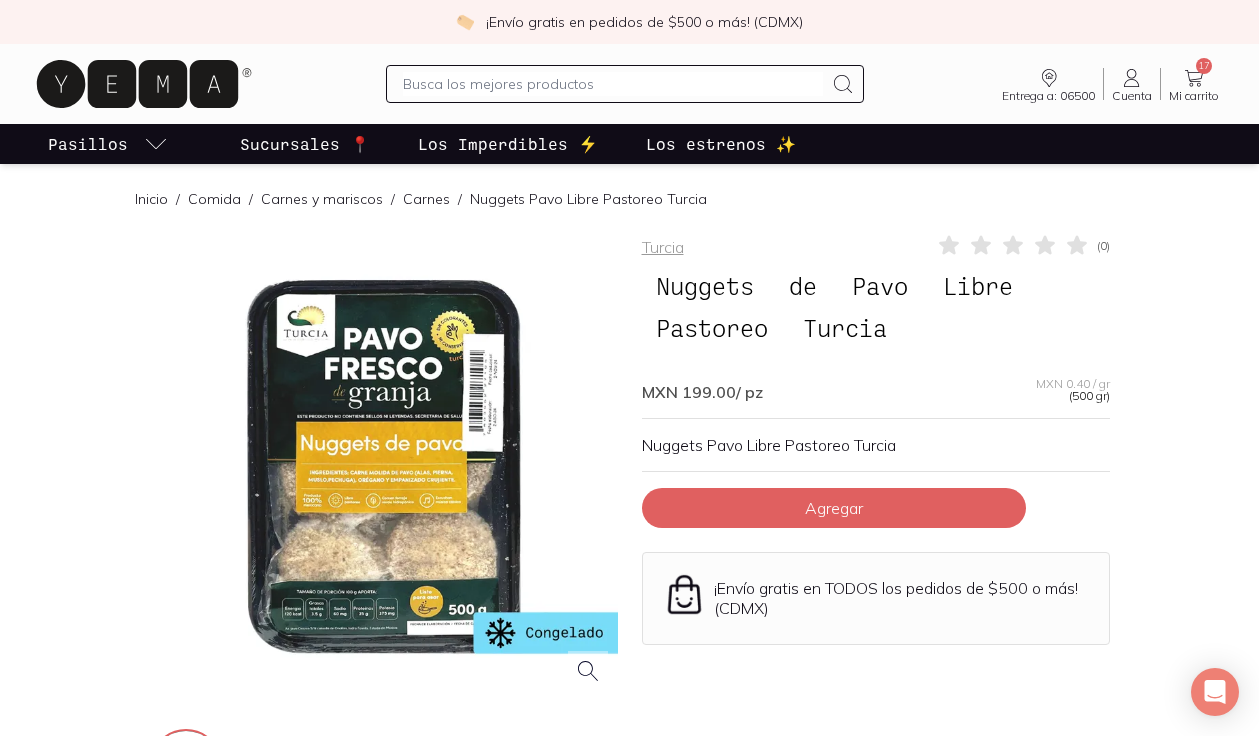 click at bounding box center [384, 467] 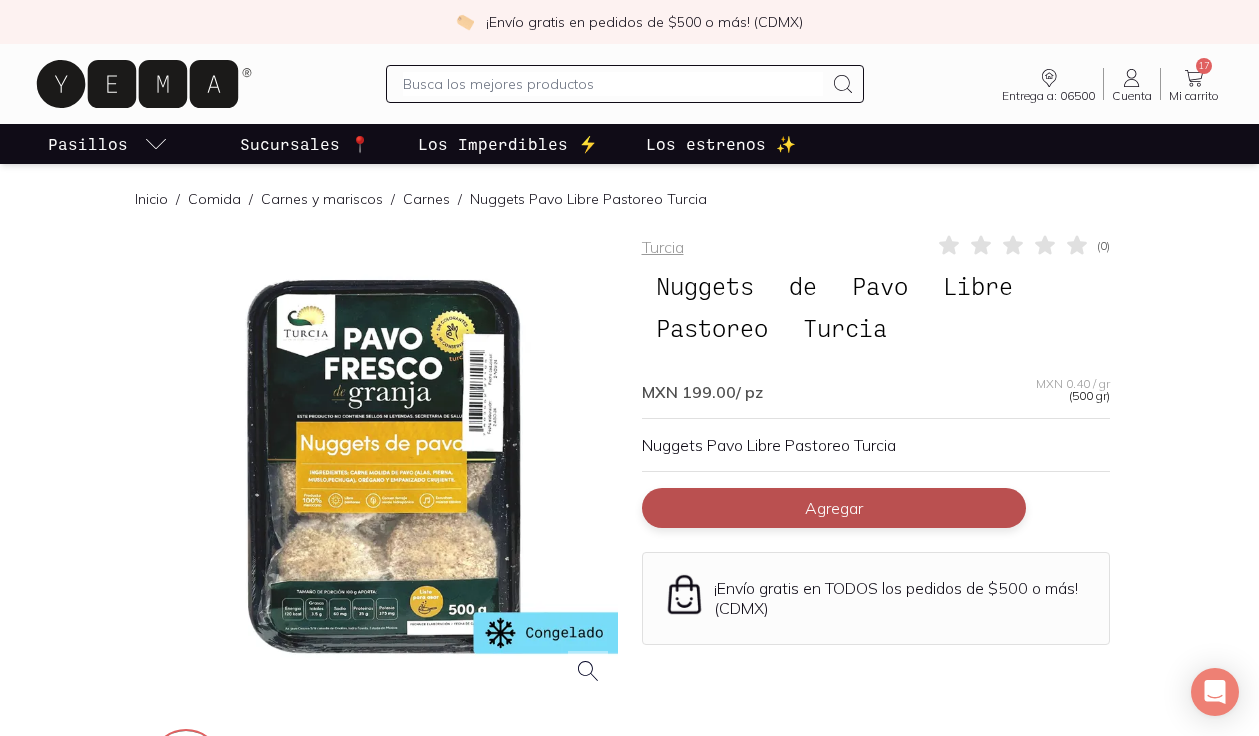 click on "Agregar" at bounding box center (834, 508) 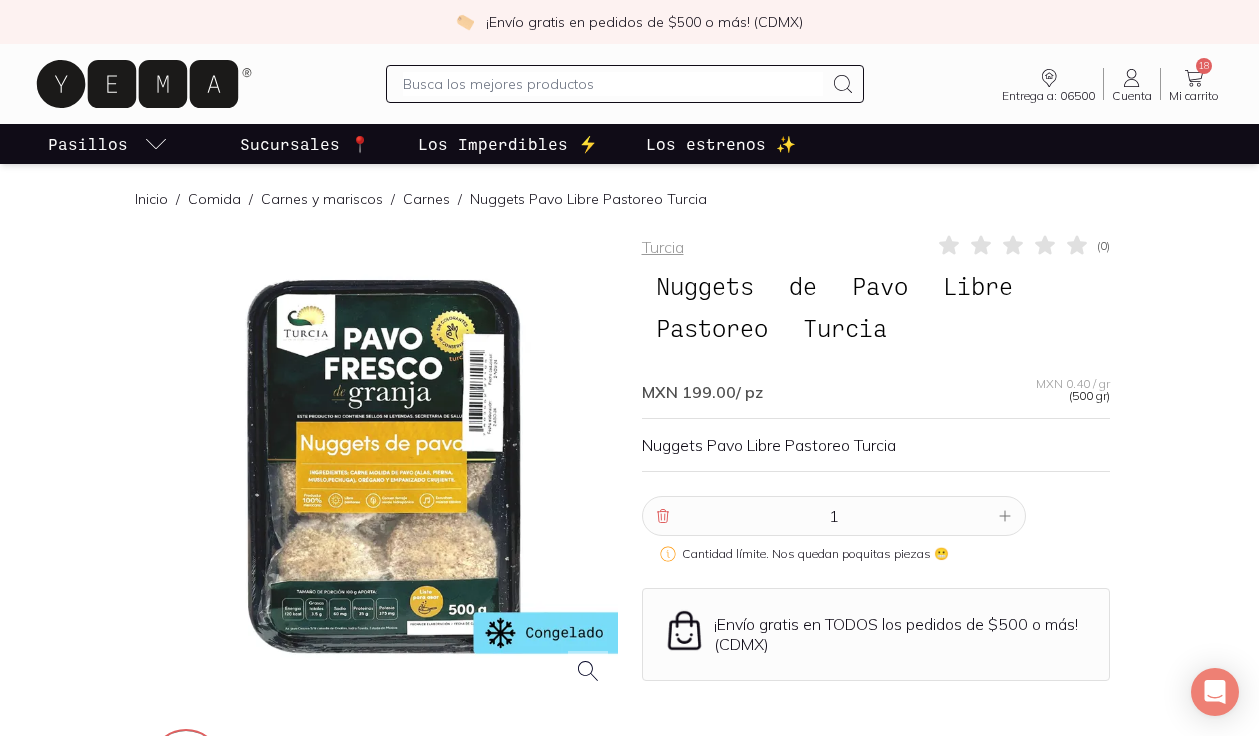 click at bounding box center [384, 467] 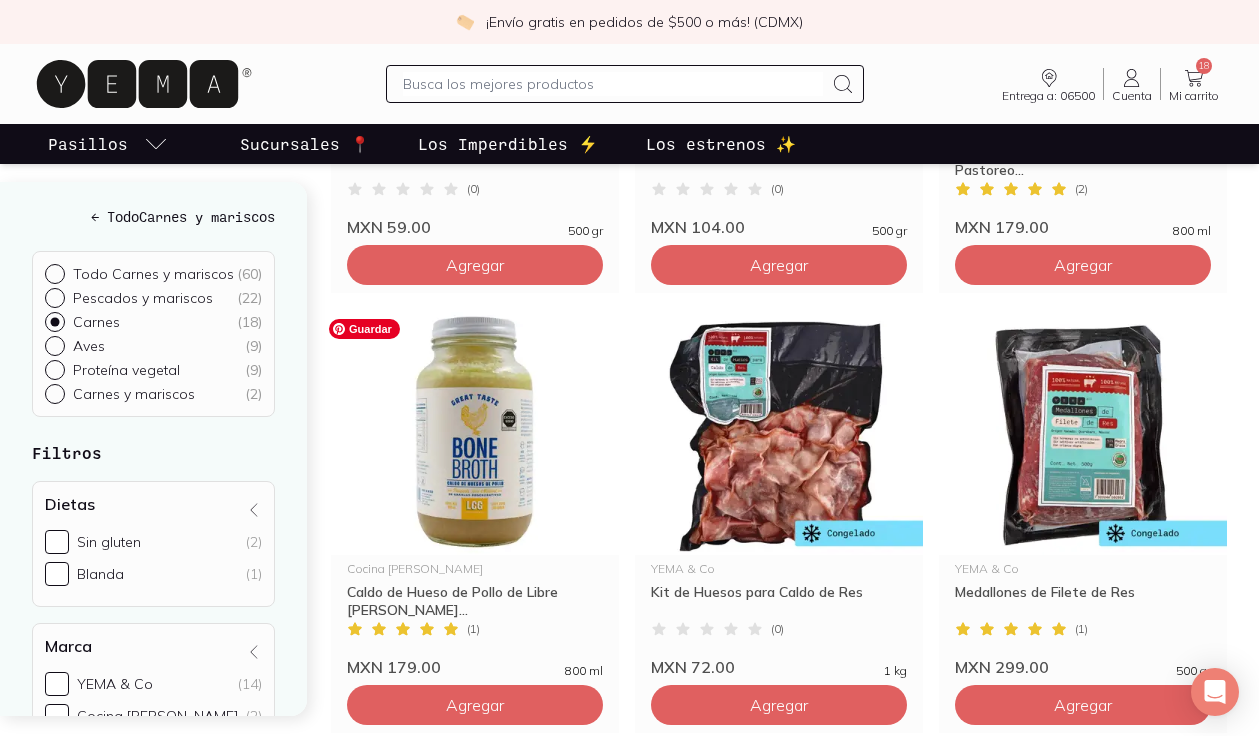 scroll, scrollTop: 1921, scrollLeft: 0, axis: vertical 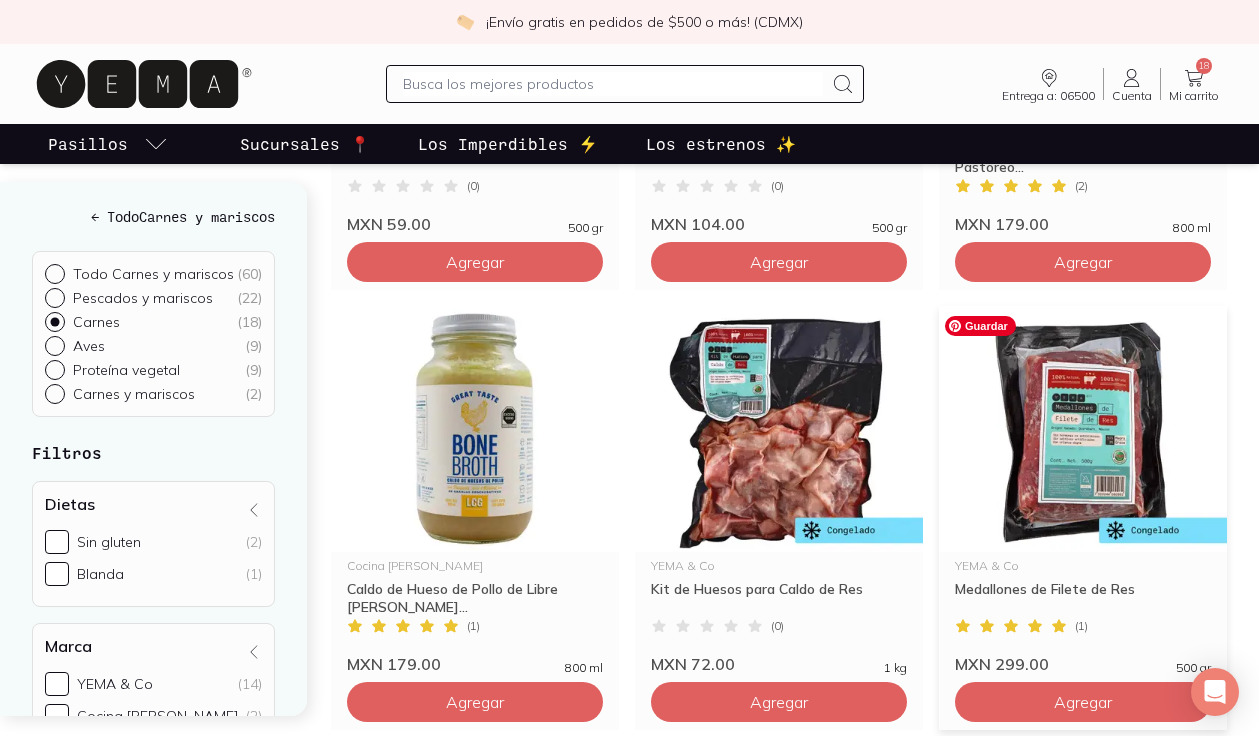 click at bounding box center (1083, 429) 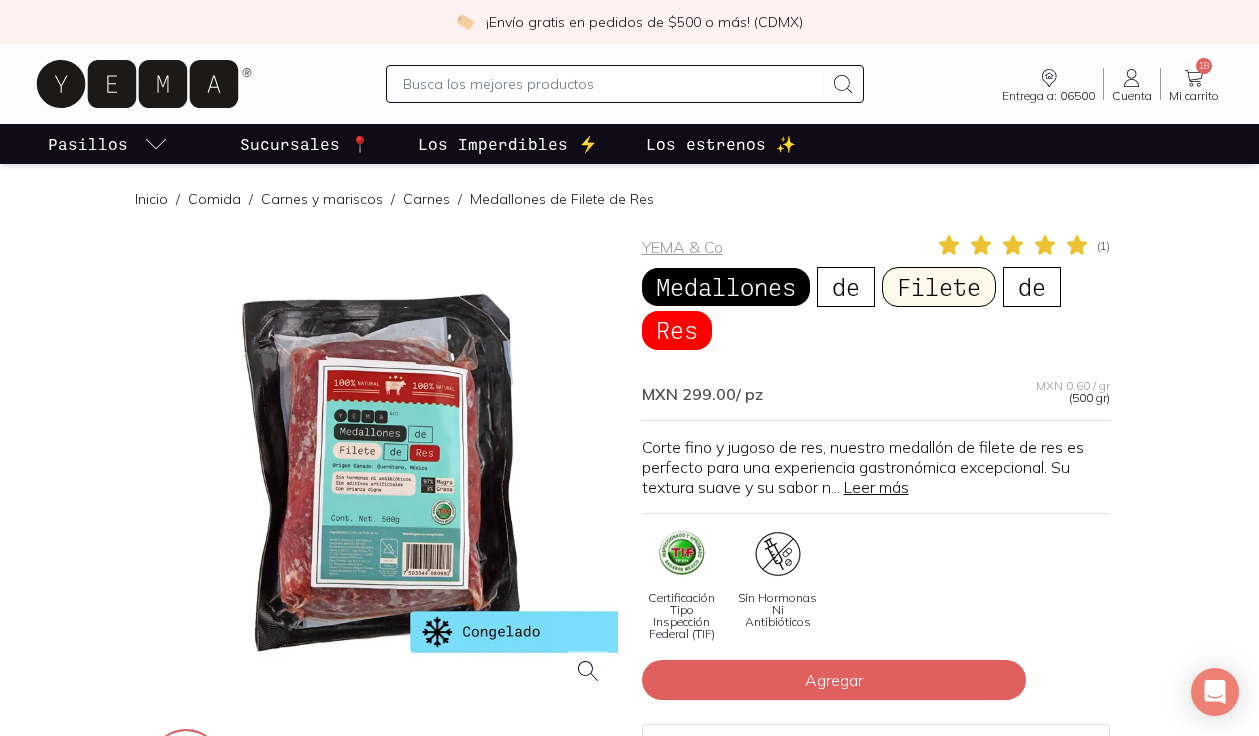 click at bounding box center (384, 467) 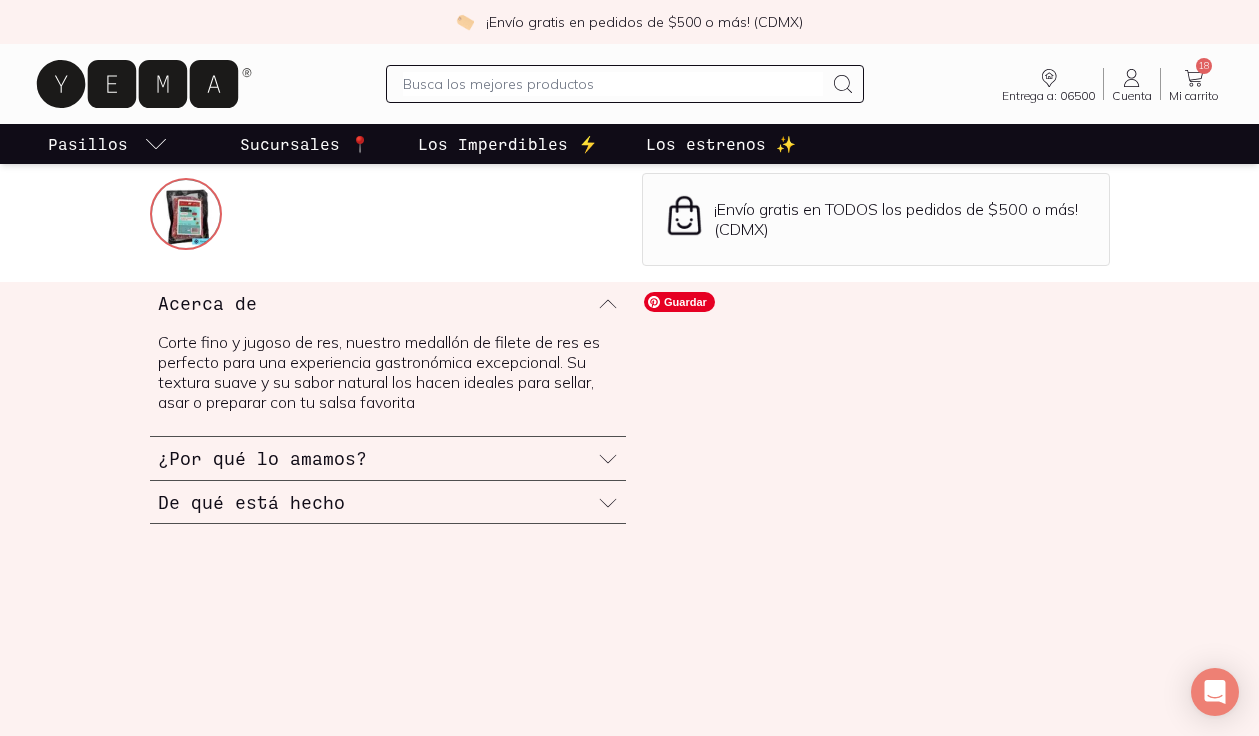 scroll, scrollTop: 553, scrollLeft: 0, axis: vertical 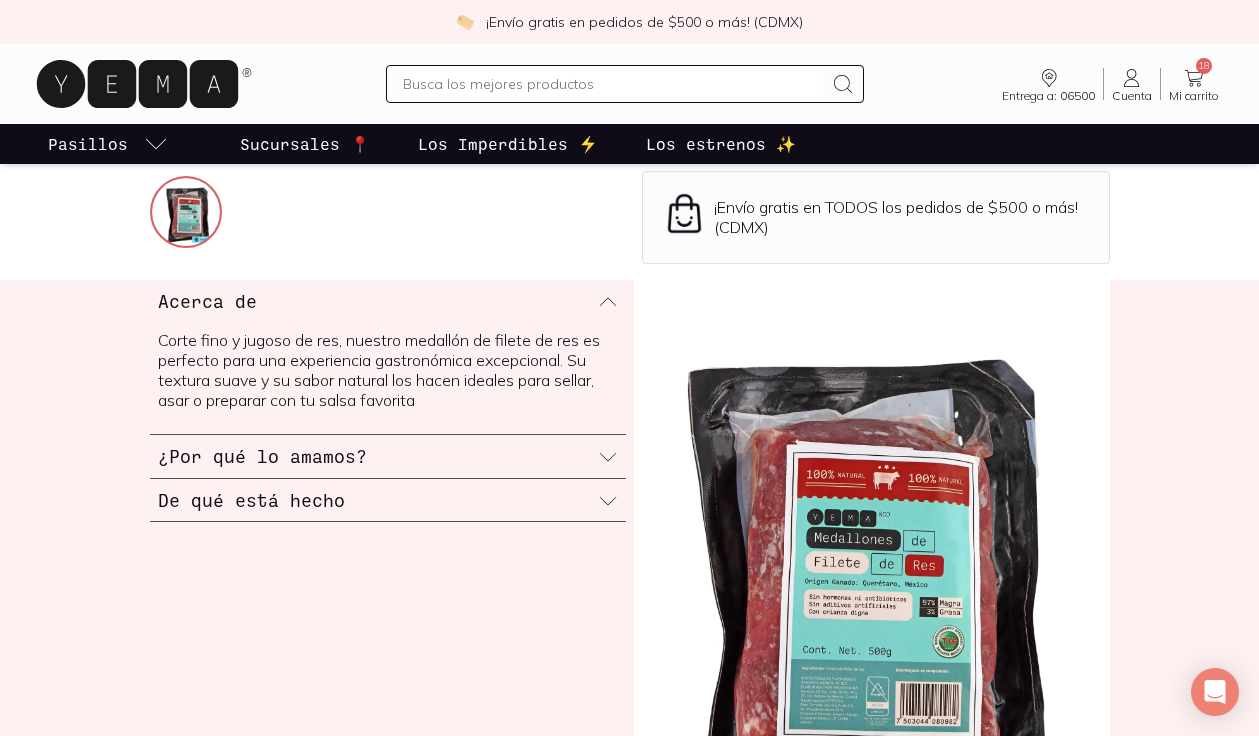 click 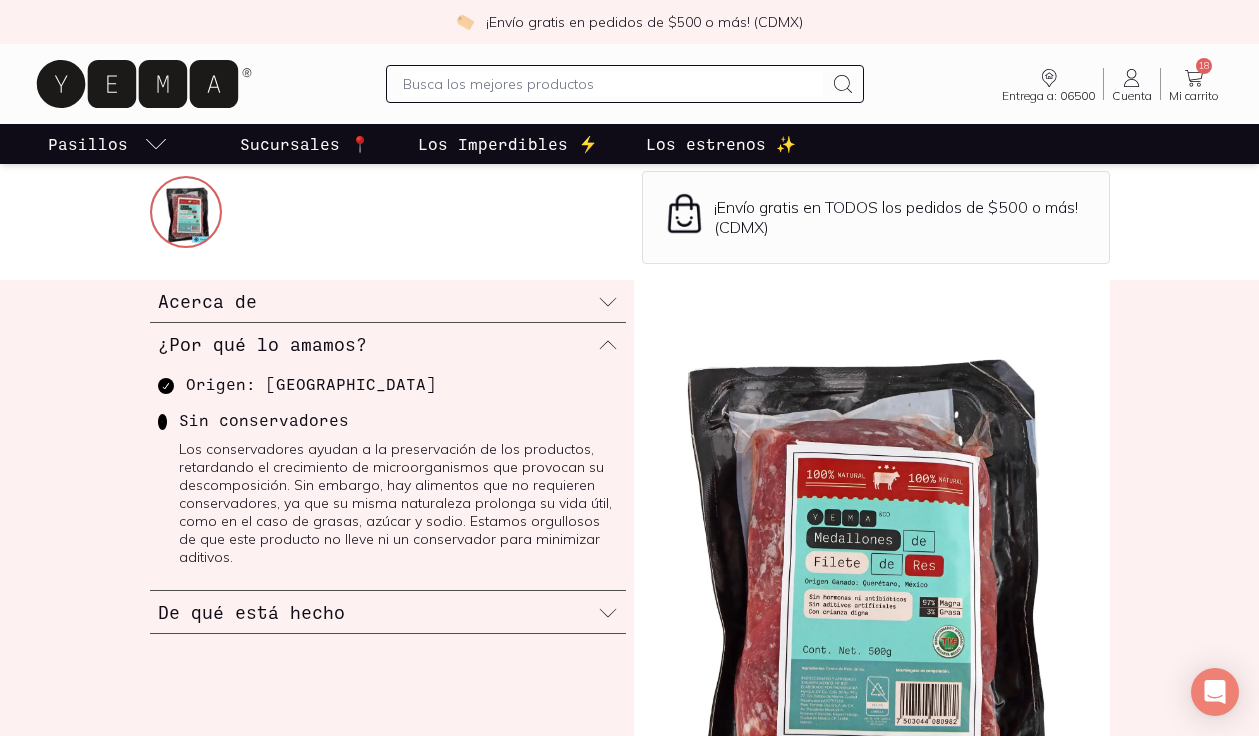 click 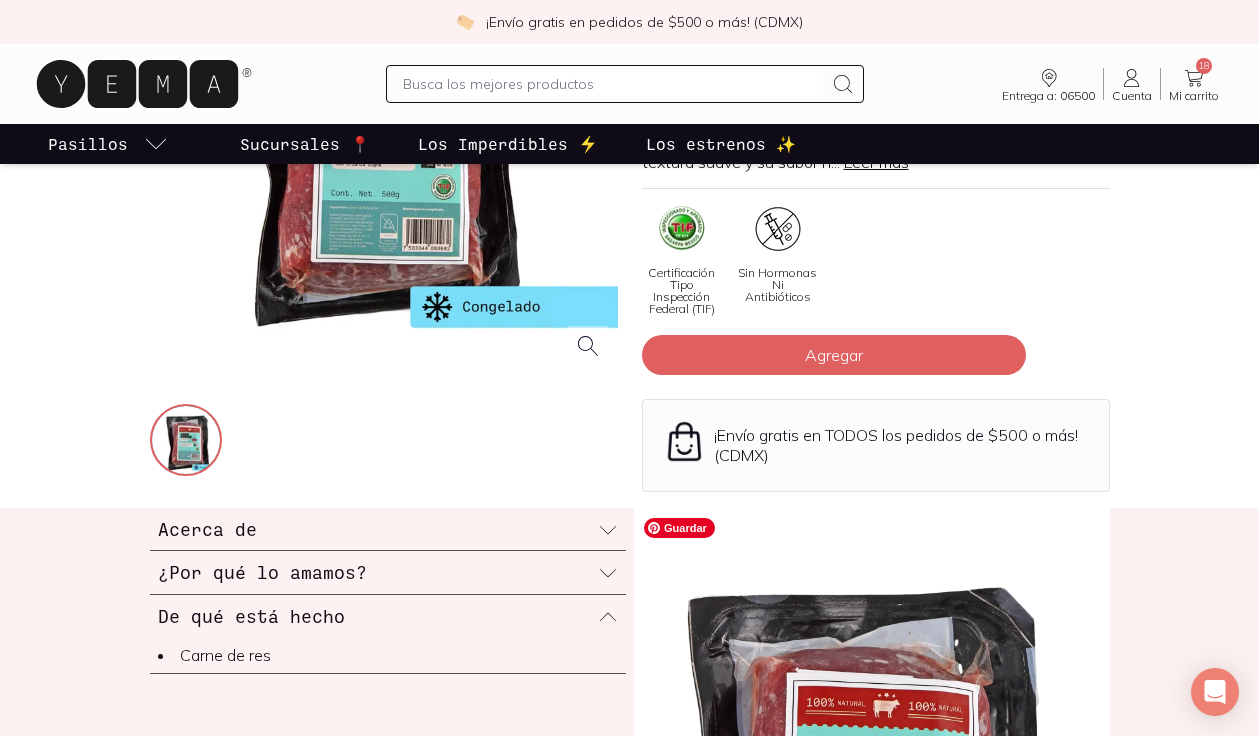 scroll, scrollTop: 0, scrollLeft: 0, axis: both 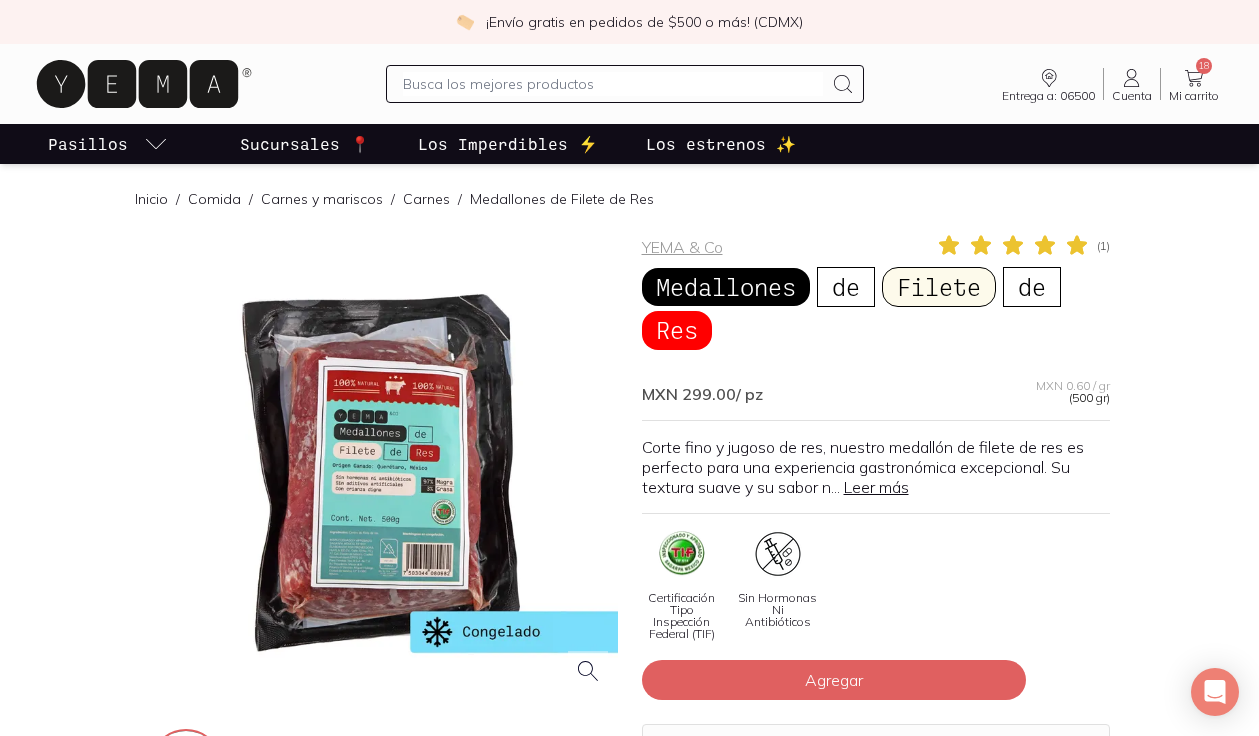 click on "Carnes" at bounding box center (426, 199) 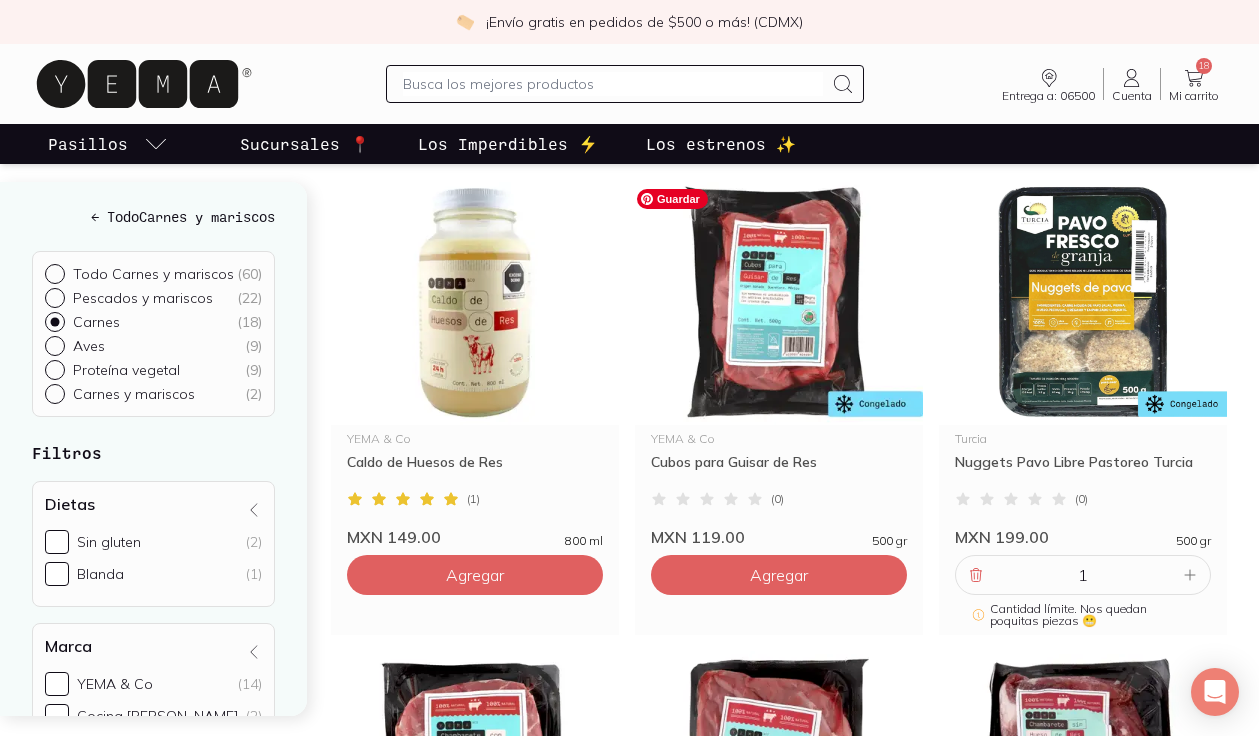 scroll, scrollTop: 692, scrollLeft: 0, axis: vertical 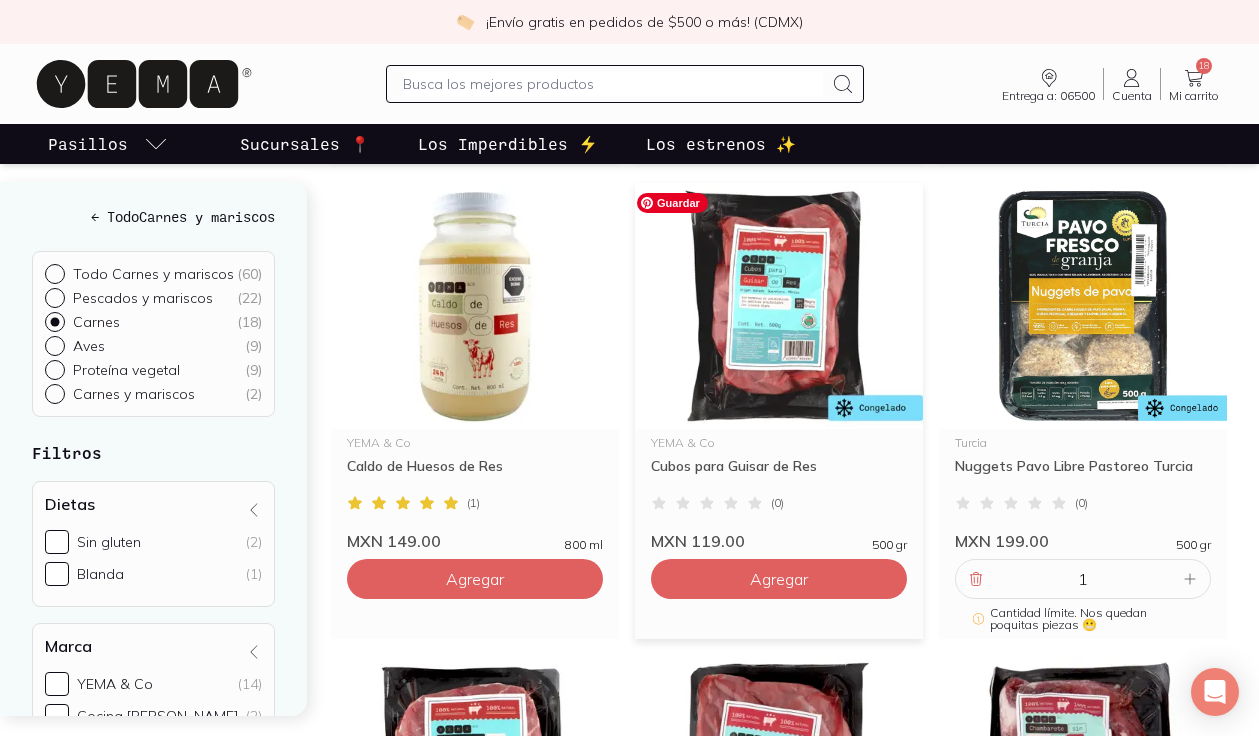 click at bounding box center [779, 306] 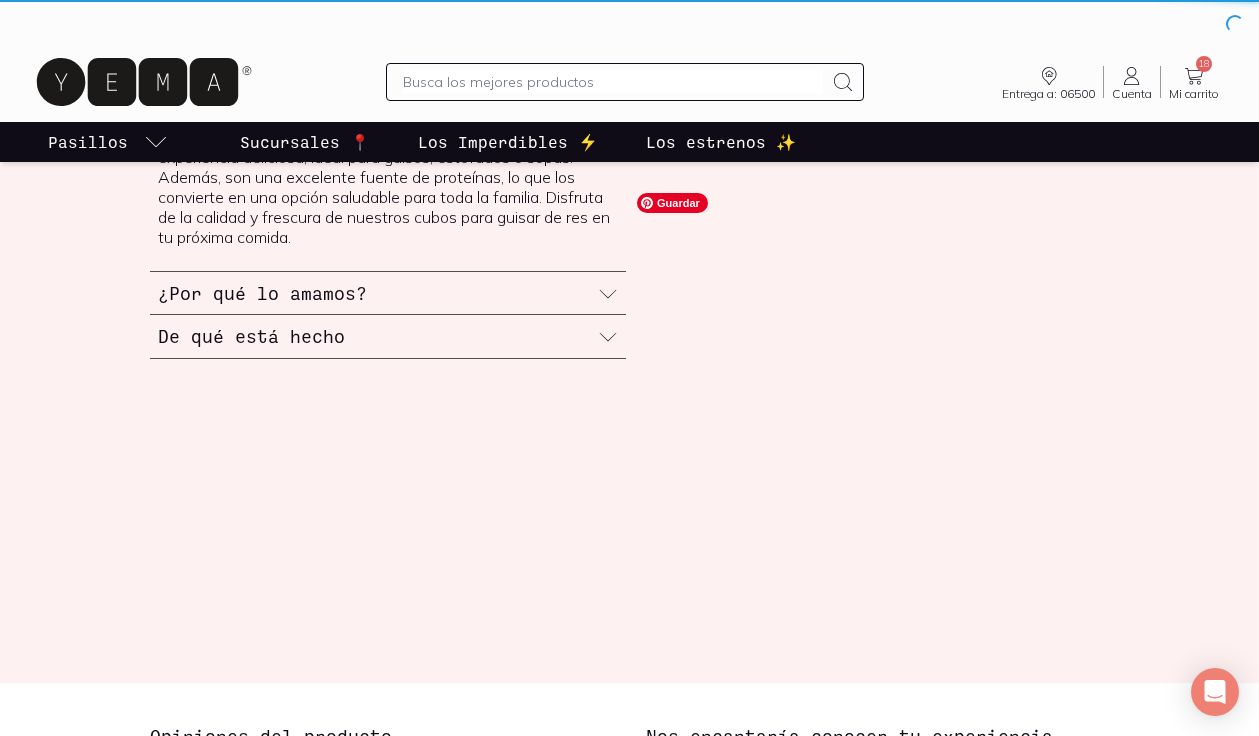 scroll, scrollTop: 0, scrollLeft: 0, axis: both 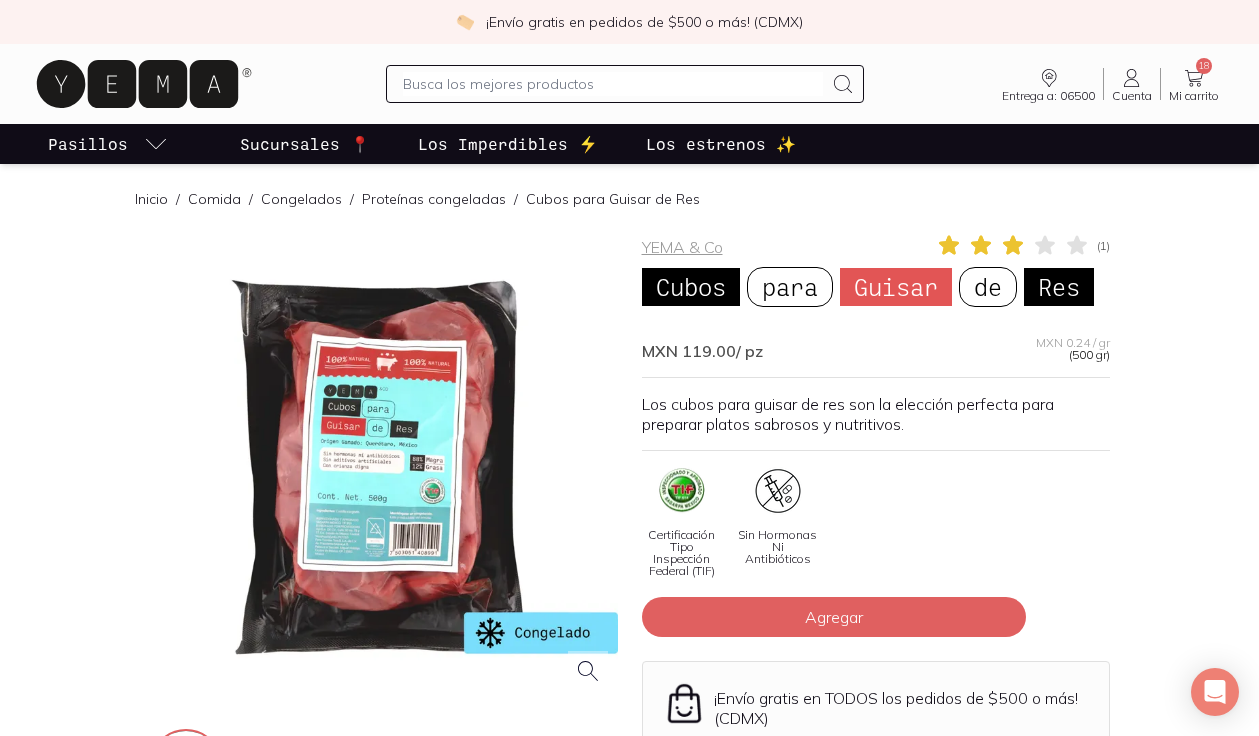click at bounding box center [384, 467] 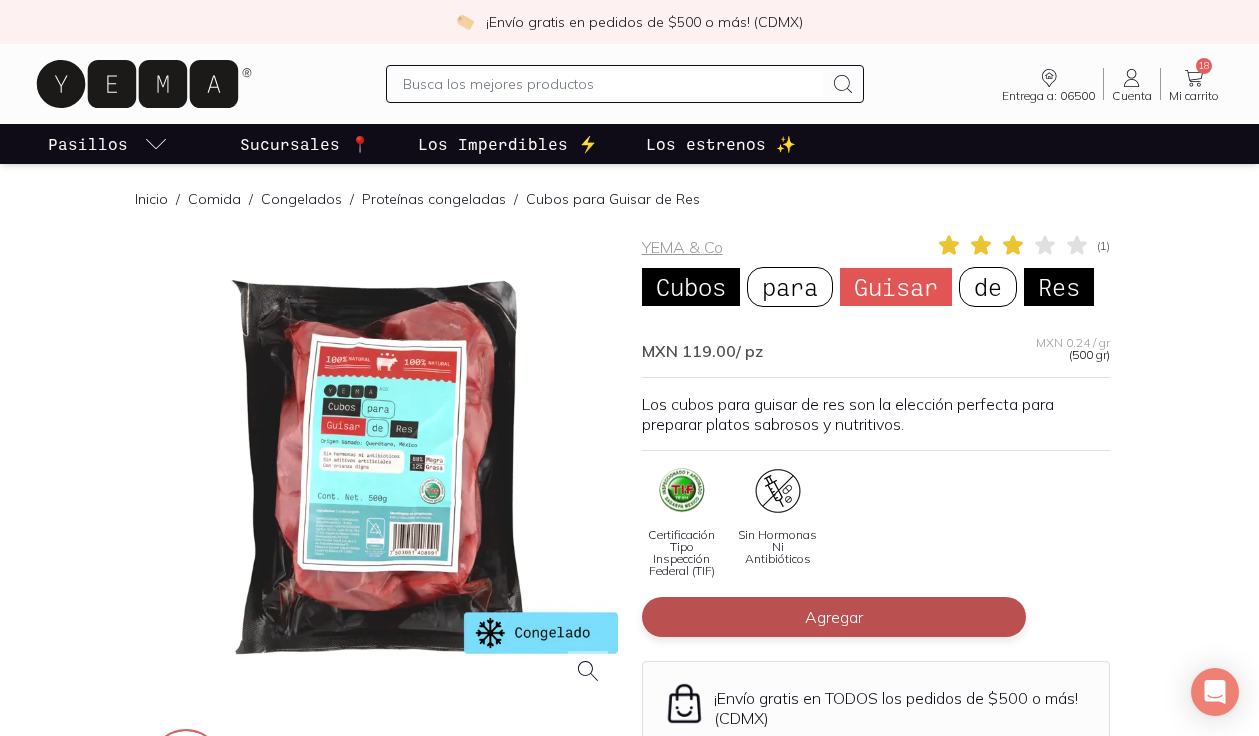 click on "Agregar" at bounding box center (834, 617) 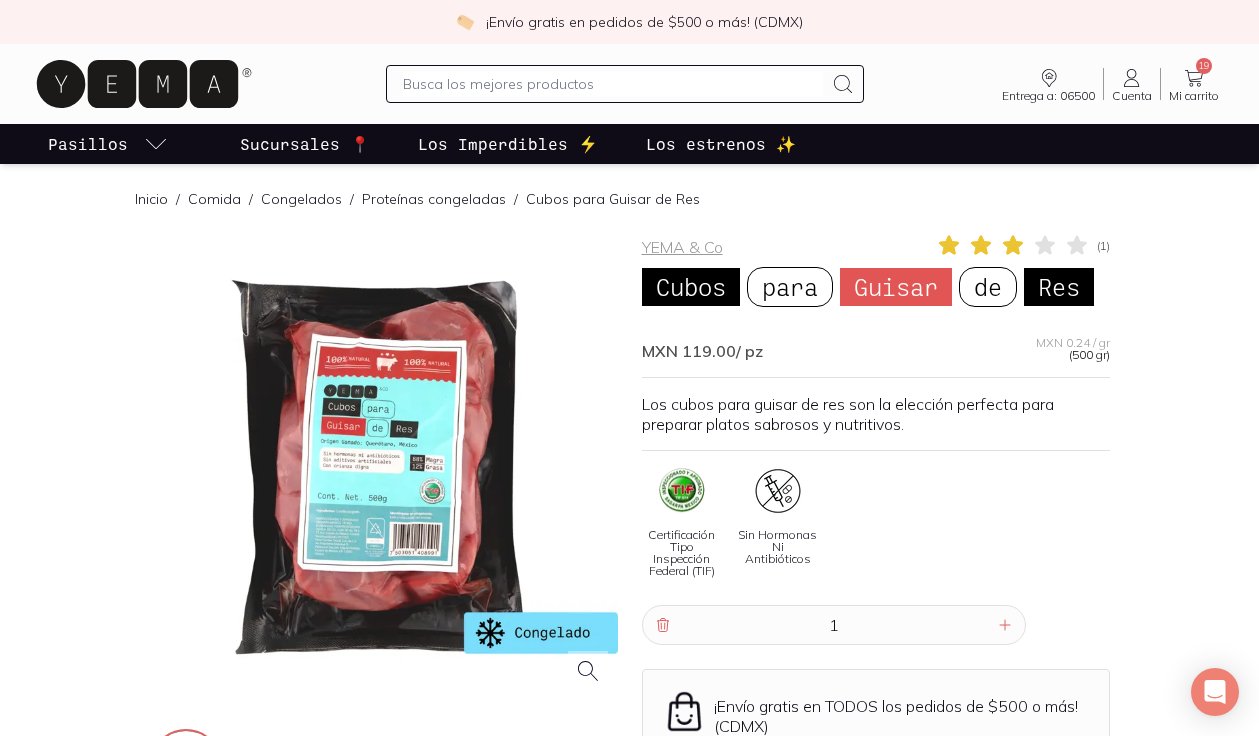 click on "Certificación Tipo Inspección Federal (TIF) Sin Hormonas Ni Antibióticos" at bounding box center [876, 532] 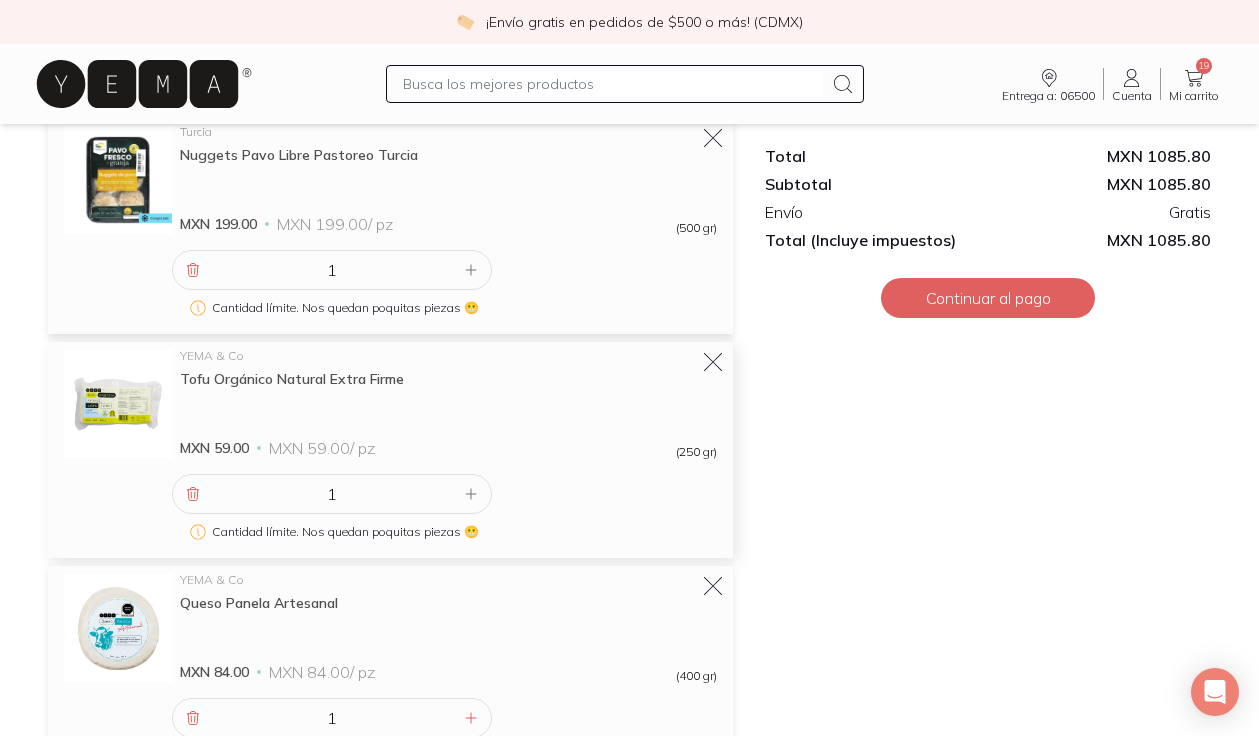 scroll, scrollTop: 850, scrollLeft: 0, axis: vertical 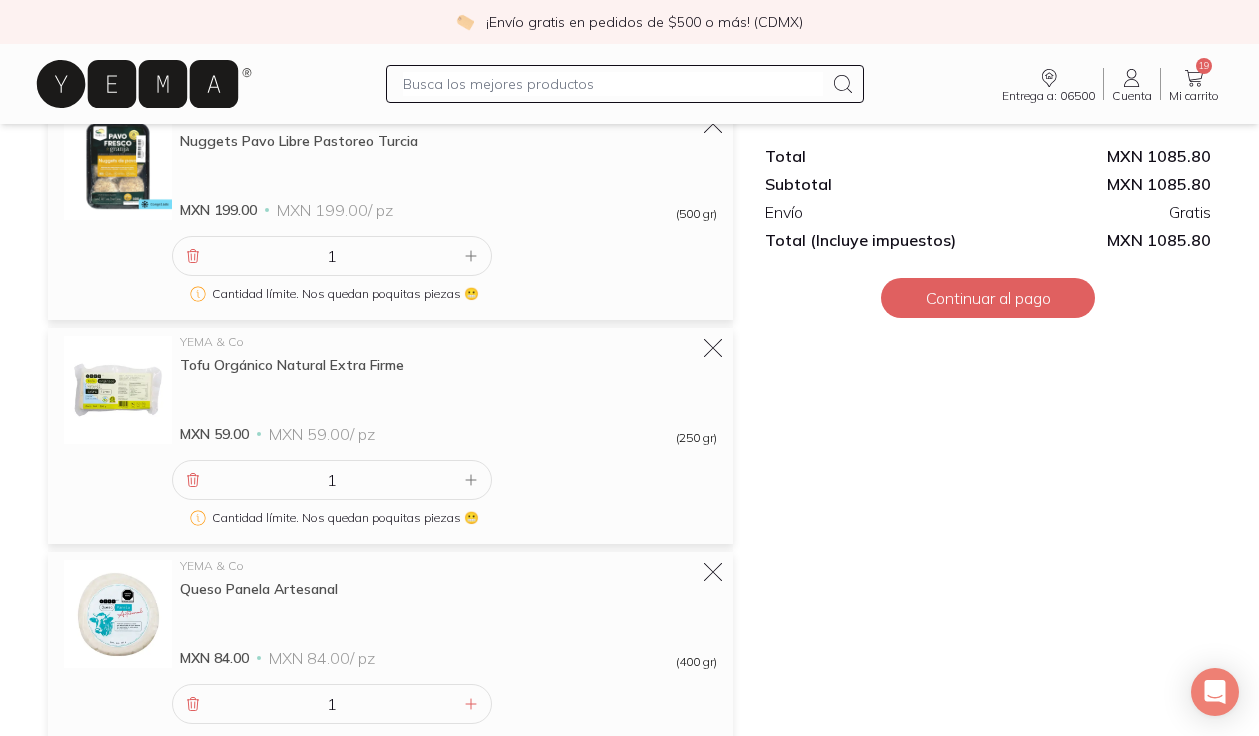 click 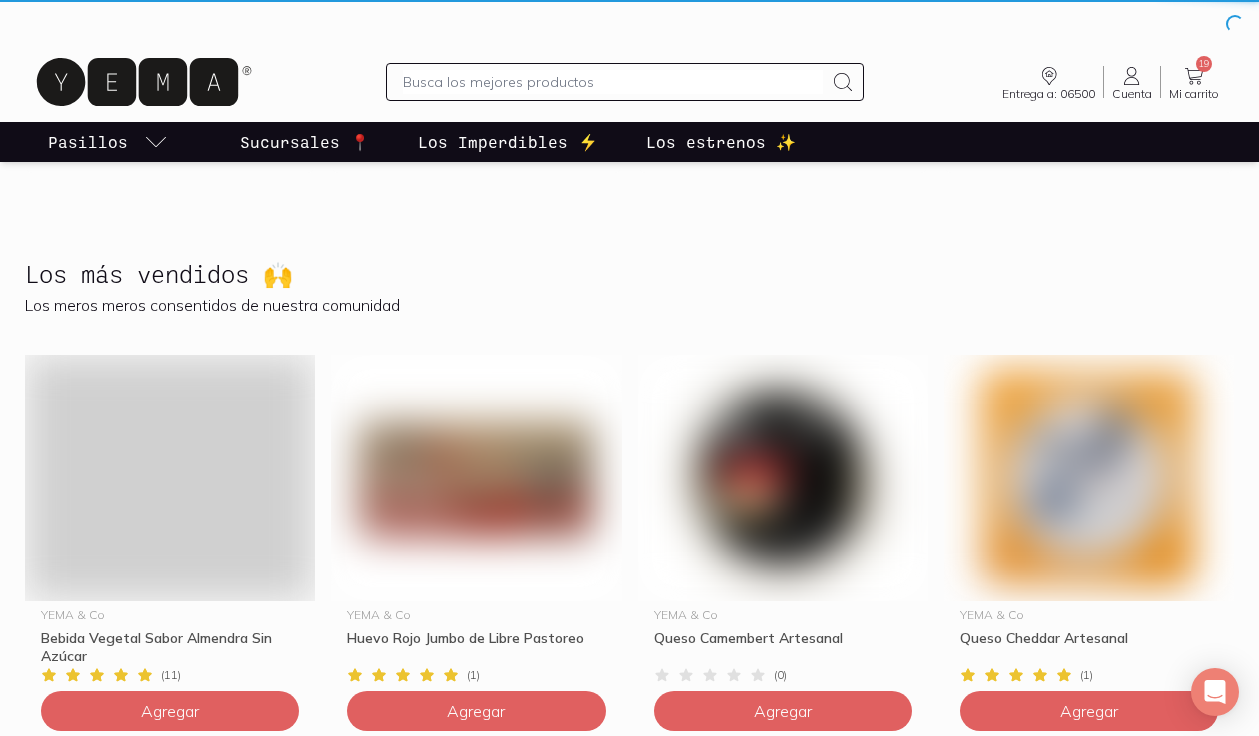 scroll, scrollTop: 0, scrollLeft: 0, axis: both 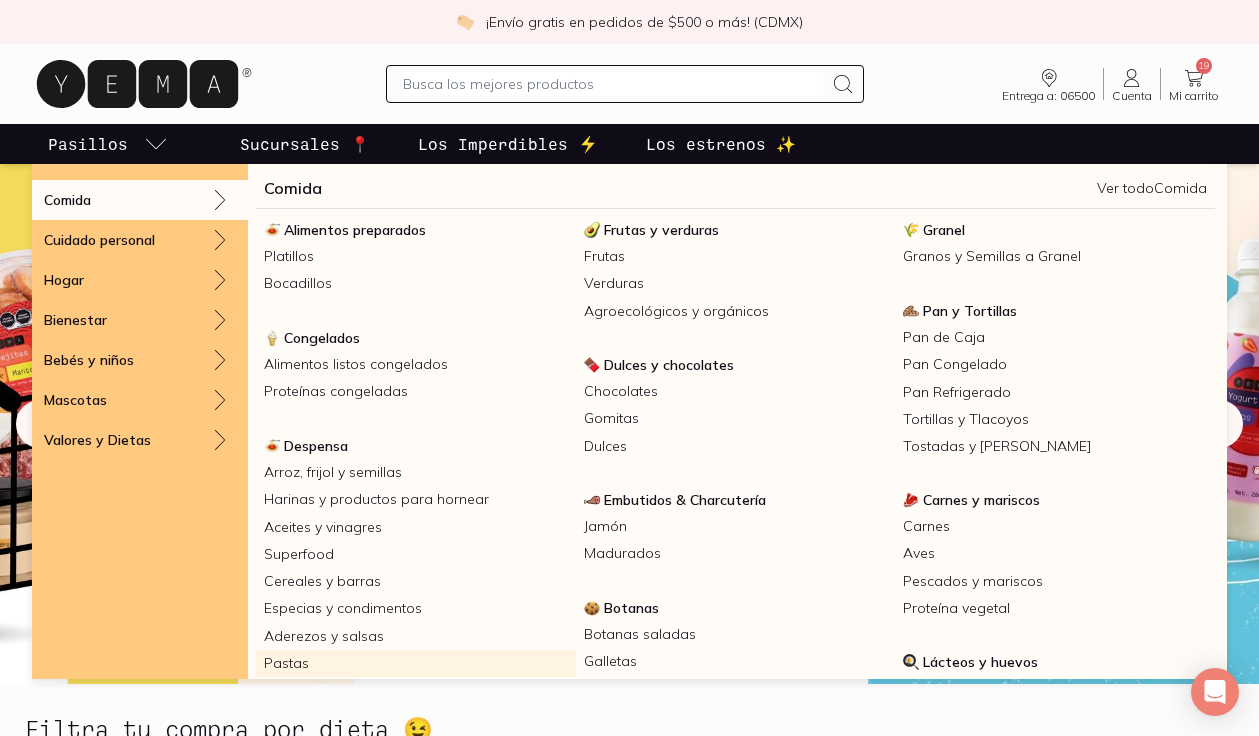 click on "Pastas" at bounding box center (416, 663) 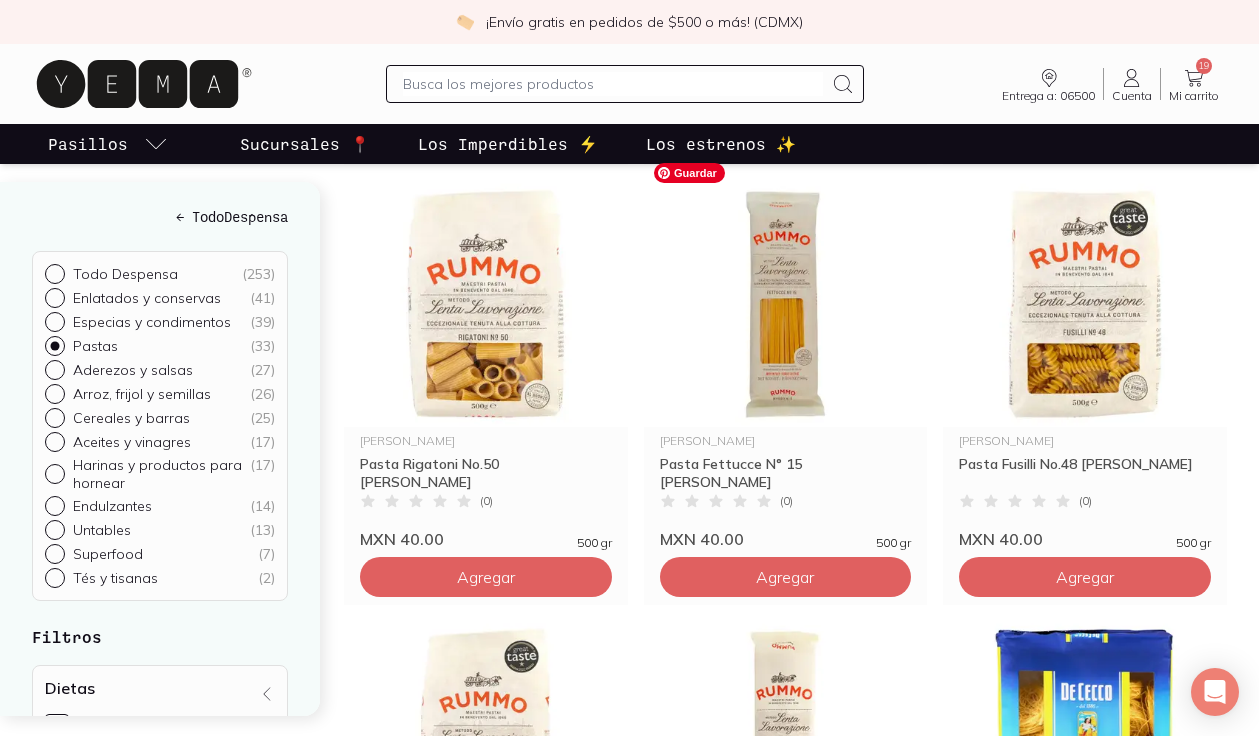 scroll, scrollTop: 1603, scrollLeft: 0, axis: vertical 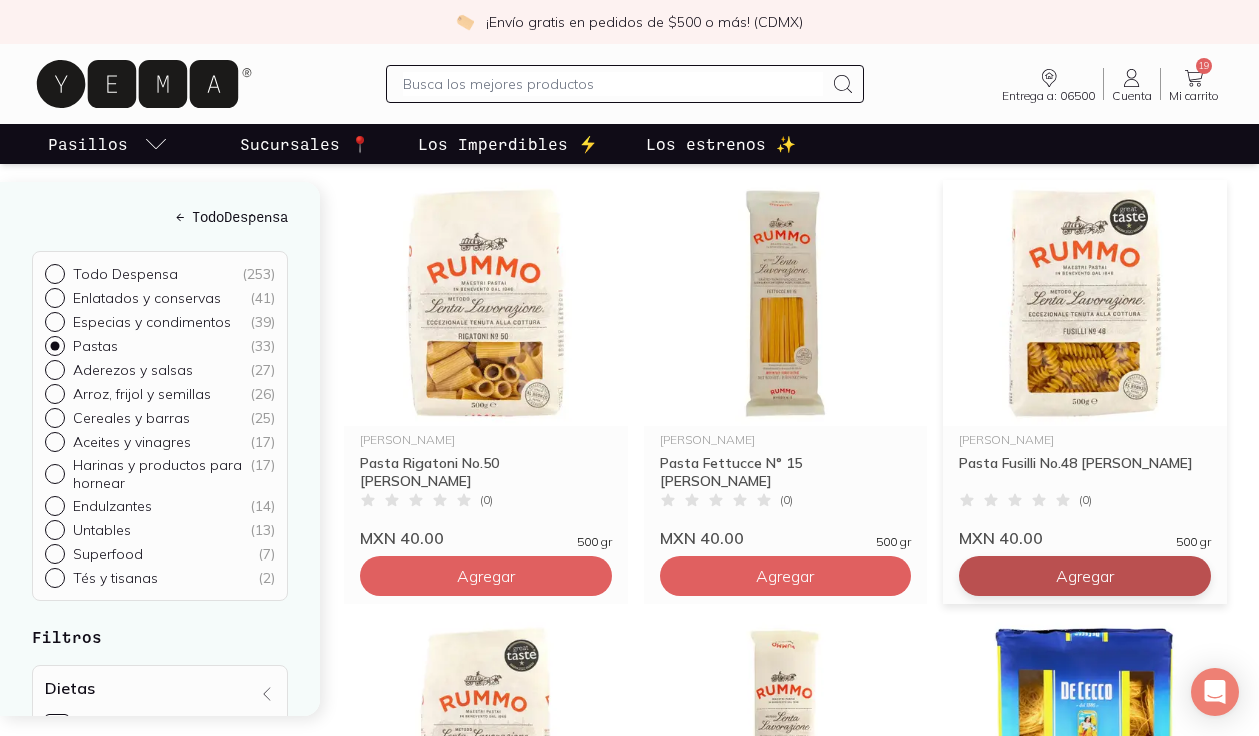click on "Agregar" at bounding box center (486, -744) 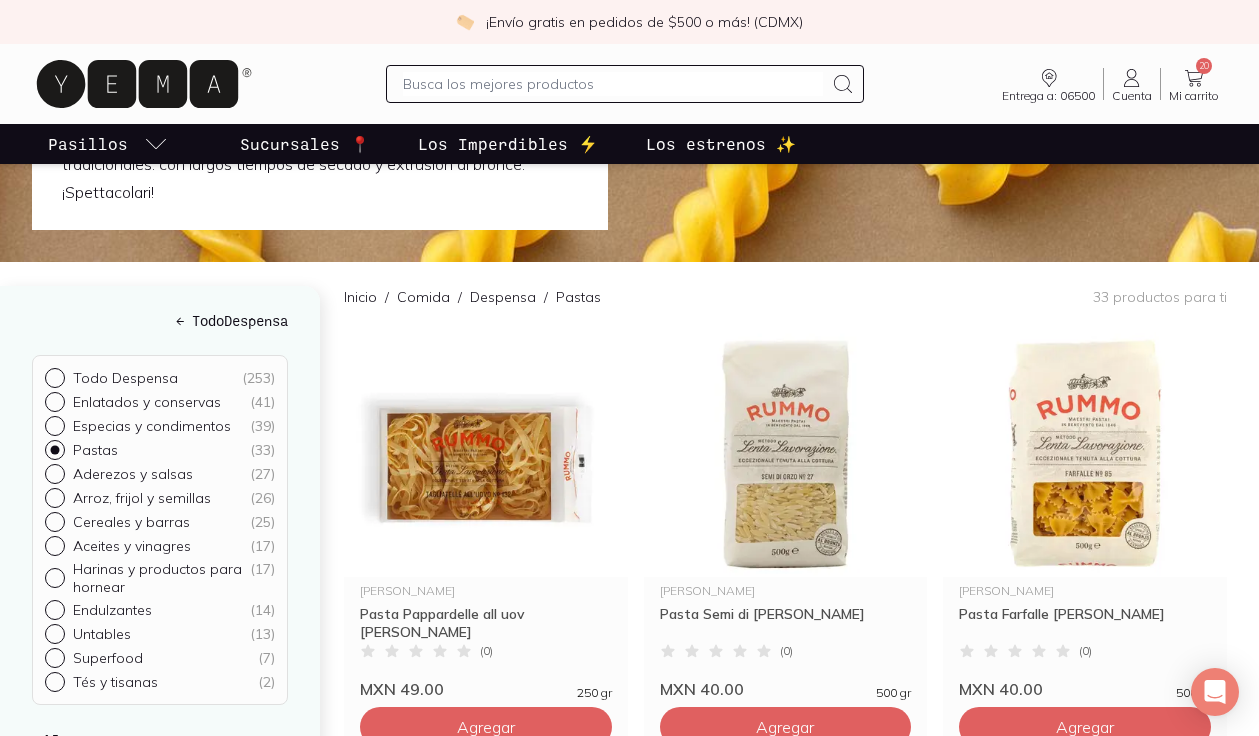 scroll, scrollTop: 0, scrollLeft: 0, axis: both 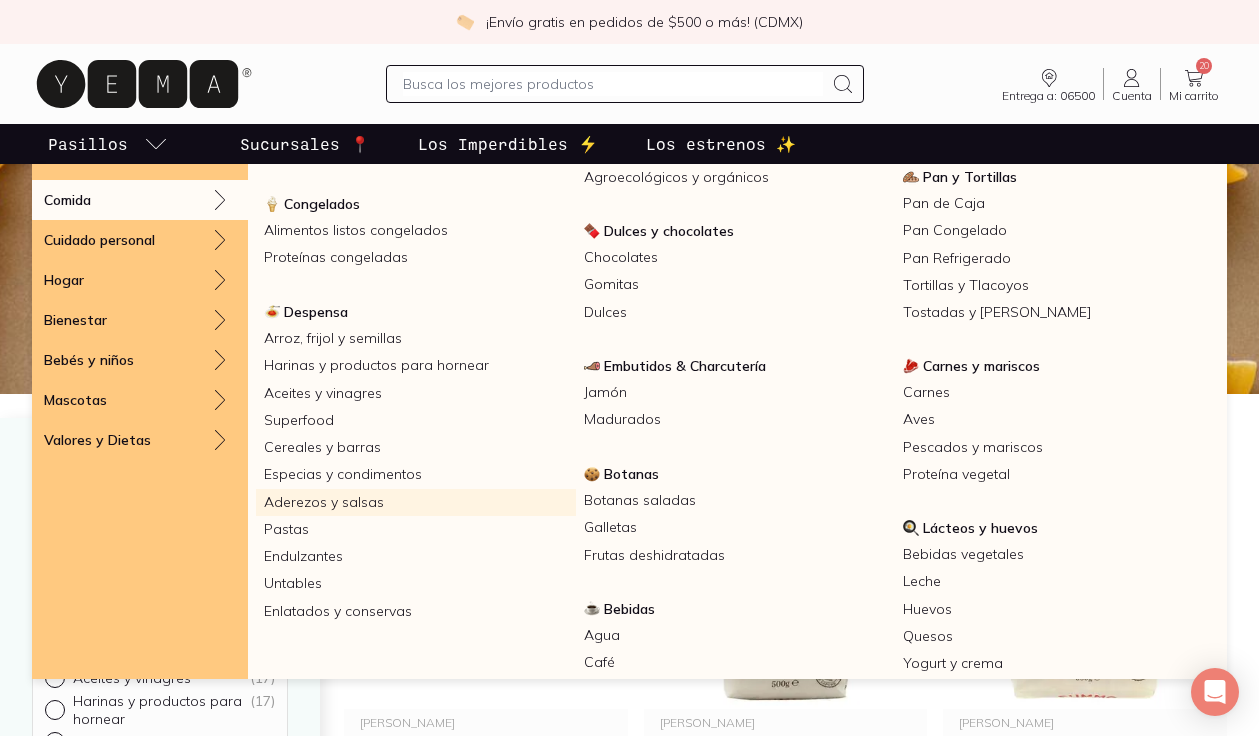 click on "Aderezos y salsas" at bounding box center (416, 502) 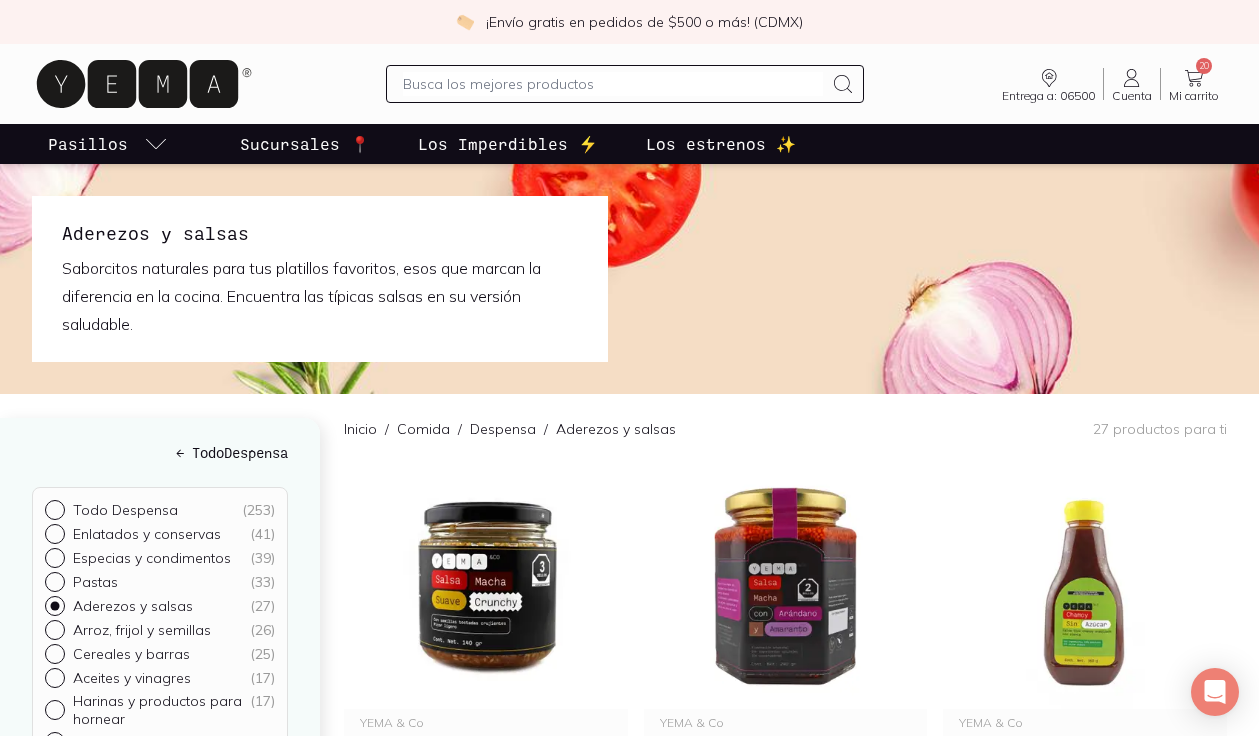 click at bounding box center (613, 84) 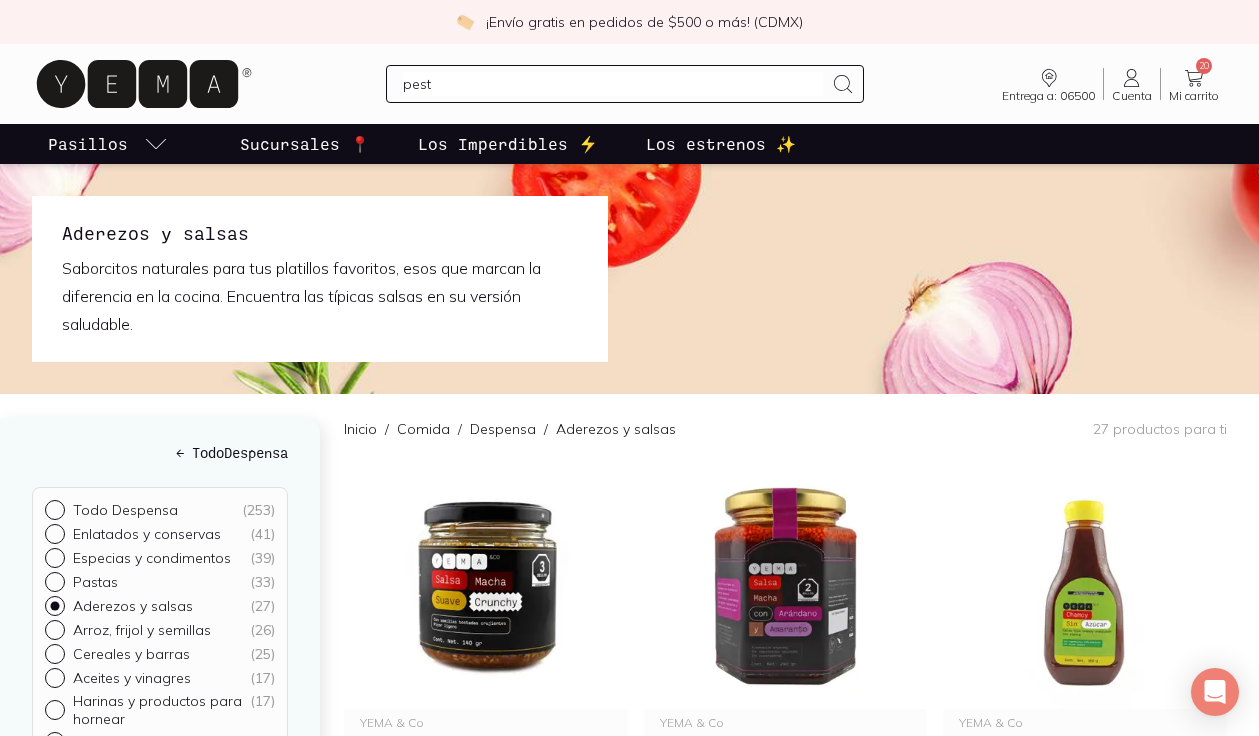 type on "pesto" 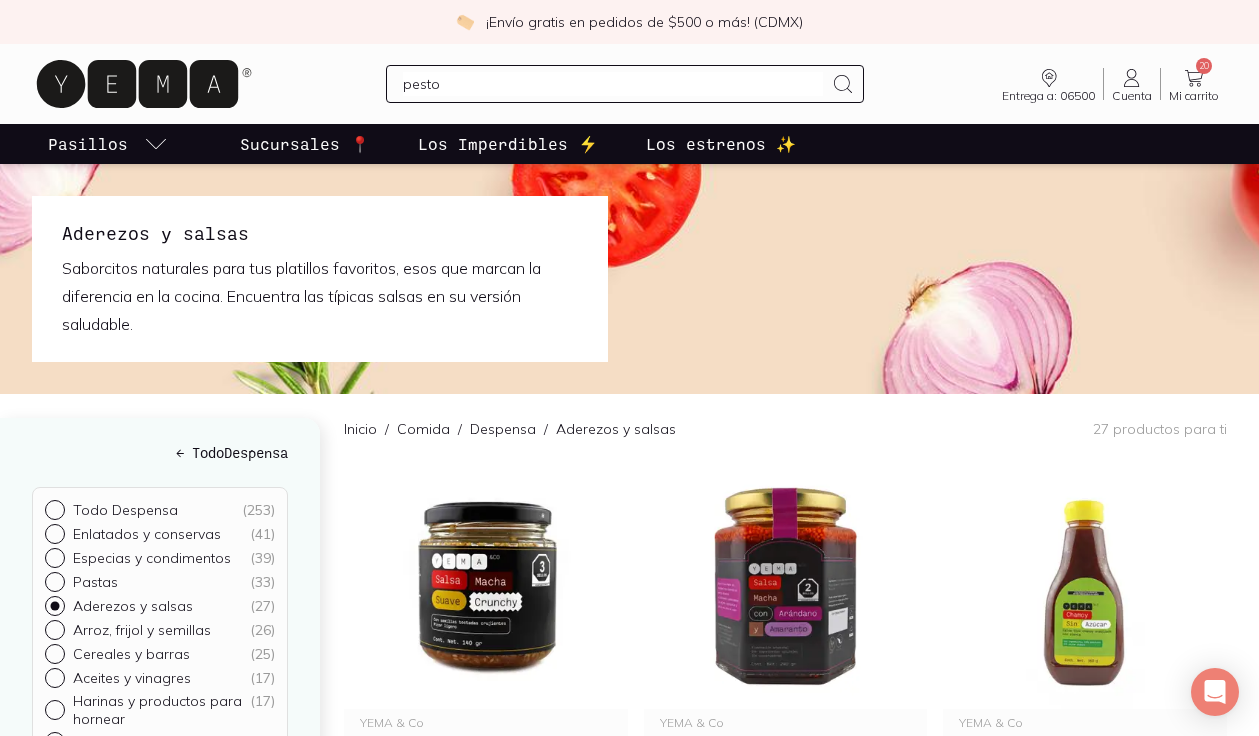 type 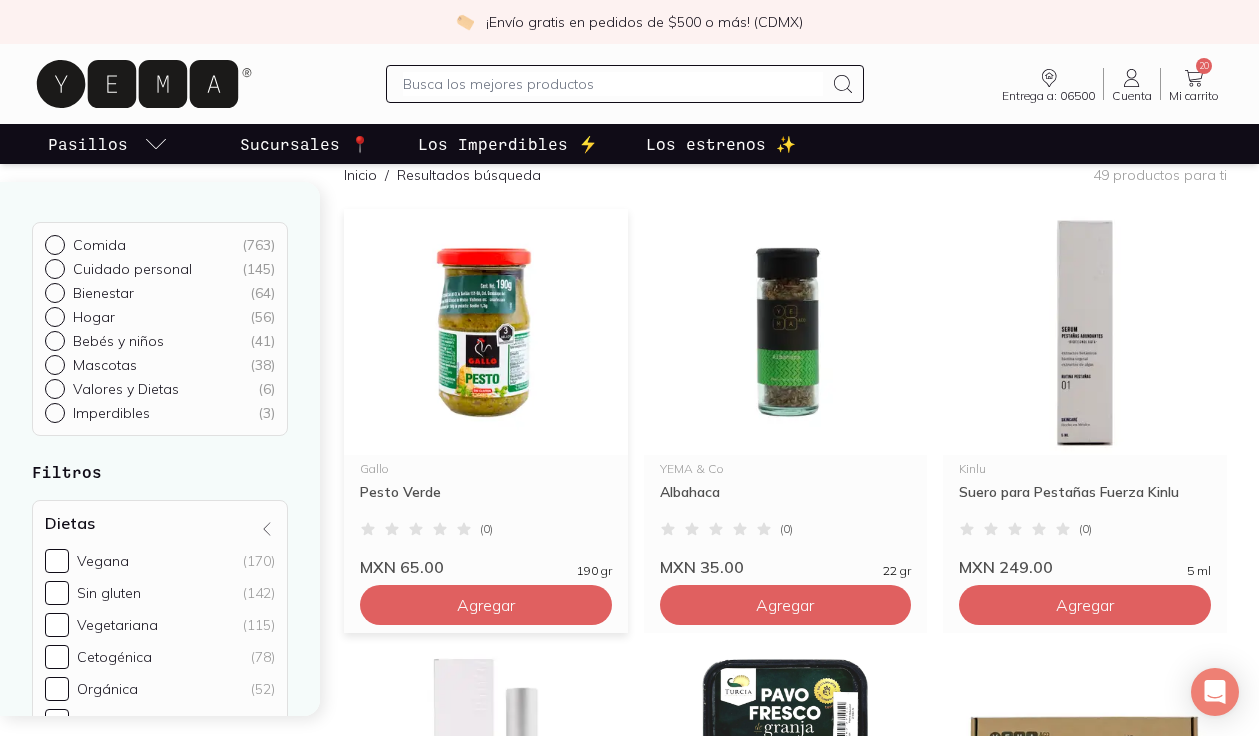 scroll, scrollTop: 0, scrollLeft: 0, axis: both 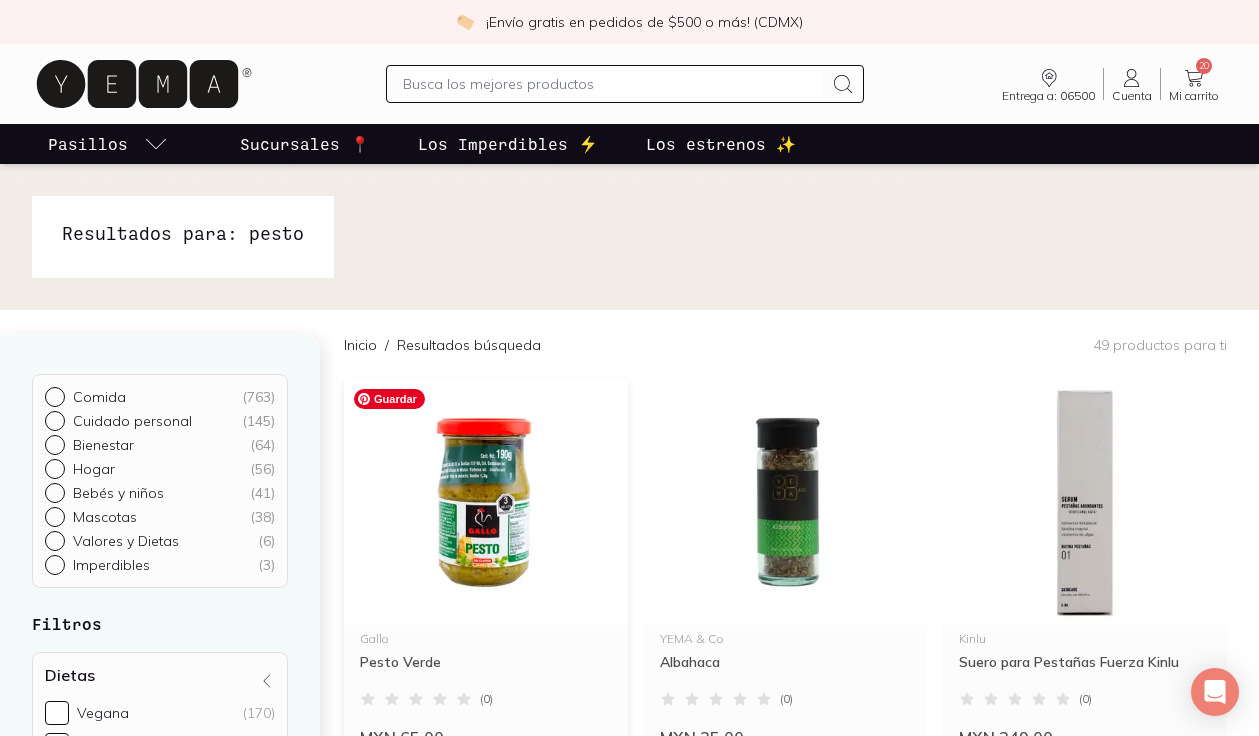 click at bounding box center (486, 502) 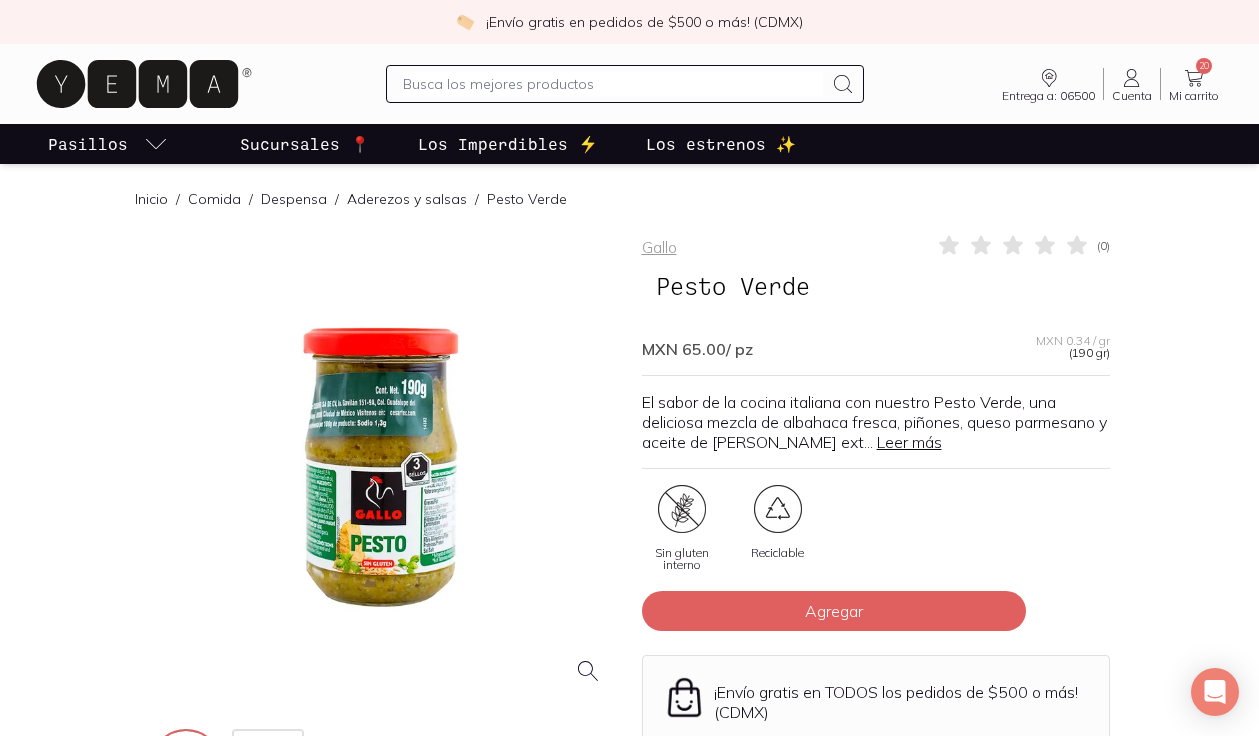 click at bounding box center (384, 467) 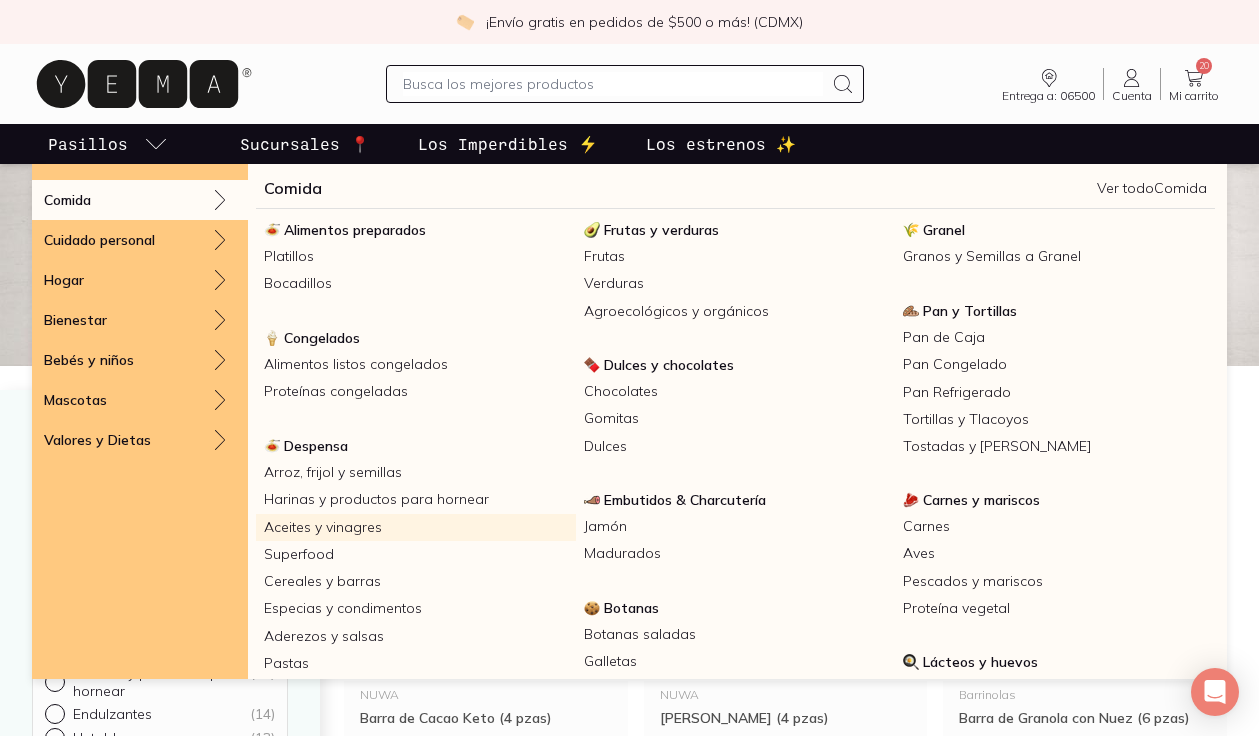 click on "Aceites y vinagres" at bounding box center [416, 527] 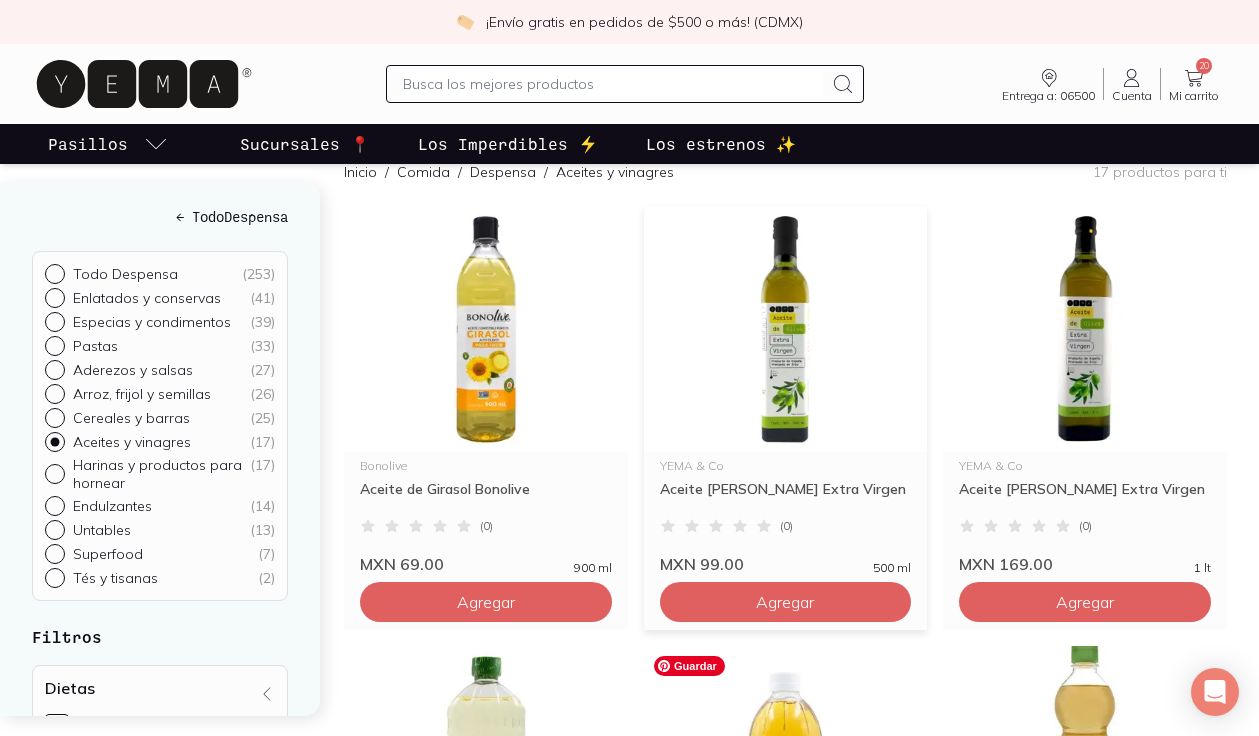 scroll, scrollTop: 216, scrollLeft: 0, axis: vertical 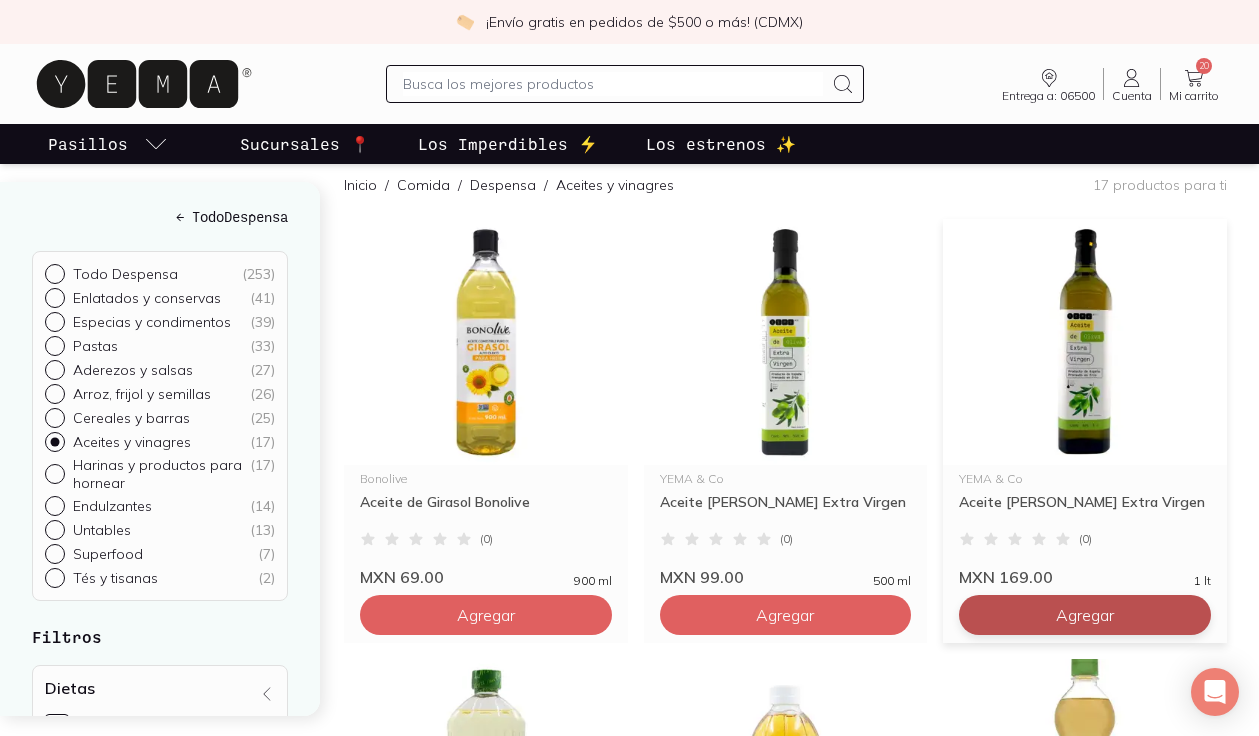 click on "Agregar" at bounding box center [486, 615] 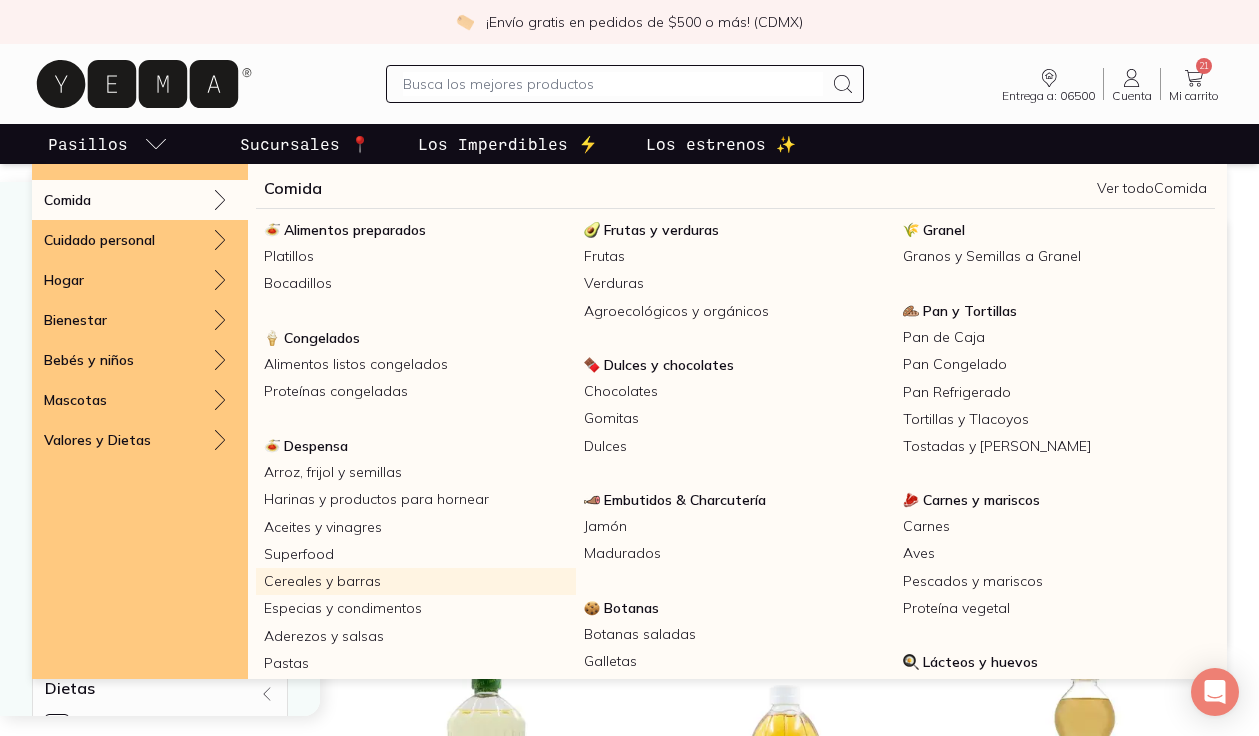 click on "Cereales y barras" at bounding box center [416, 581] 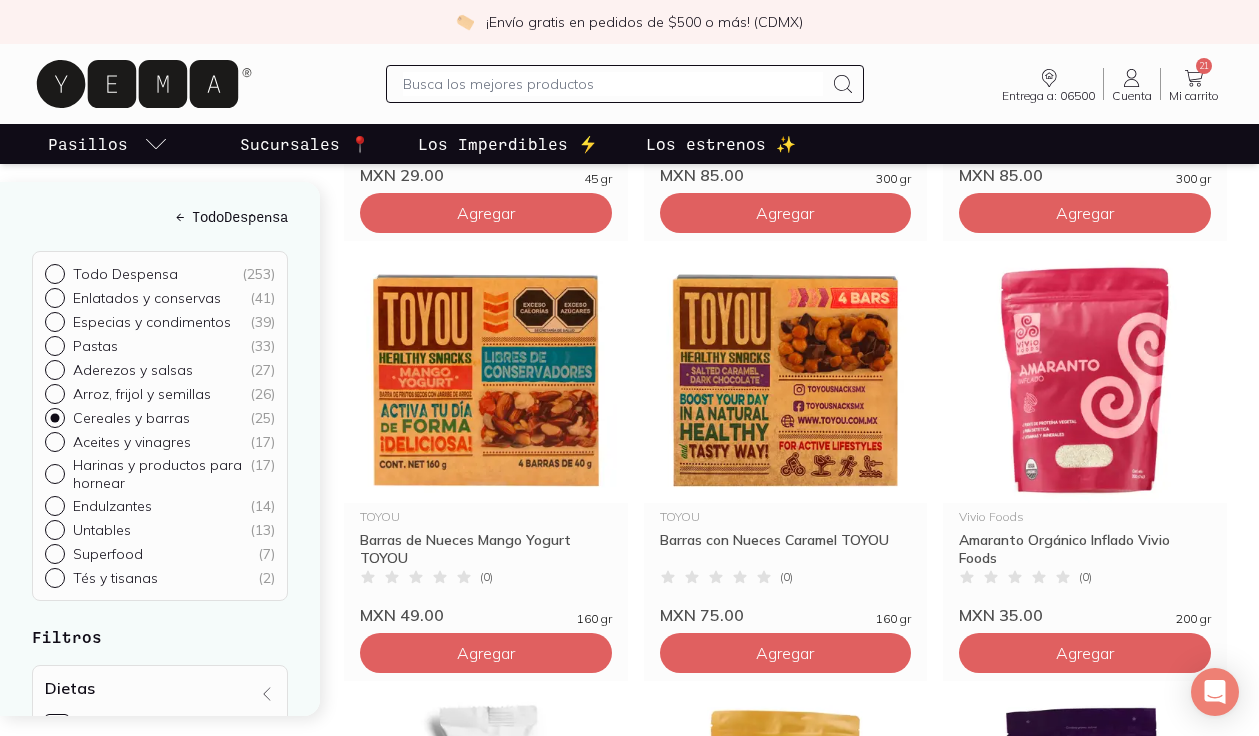 scroll, scrollTop: 1499, scrollLeft: 0, axis: vertical 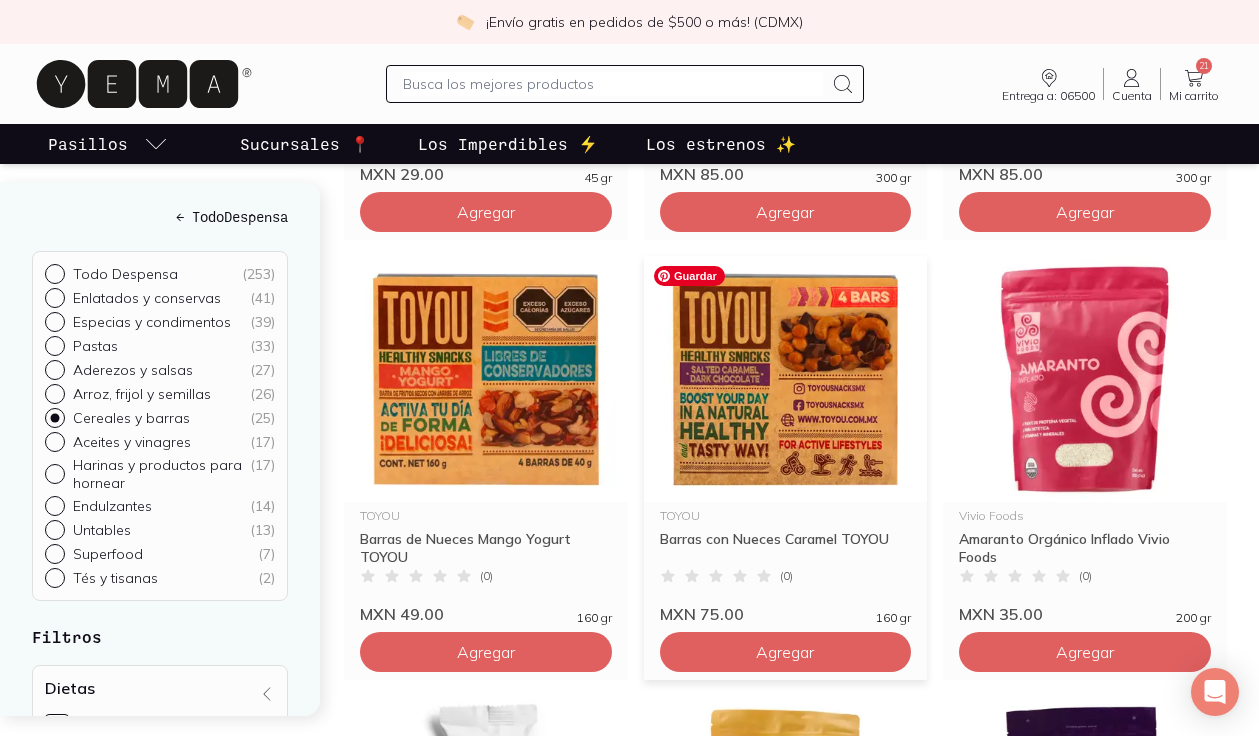 click at bounding box center (786, 379) 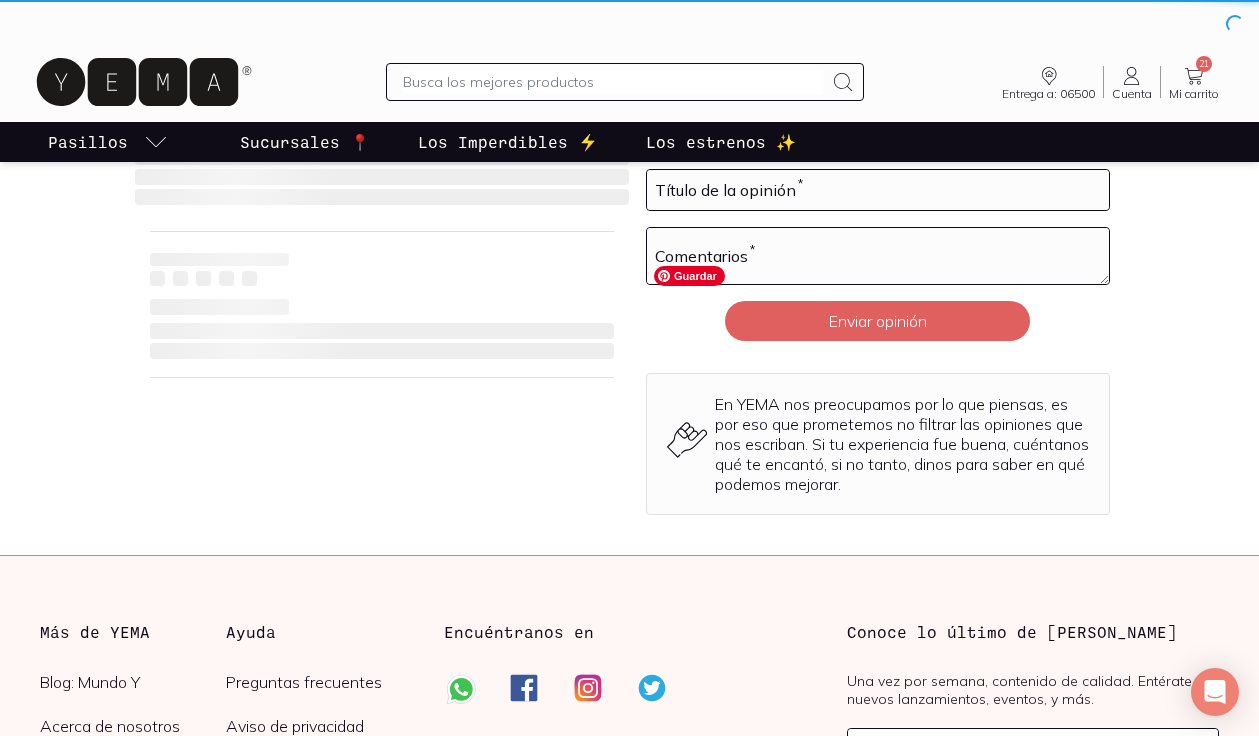 scroll, scrollTop: 0, scrollLeft: 0, axis: both 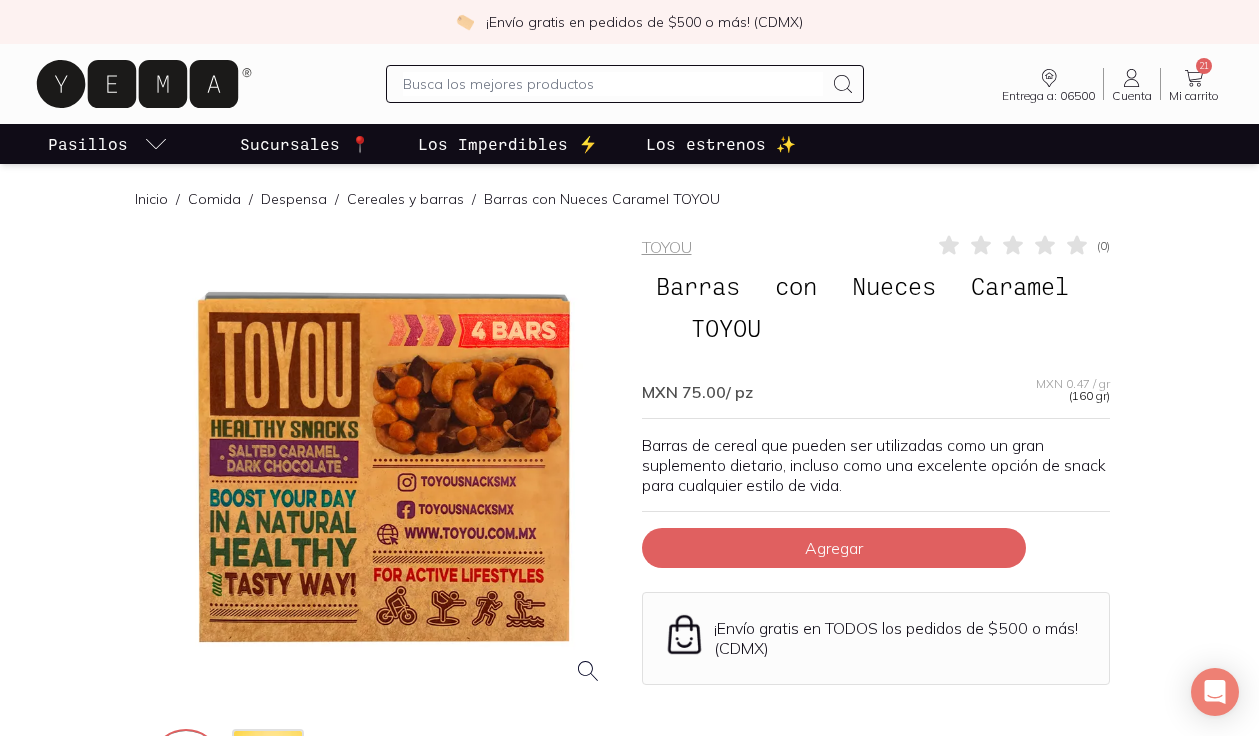 click at bounding box center (384, 467) 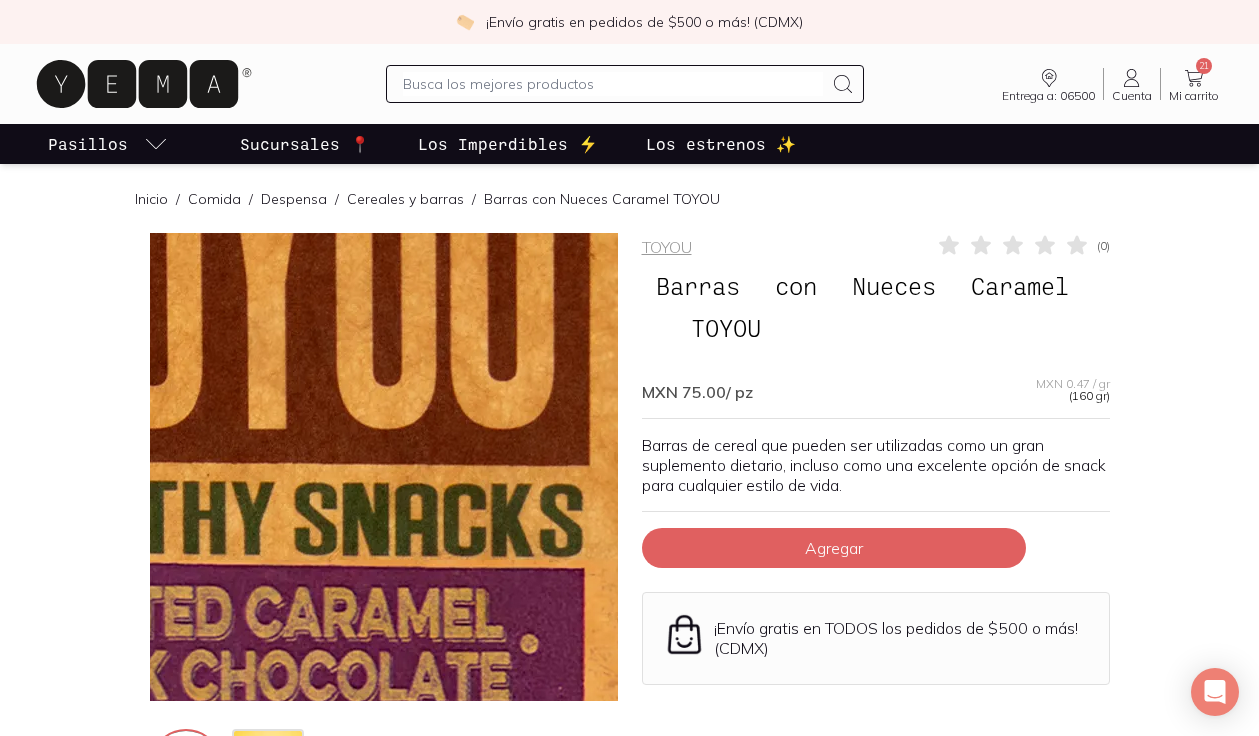 click at bounding box center [693, 680] 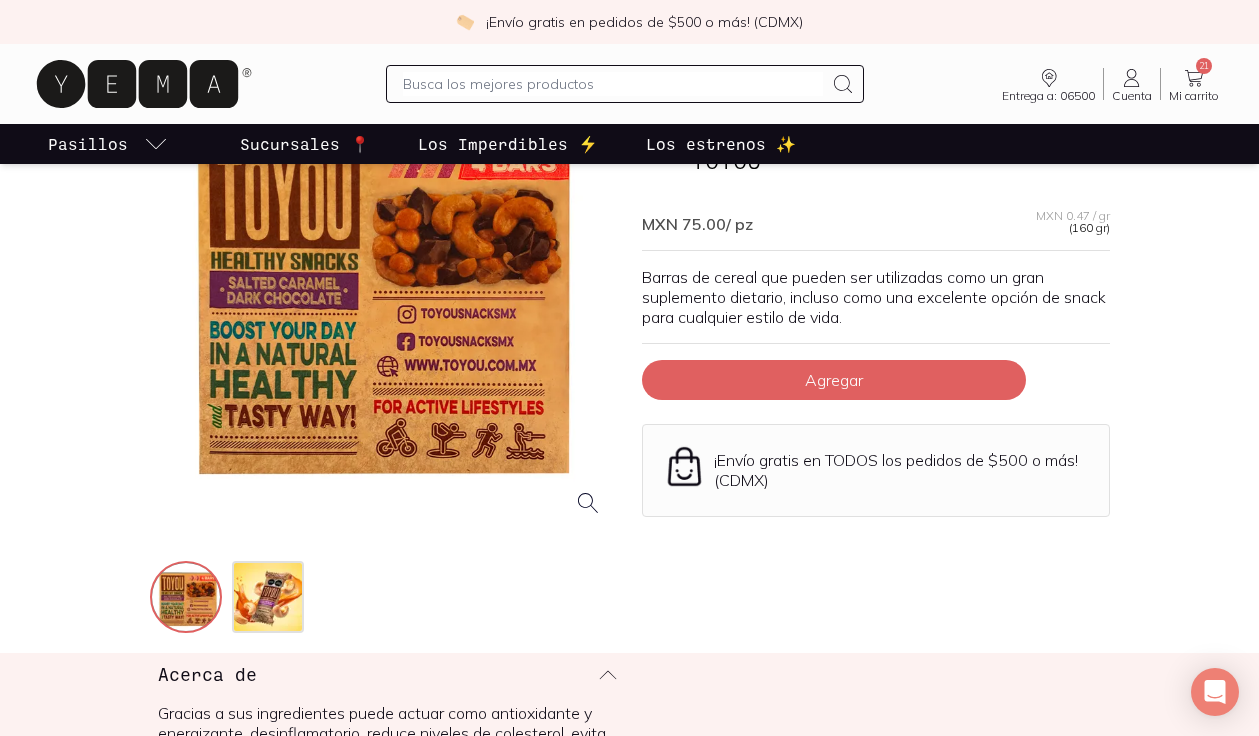 scroll, scrollTop: 170, scrollLeft: 0, axis: vertical 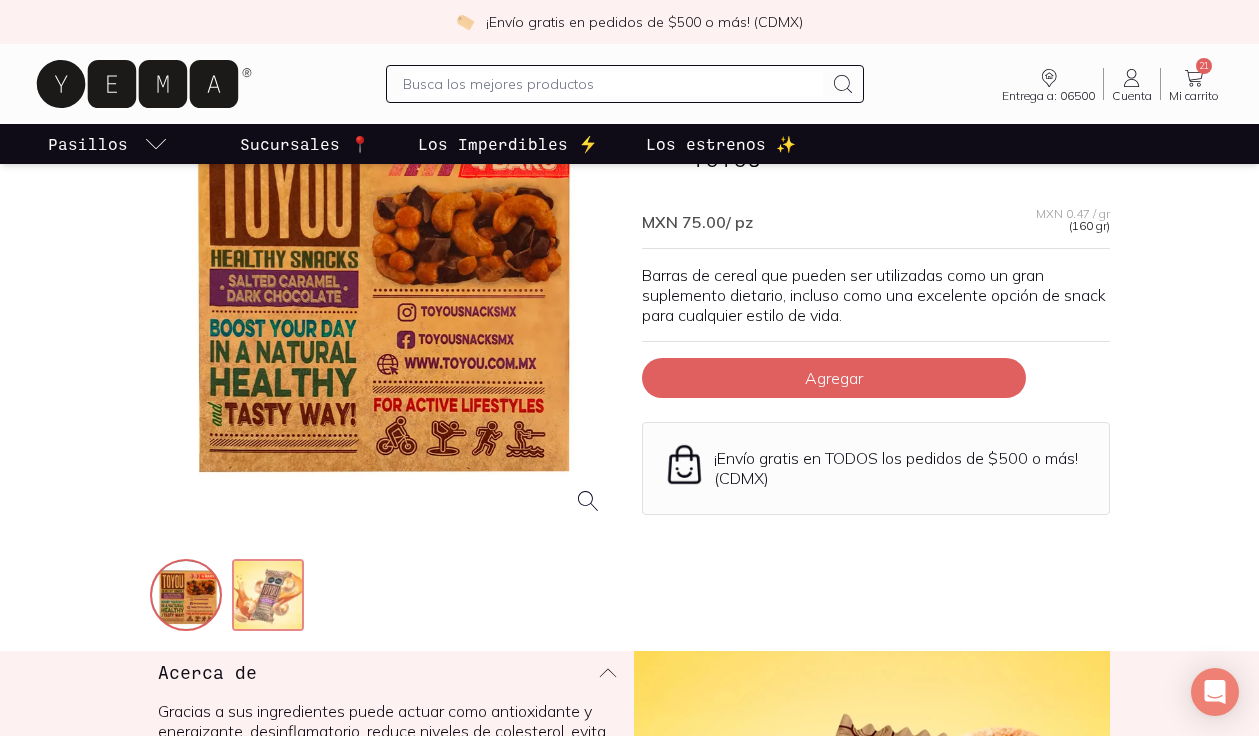 click at bounding box center (270, 597) 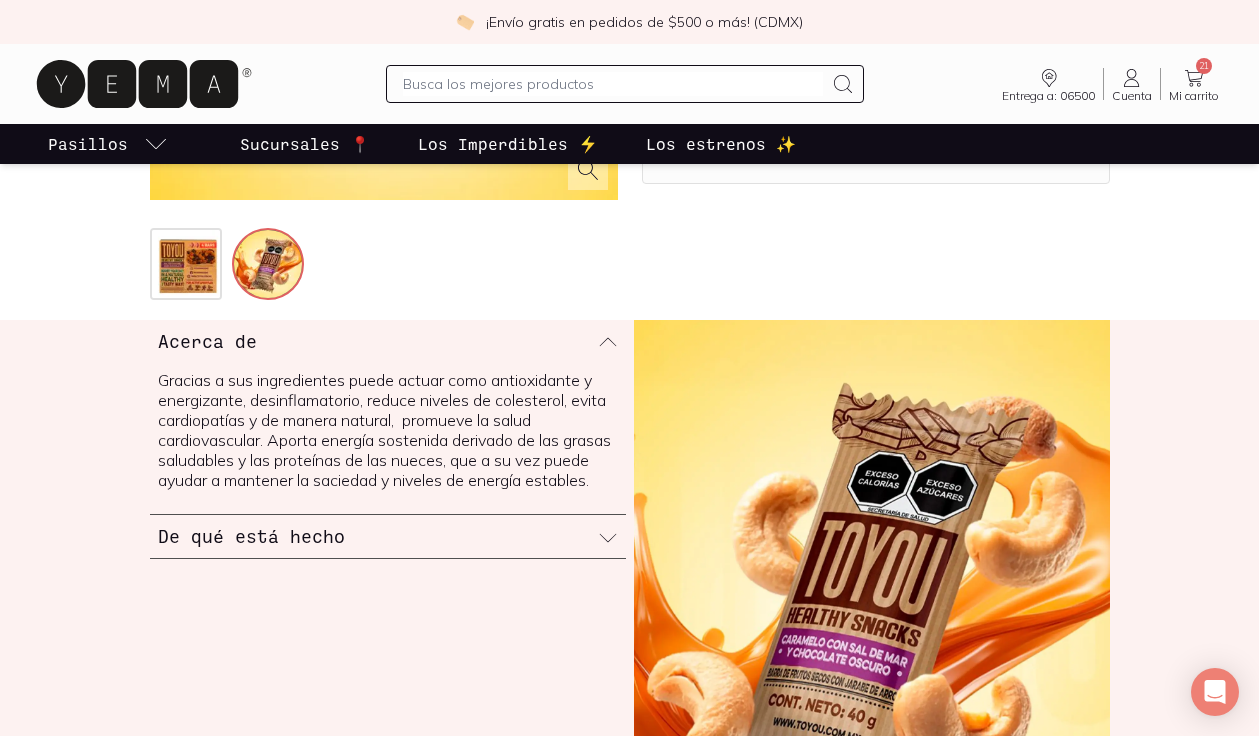 scroll, scrollTop: 507, scrollLeft: 0, axis: vertical 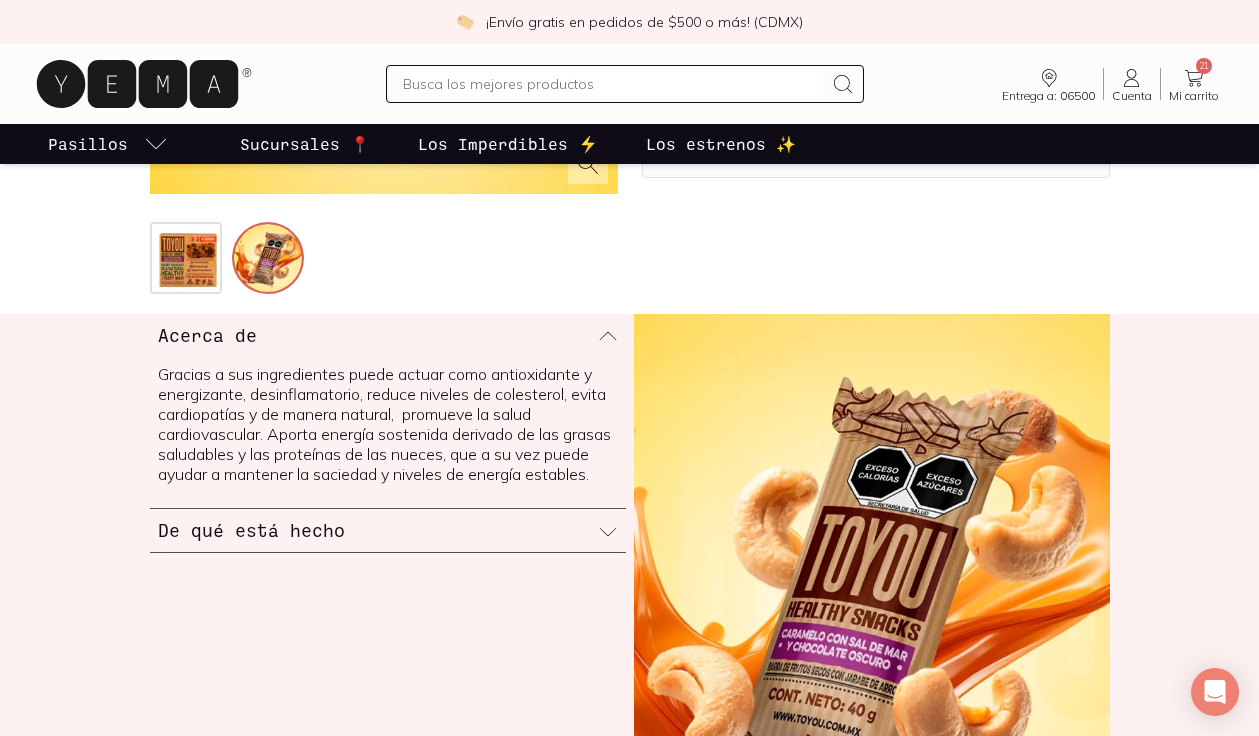 click on "De qué está hecho" at bounding box center (388, 530) 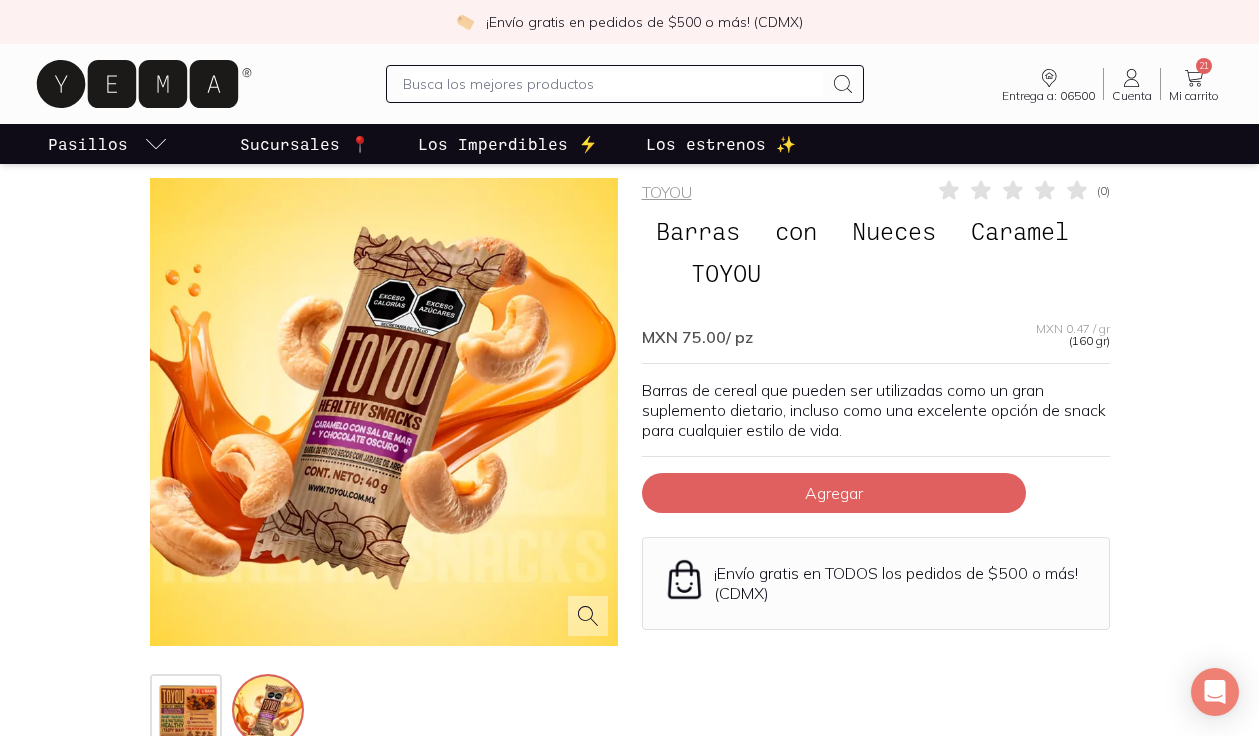scroll, scrollTop: 0, scrollLeft: 0, axis: both 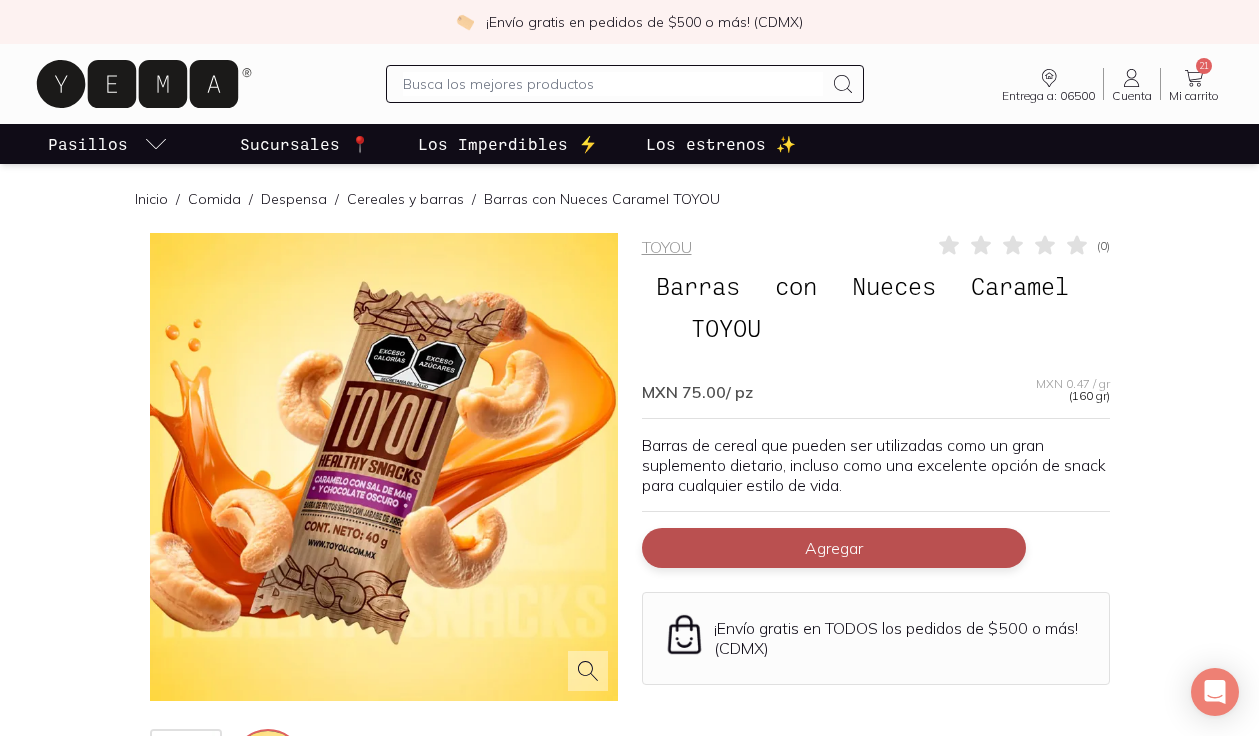click on "Agregar" at bounding box center [834, 548] 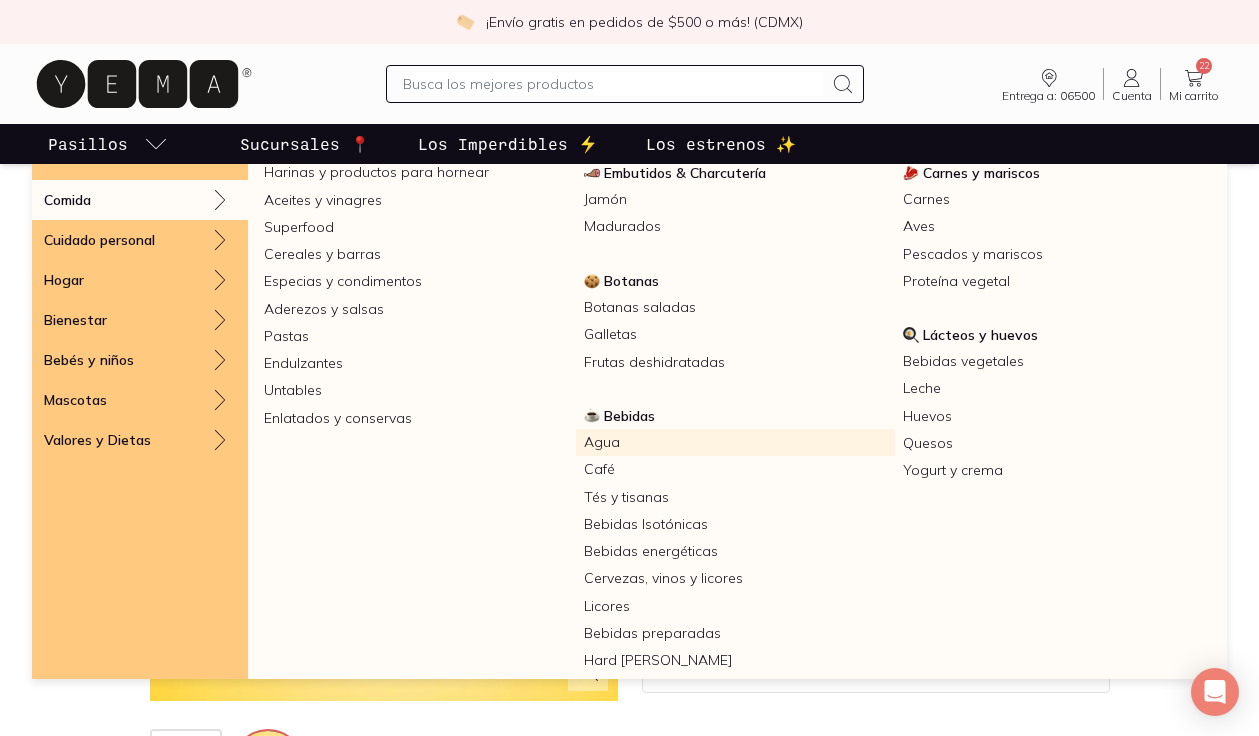 scroll, scrollTop: 375, scrollLeft: 0, axis: vertical 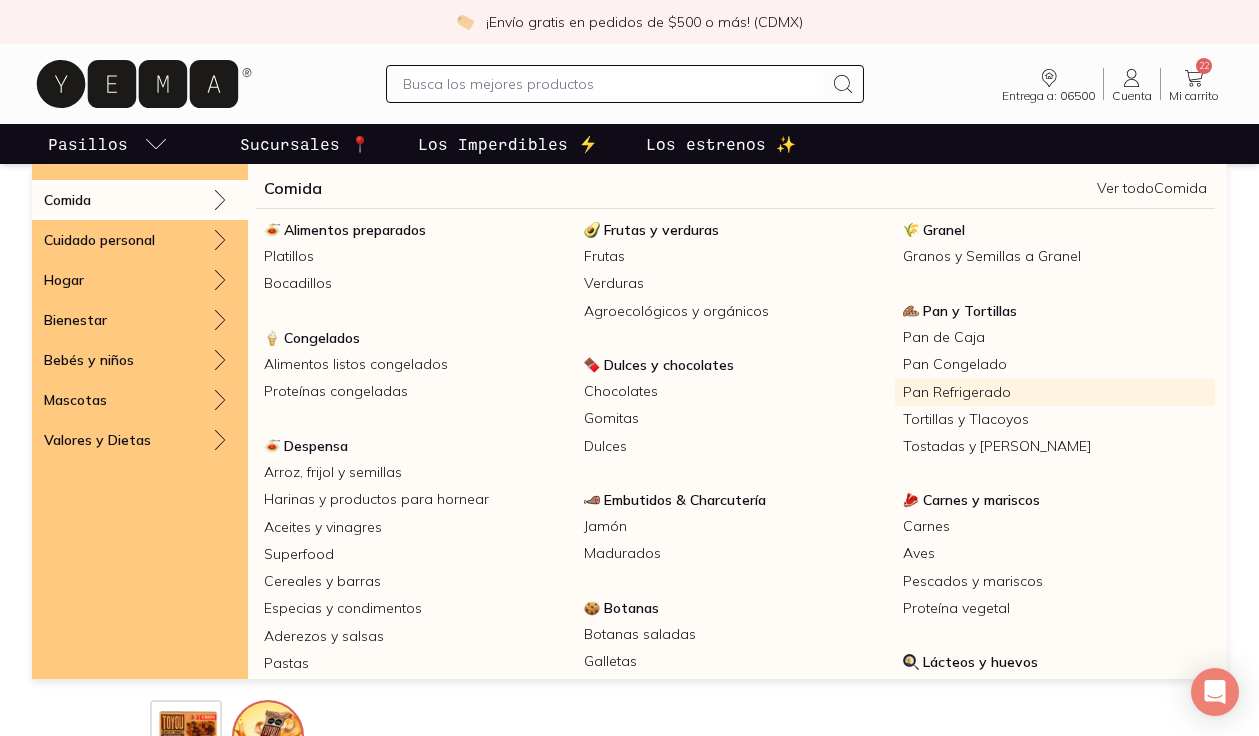 click on "Pan Refrigerado" at bounding box center (1055, 392) 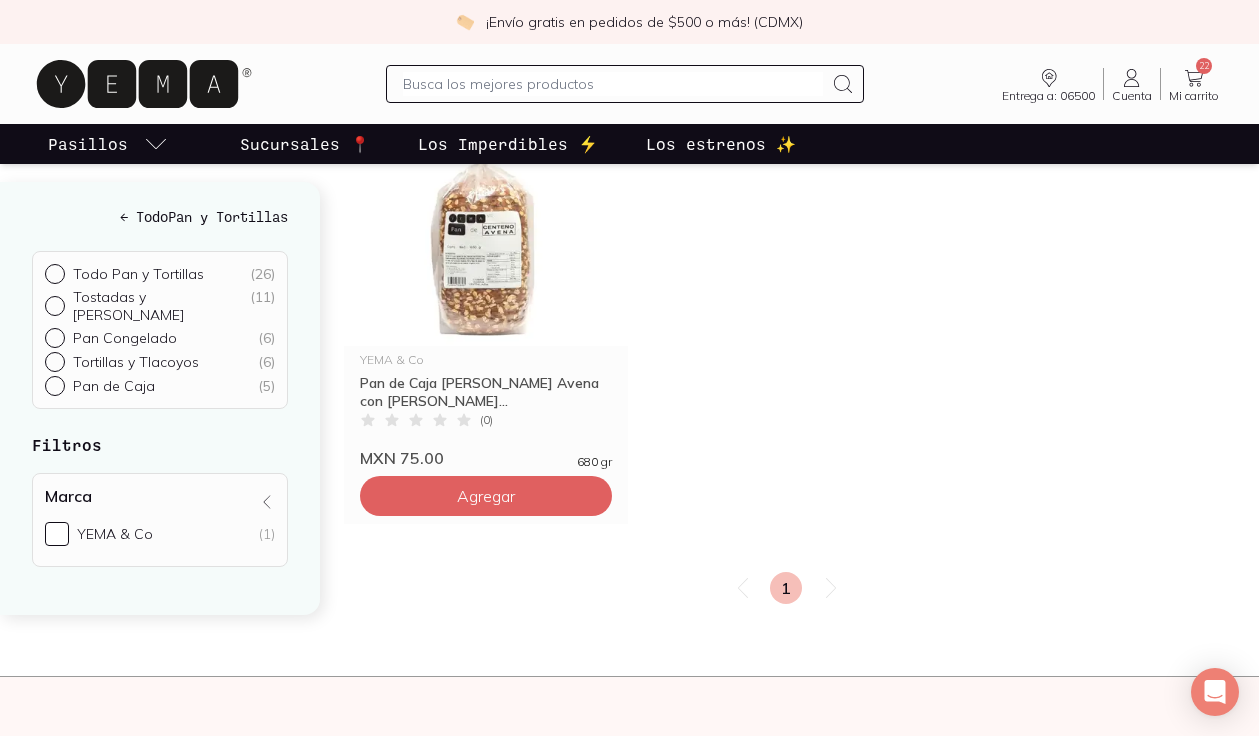 scroll, scrollTop: 0, scrollLeft: 0, axis: both 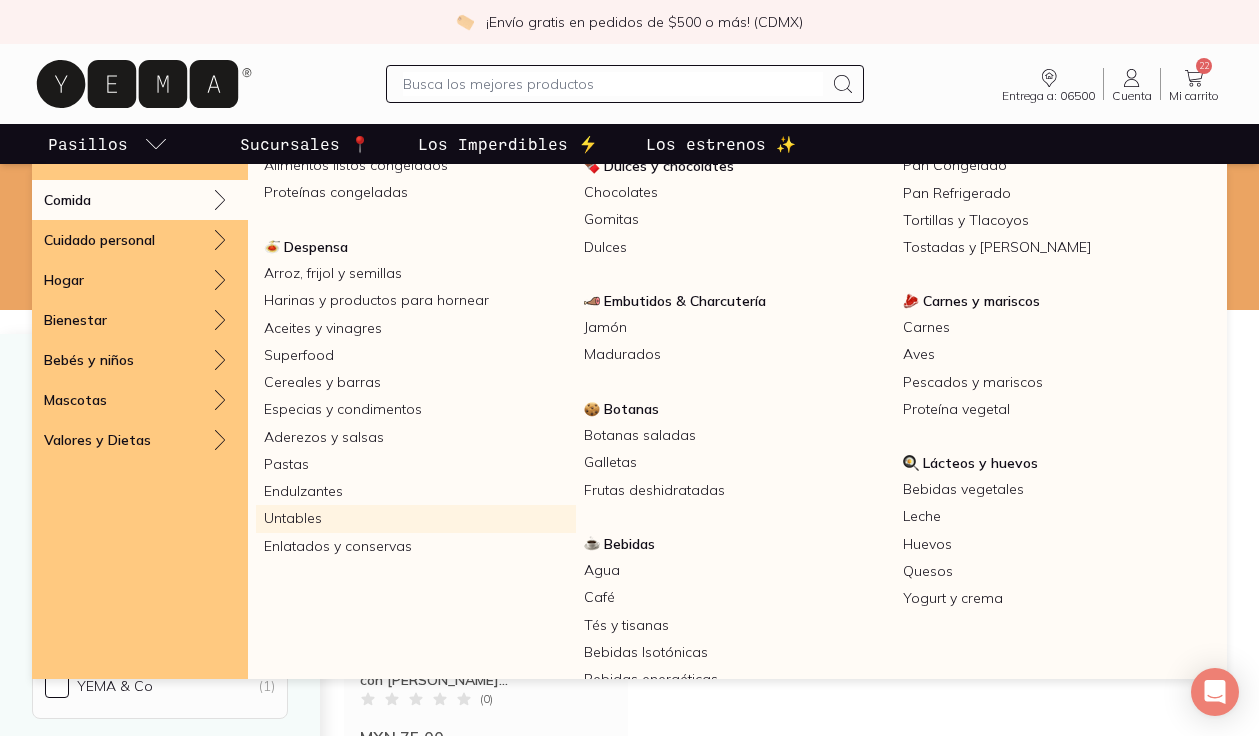 click on "Untables" at bounding box center [416, 518] 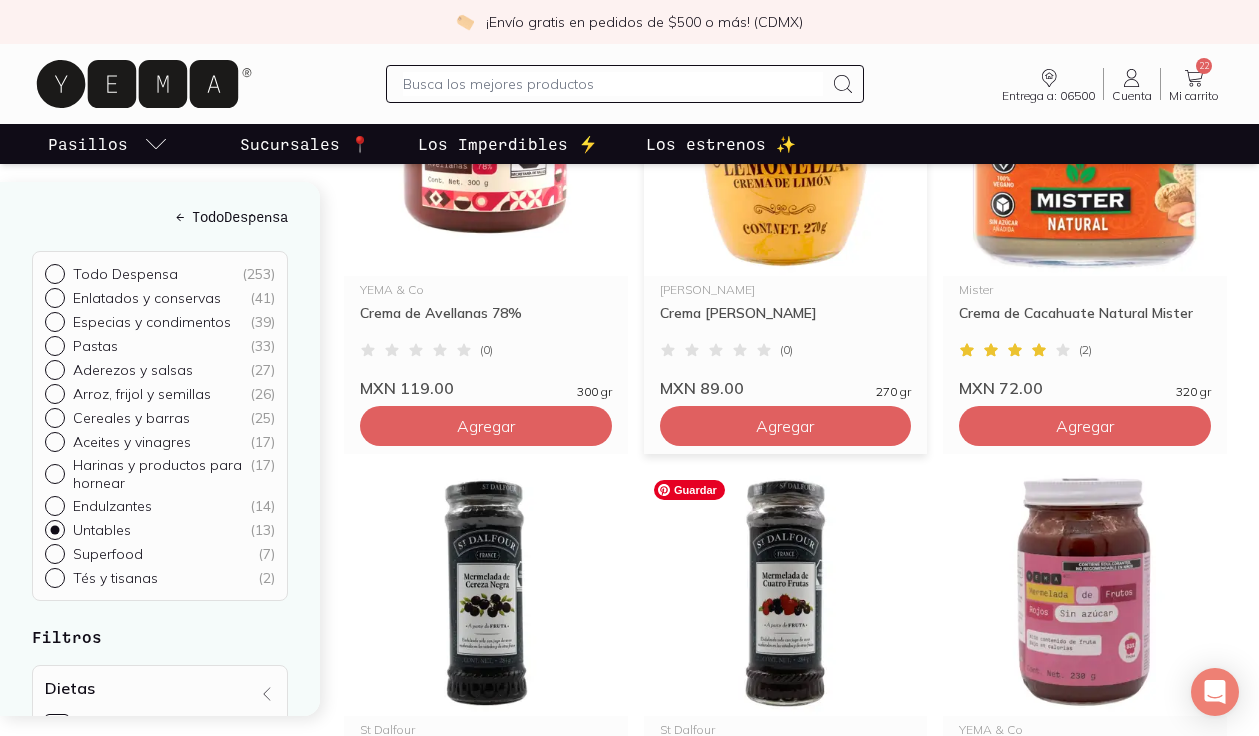 scroll, scrollTop: 407, scrollLeft: 0, axis: vertical 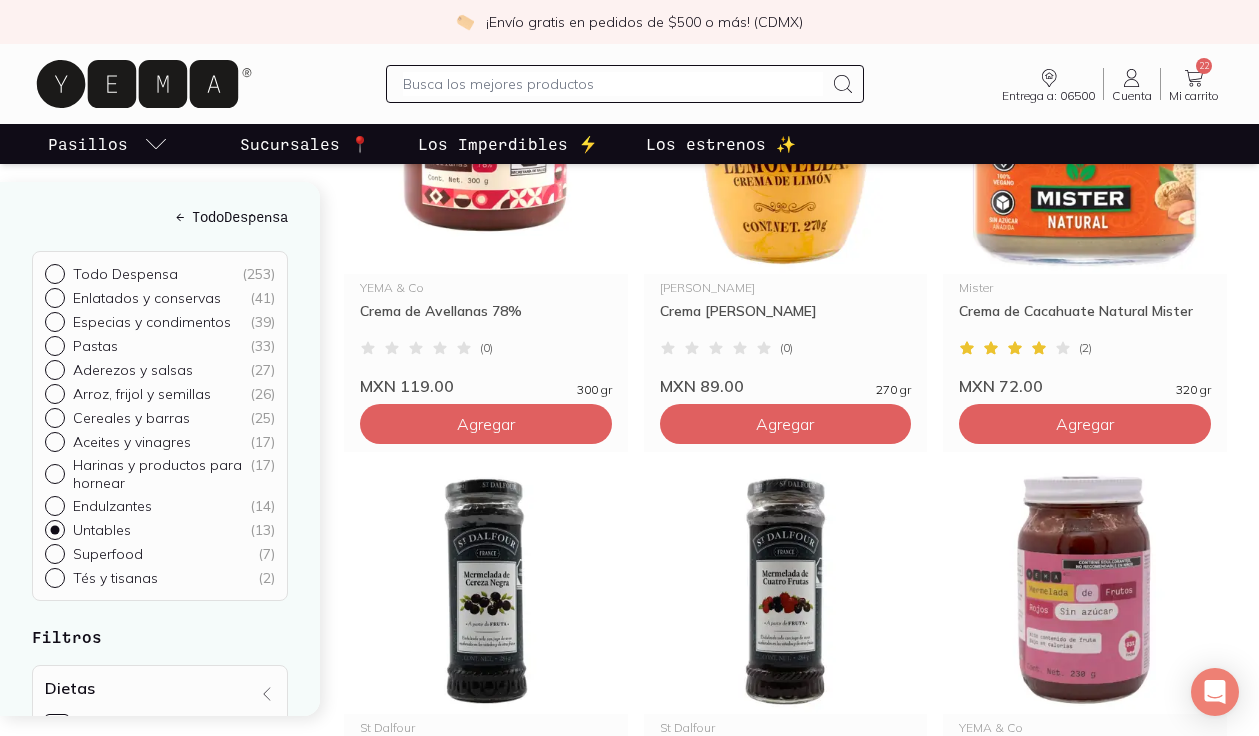 click on "Tés y tisanas" at bounding box center [115, 578] 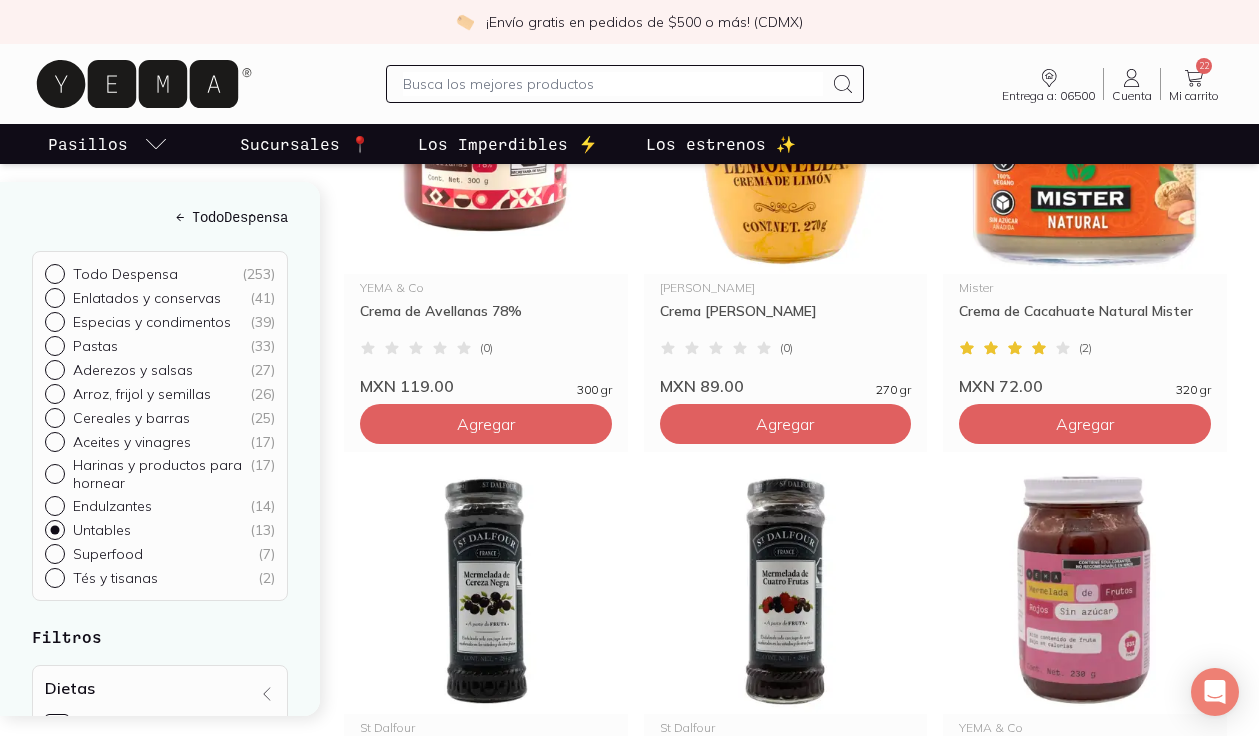 click on "Tés y tisanas ( 2 )" at bounding box center [53, 576] 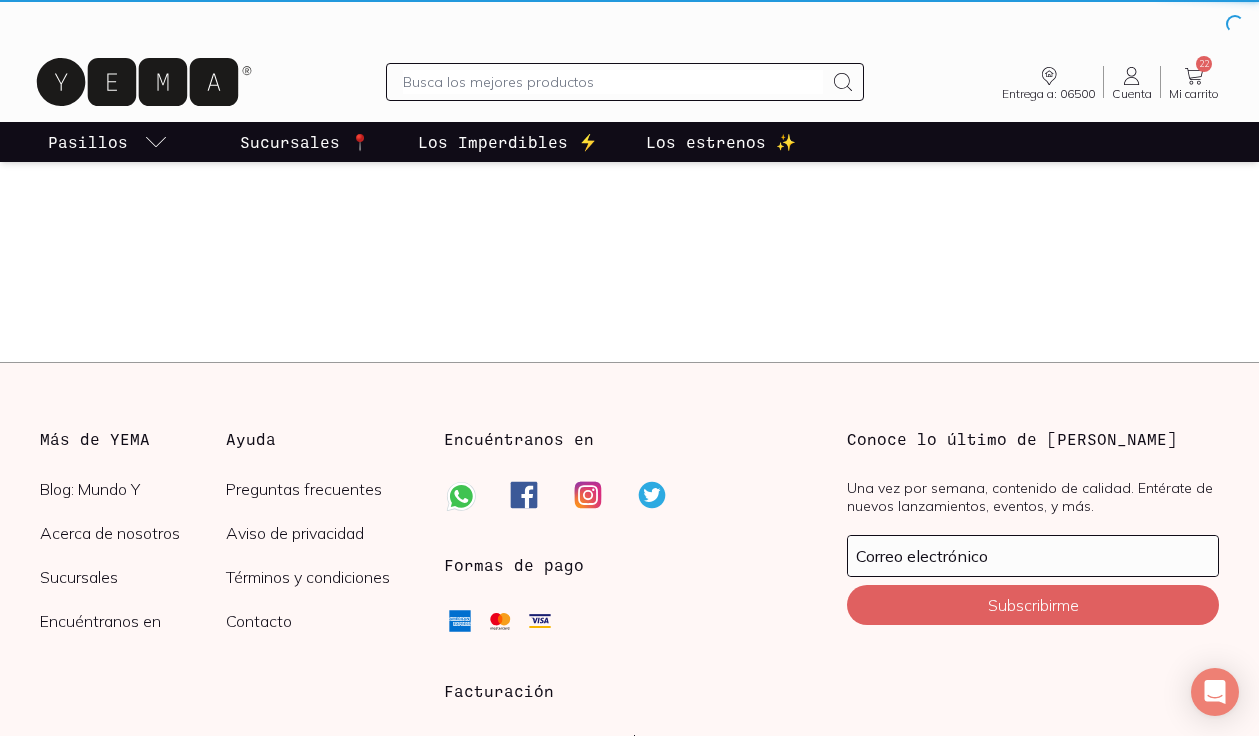 scroll, scrollTop: 0, scrollLeft: 0, axis: both 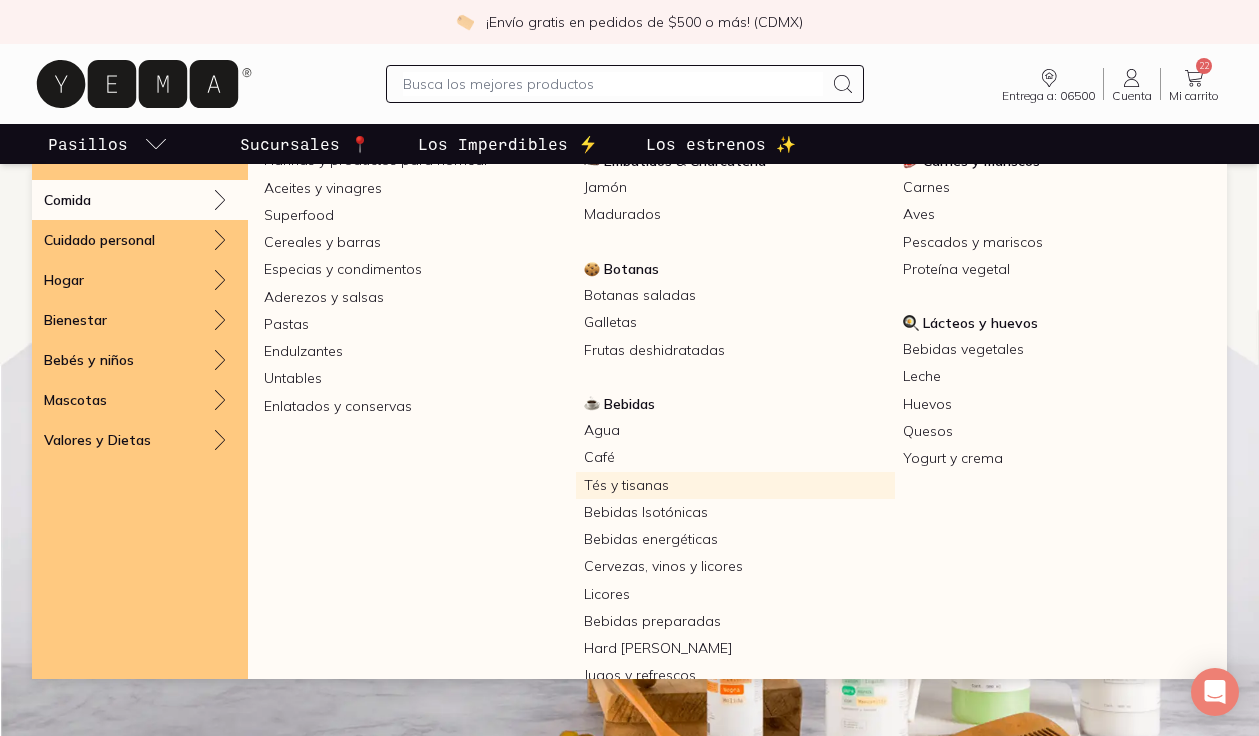 click on "Tés y tisanas" at bounding box center (736, 485) 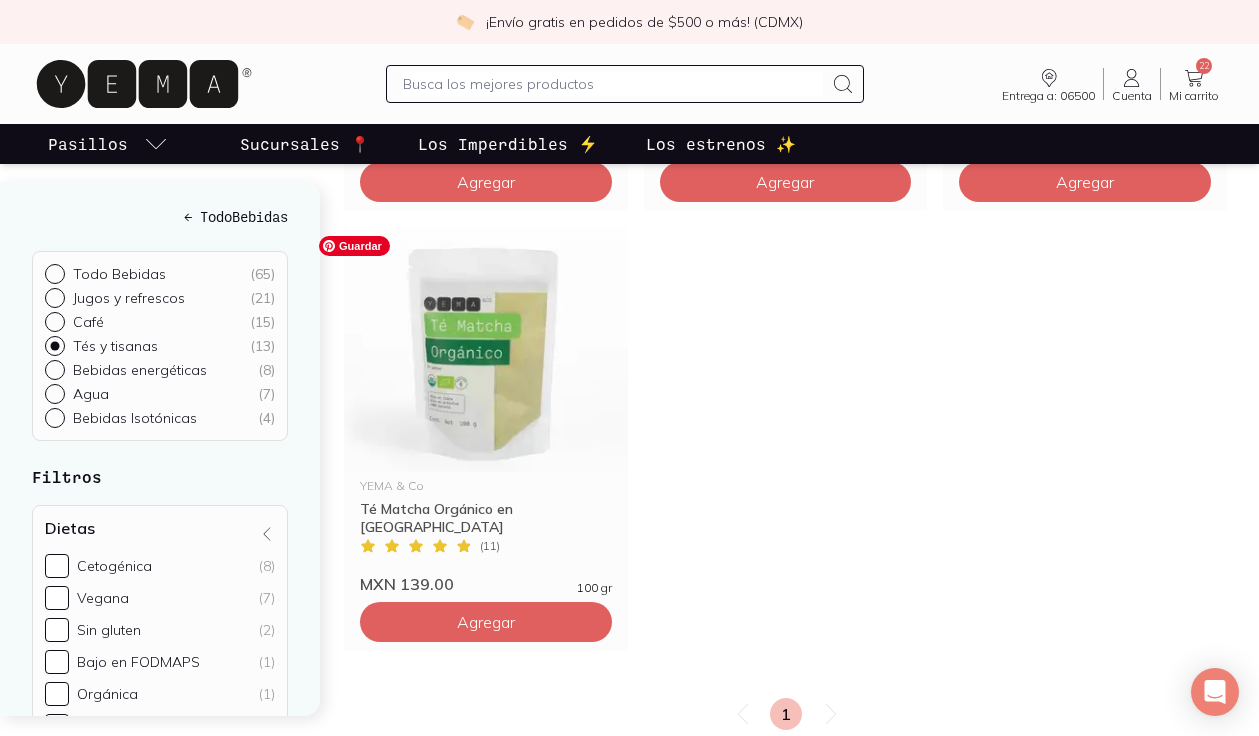 scroll, scrollTop: 1944, scrollLeft: 0, axis: vertical 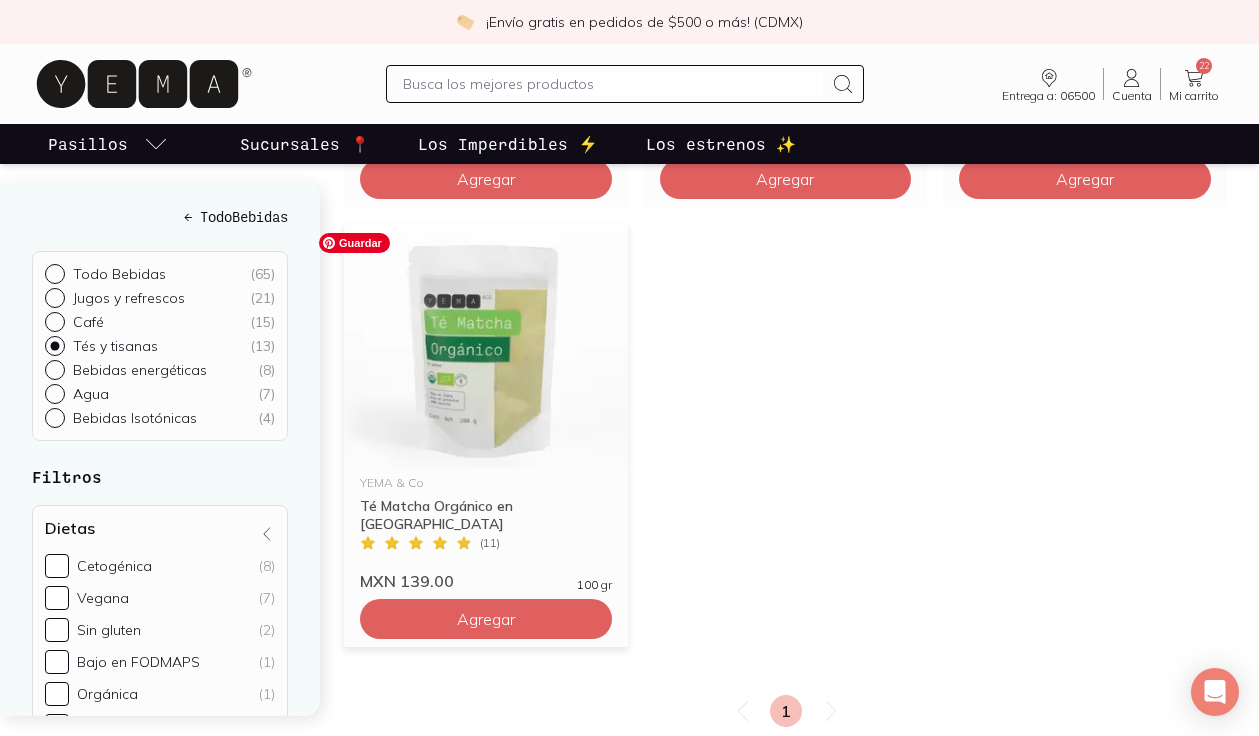 click at bounding box center [486, 346] 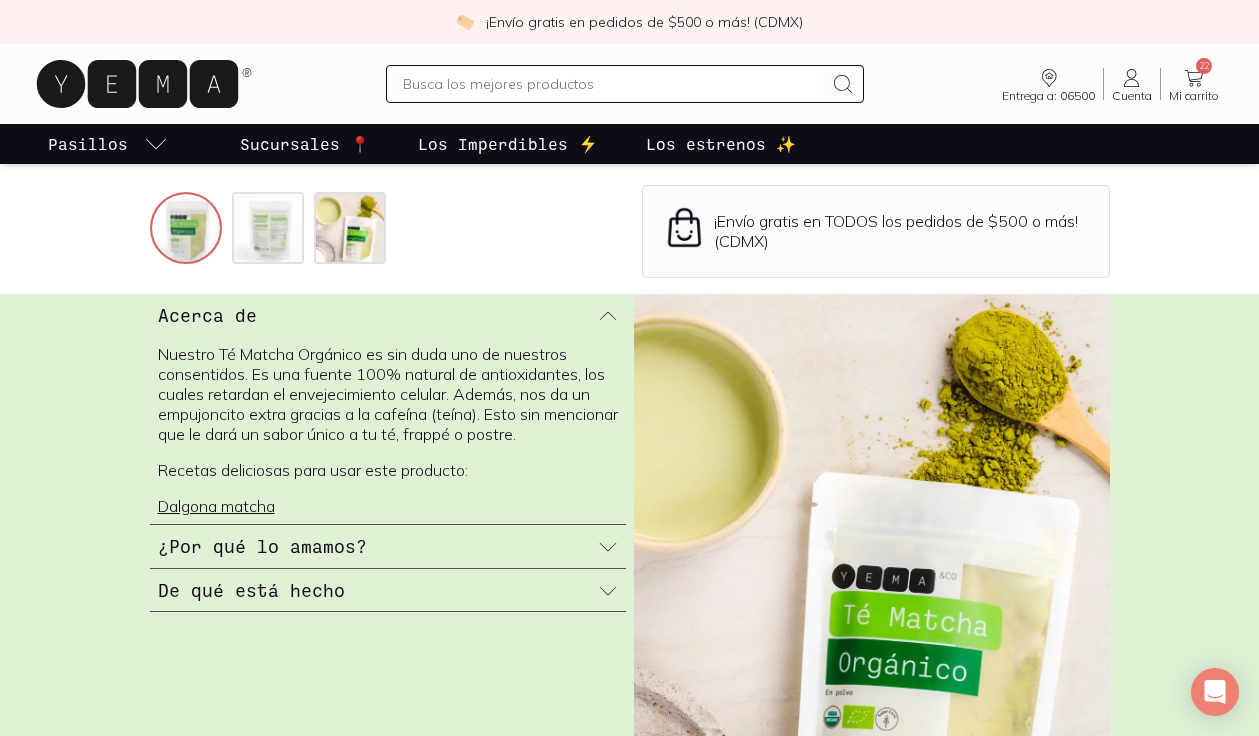 scroll, scrollTop: 549, scrollLeft: 0, axis: vertical 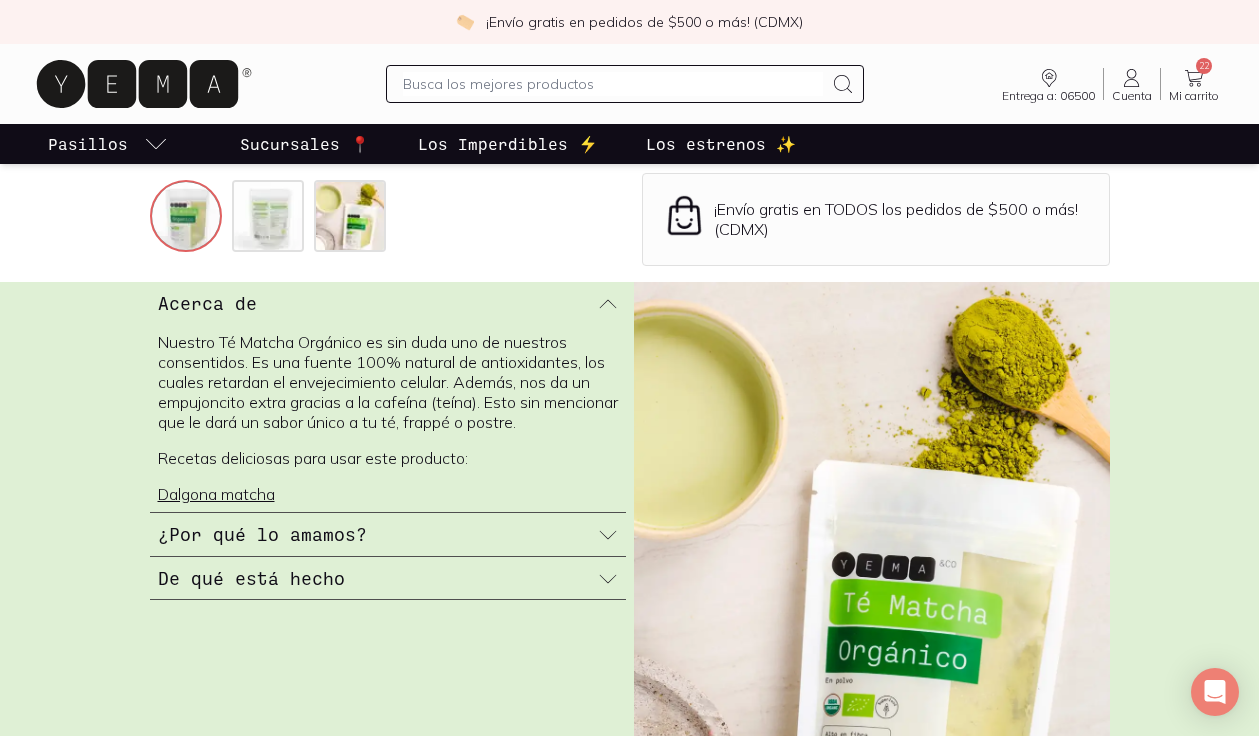 click 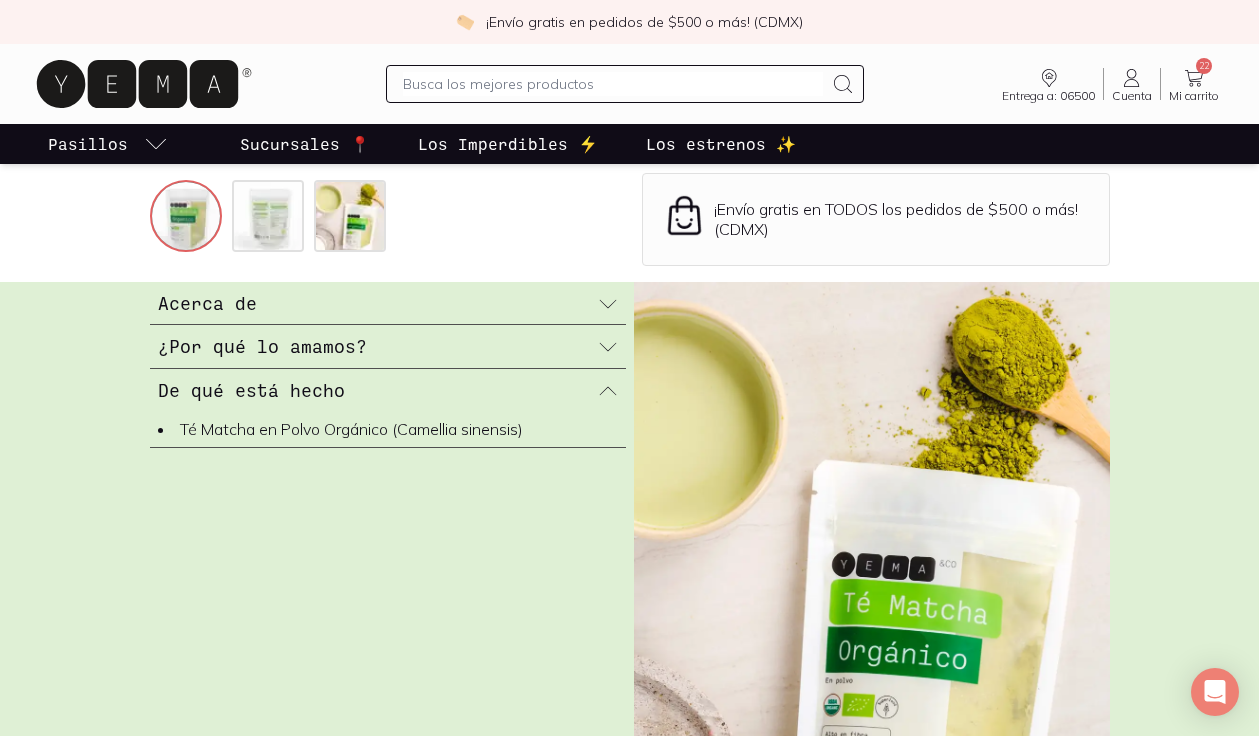 click 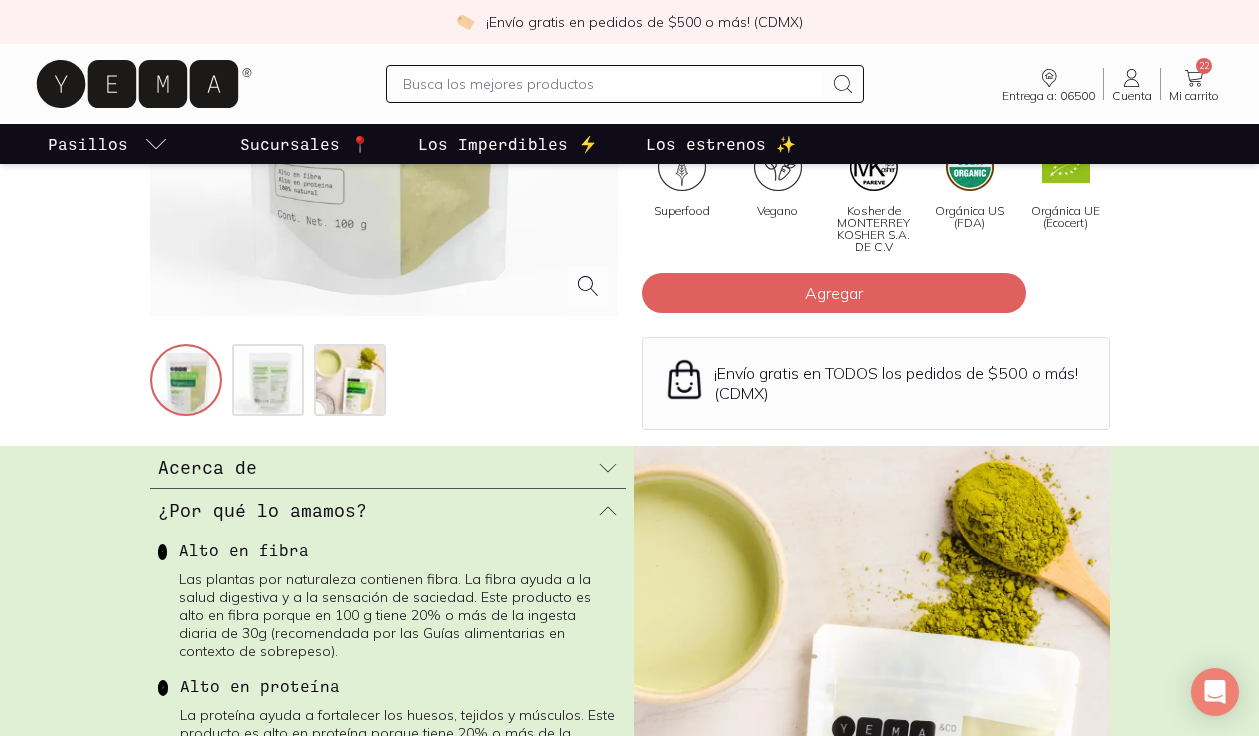 scroll, scrollTop: 309, scrollLeft: 0, axis: vertical 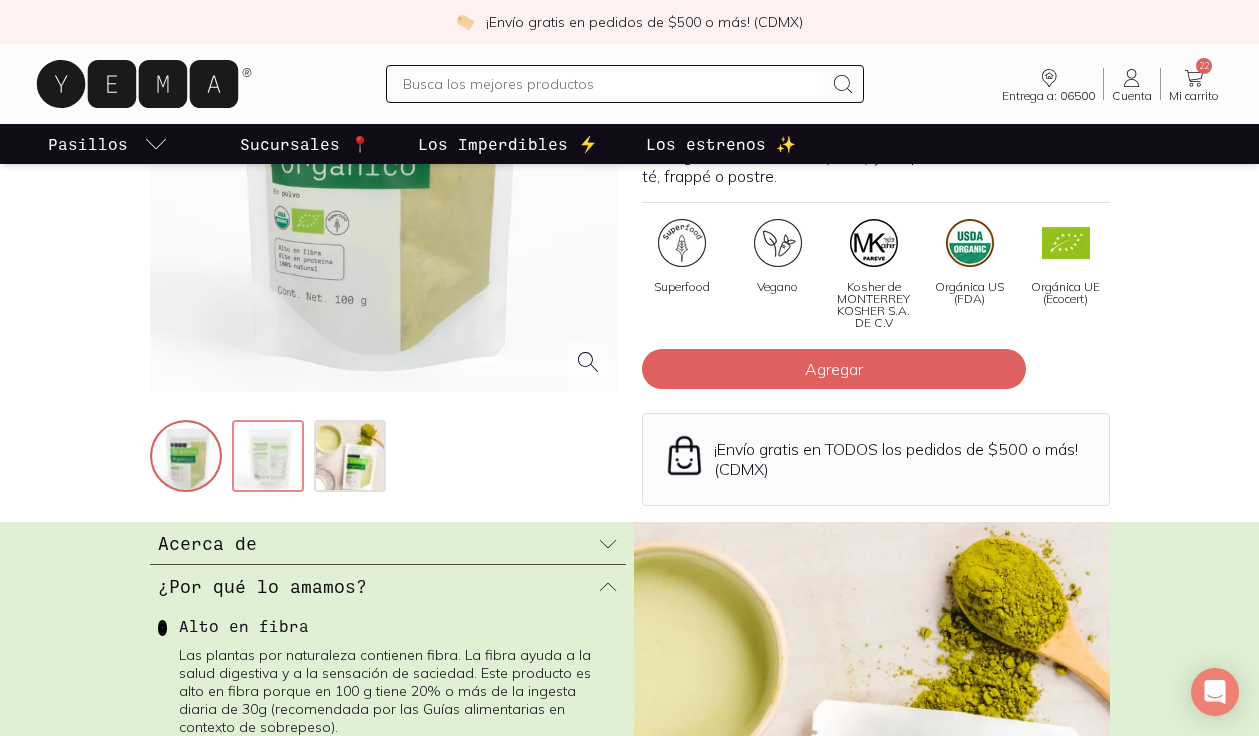 click at bounding box center [270, 458] 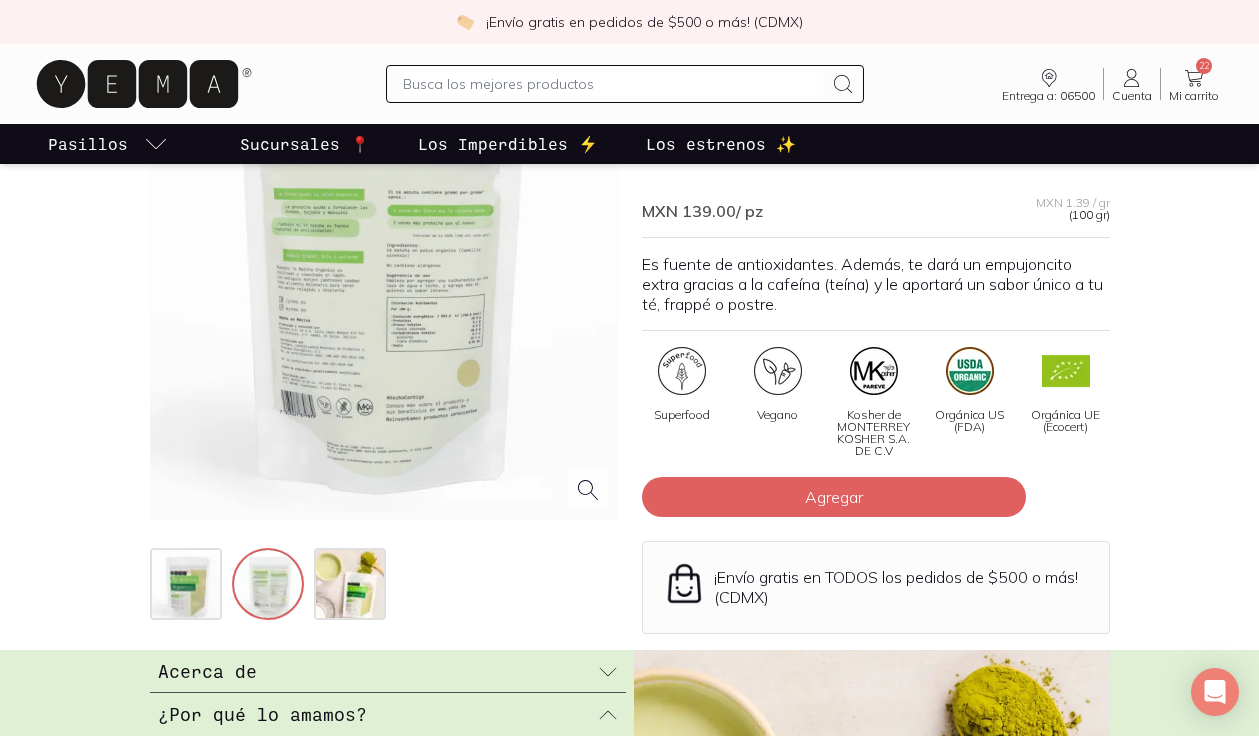 scroll, scrollTop: 177, scrollLeft: 0, axis: vertical 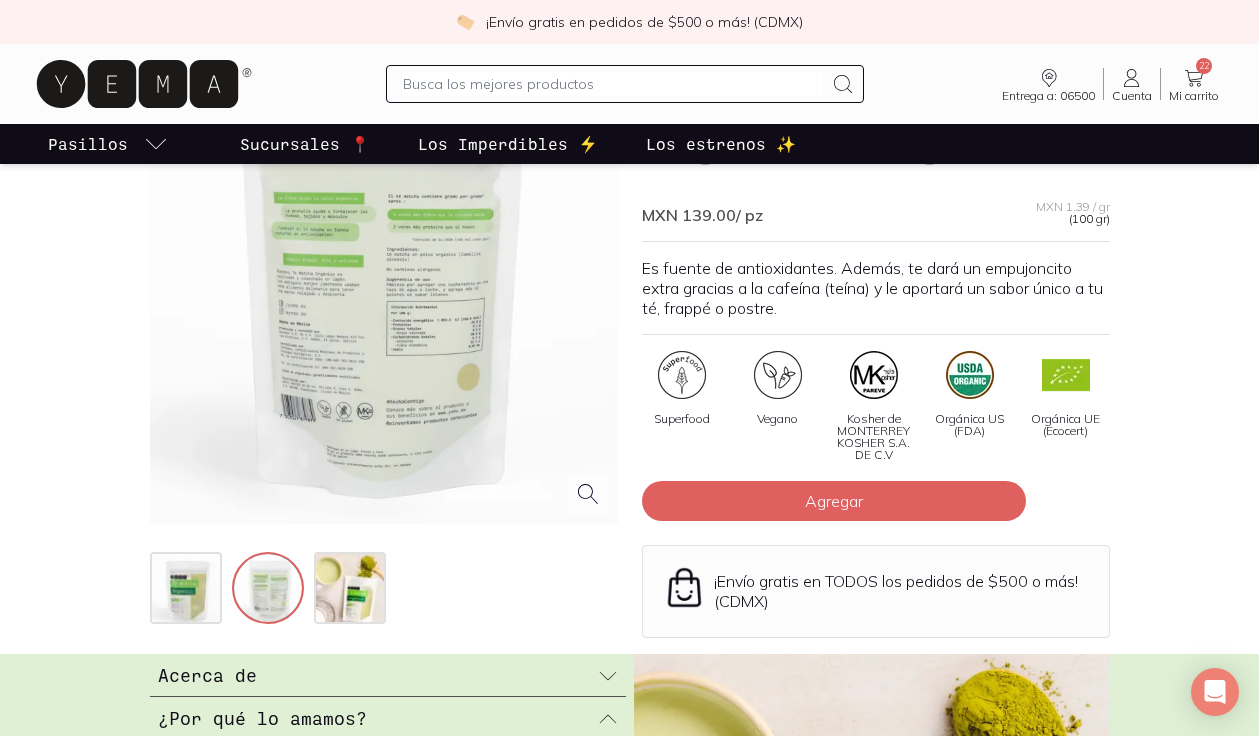 click at bounding box center [384, 290] 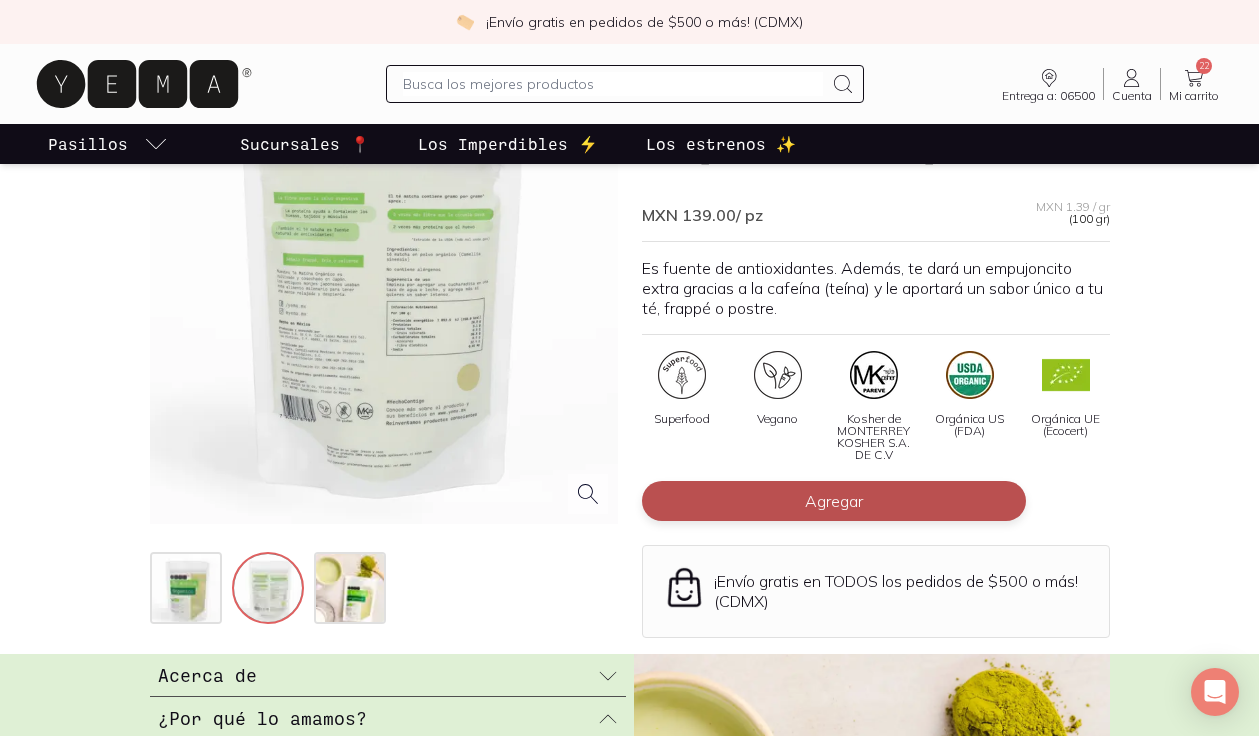 click on "Agregar" at bounding box center [834, 501] 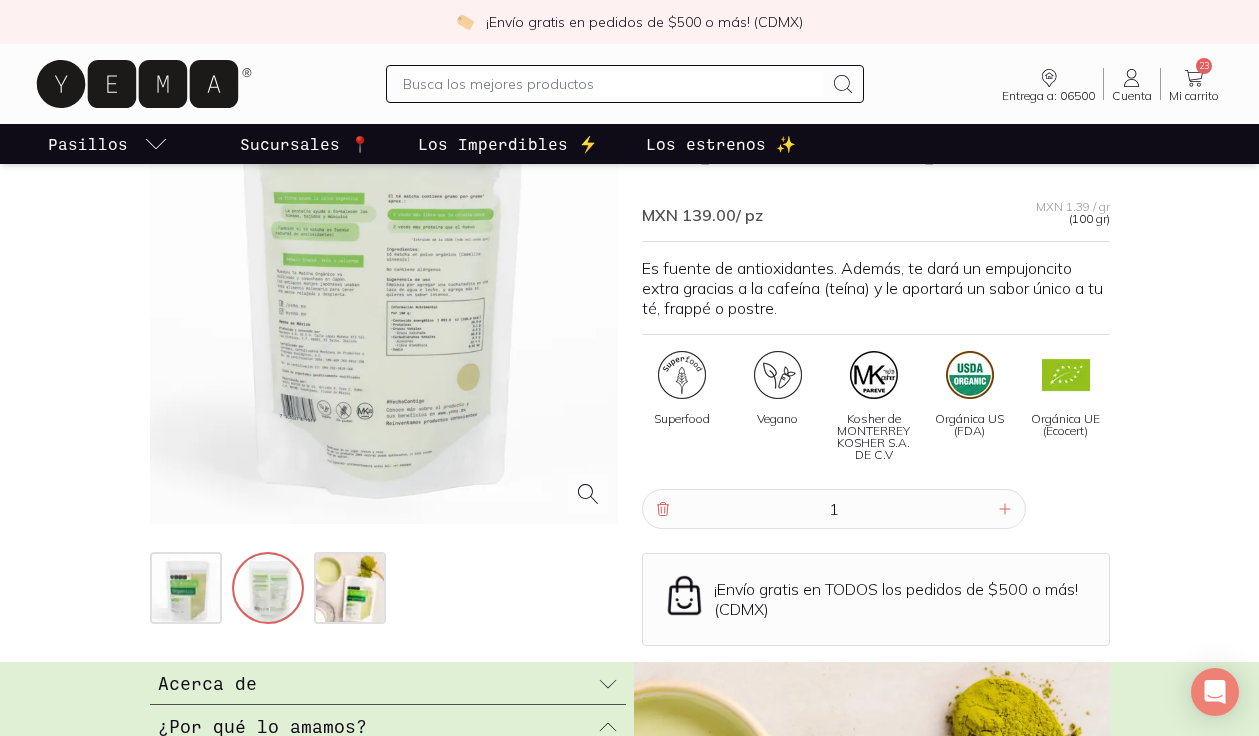 scroll, scrollTop: 0, scrollLeft: 0, axis: both 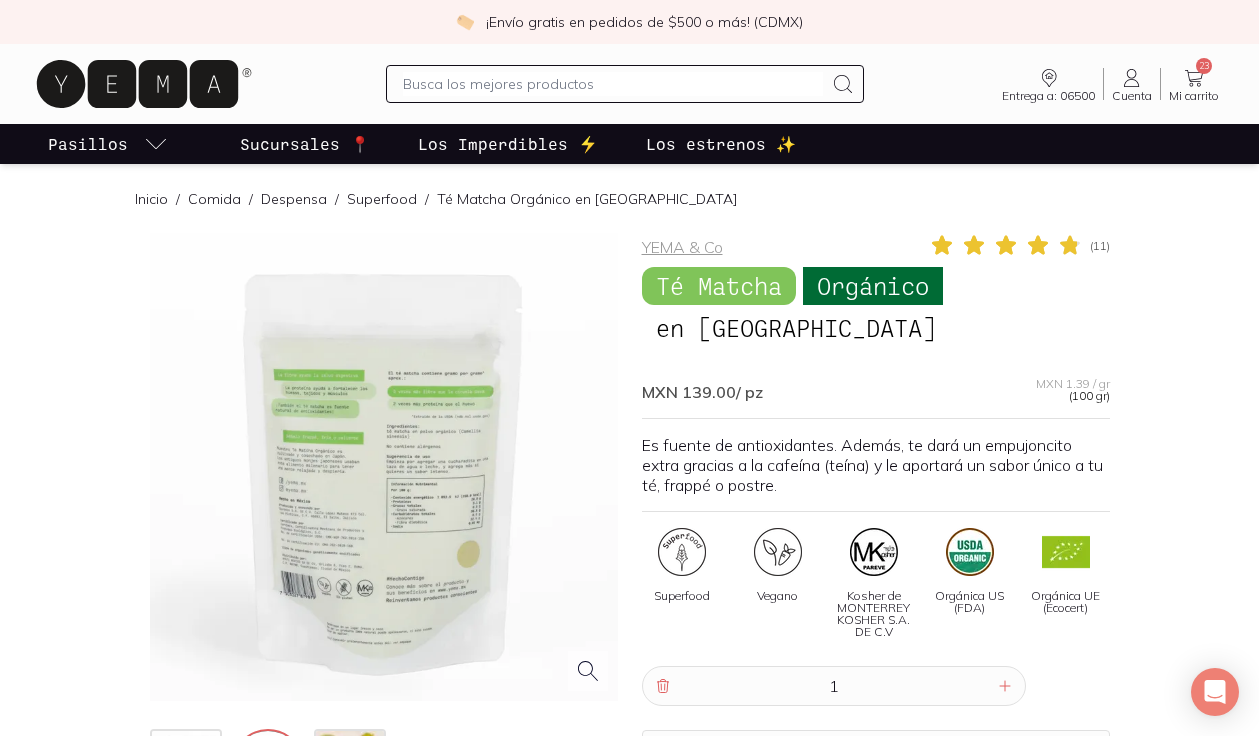click 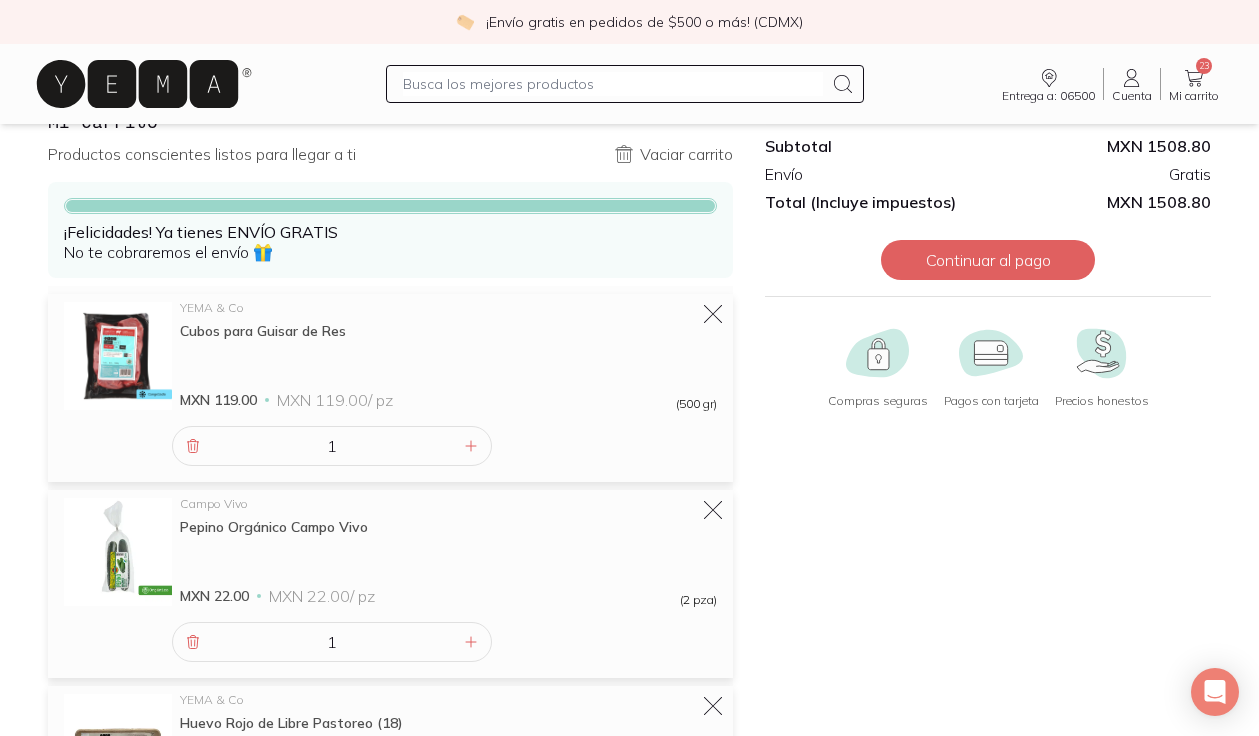scroll, scrollTop: 0, scrollLeft: 0, axis: both 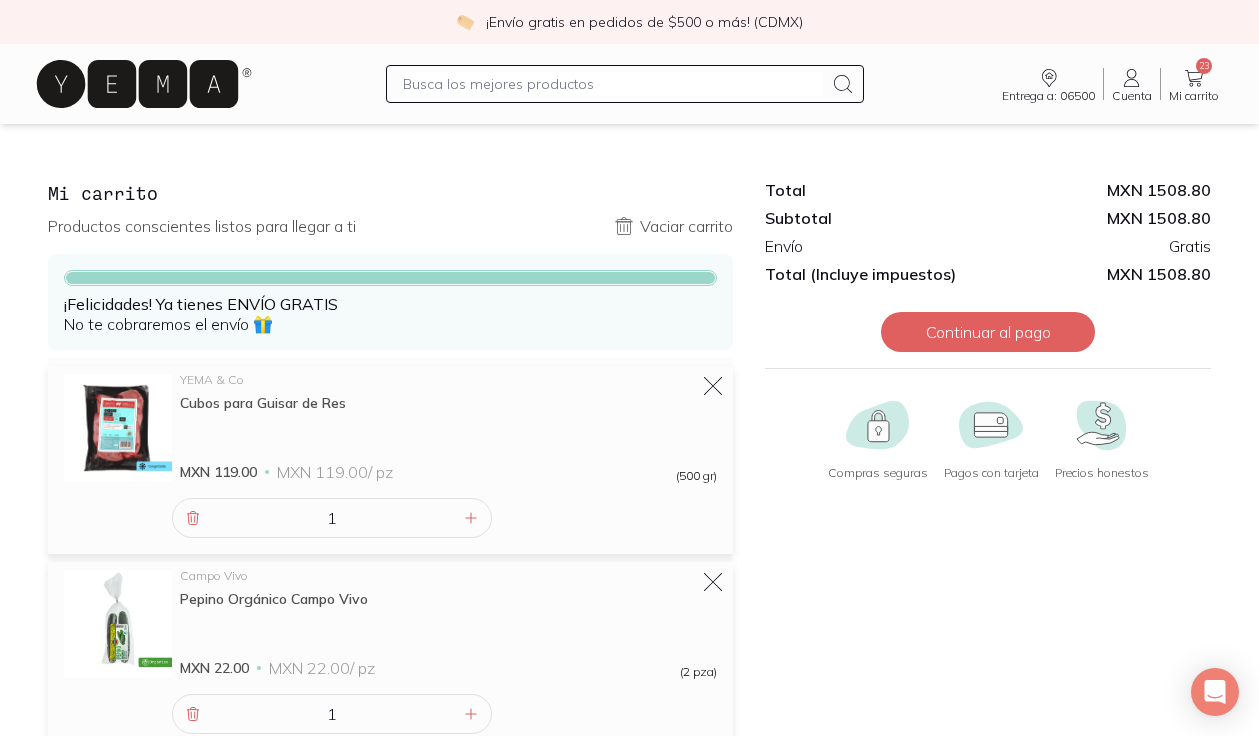 click at bounding box center (613, 84) 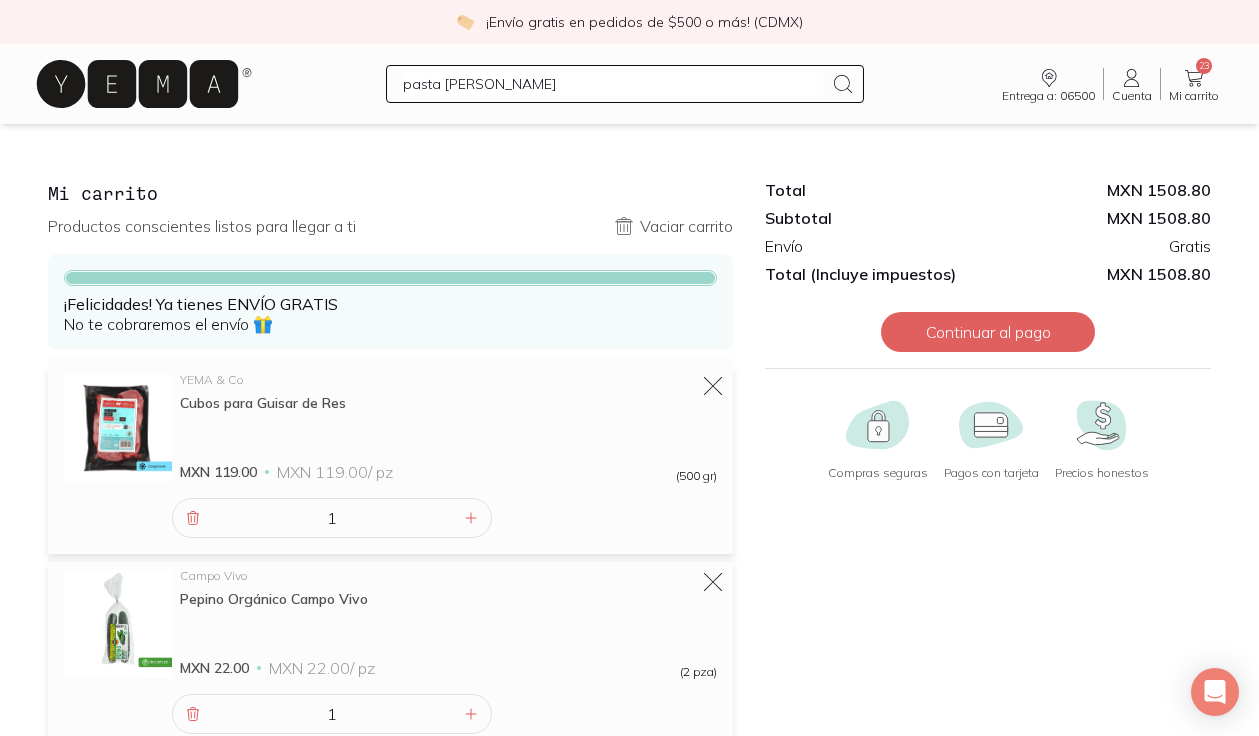 type on "pasta de tomate" 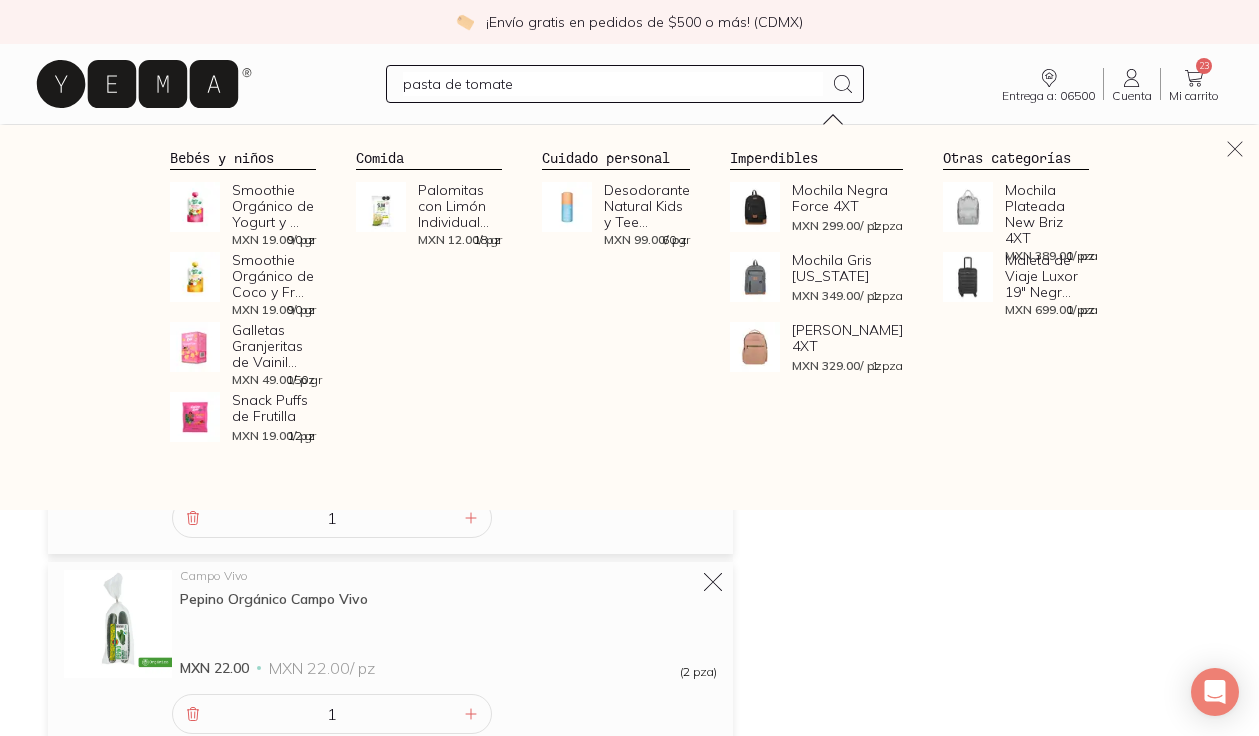 type 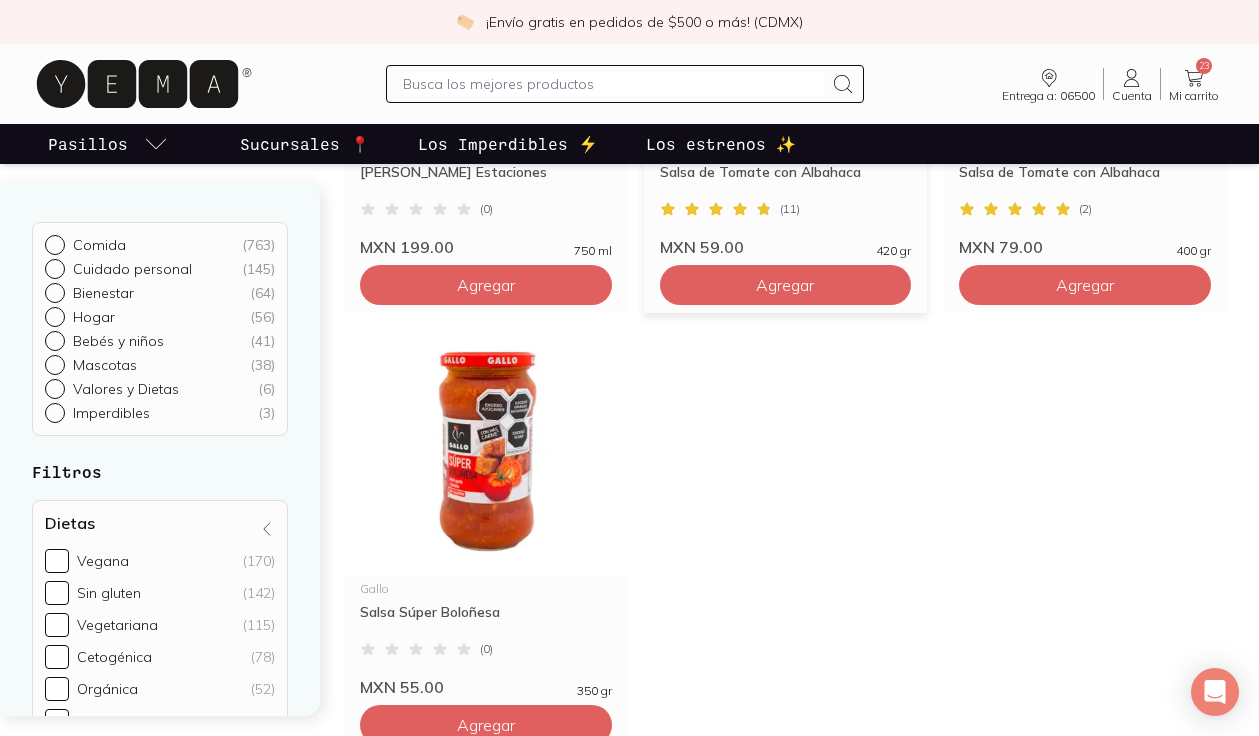 scroll, scrollTop: 515, scrollLeft: 0, axis: vertical 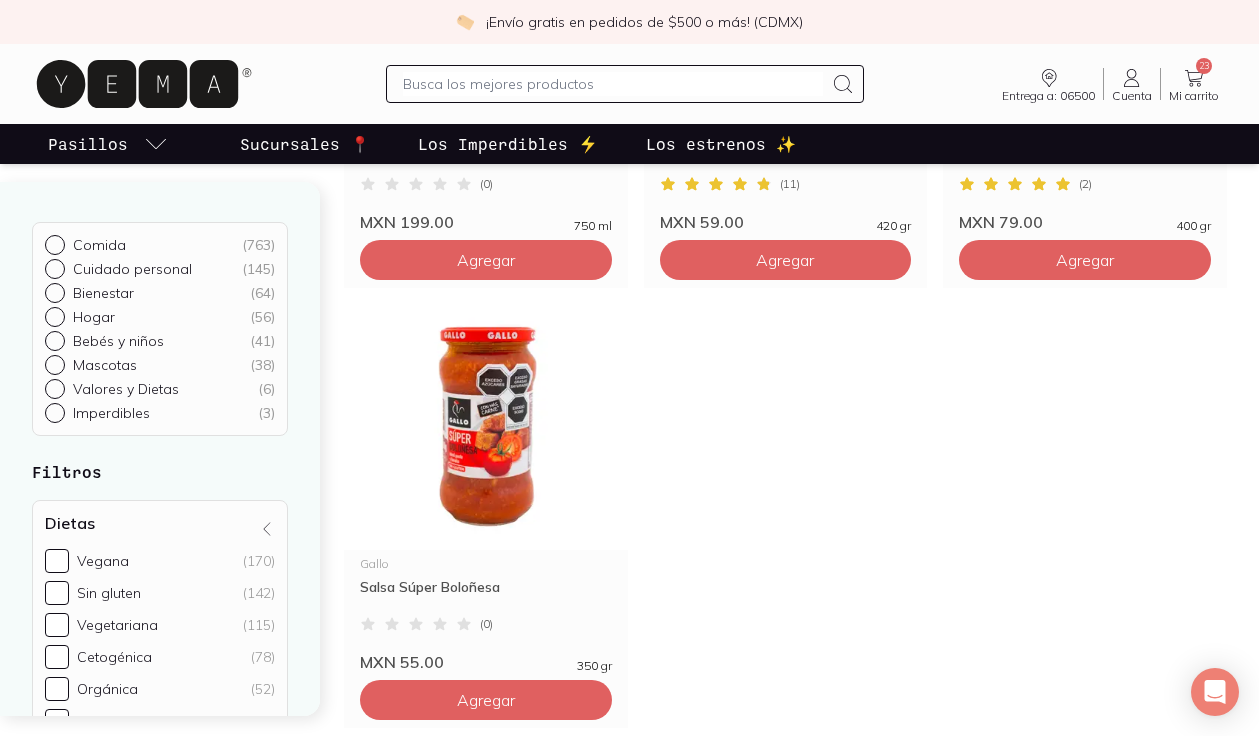 click 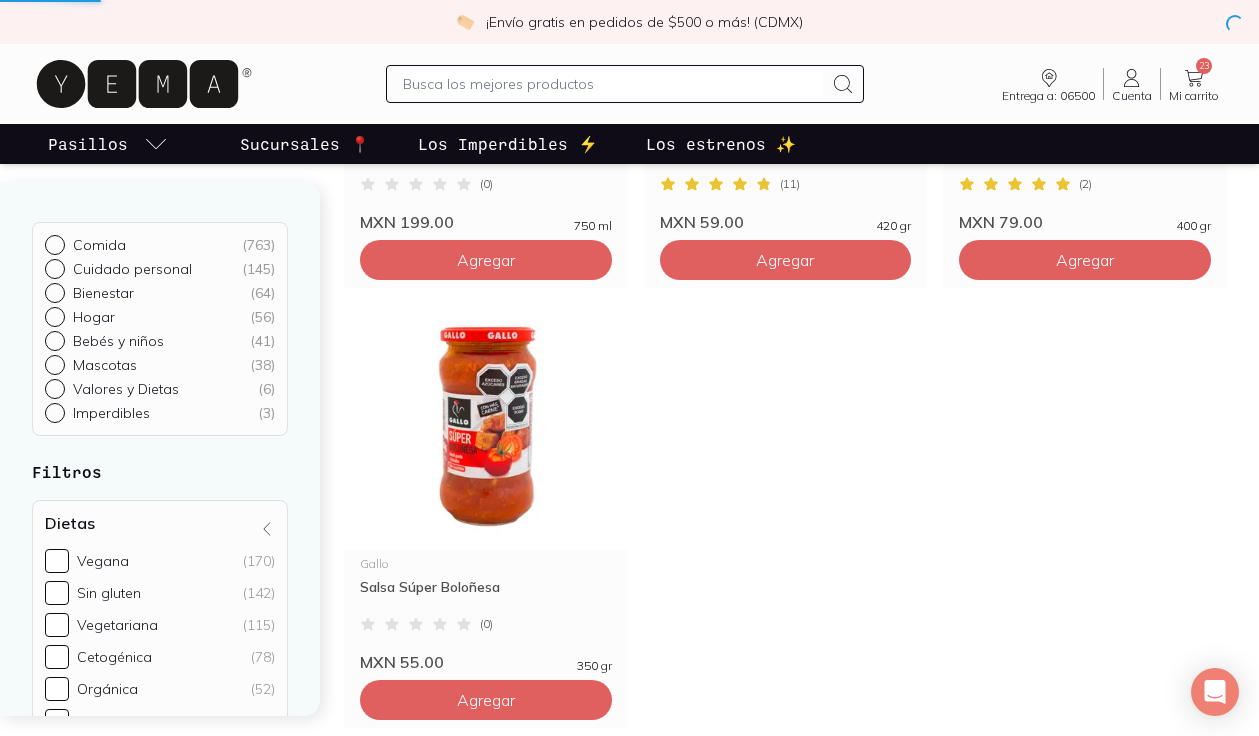 scroll, scrollTop: 0, scrollLeft: 0, axis: both 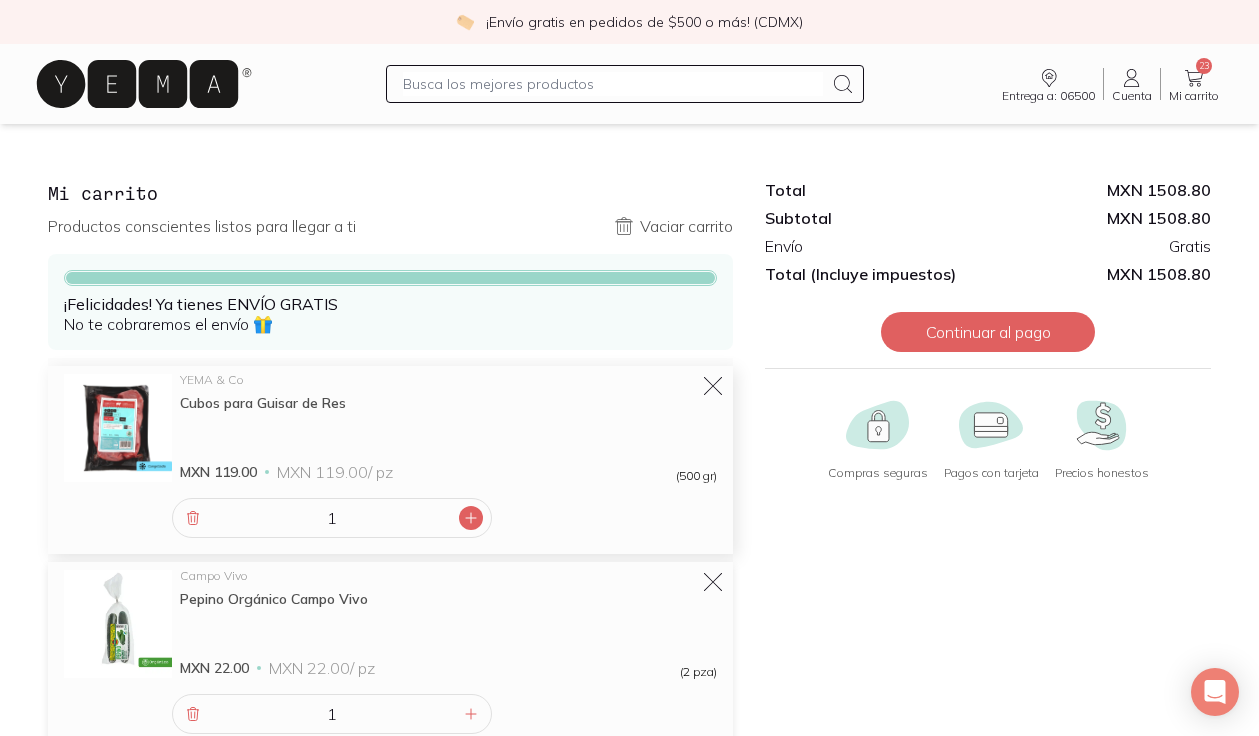 click 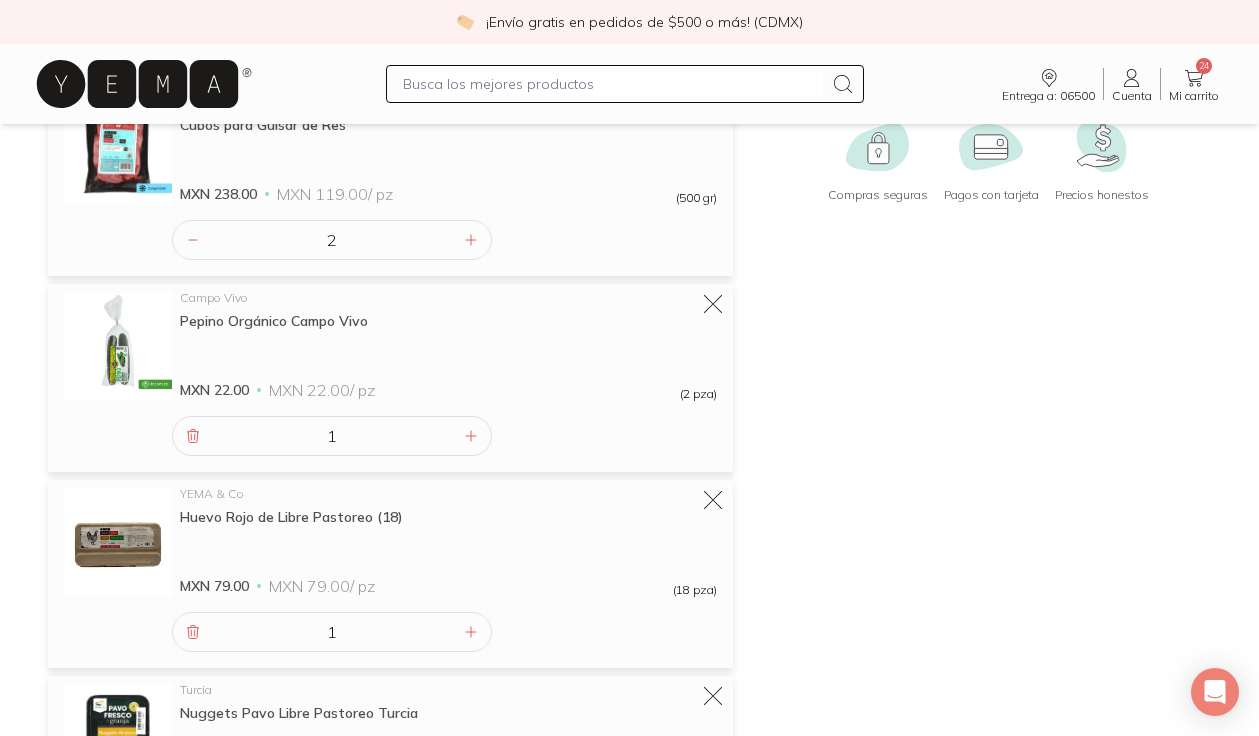 scroll, scrollTop: 190, scrollLeft: 0, axis: vertical 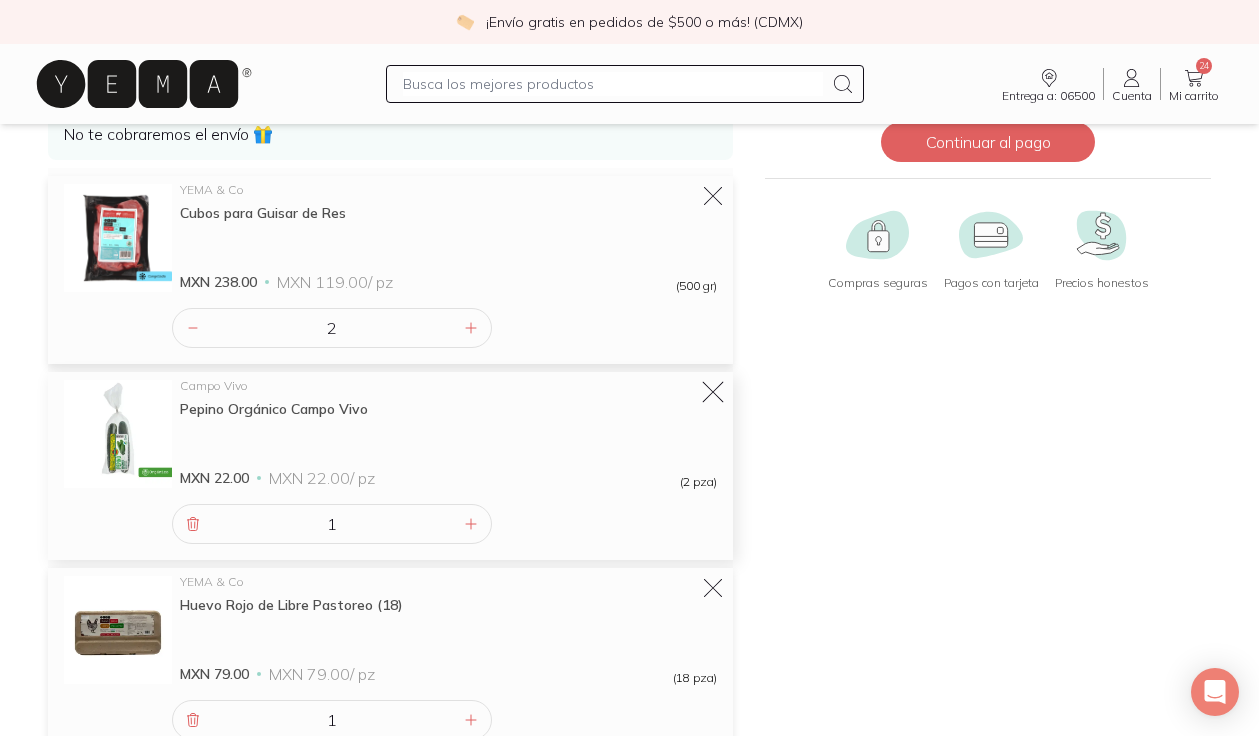 click 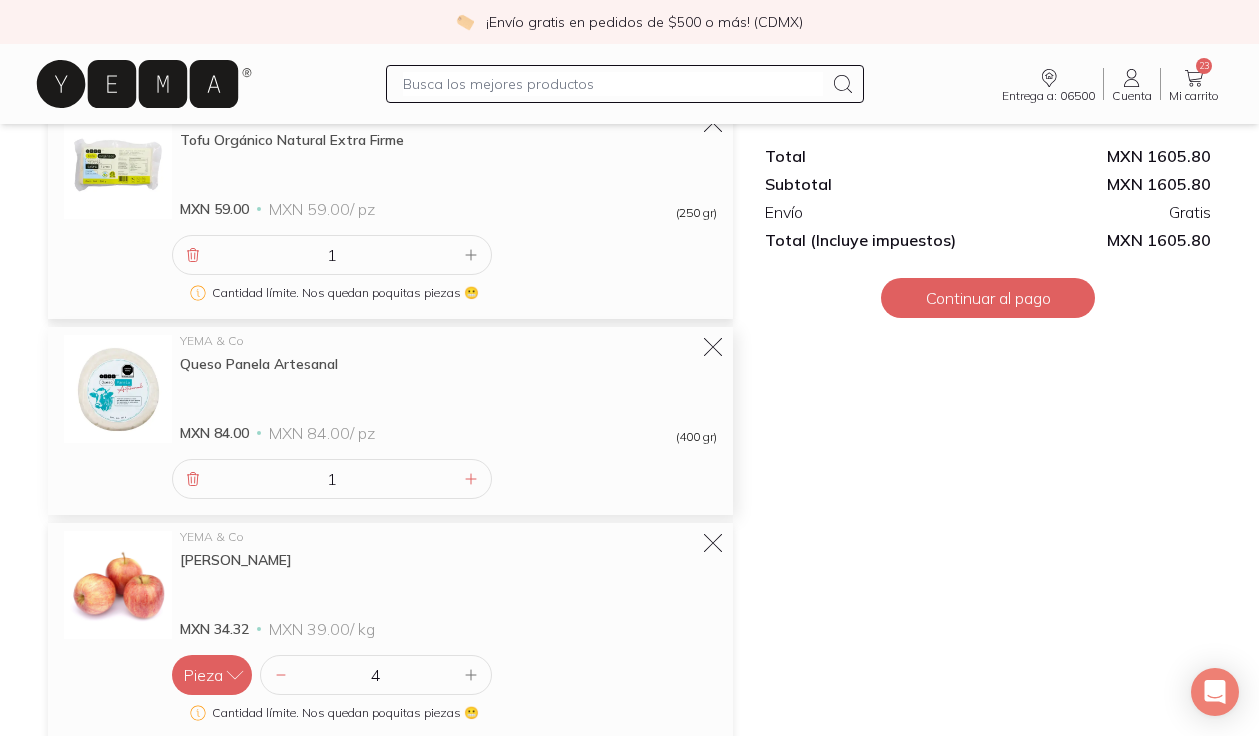scroll, scrollTop: 880, scrollLeft: 0, axis: vertical 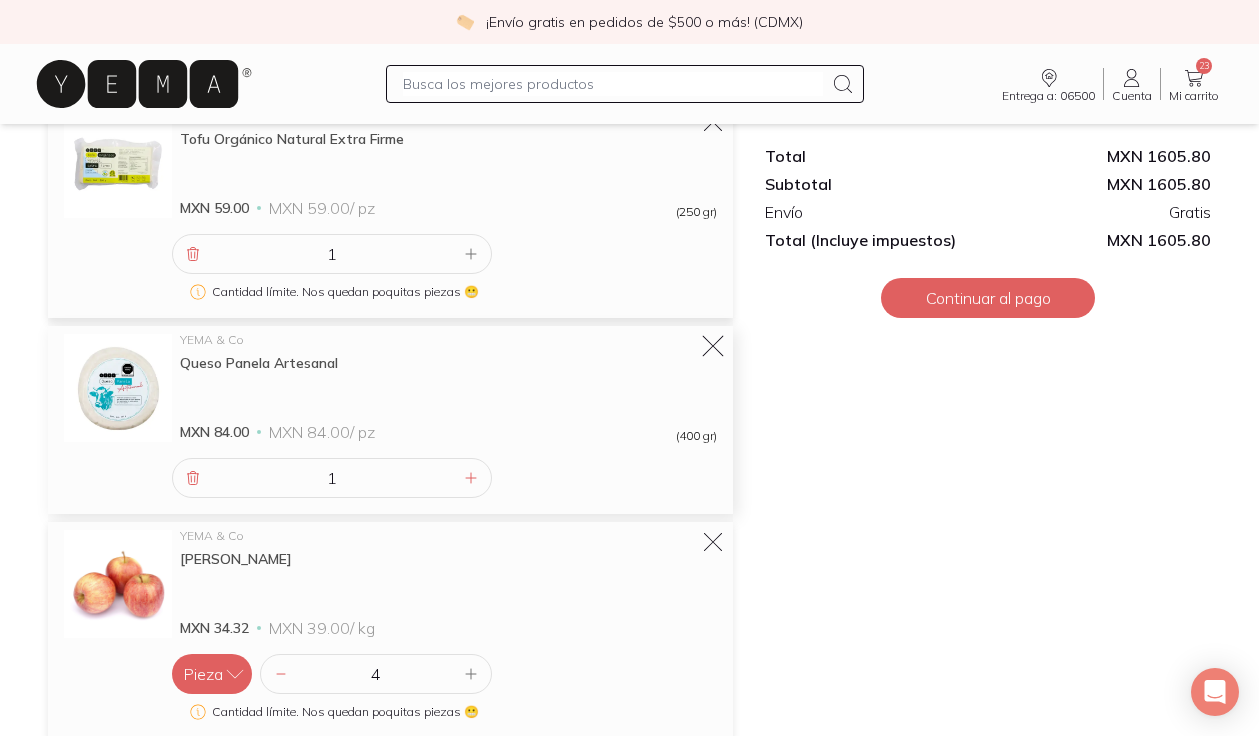 click 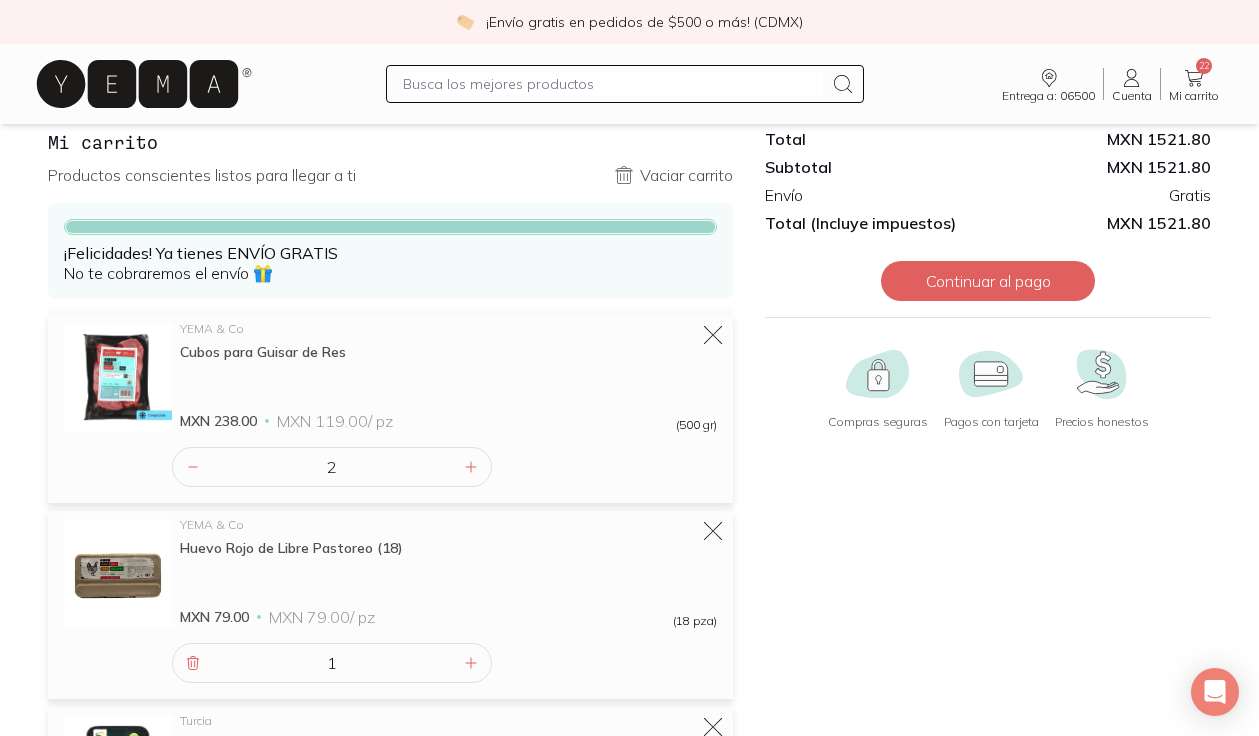 scroll, scrollTop: 0, scrollLeft: 0, axis: both 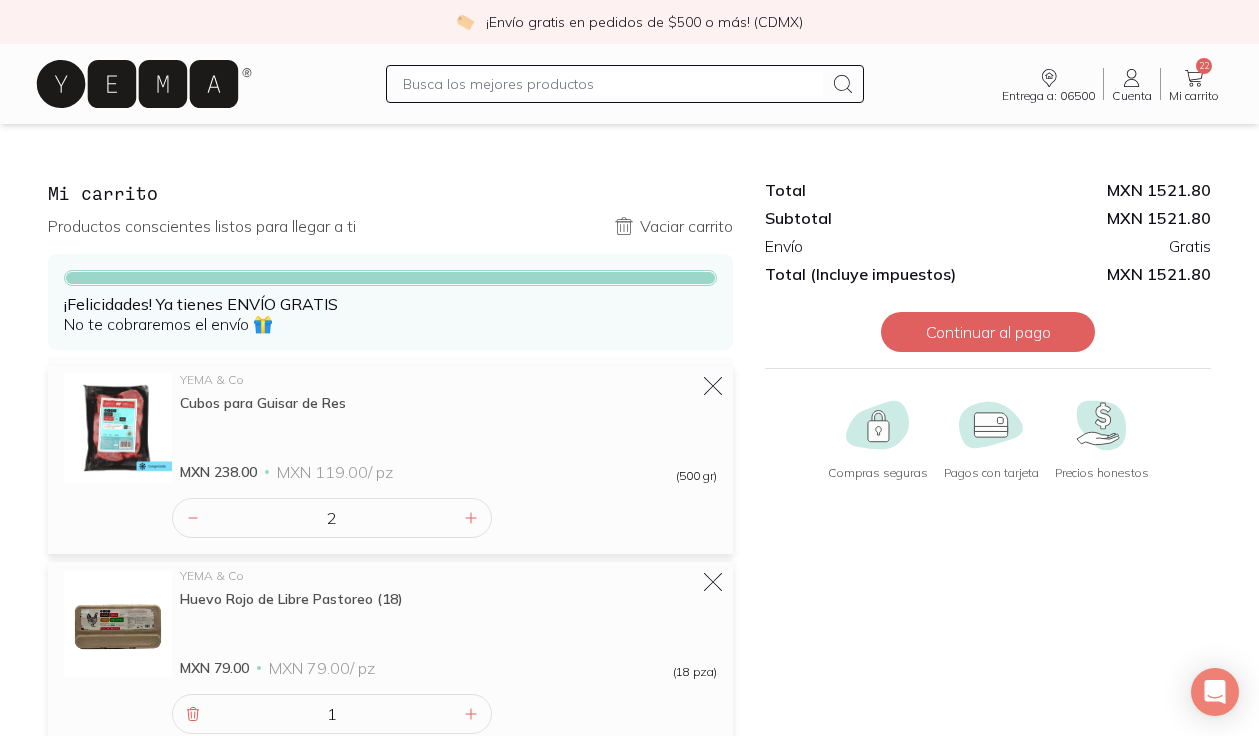 click at bounding box center (613, 84) 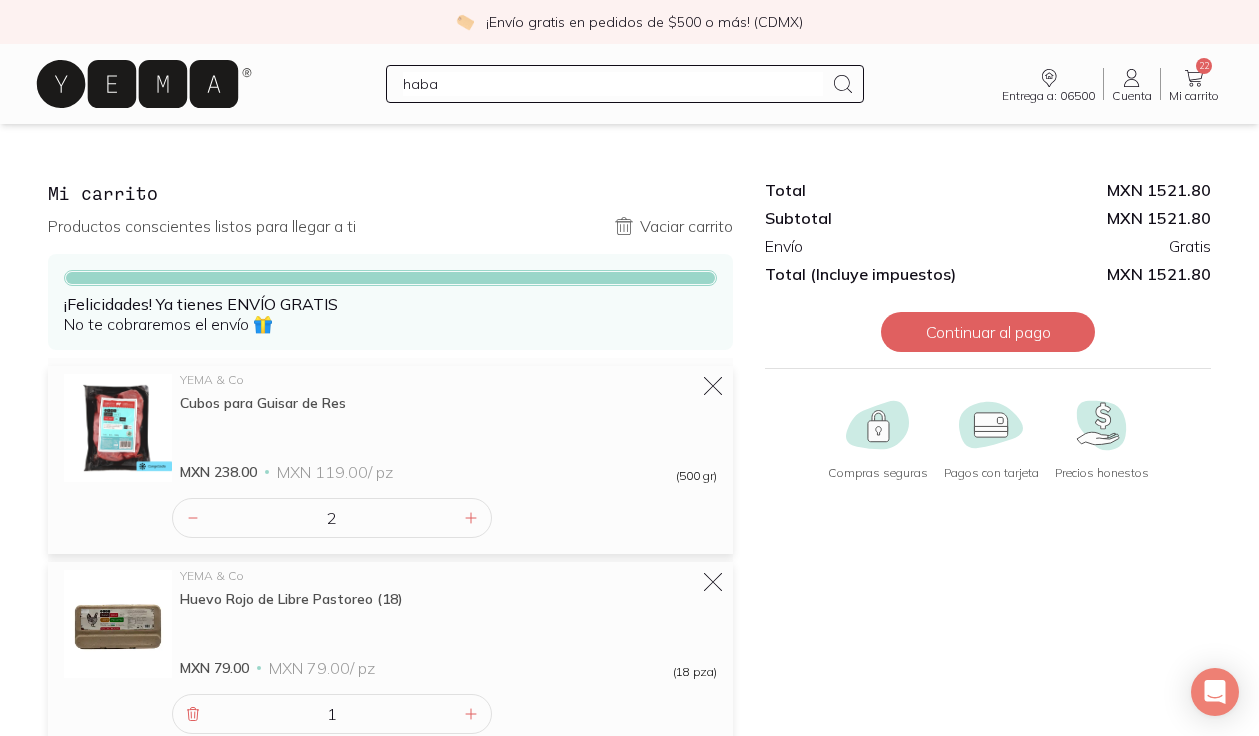 type on "habas" 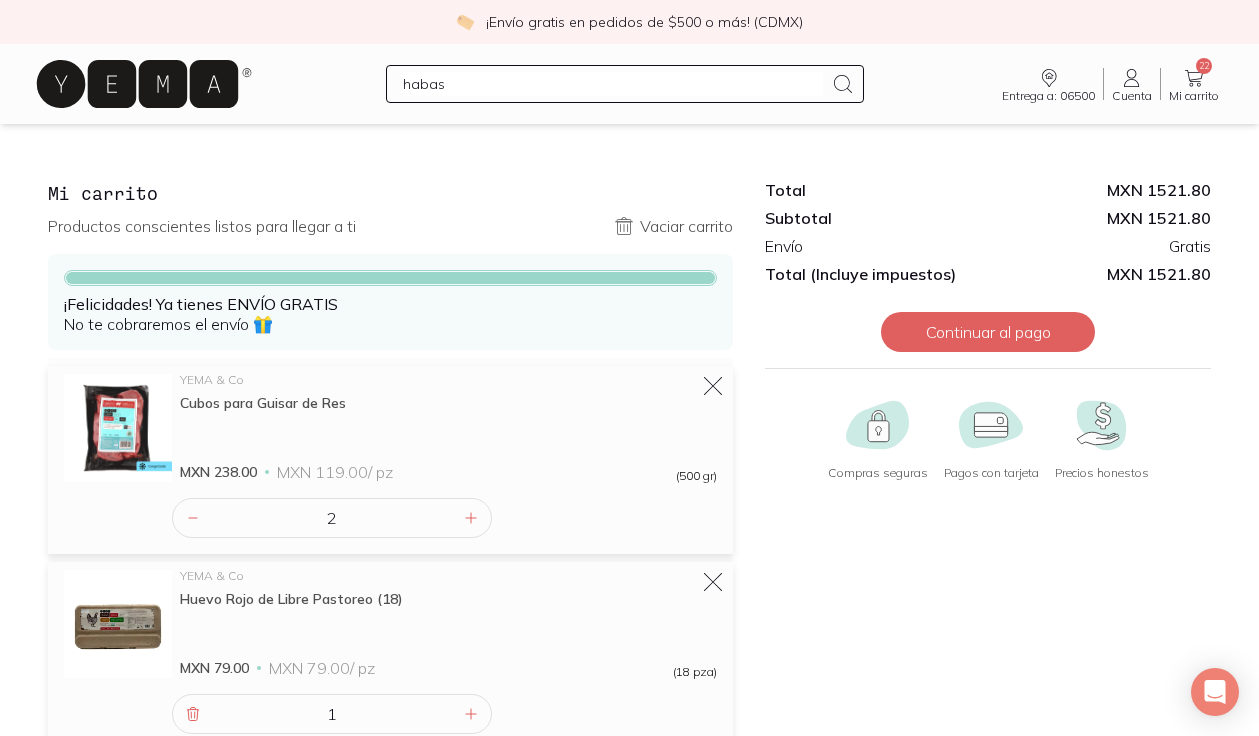 type 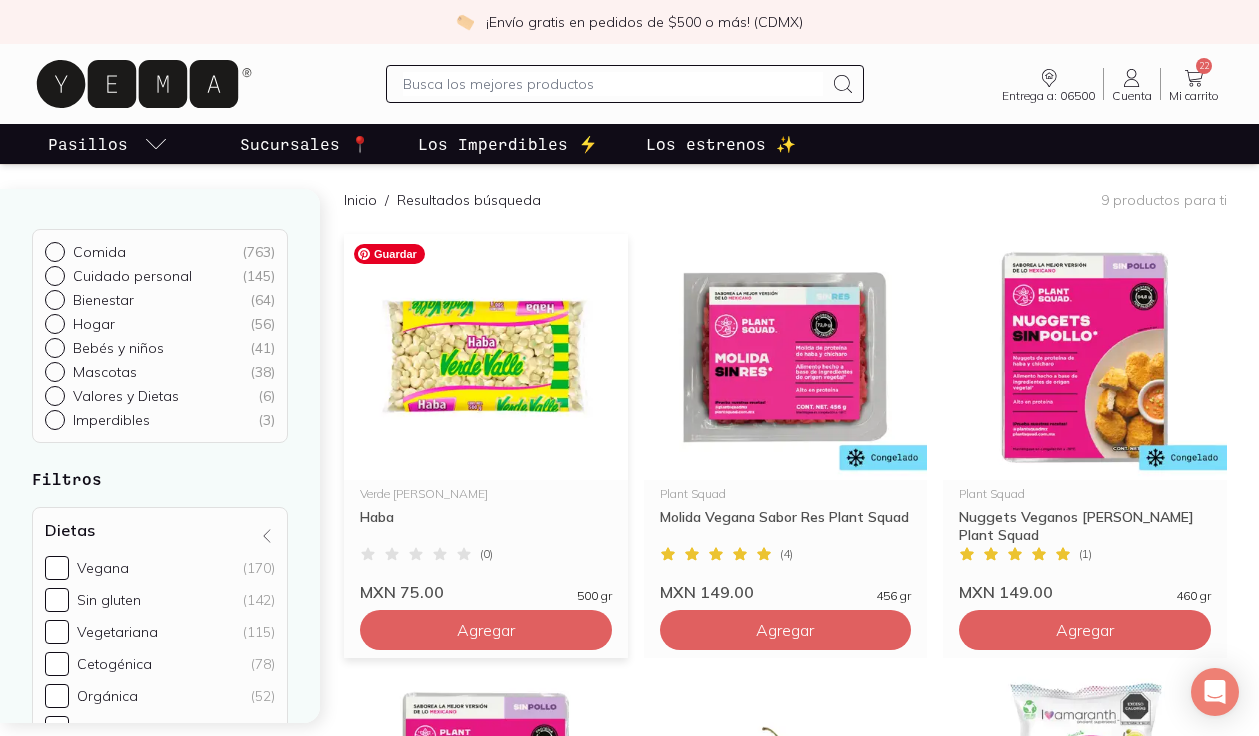 scroll, scrollTop: 146, scrollLeft: 0, axis: vertical 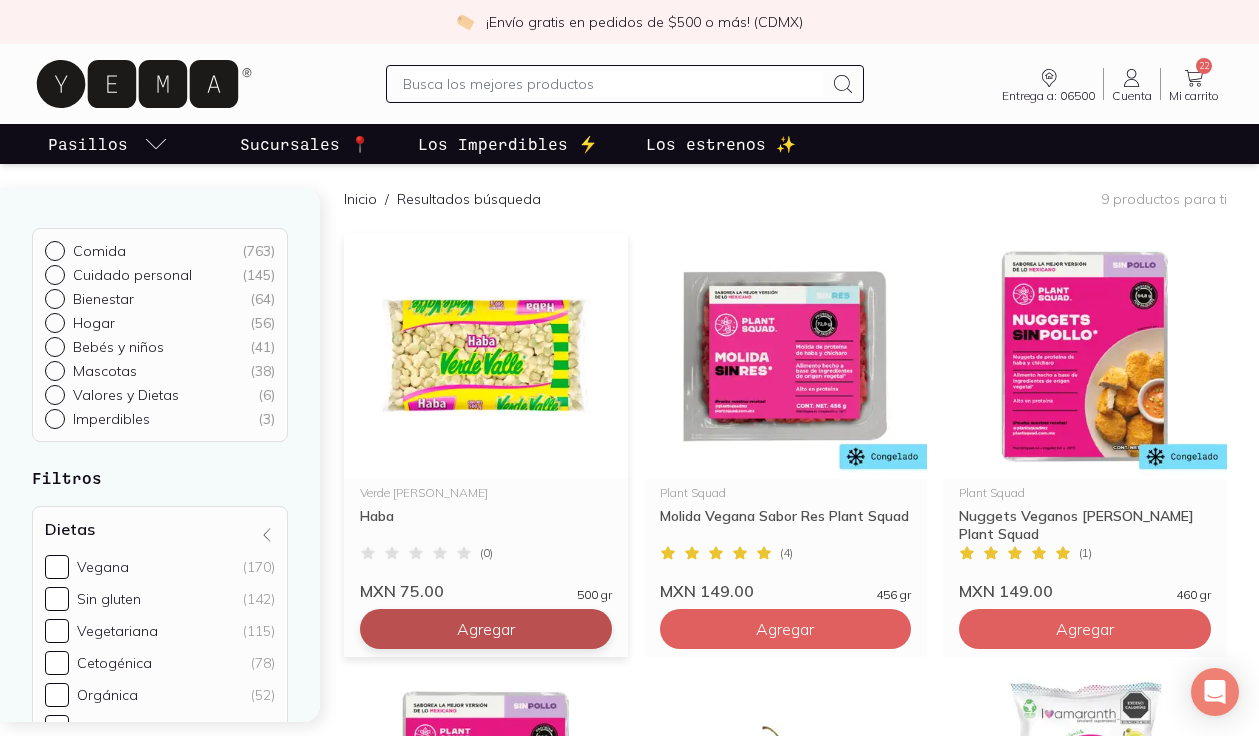 click on "Agregar" at bounding box center [486, 629] 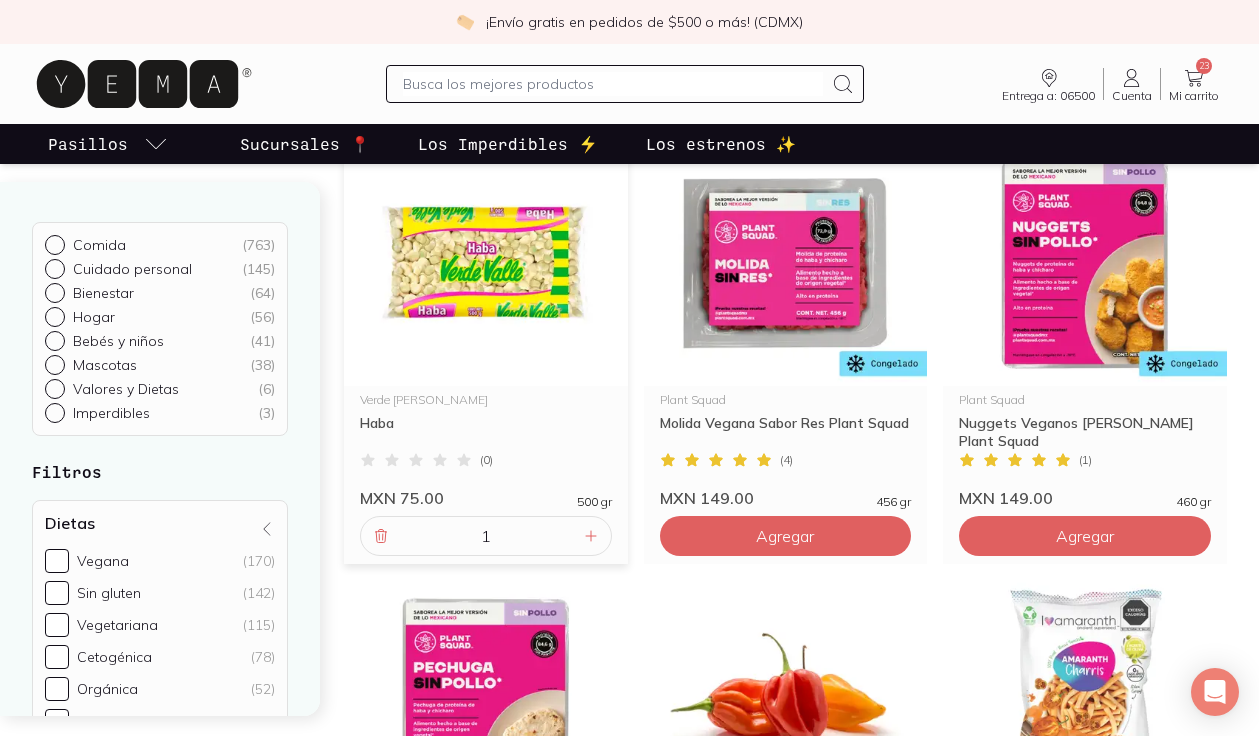 scroll, scrollTop: 0, scrollLeft: 0, axis: both 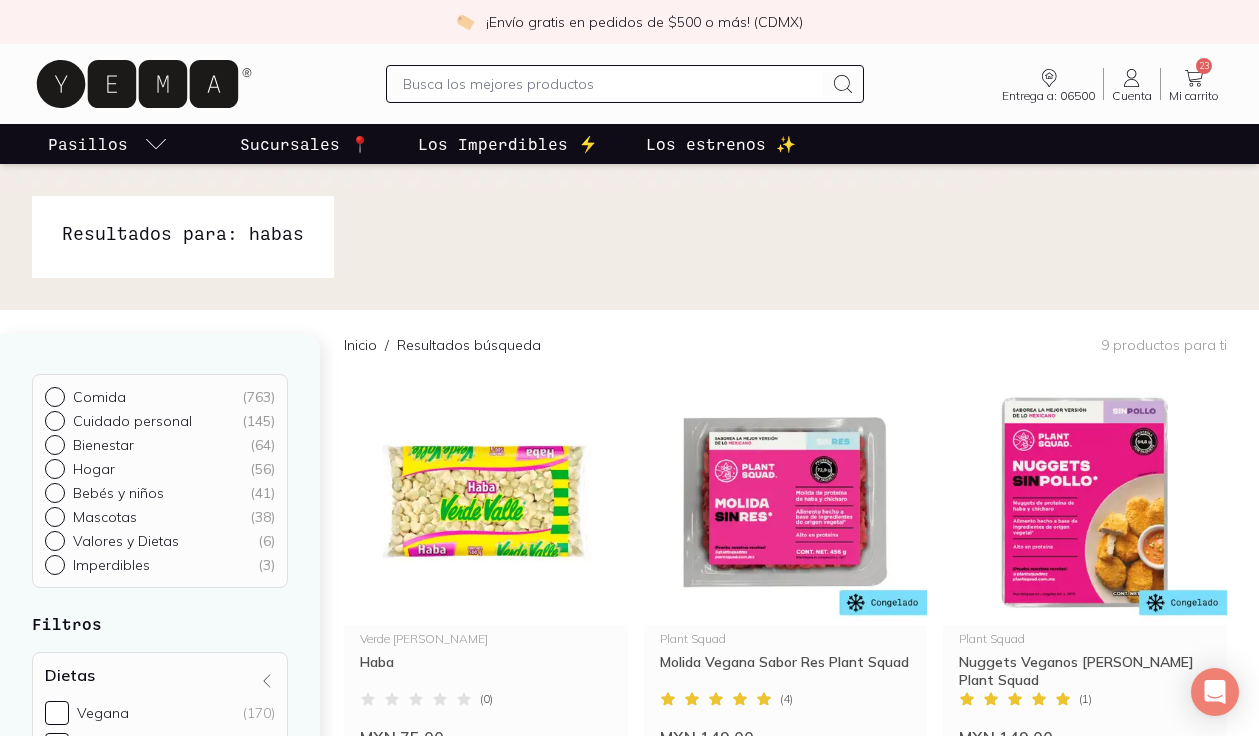 click at bounding box center [613, 84] 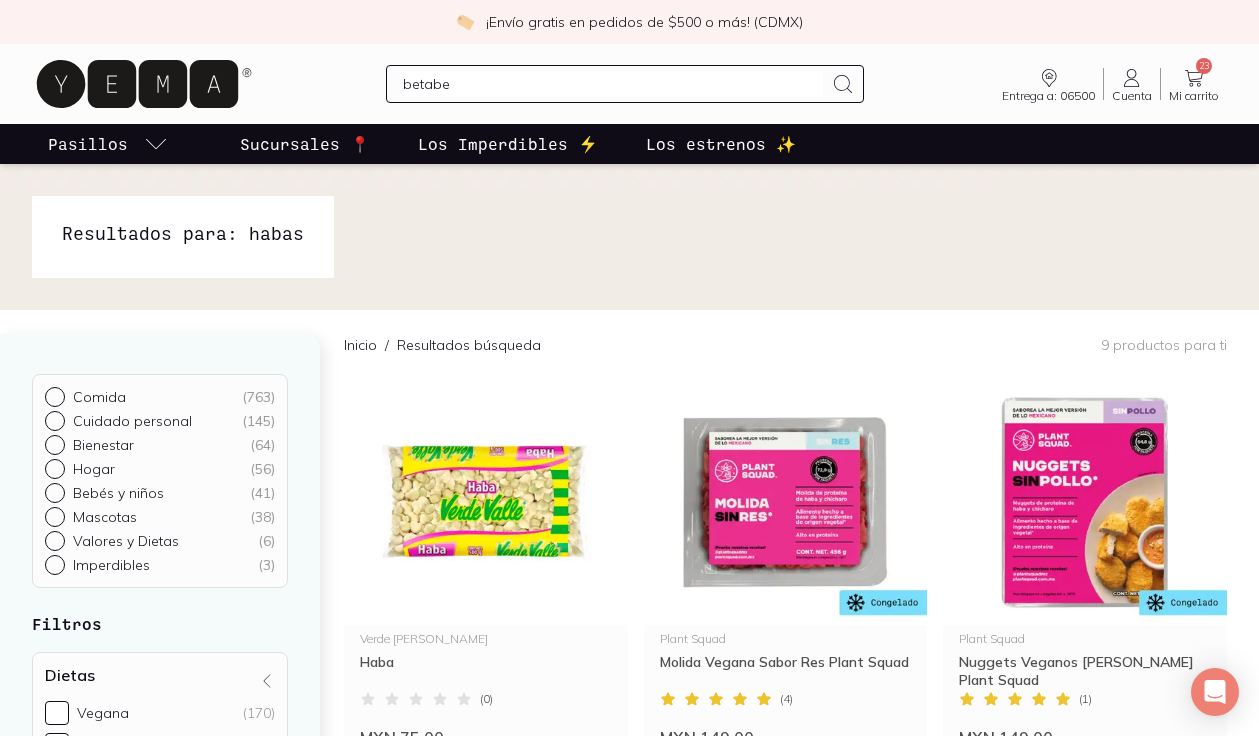 type on "betabel" 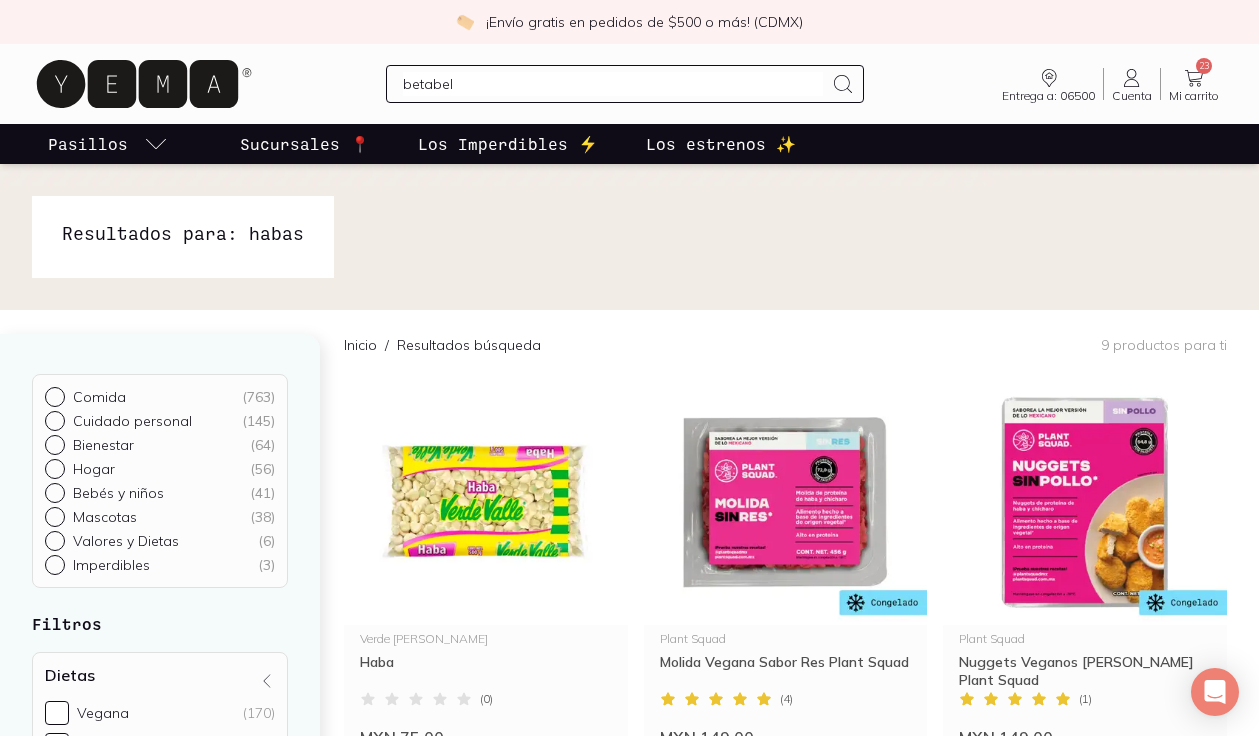 type 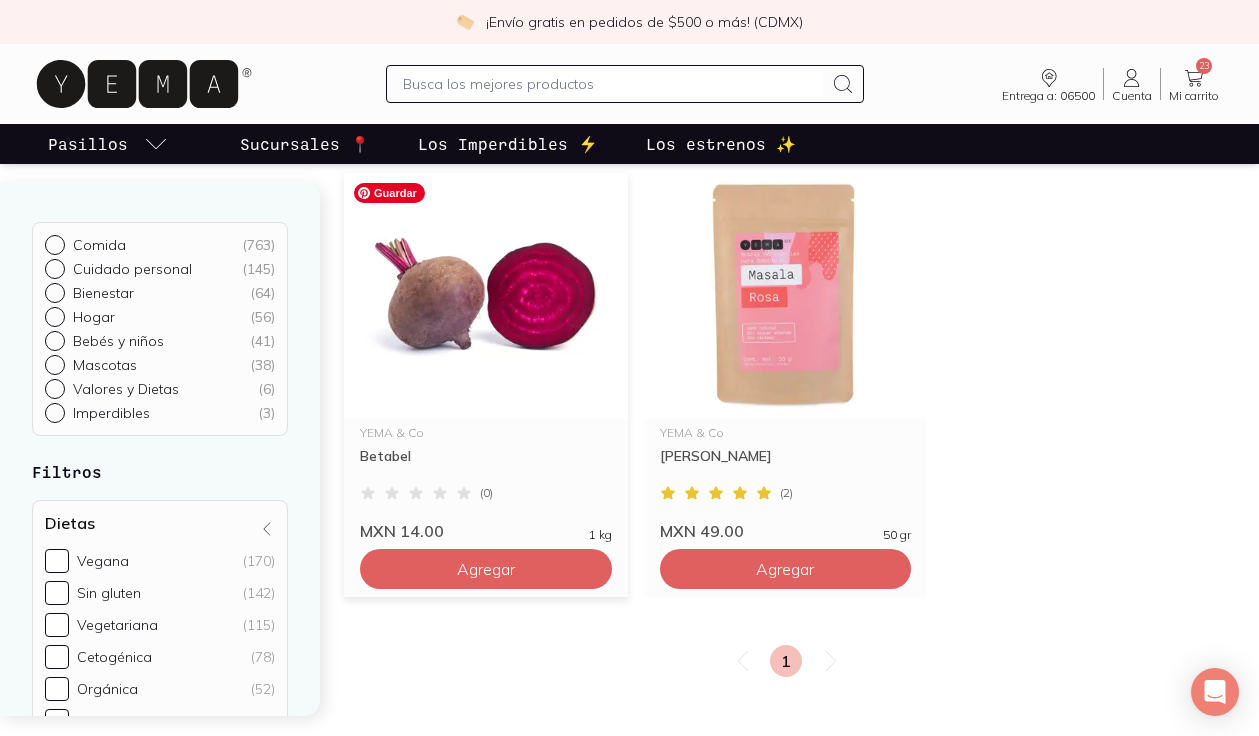 scroll, scrollTop: 208, scrollLeft: 0, axis: vertical 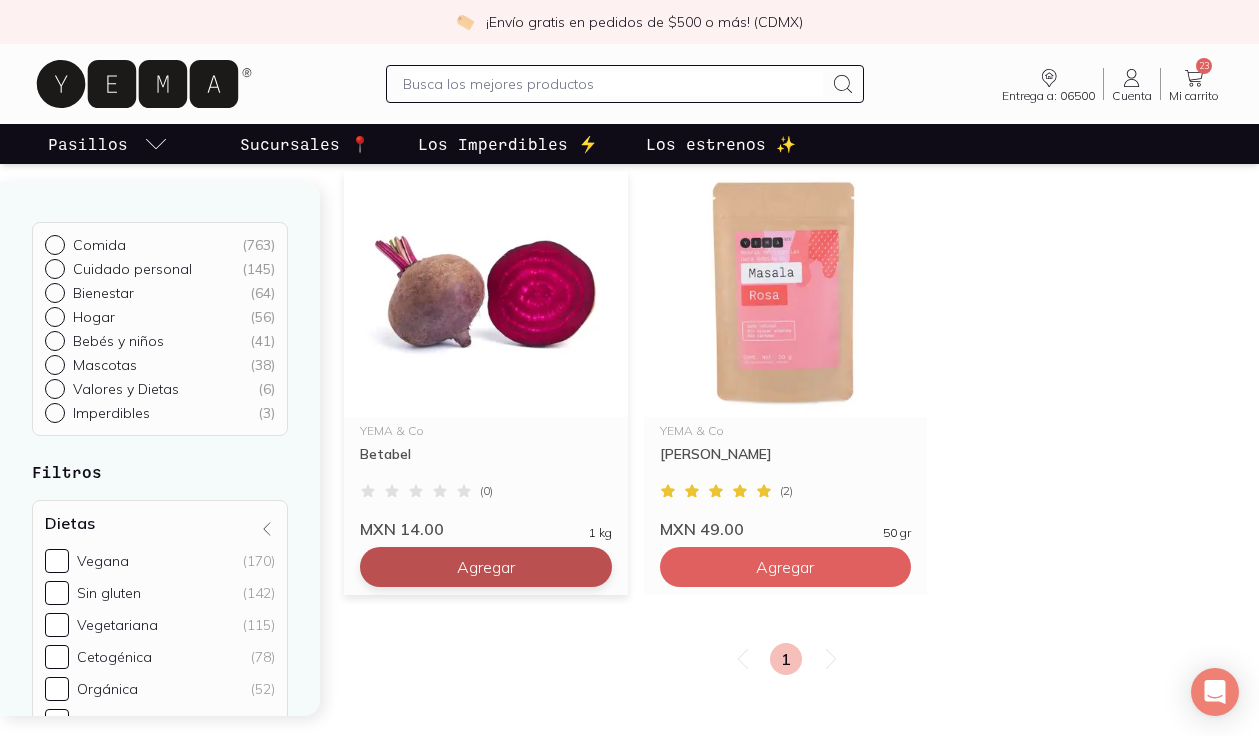 click on "Agregar" at bounding box center (486, 567) 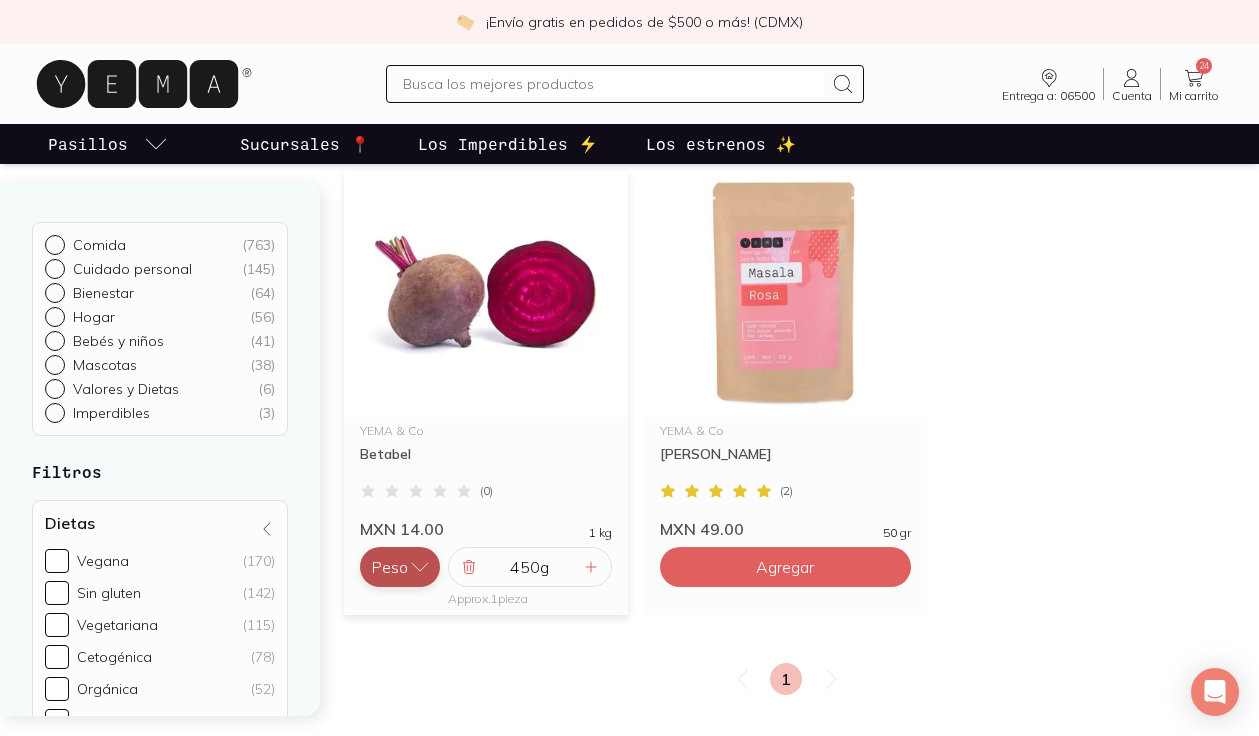 click 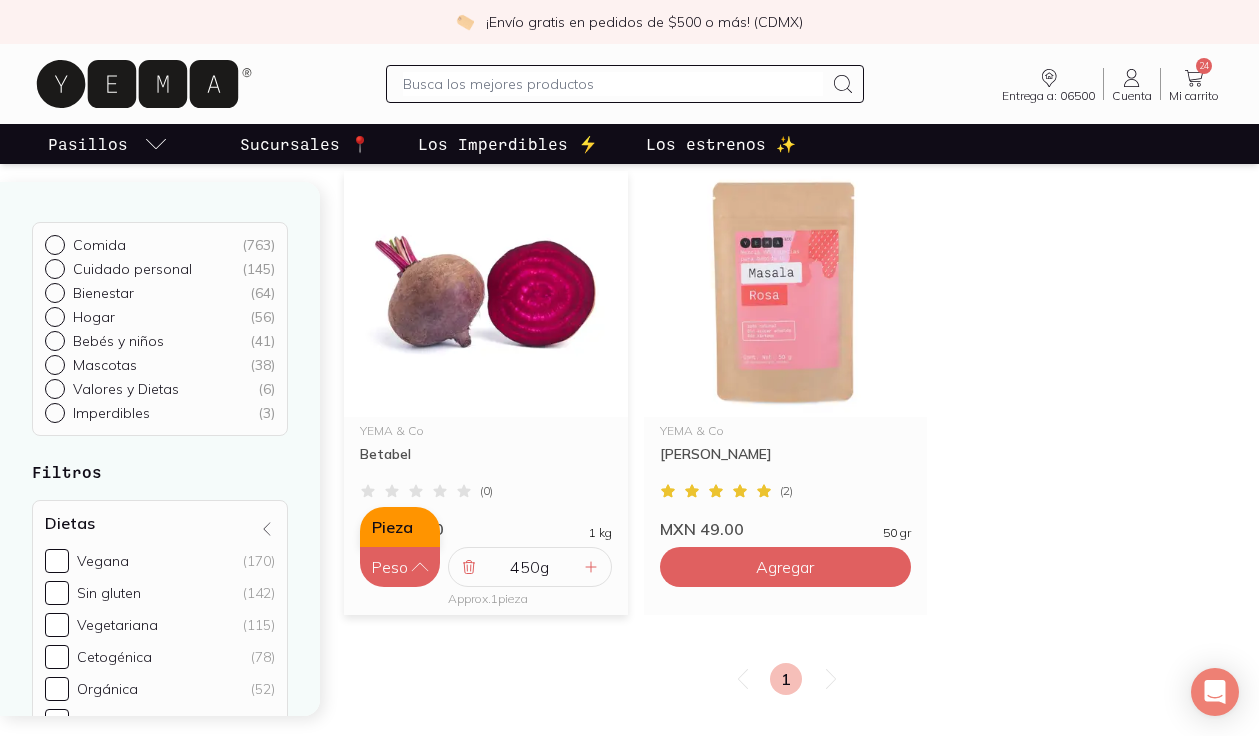 click on "Pieza" at bounding box center (400, 527) 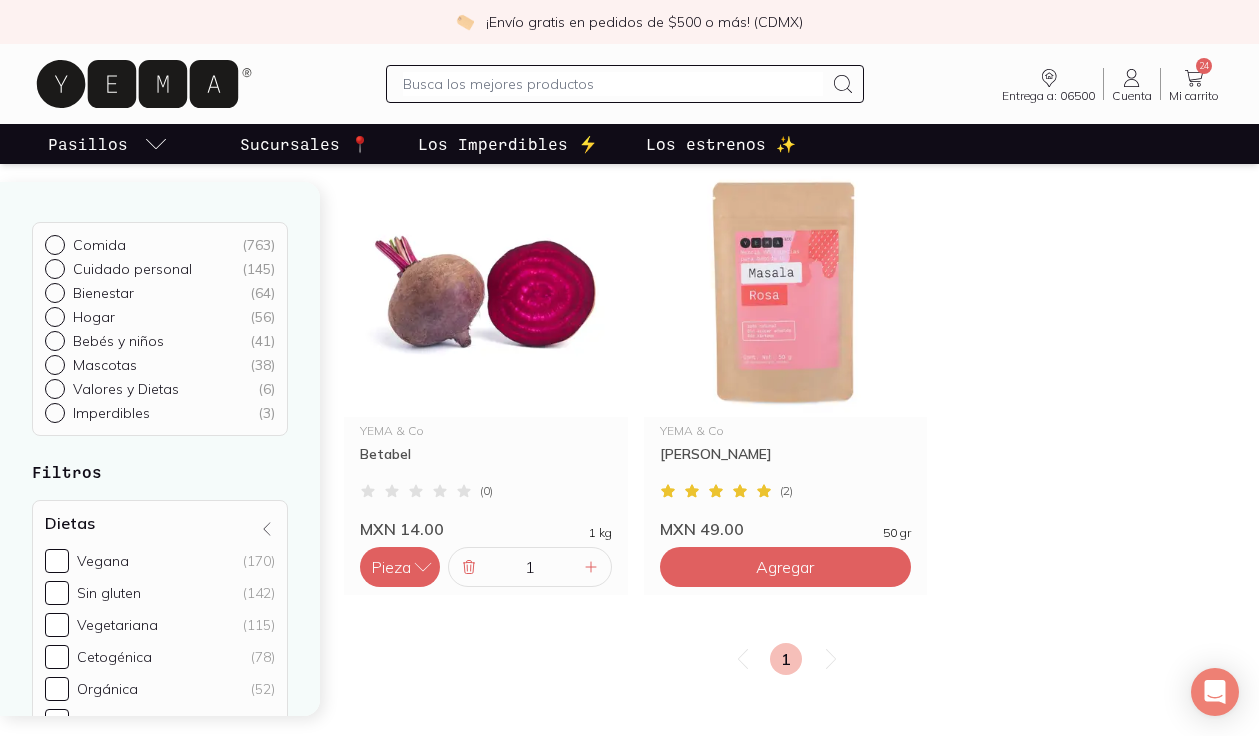 click at bounding box center (613, 84) 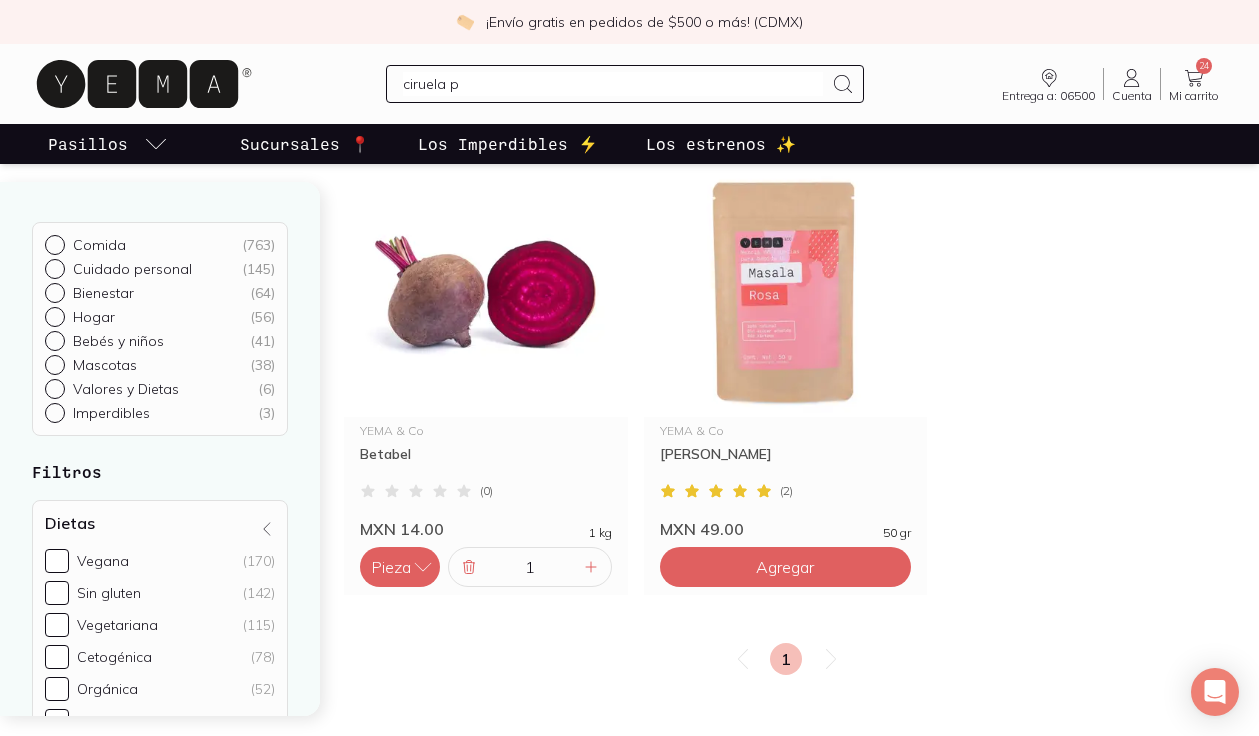 type on "ciruela" 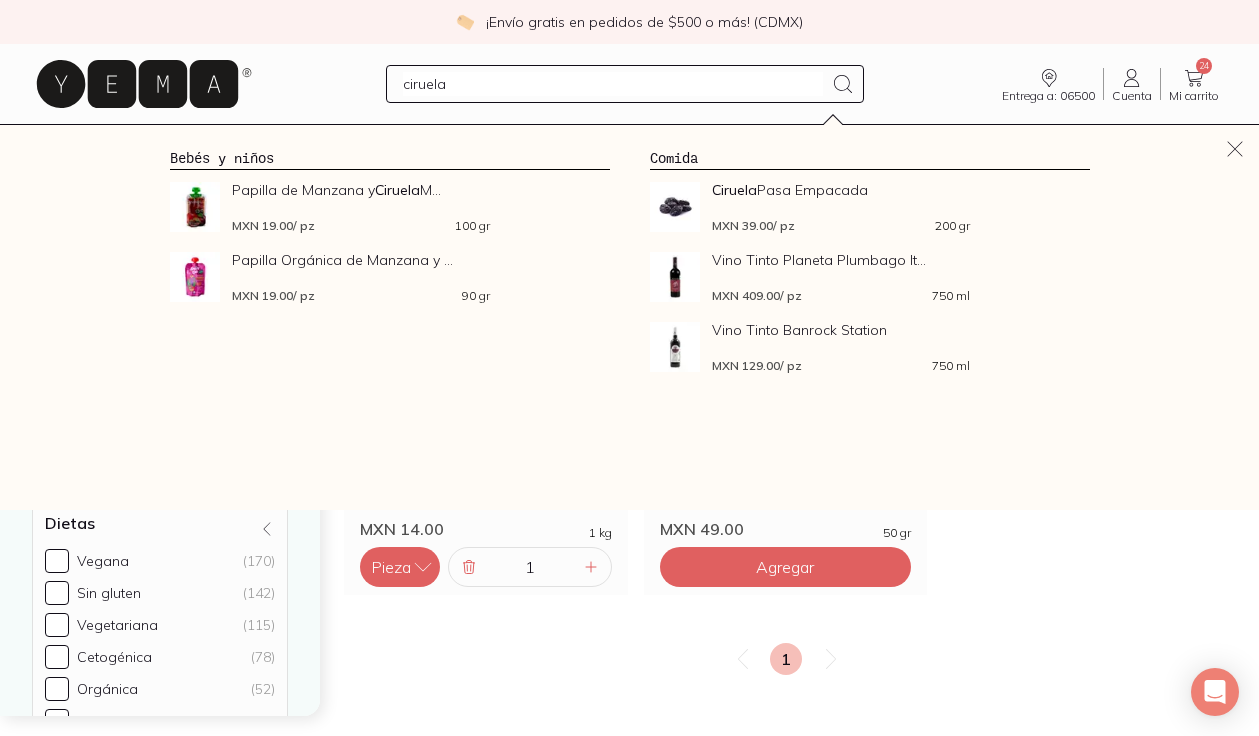 click on "ciruela" at bounding box center (613, 84) 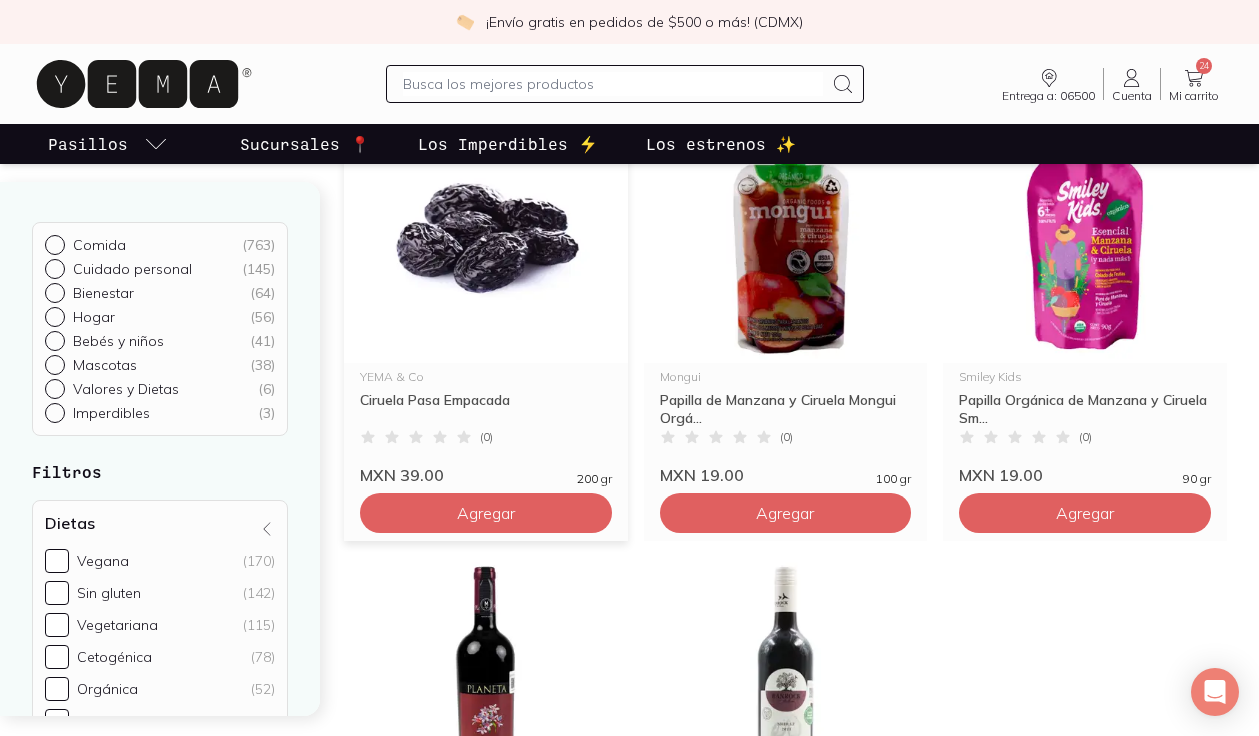 scroll, scrollTop: 198, scrollLeft: 0, axis: vertical 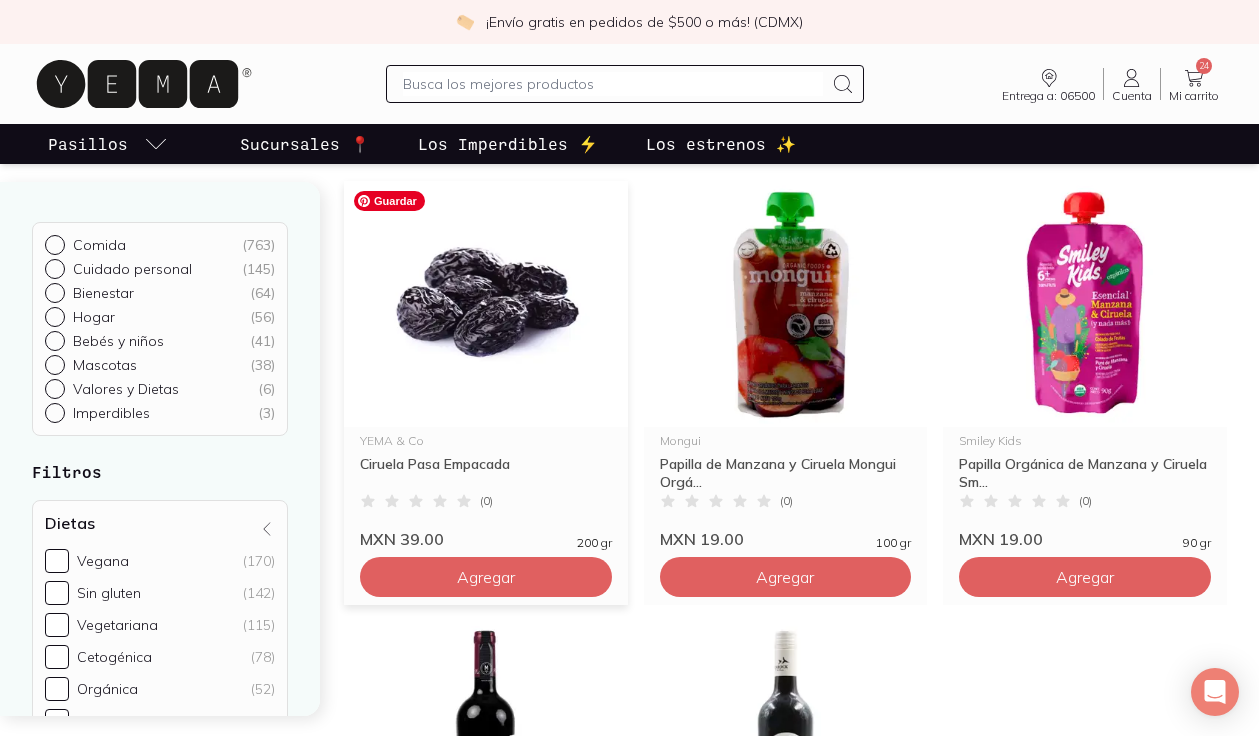 click at bounding box center [486, 304] 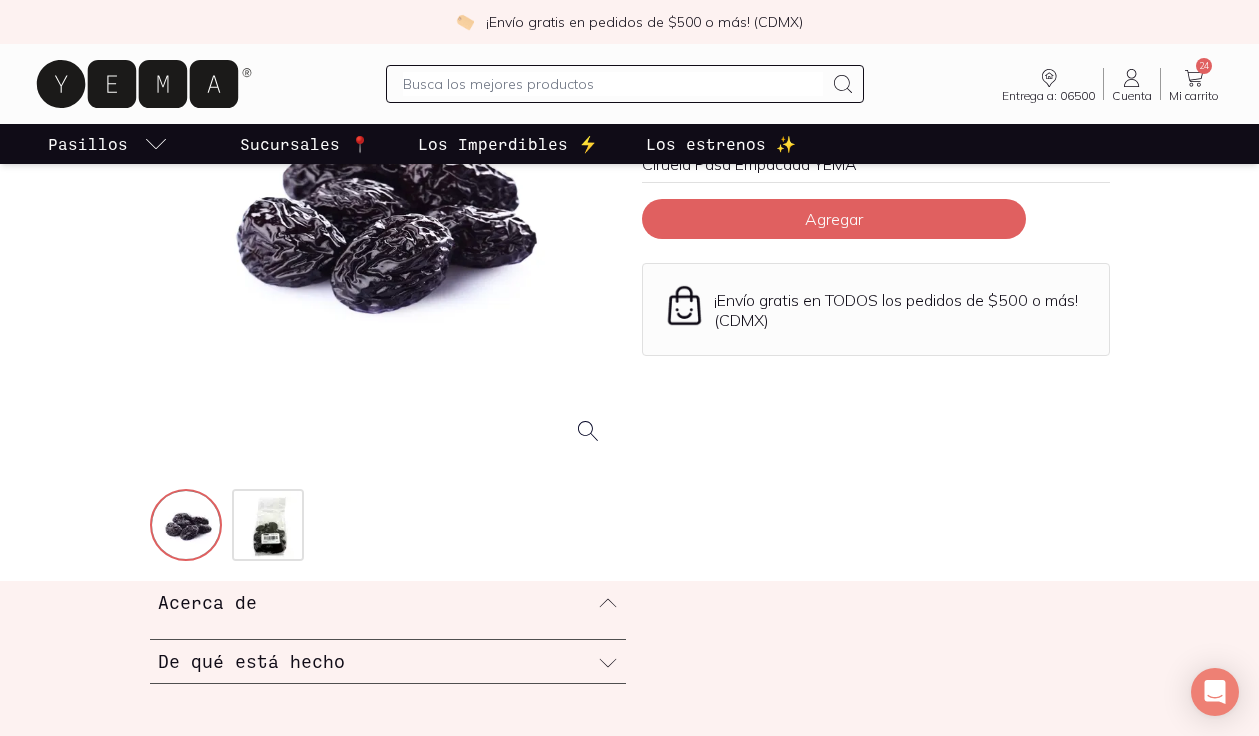 scroll, scrollTop: 260, scrollLeft: 0, axis: vertical 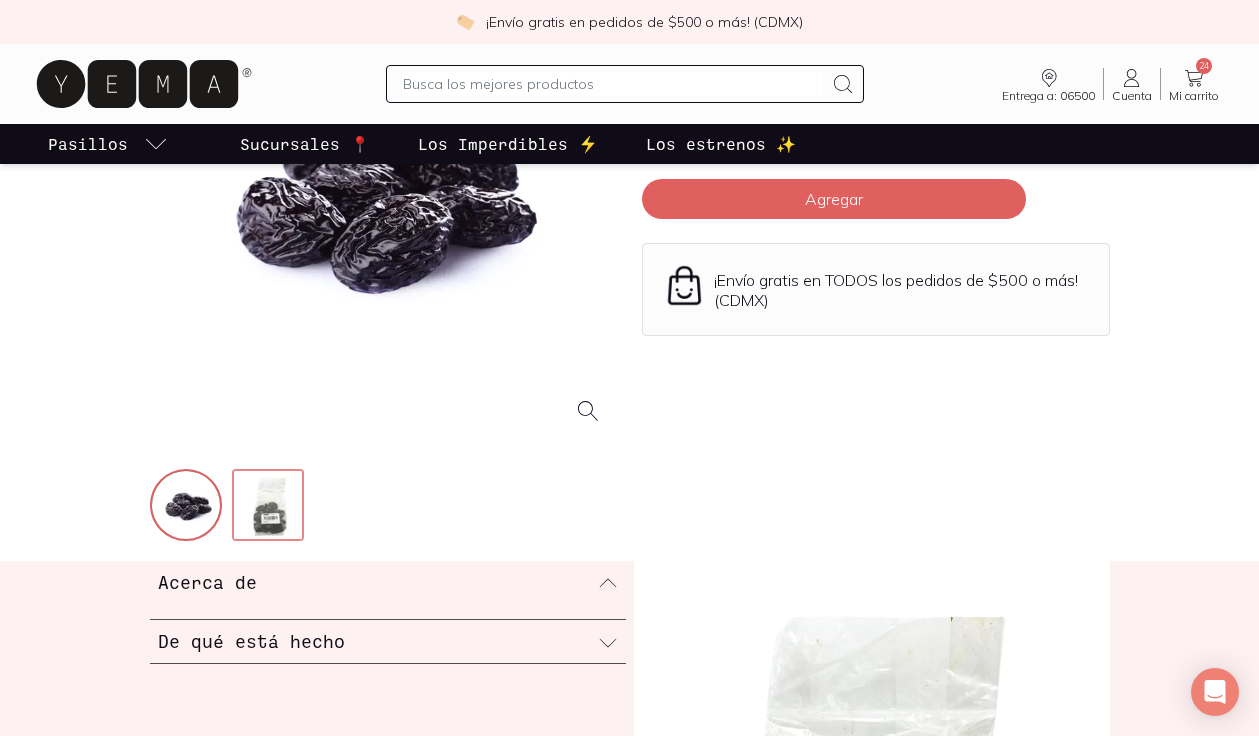 click at bounding box center [270, 507] 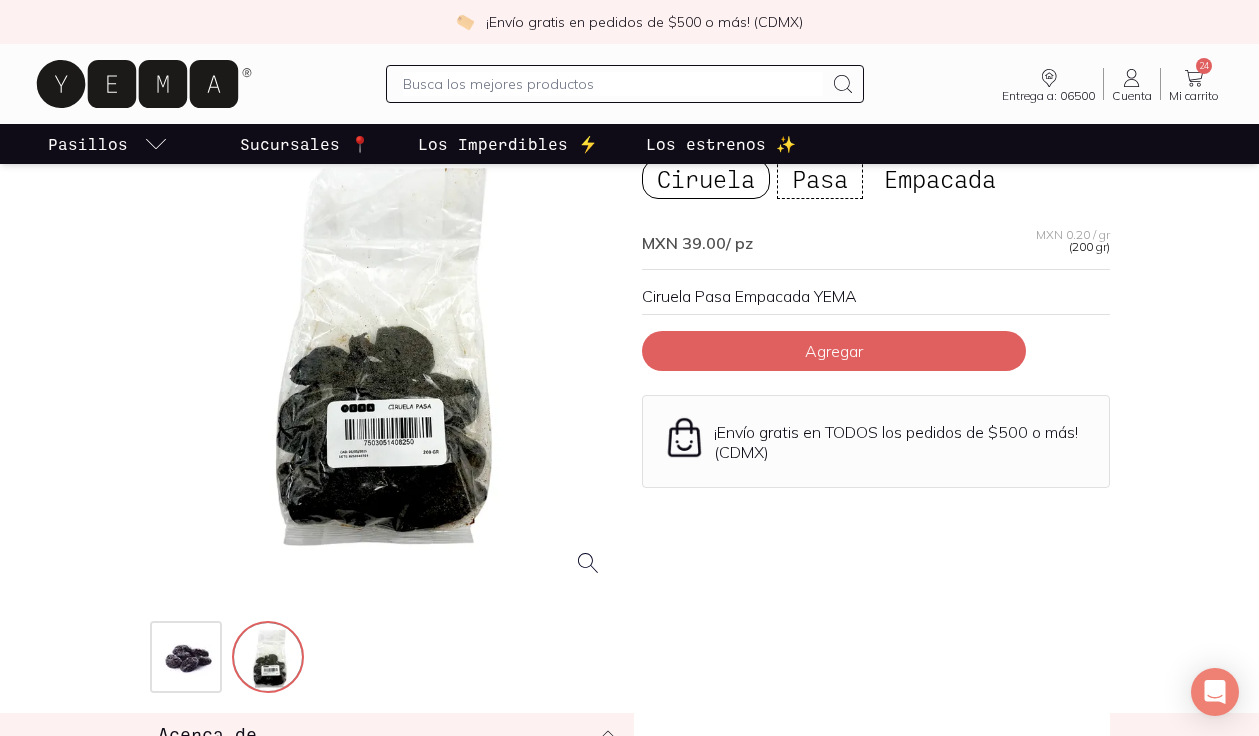 scroll, scrollTop: 107, scrollLeft: 0, axis: vertical 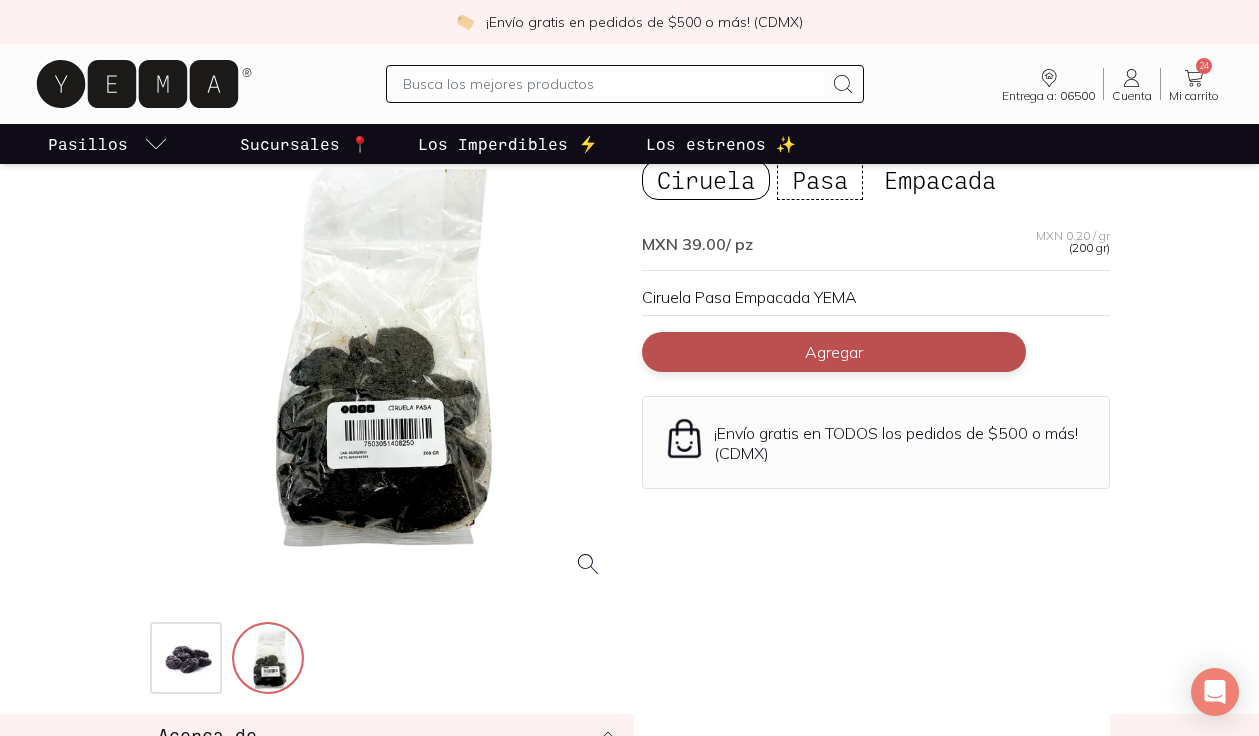 click on "Agregar" at bounding box center (834, 352) 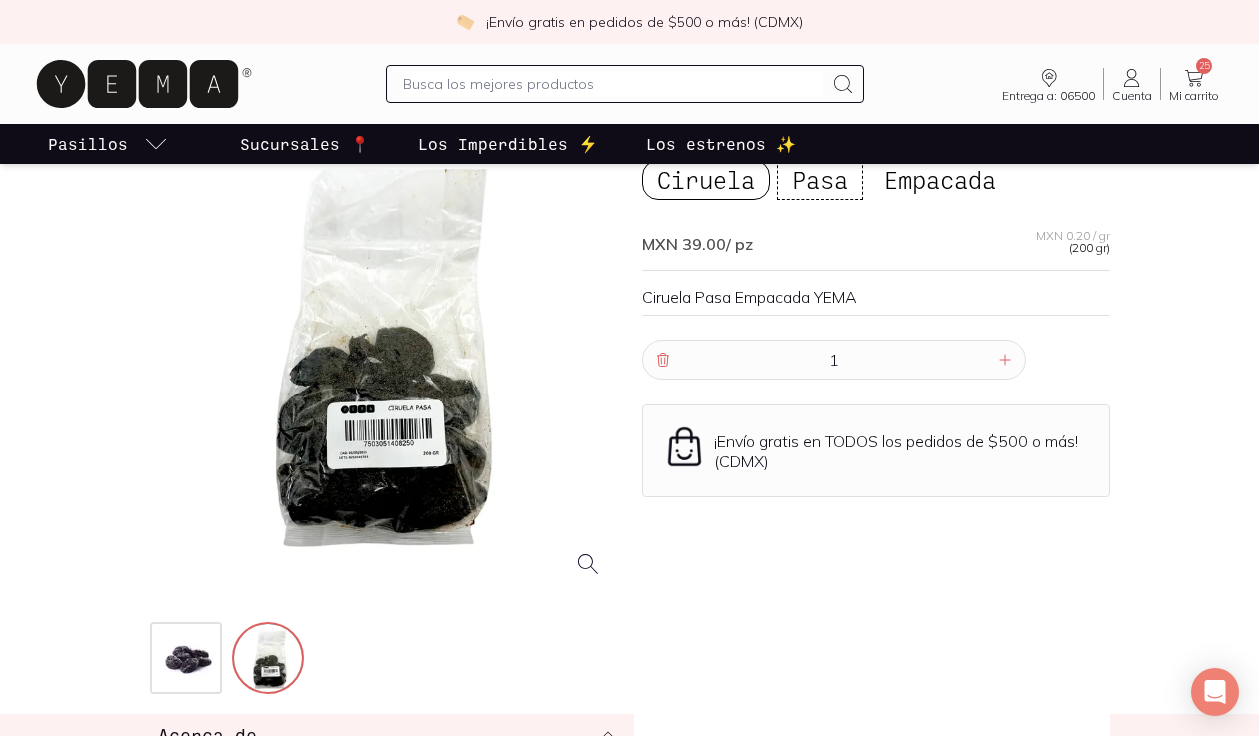 click 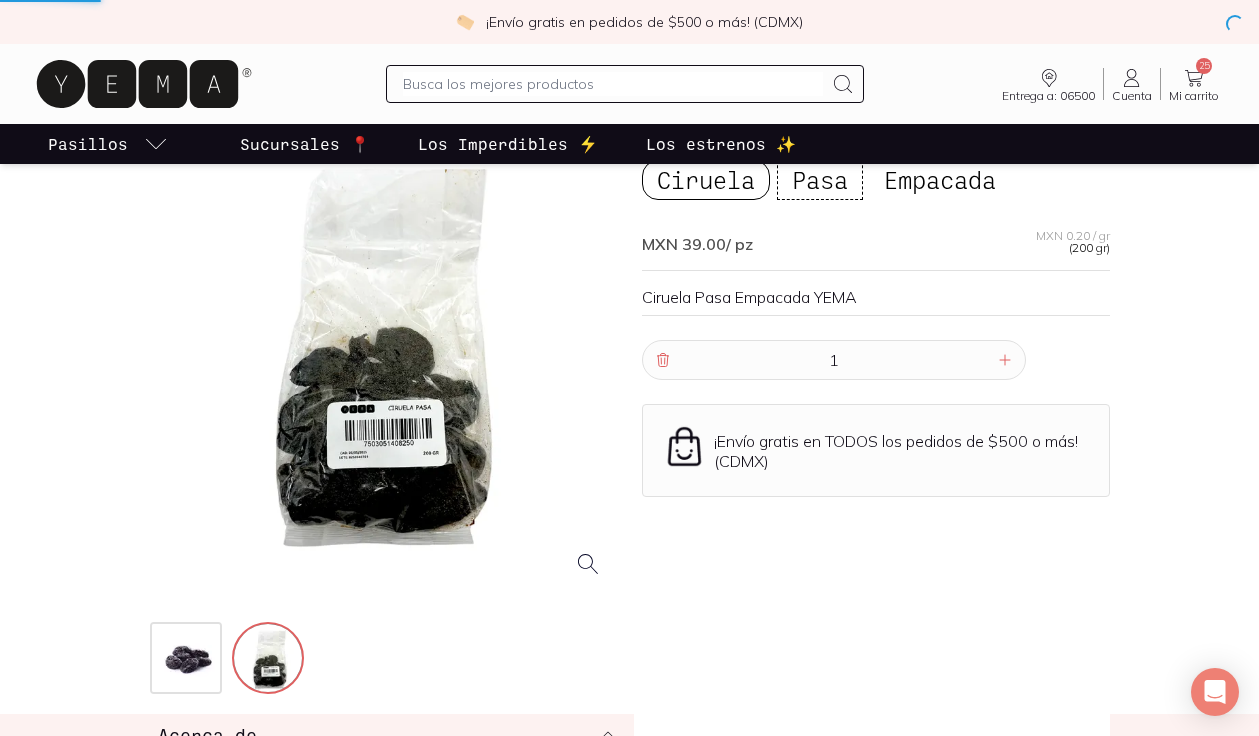 scroll, scrollTop: 0, scrollLeft: 0, axis: both 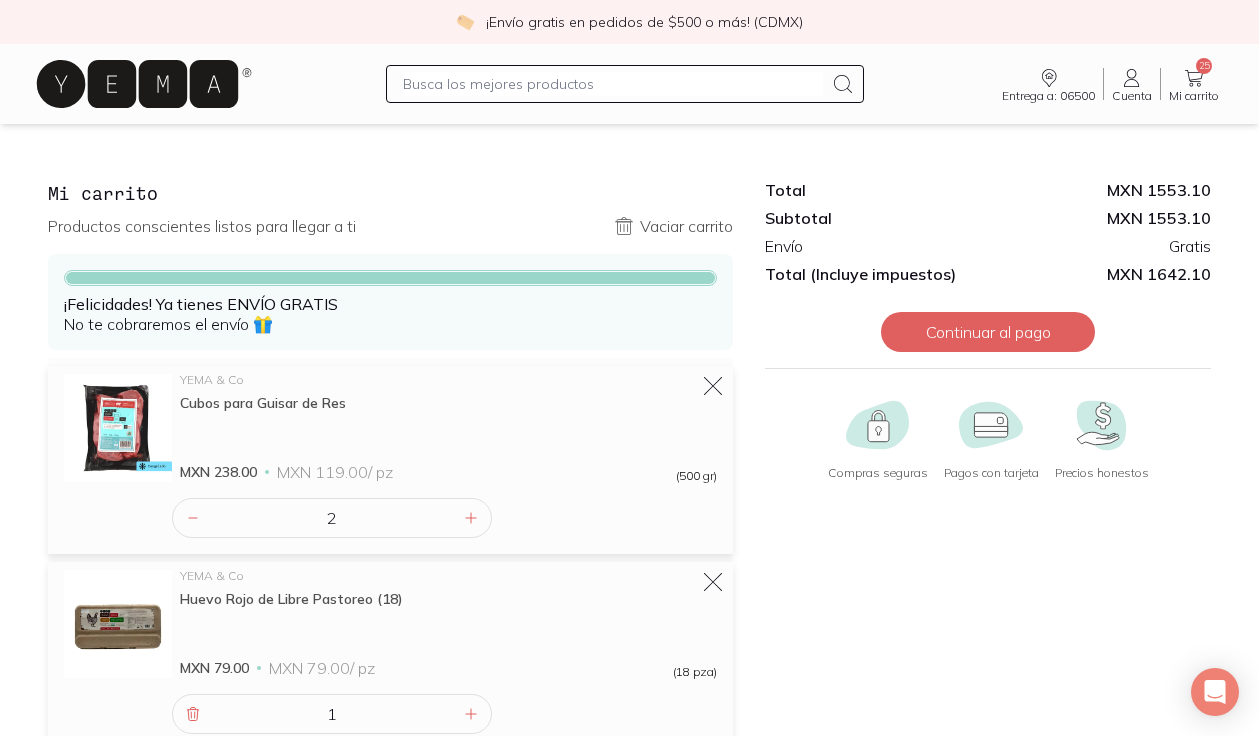 click 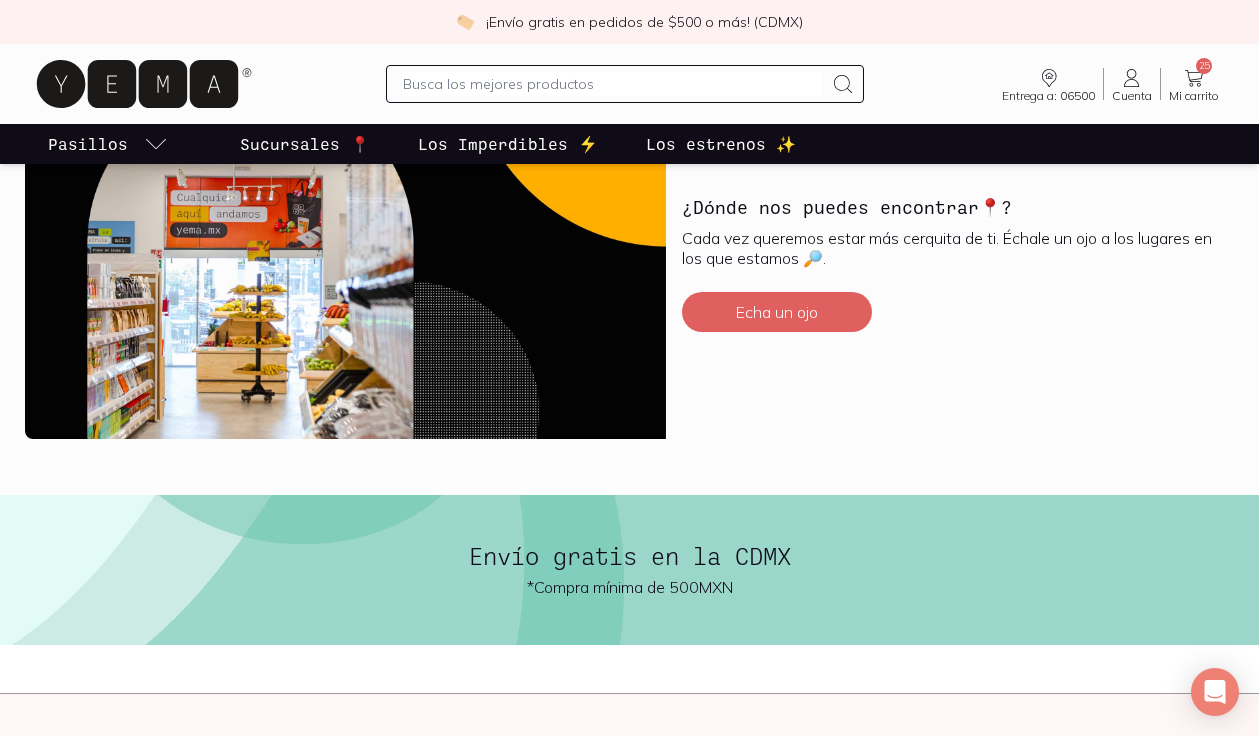 scroll, scrollTop: 5371, scrollLeft: 0, axis: vertical 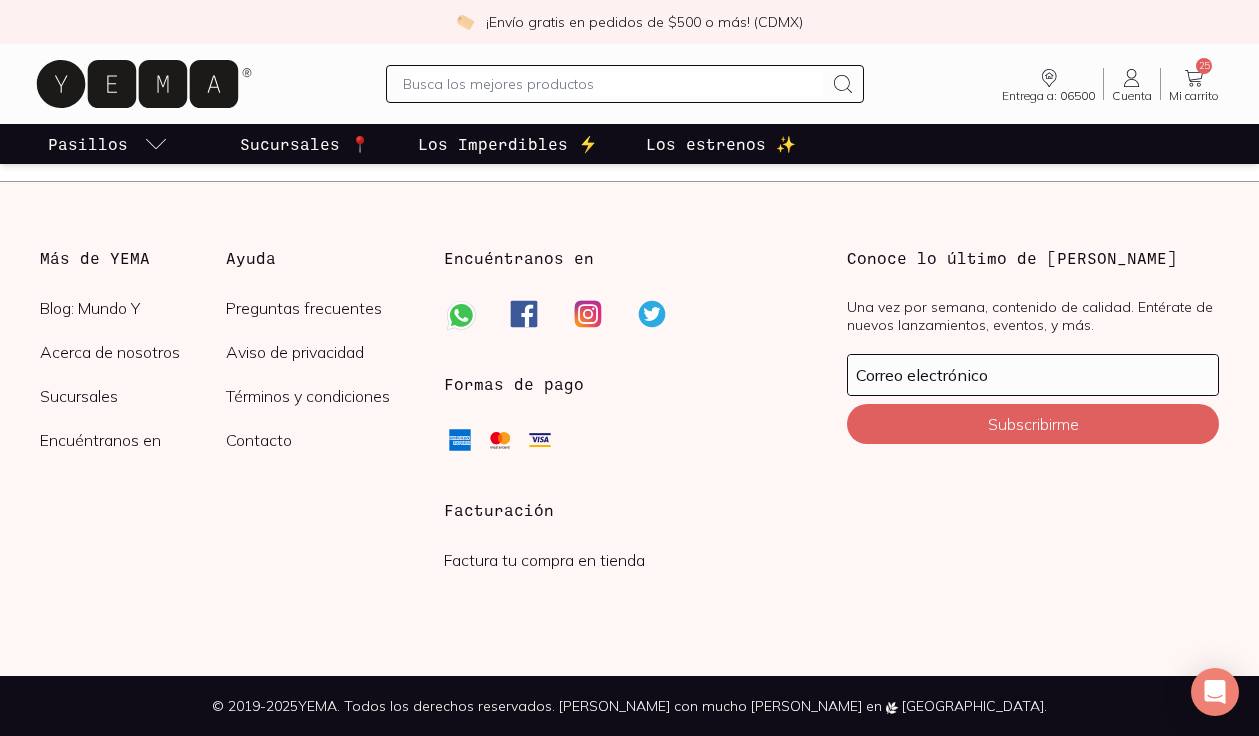 click on "Facturación" at bounding box center [630, 510] 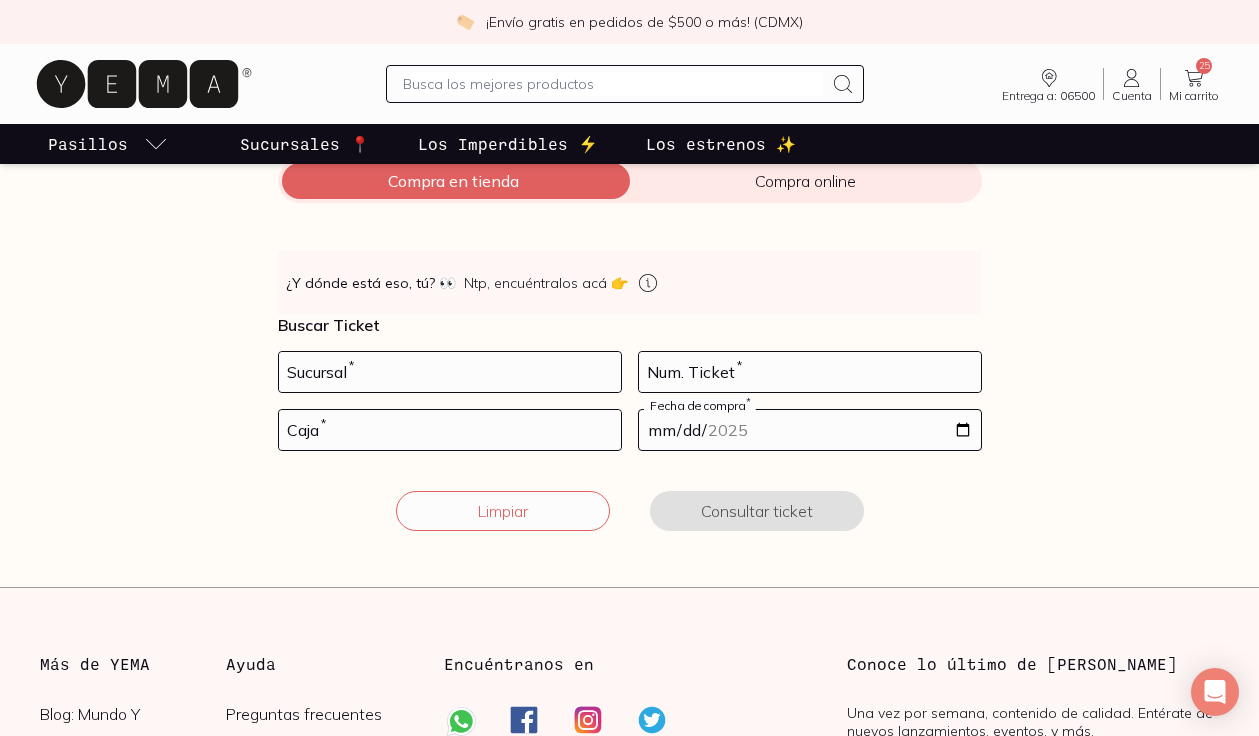 scroll, scrollTop: 0, scrollLeft: 0, axis: both 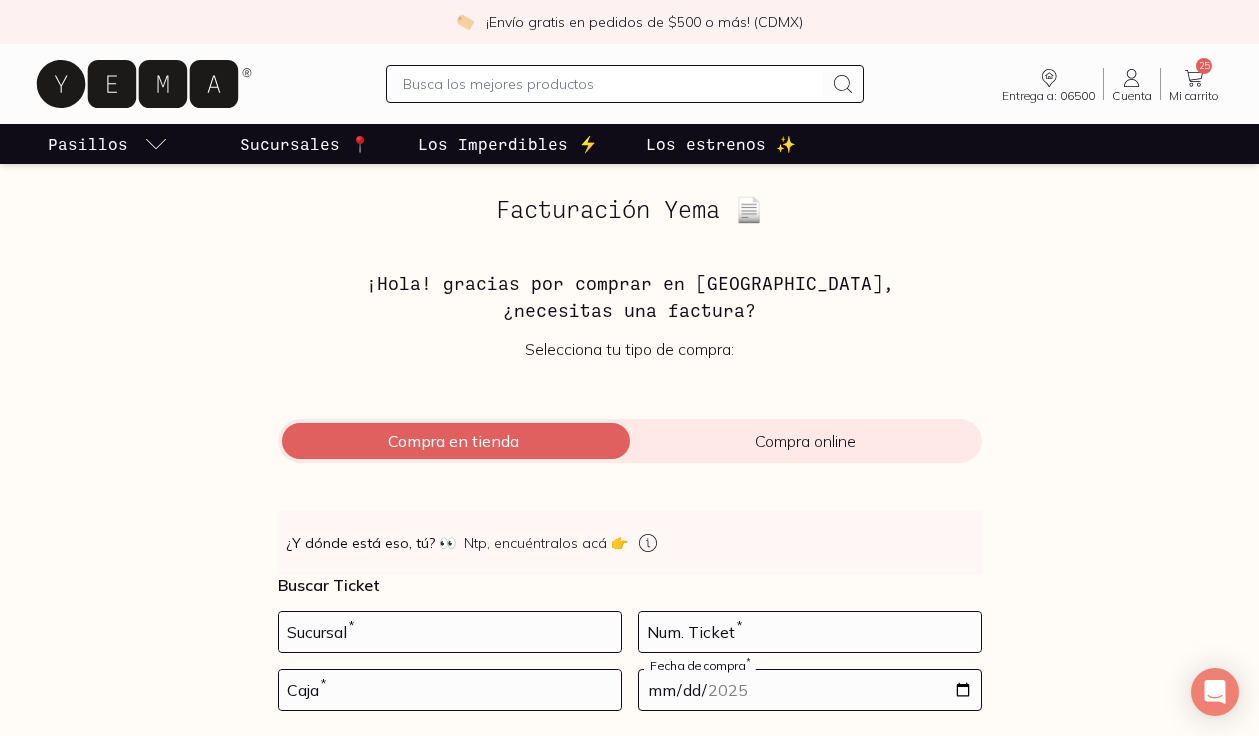 click 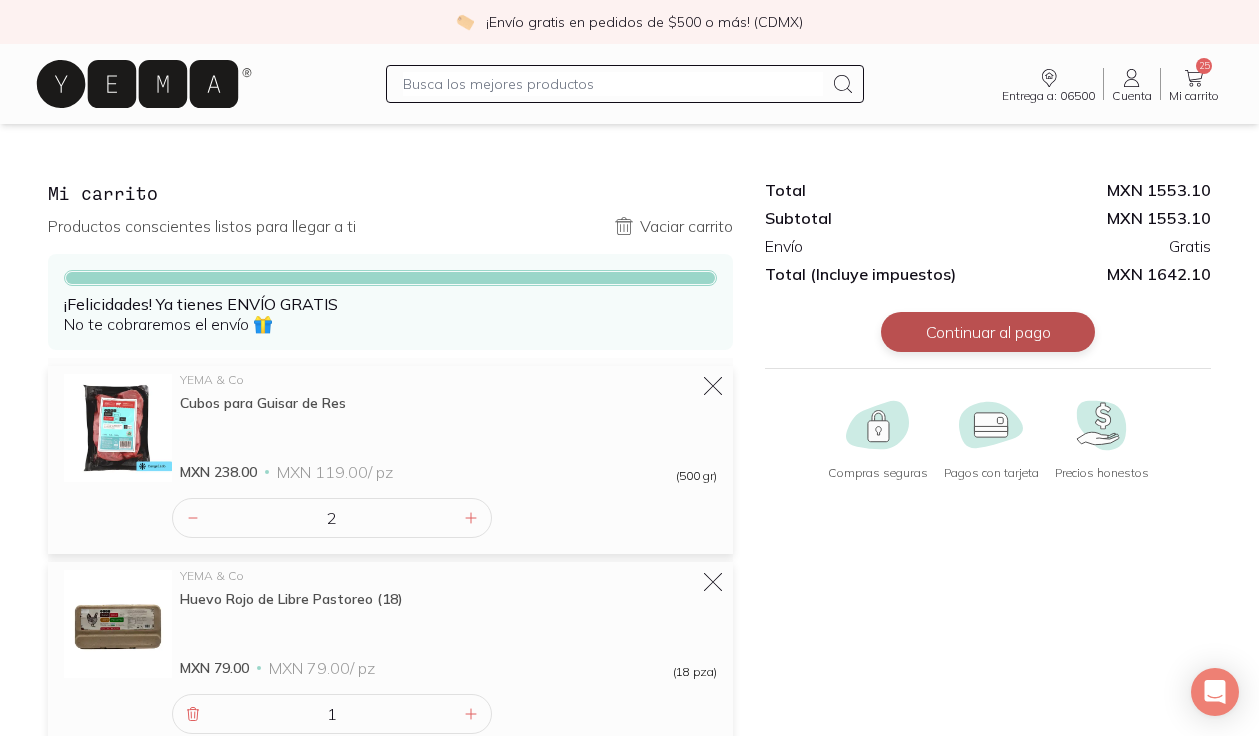 click on "Continuar al pago" at bounding box center [988, 332] 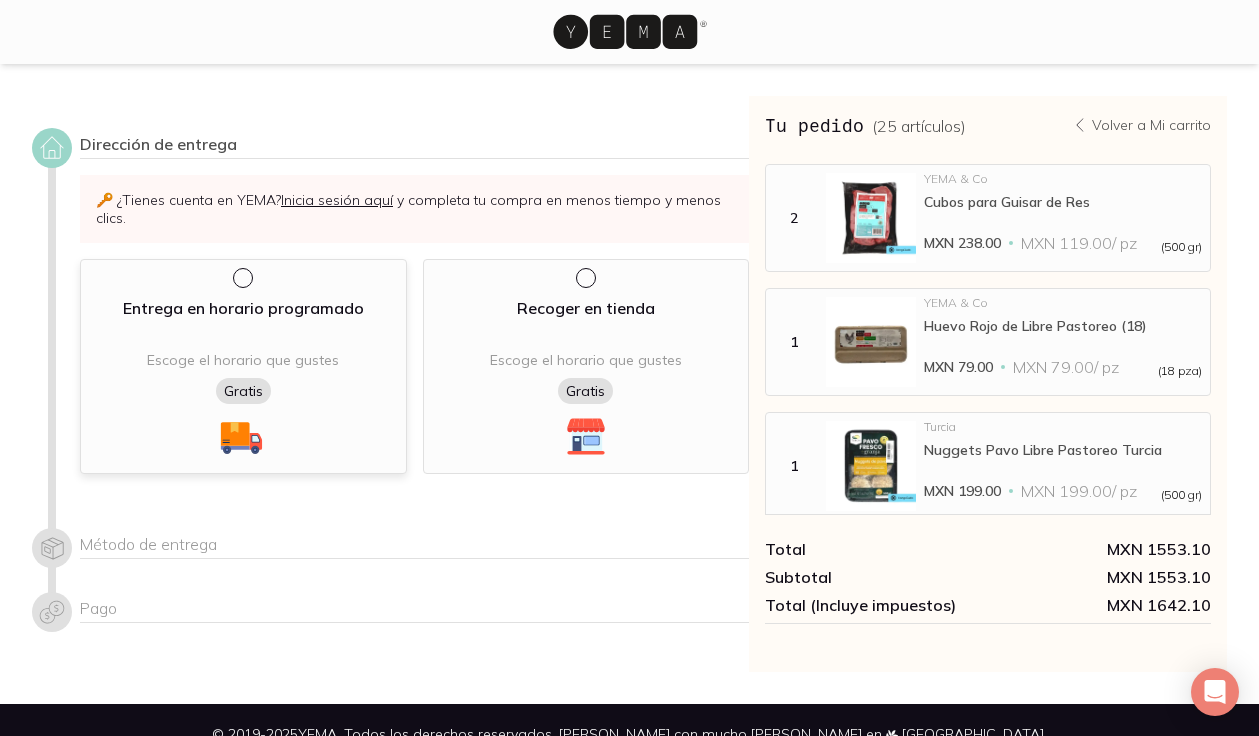 click at bounding box center (241, 276) 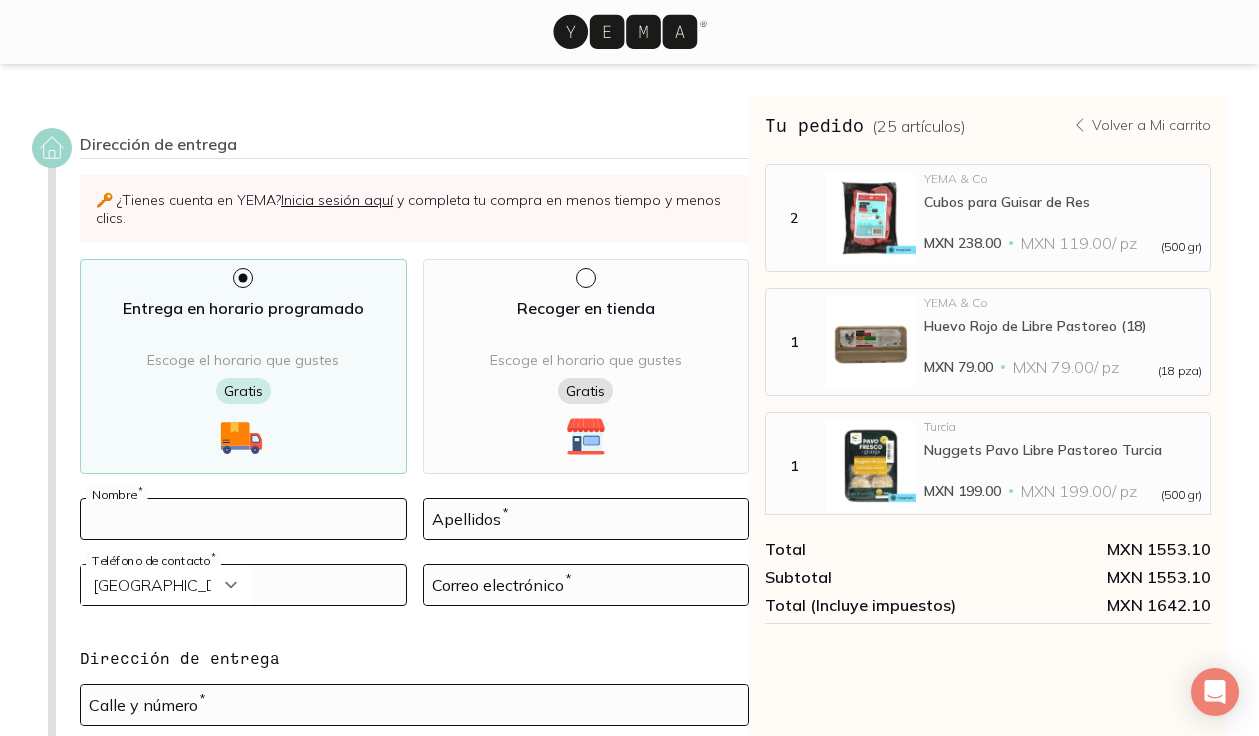 click at bounding box center [243, 519] 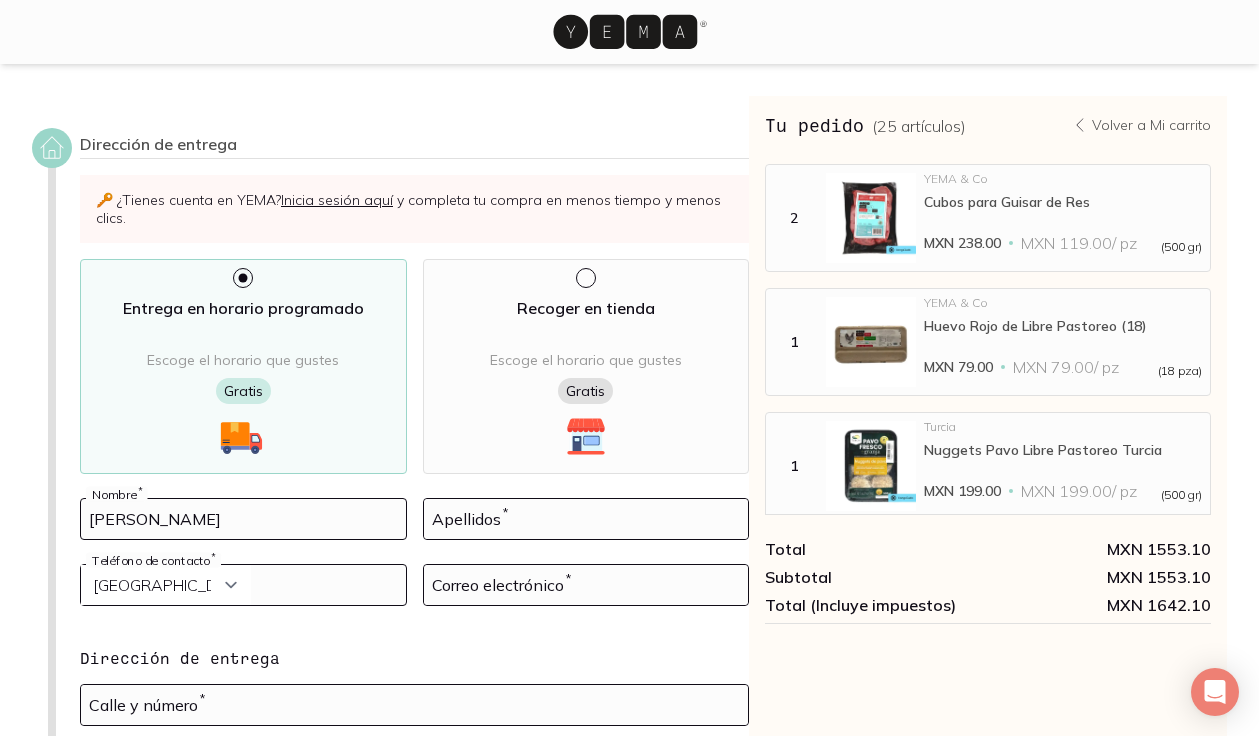 type on "Mitsue" 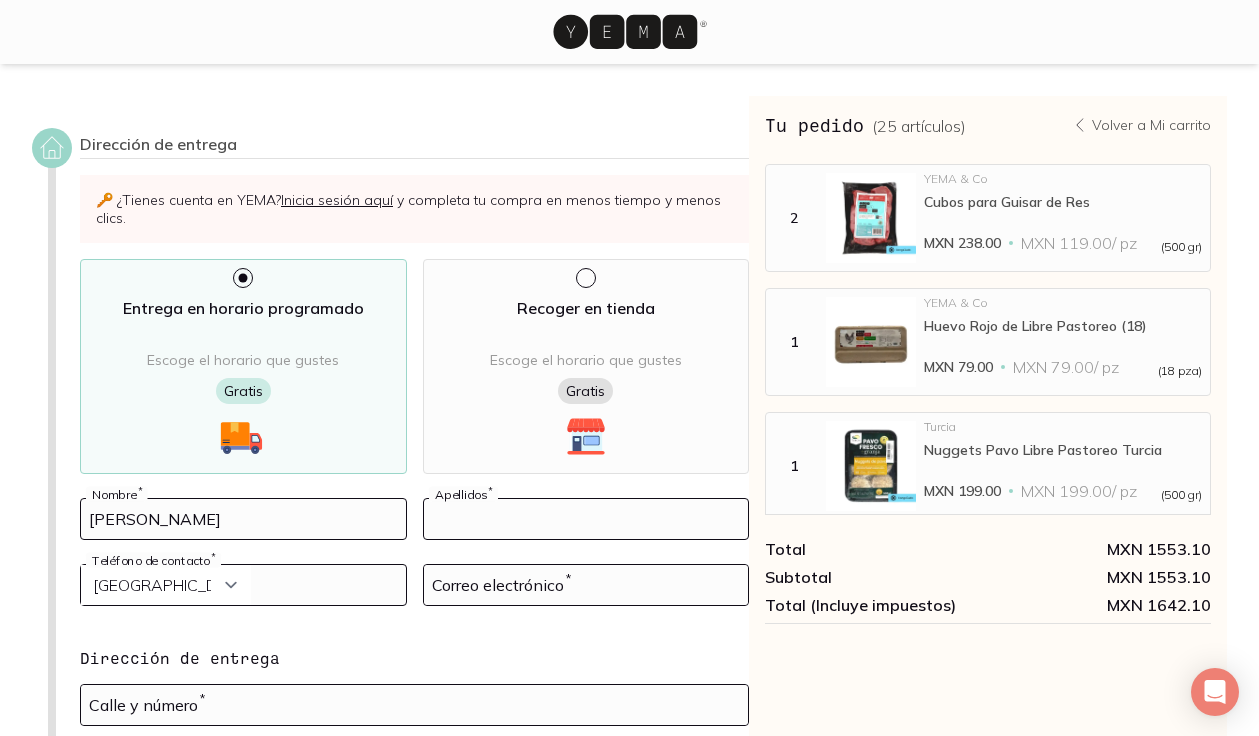 click at bounding box center (586, 519) 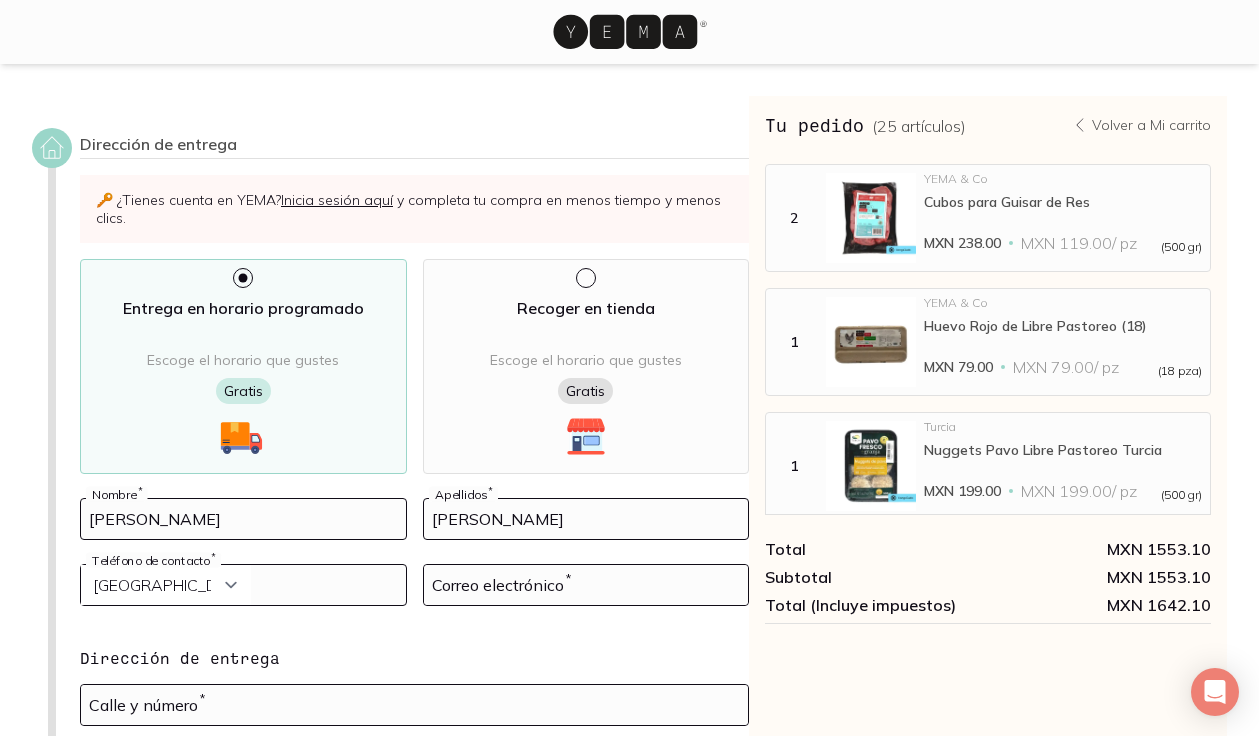 type on "Jimenez" 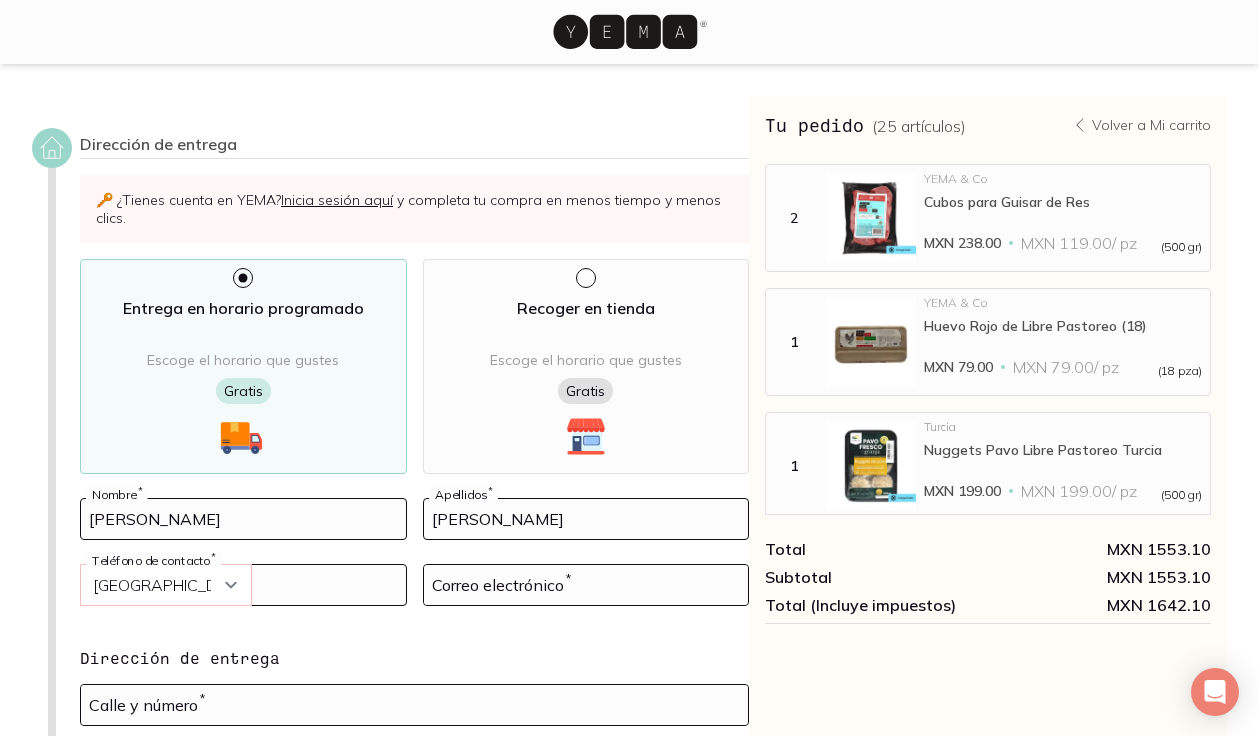 click on "Curazao (+5999) Jamaica (+1876) San Cristóbal y Nieves (+1869) Trinidad y Tobago (+1868) República Dominicana (+1809) San Vicente y las Granadinas (+1784) Dominica (+1767) Santa Lucía (+1758) Sint Maarten (+1721) Samoa Americana (+1684) Guam (+1671) Islas Marianas del Norte (+1670) Montserrat (+1664) Islas Turcas y Caicos (+1649) San Martín (Francia) (+1599) Granada (+1473) Islas Bermudas (+1441) Islas Caimán (+1345) Islas Vírgenes de los Estados Unidos (+1340) Islas Vírgenes Británicas (+1284) Antigua y Barbuda (+1268) Anguila (+1264) Barbados (+1246) Bahamas (+1242) Uzbekistán (+998) Kirguistán (+996) Georgia (+995) Azerbaiyán (+994) Turkmenistán (+993) Tayikistán (+992) Nepal (+977) Mongolia (+976) Bhután (+975) Qatar (+974) Bahrein (+973) Israel (+972) Emiratos Árabes Unidos (+971) Omán (+968) Yemen (+967) Arabia Saudita (+966) Kuwait (+965) Irak (+964) Siria (+963) Jordania (+962) Líbano (+961) Islas Maldivas (+960) Taiwán (+886) Bangladesh (+880) Islas Pitcairn (+870) Laos (+856)" at bounding box center (166, 585) 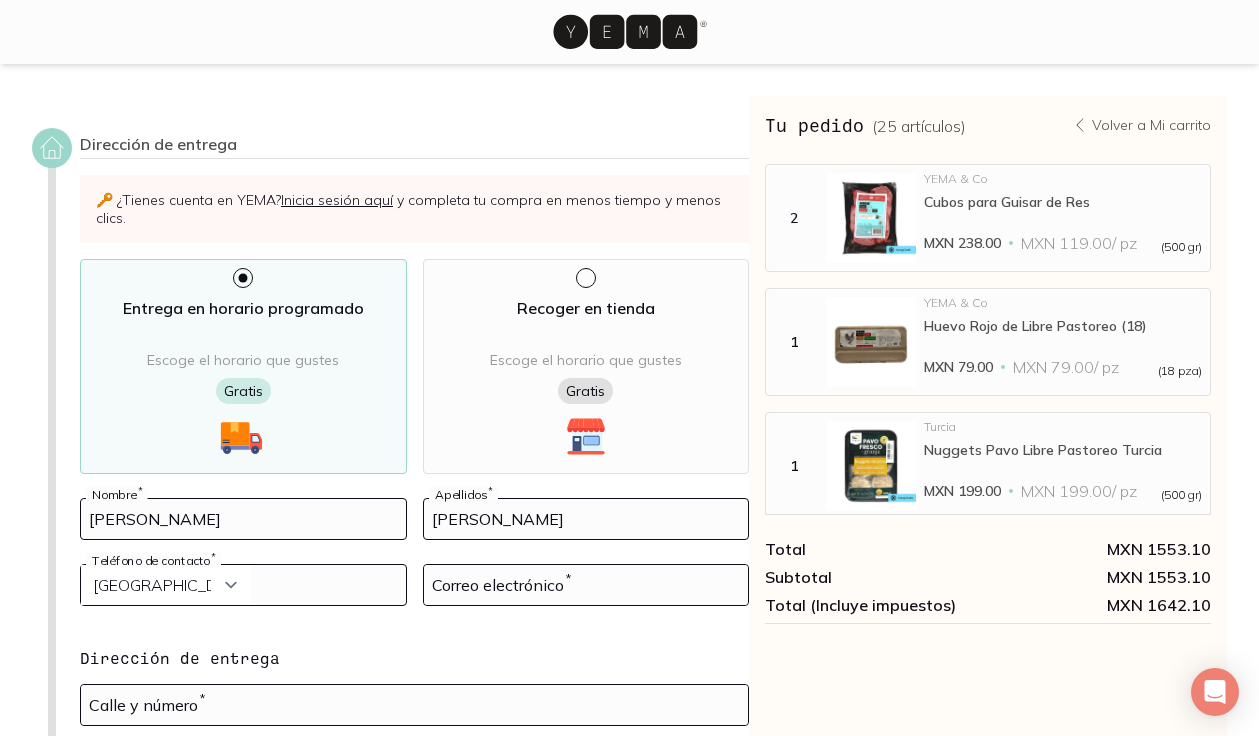 click at bounding box center [243, 585] 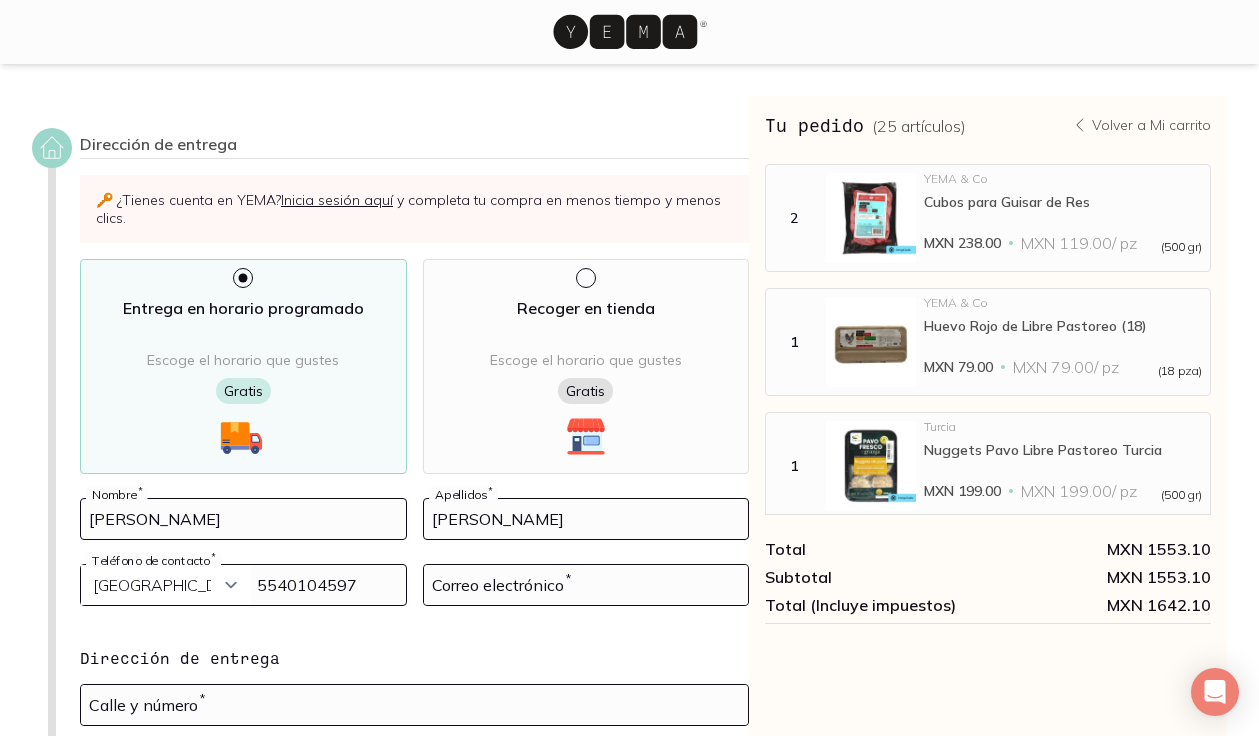 type on "5540104597" 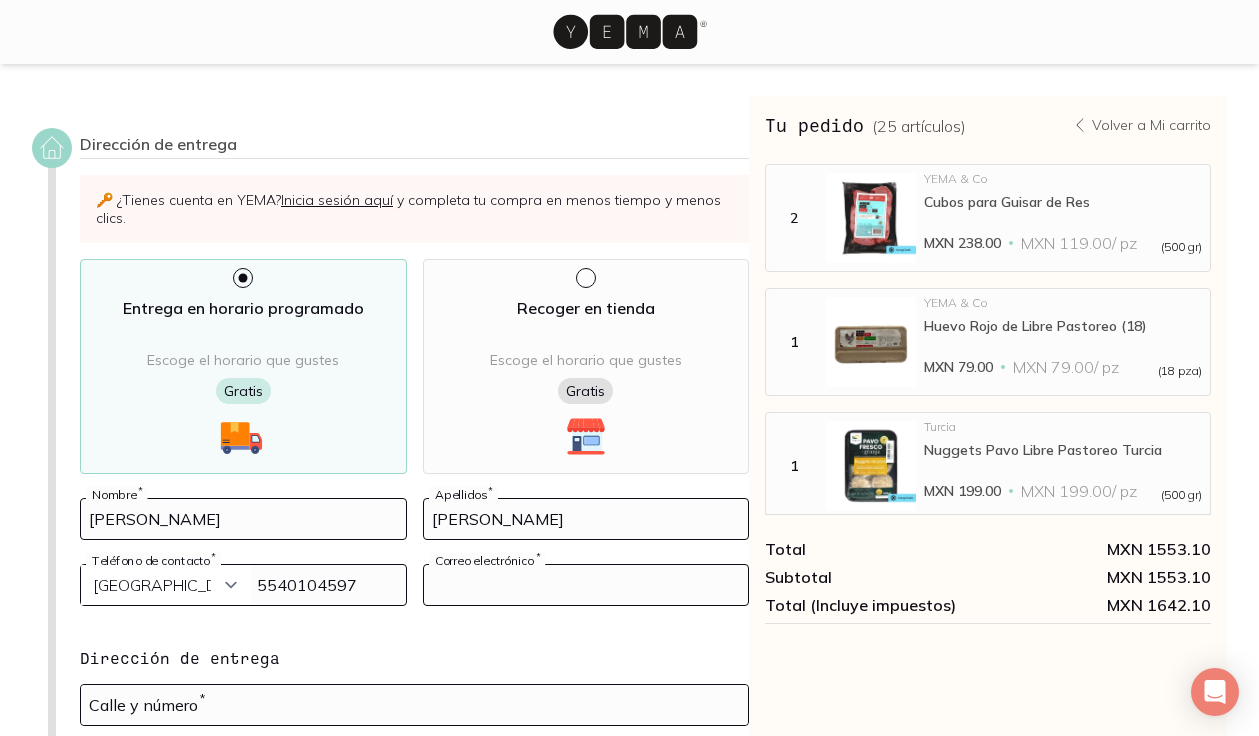 click at bounding box center [586, 585] 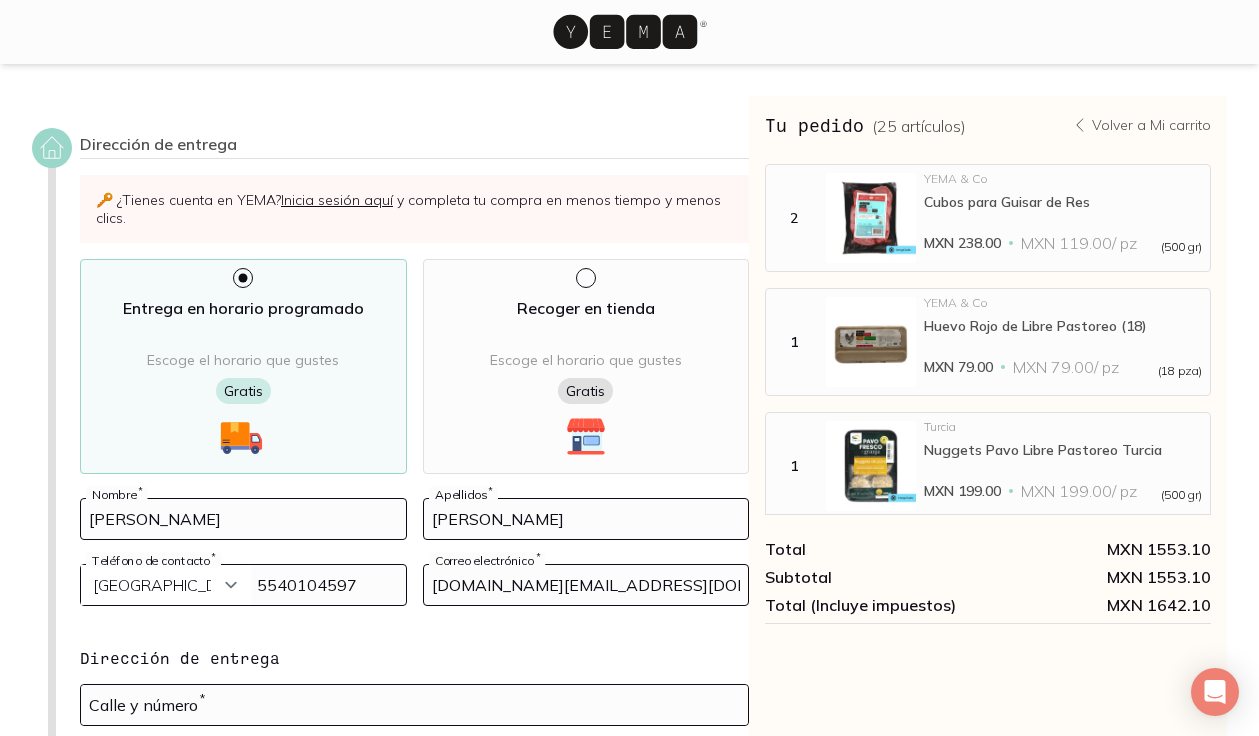type on "michus.star@gmail.com" 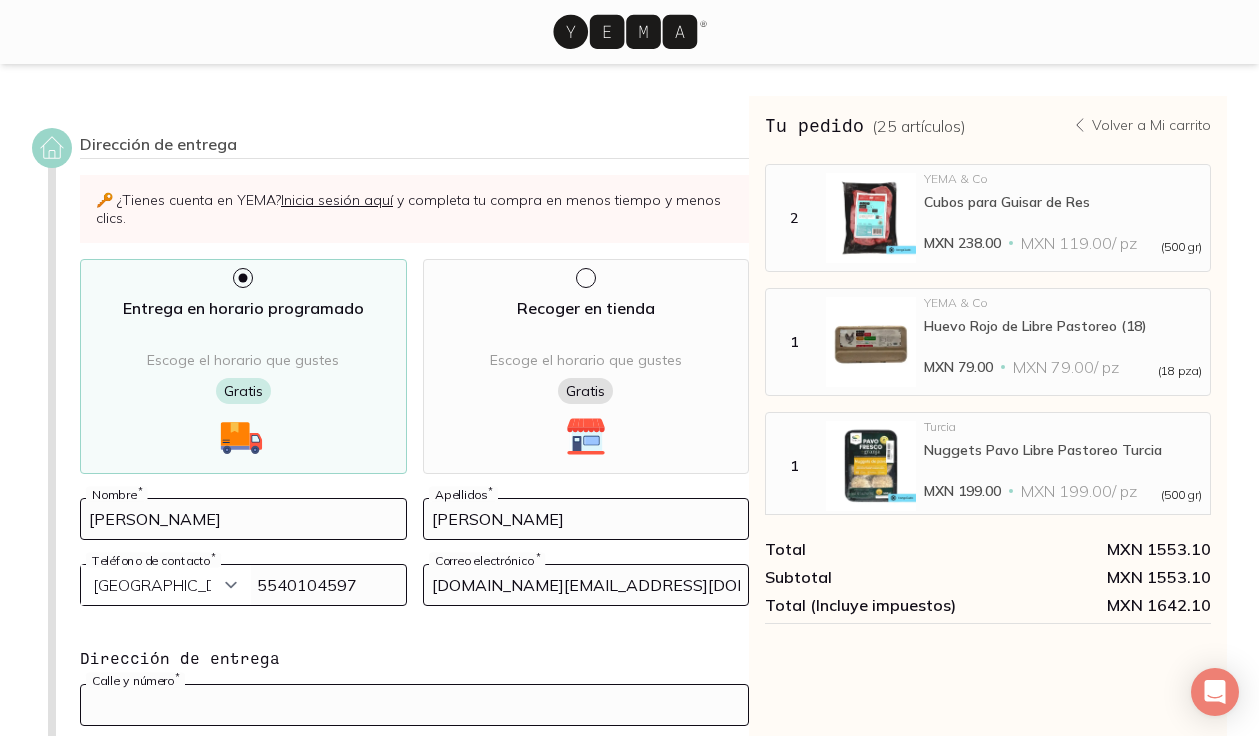 click at bounding box center (414, 705) 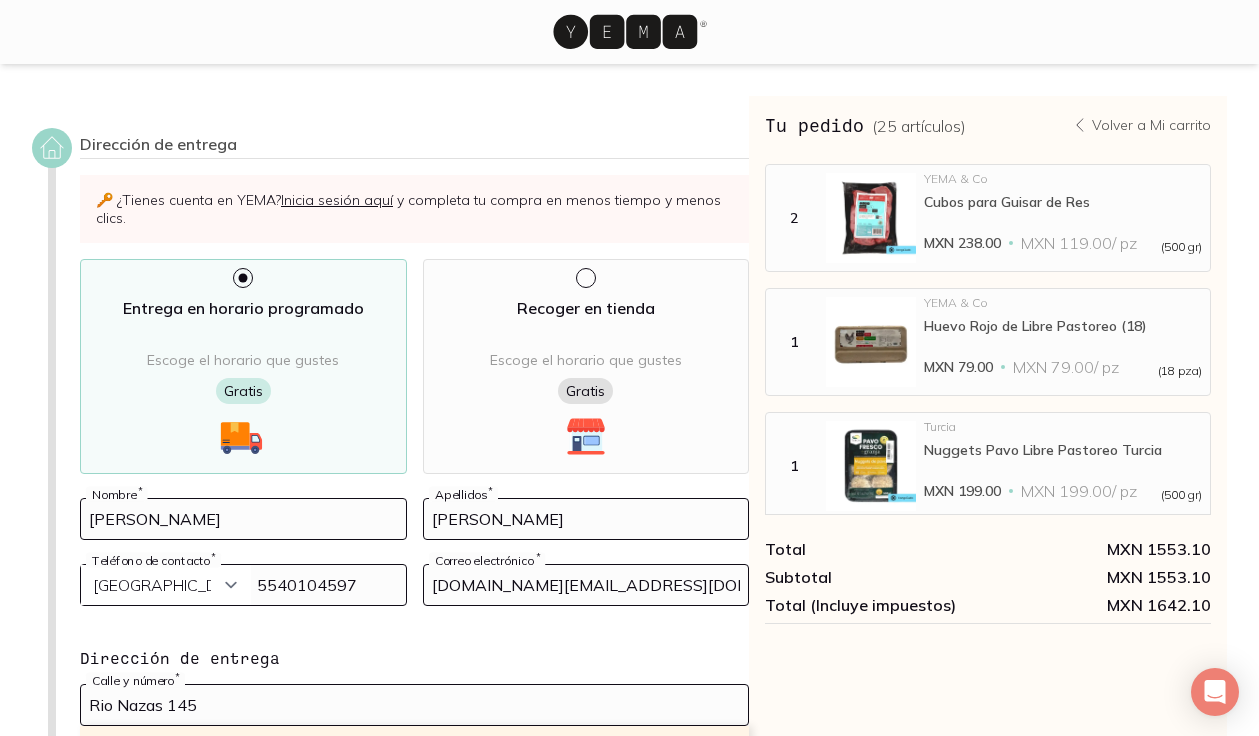 click on "Río Nazas 145, Cuauhtémoc, Ciudad de México, CDMX, México" 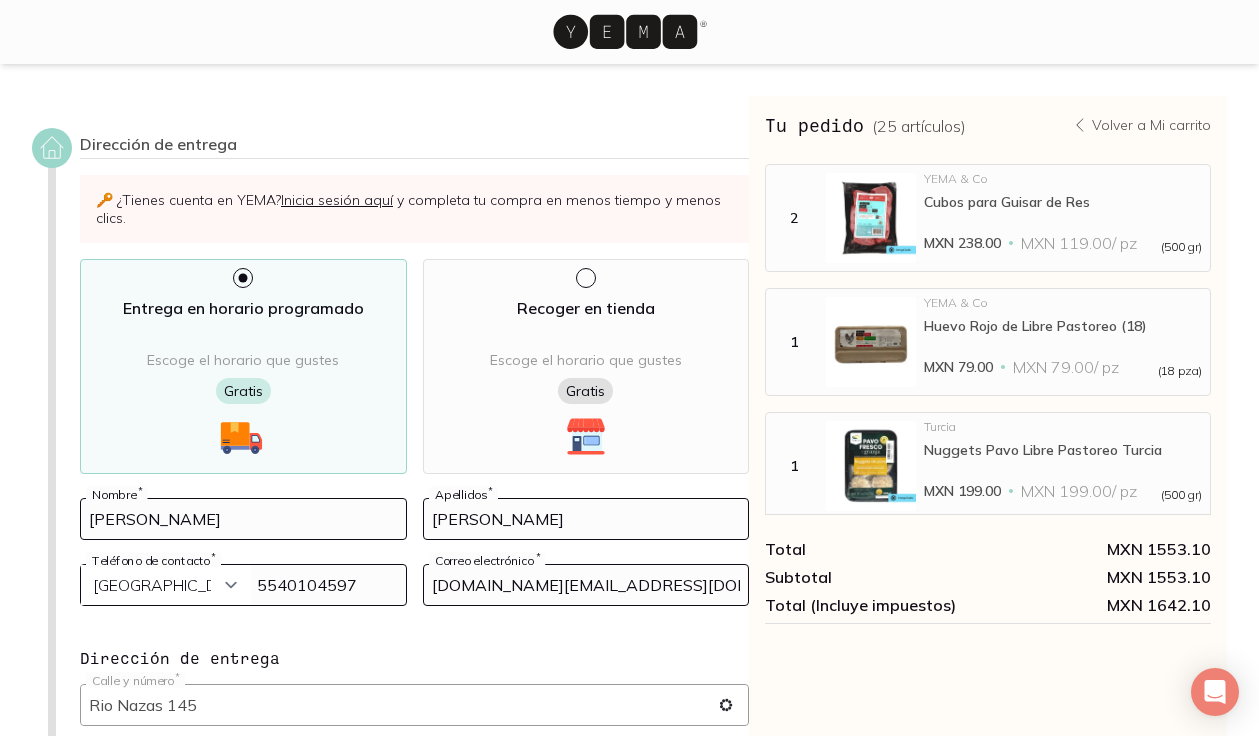 type on "Río Nazas 145, Cuauhtémoc, 06500 Ciudad de México, CDMX, México" 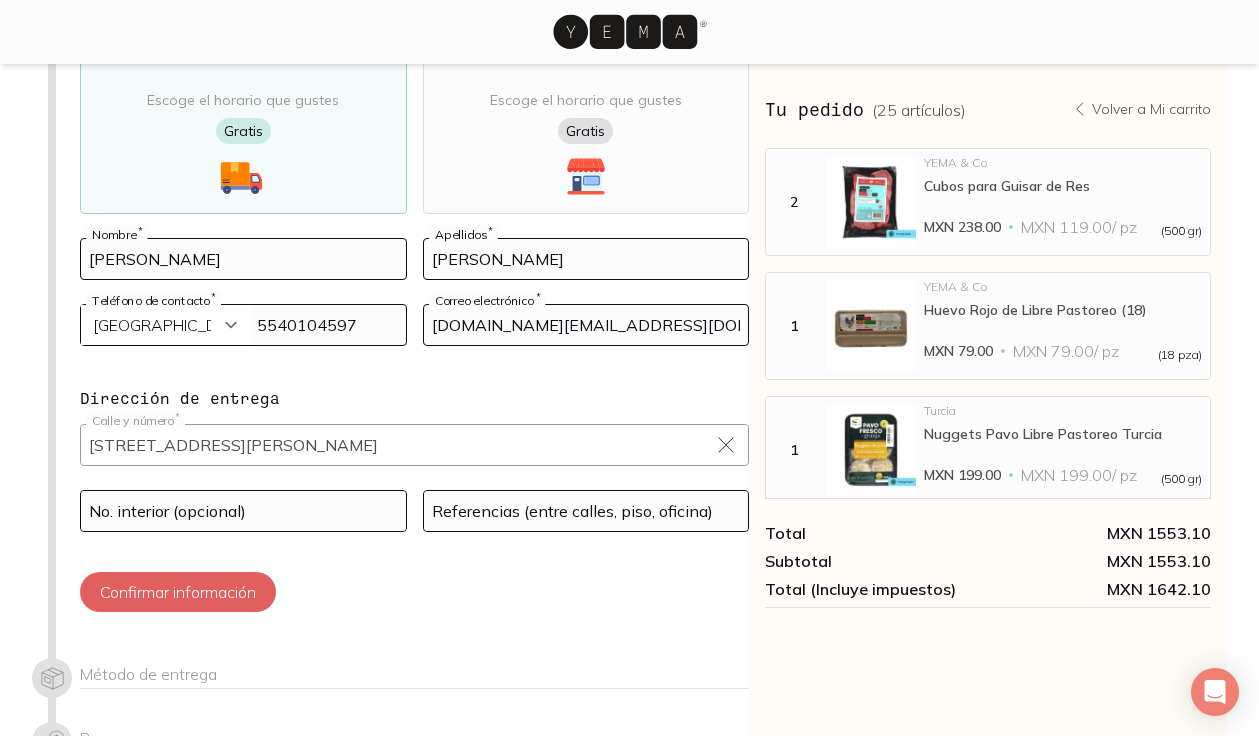 scroll, scrollTop: 262, scrollLeft: 0, axis: vertical 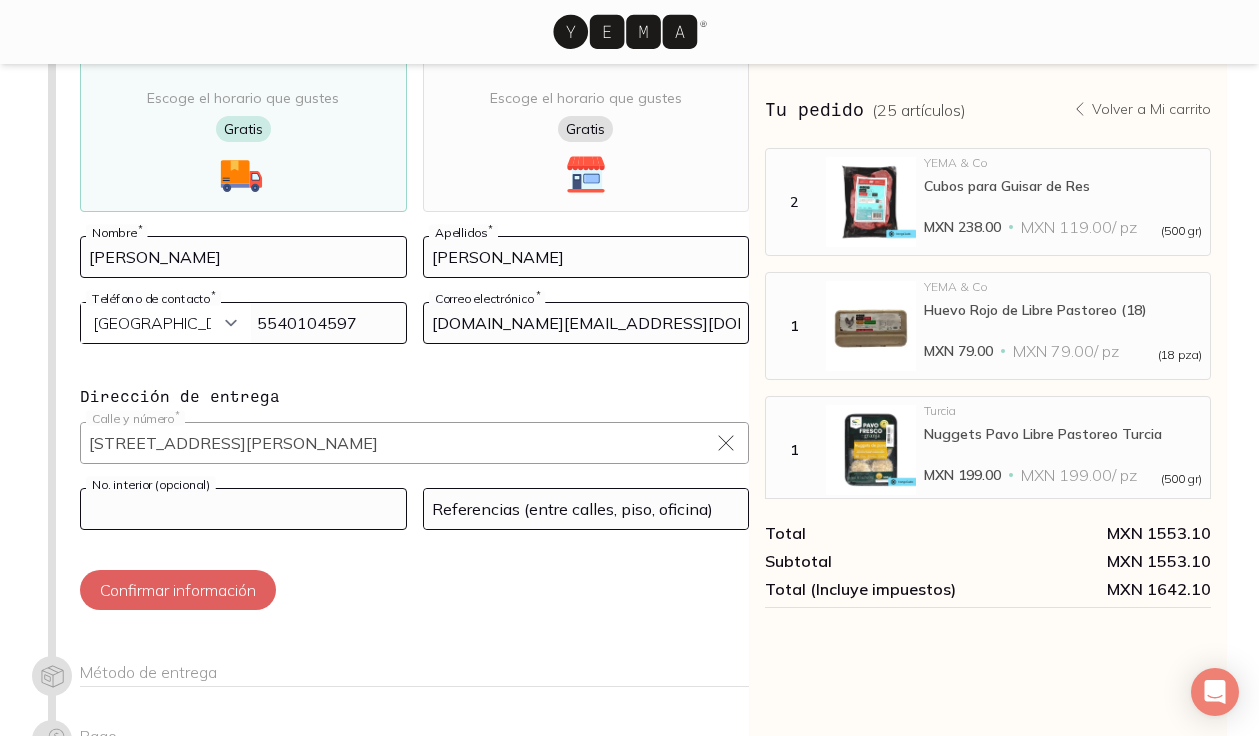 click at bounding box center [243, 509] 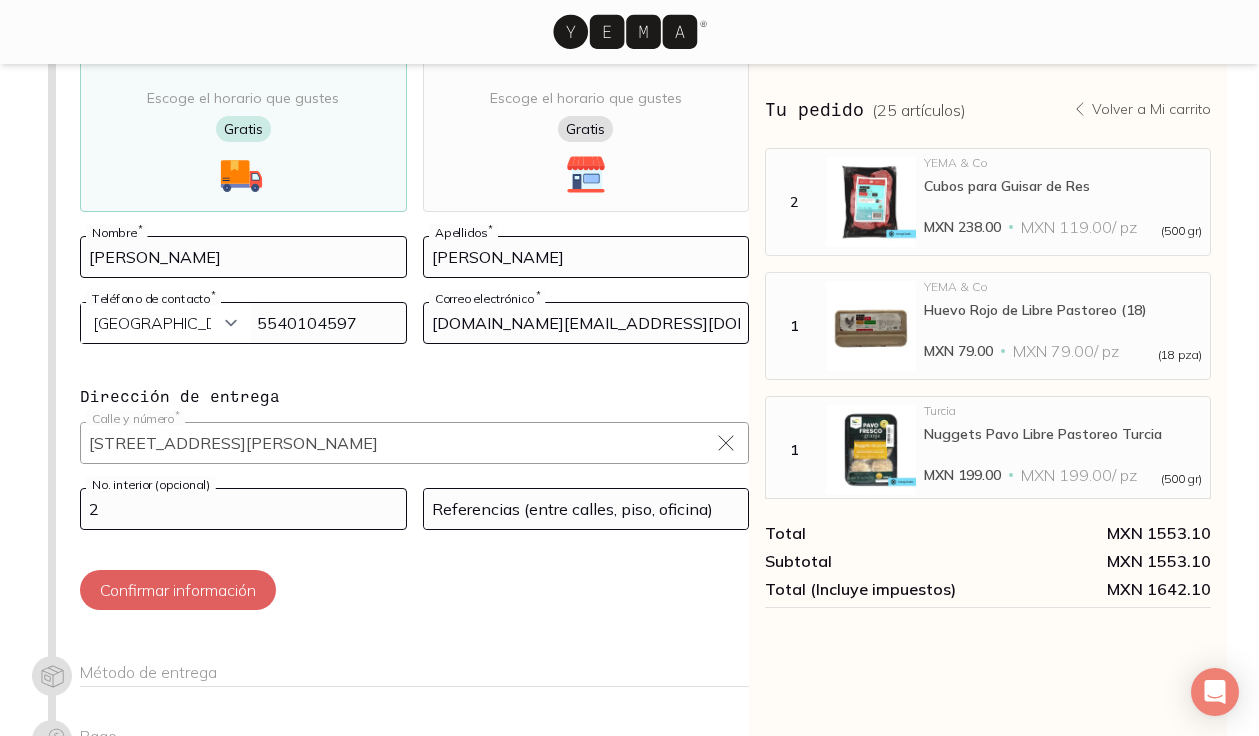 type on "2" 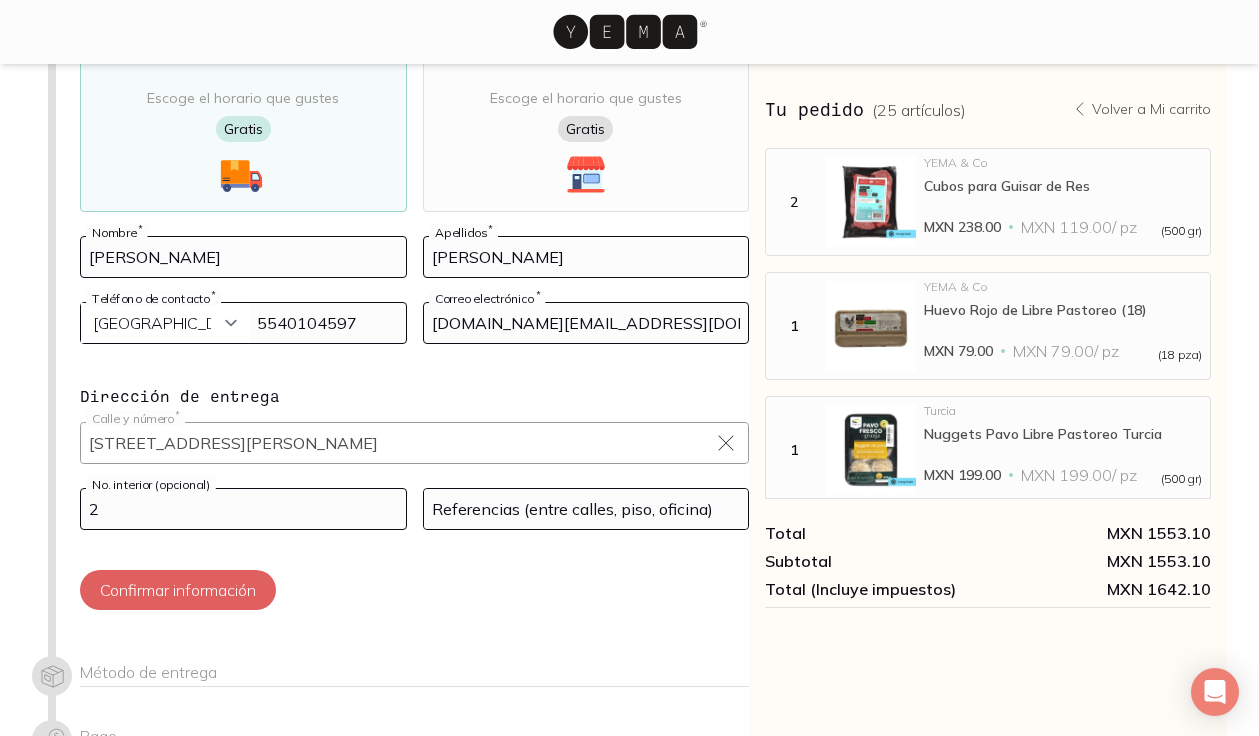 click on "Mitsue Nombre * Jimenez Apellidos * Curazao (+5999) Jamaica (+1876) San Cristóbal y Nieves (+1869) Trinidad y Tobago (+1868) República Dominicana (+1809) San Vicente y las Granadinas (+1784) Dominica (+1767) Santa Lucía (+1758) Sint Maarten (+1721) Samoa Americana (+1684) Guam (+1671) Islas Marianas del Norte (+1670) Montserrat (+1664) Islas Turcas y Caicos (+1649) San Martín (Francia) (+1599) Granada (+1473) Islas Bermudas (+1441) Islas Caimán (+1345) Islas Vírgenes de los Estados Unidos (+1340) Islas Vírgenes Británicas (+1284) Antigua y Barbuda (+1268) Anguila (+1264) Barbados (+1246) Bahamas (+1242) Uzbekistán (+998) Kirguistán (+996) Georgia (+995) Azerbaiyán (+994) Turkmenistán (+993) Tayikistán (+992) Nepal (+977) Mongolia (+976) Bhután (+975) Qatar (+974) Bahrein (+973) Israel (+972) Emiratos Árabes Unidos (+971) Omán (+968) Yemen (+967) Arabia Saudita (+966) Kuwait (+965) Irak (+964) Siria (+963) Jordania (+962) Líbano (+961) Islas Maldivas (+960) Taiwán (+886) Bangladesh (+880) * *" at bounding box center (414, 423) 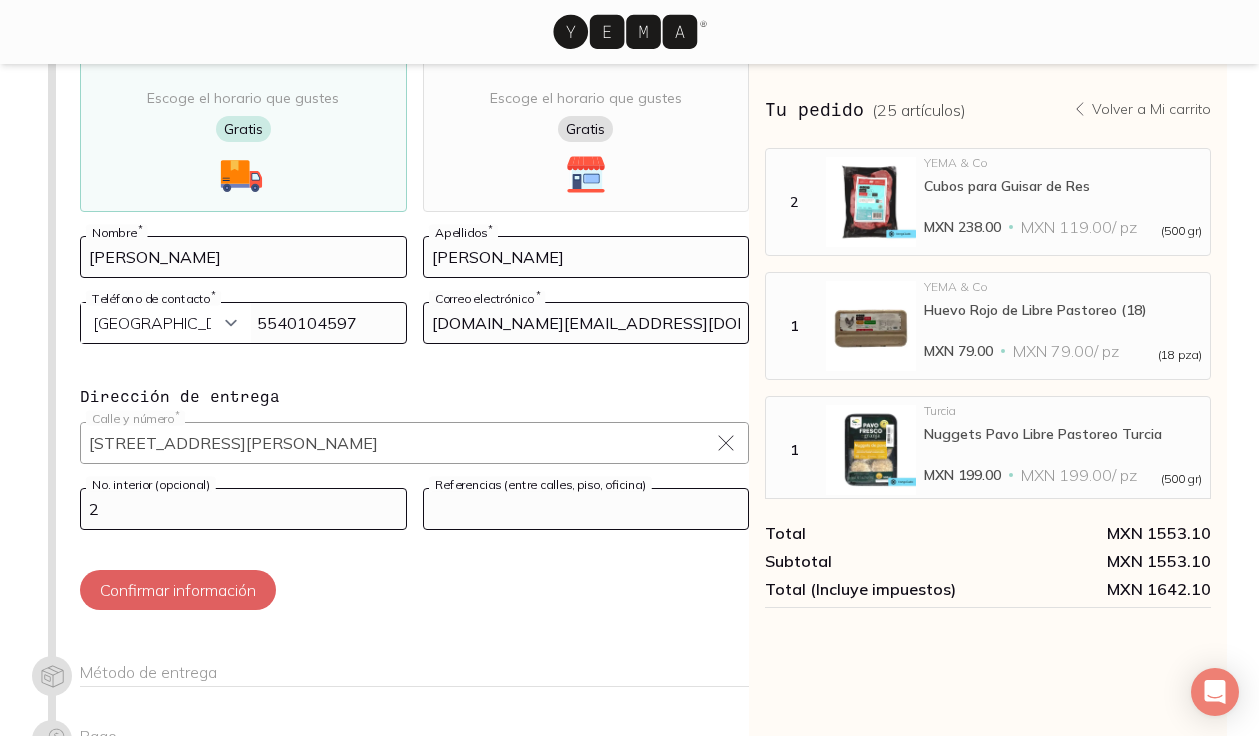 click at bounding box center [586, 509] 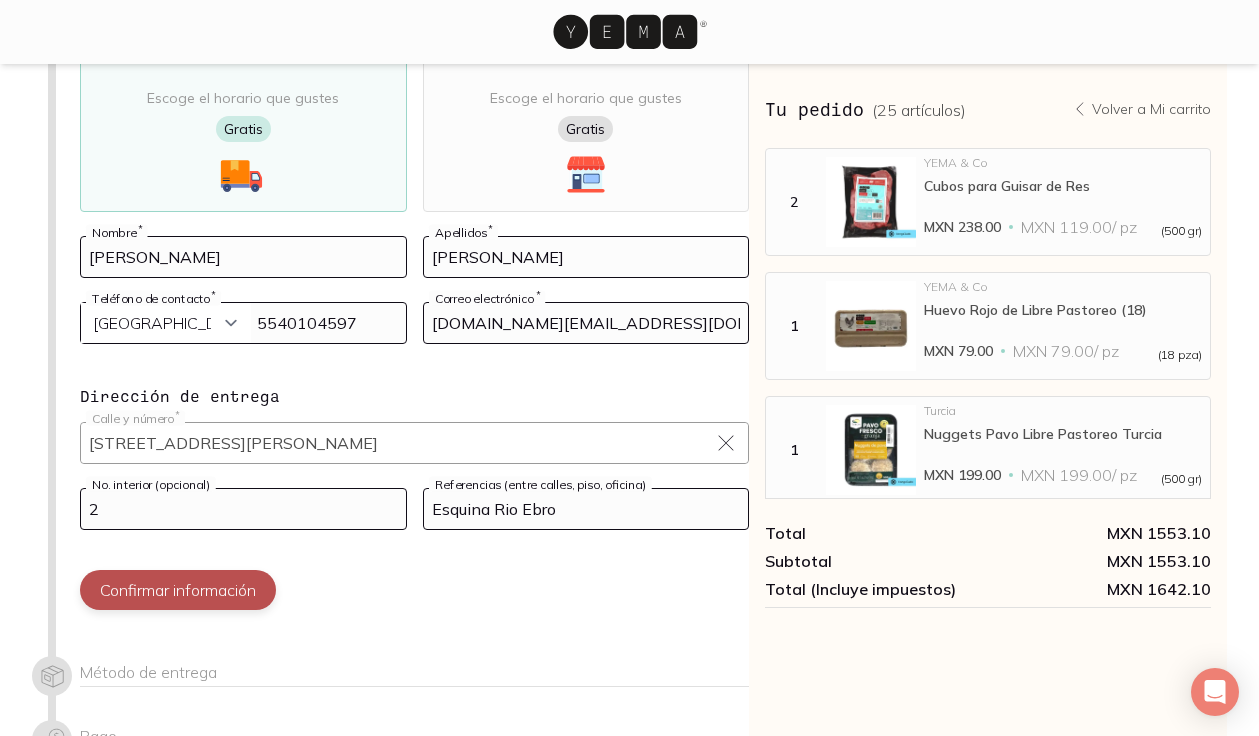 type on "Esquina Rio Ebro" 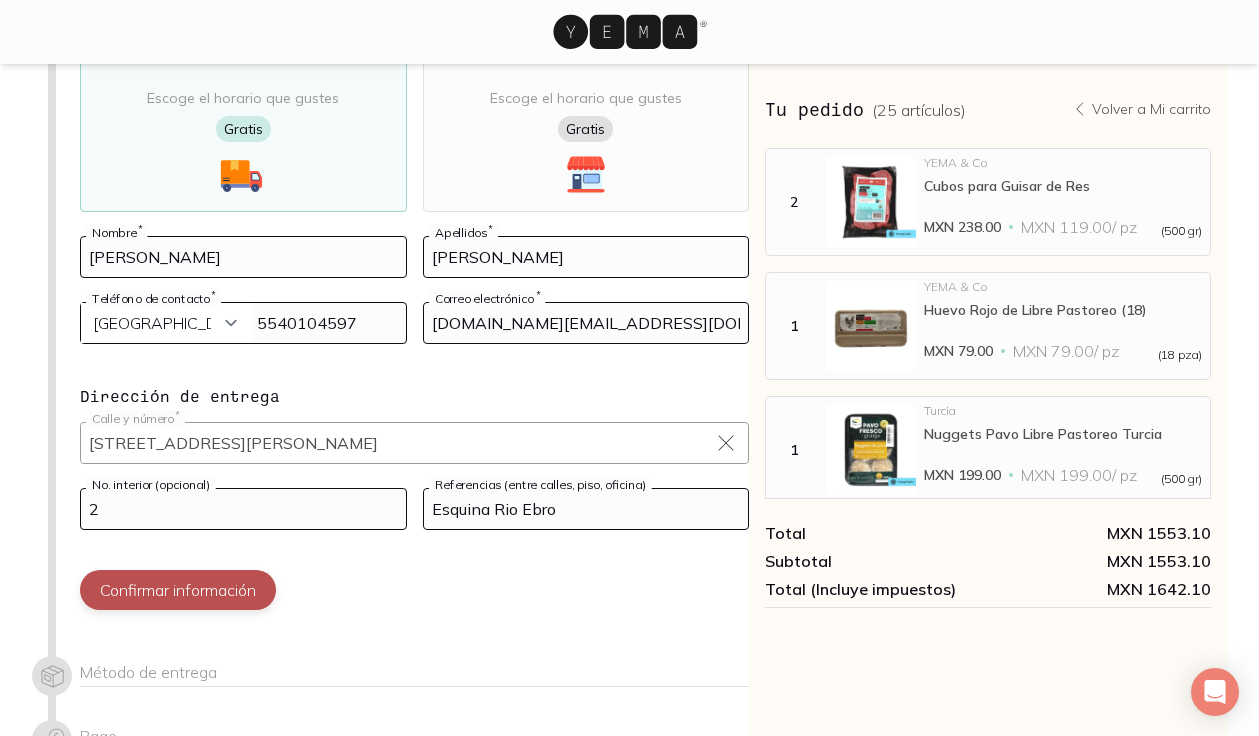 click on "Confirmar información" at bounding box center [178, 590] 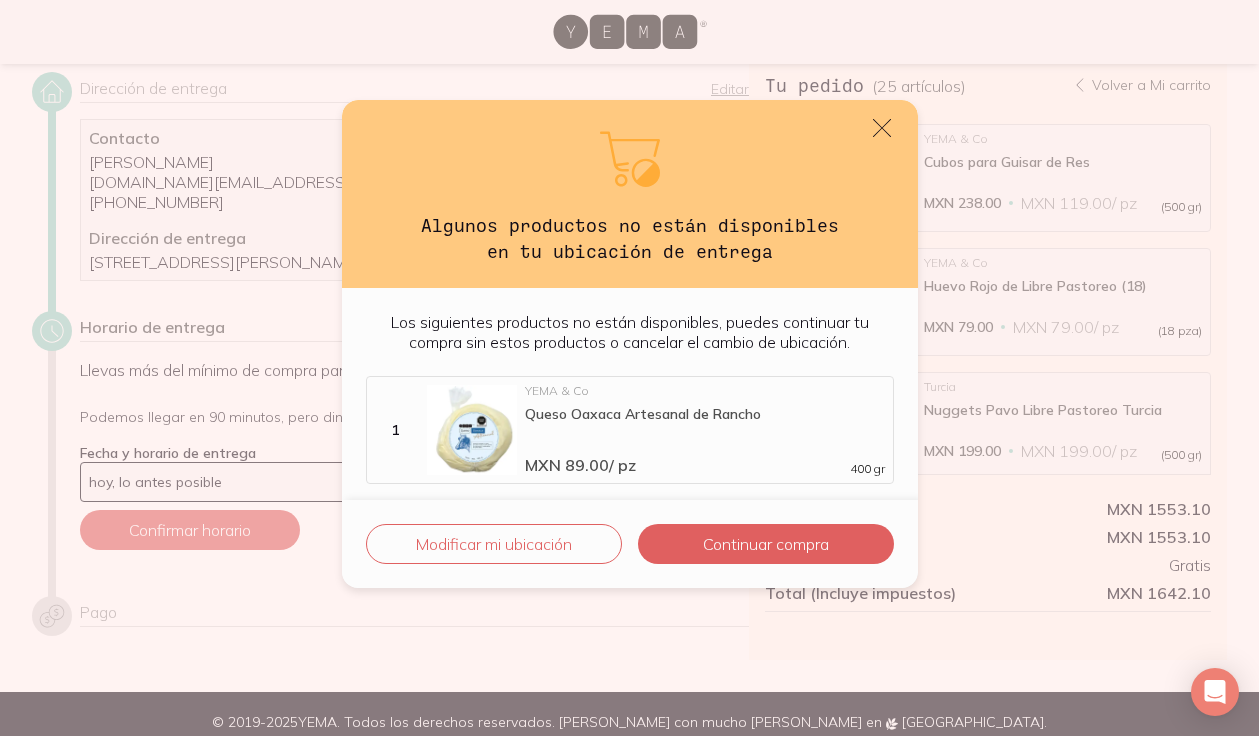 scroll, scrollTop: 92, scrollLeft: 0, axis: vertical 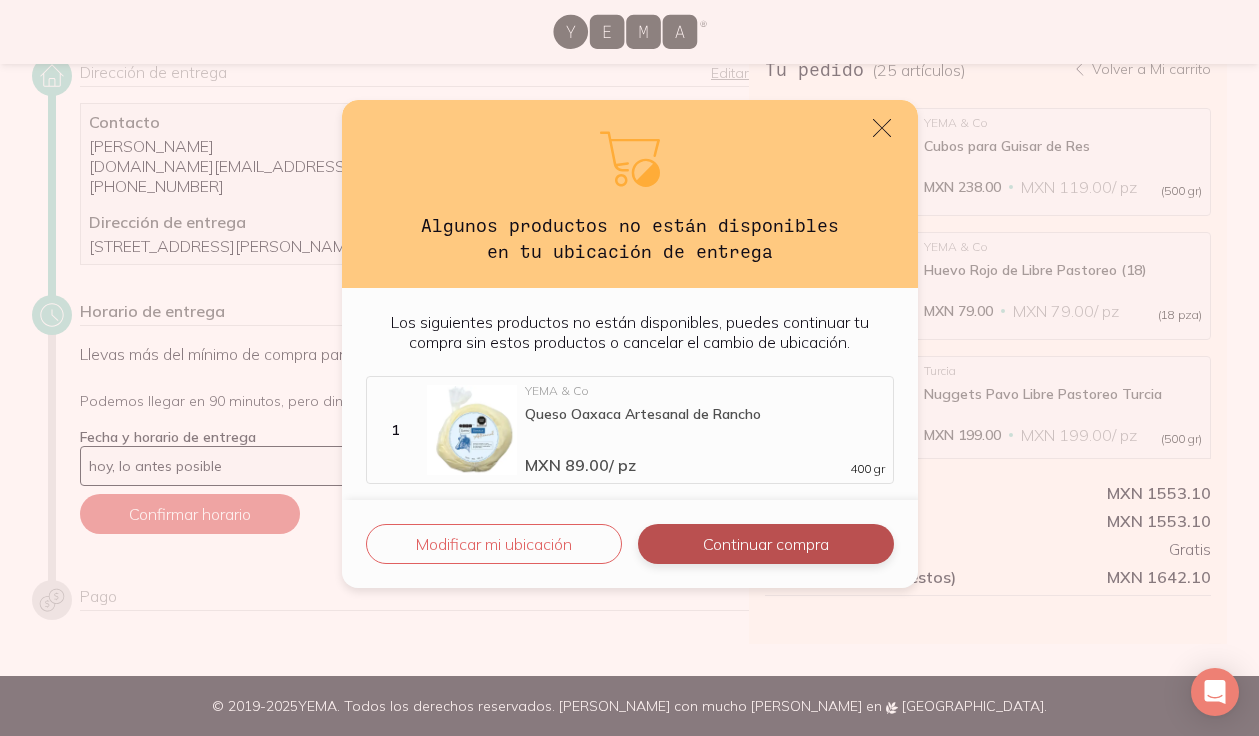 click on "Continuar compra" at bounding box center (765, 544) 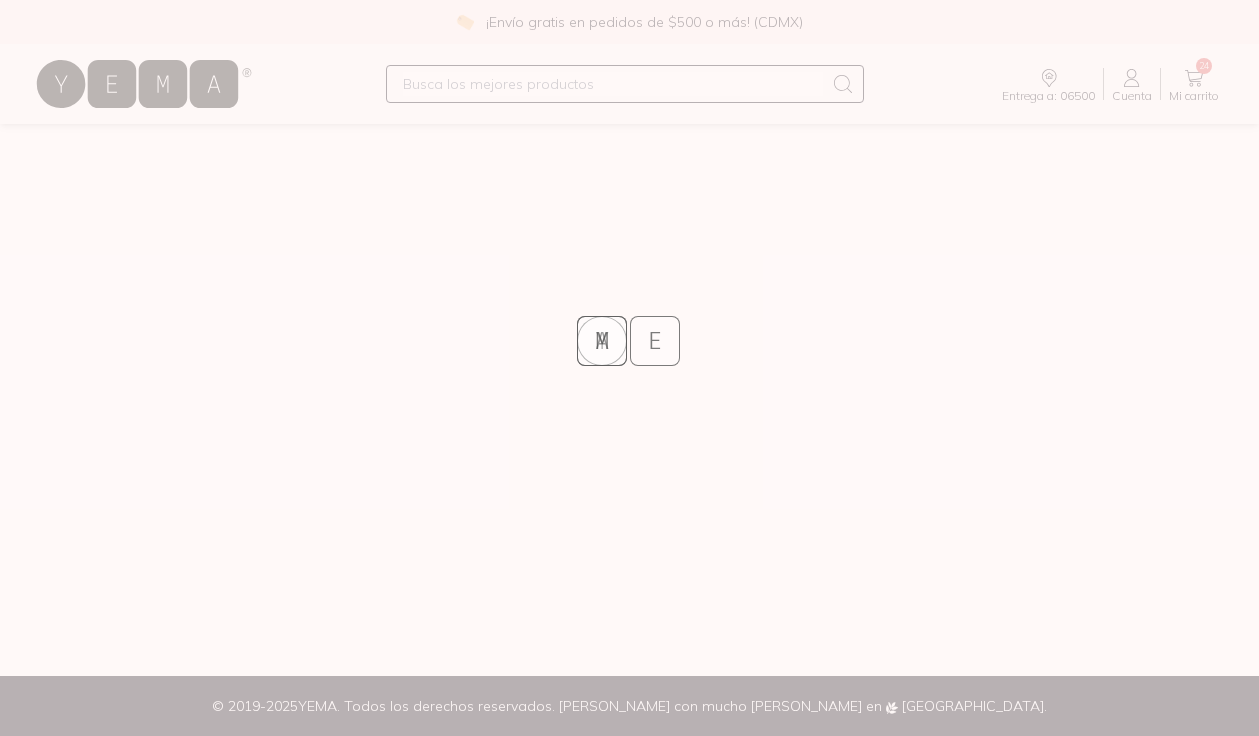 scroll, scrollTop: 0, scrollLeft: 0, axis: both 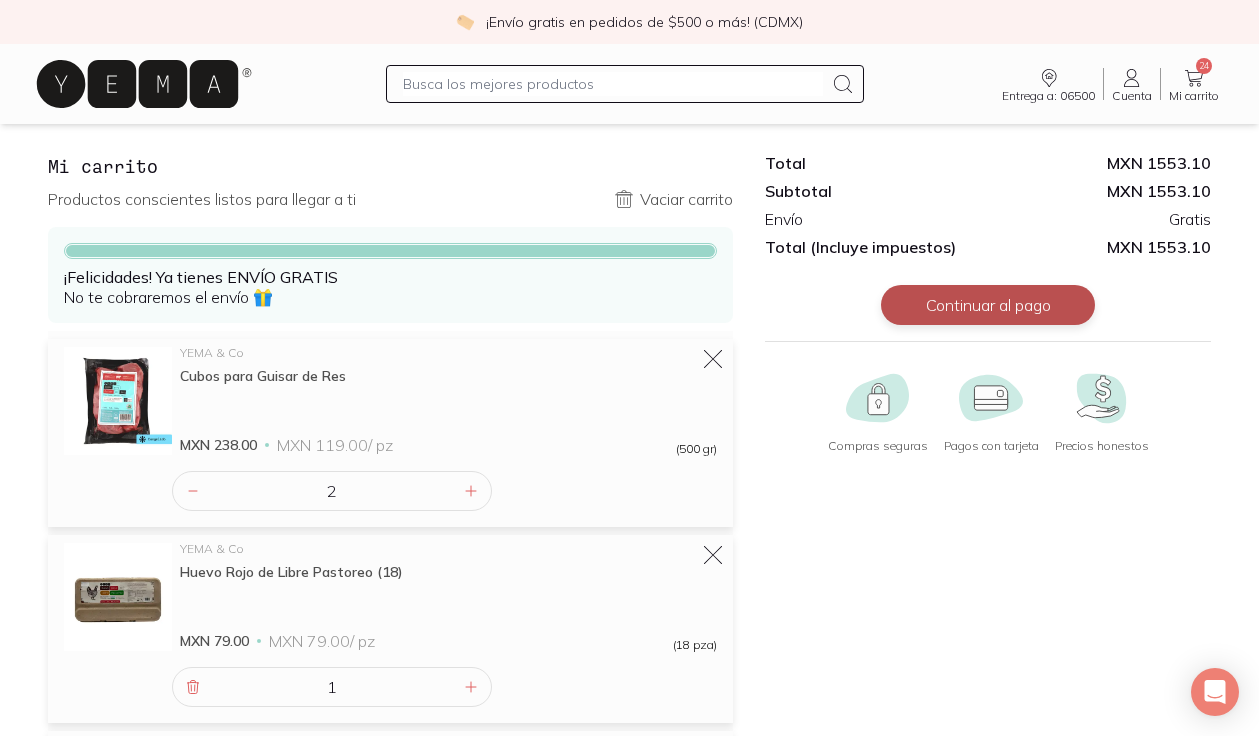 click on "Continuar al pago" at bounding box center [988, 305] 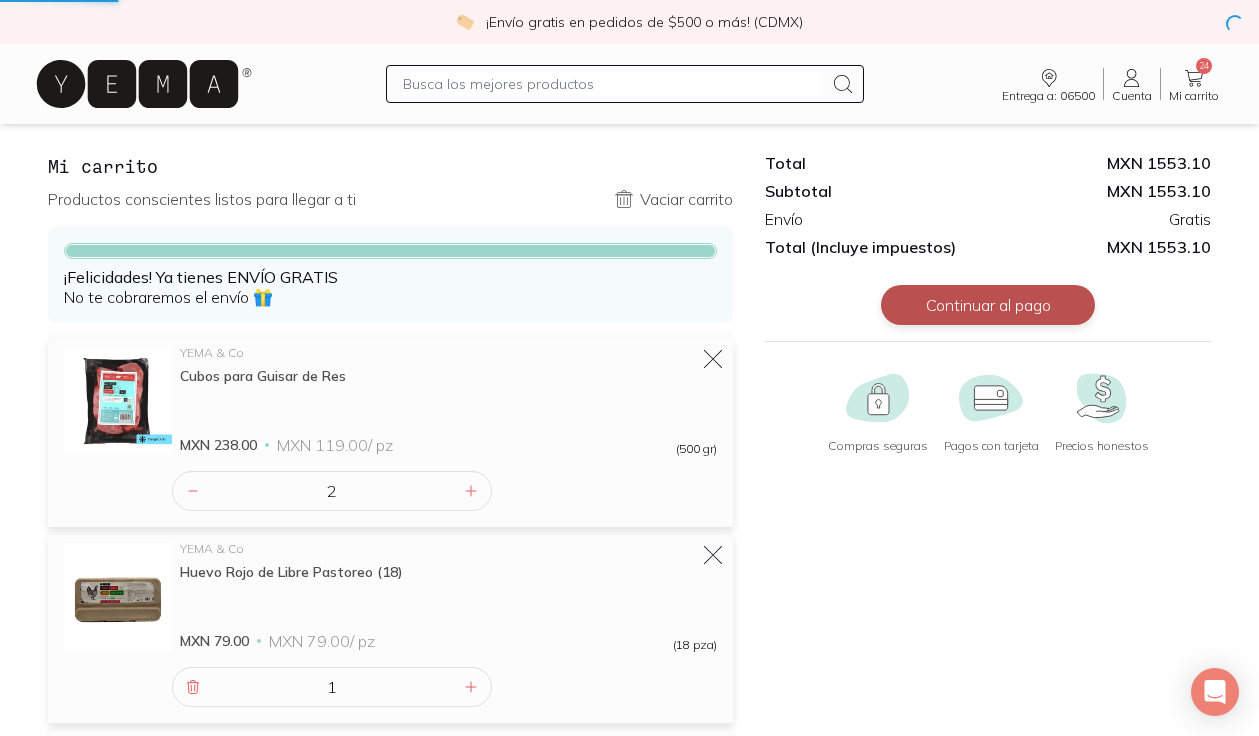 scroll, scrollTop: 0, scrollLeft: 0, axis: both 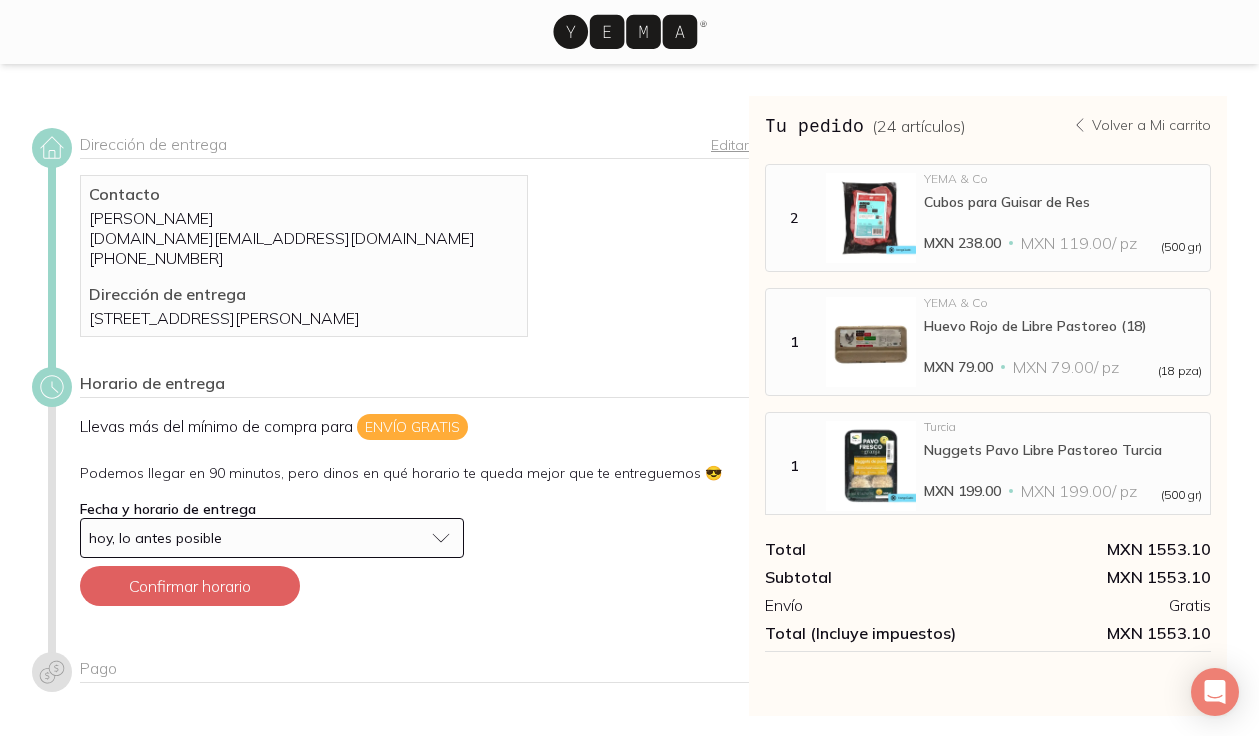 click on "hoy, lo antes posible" at bounding box center (256, 538) 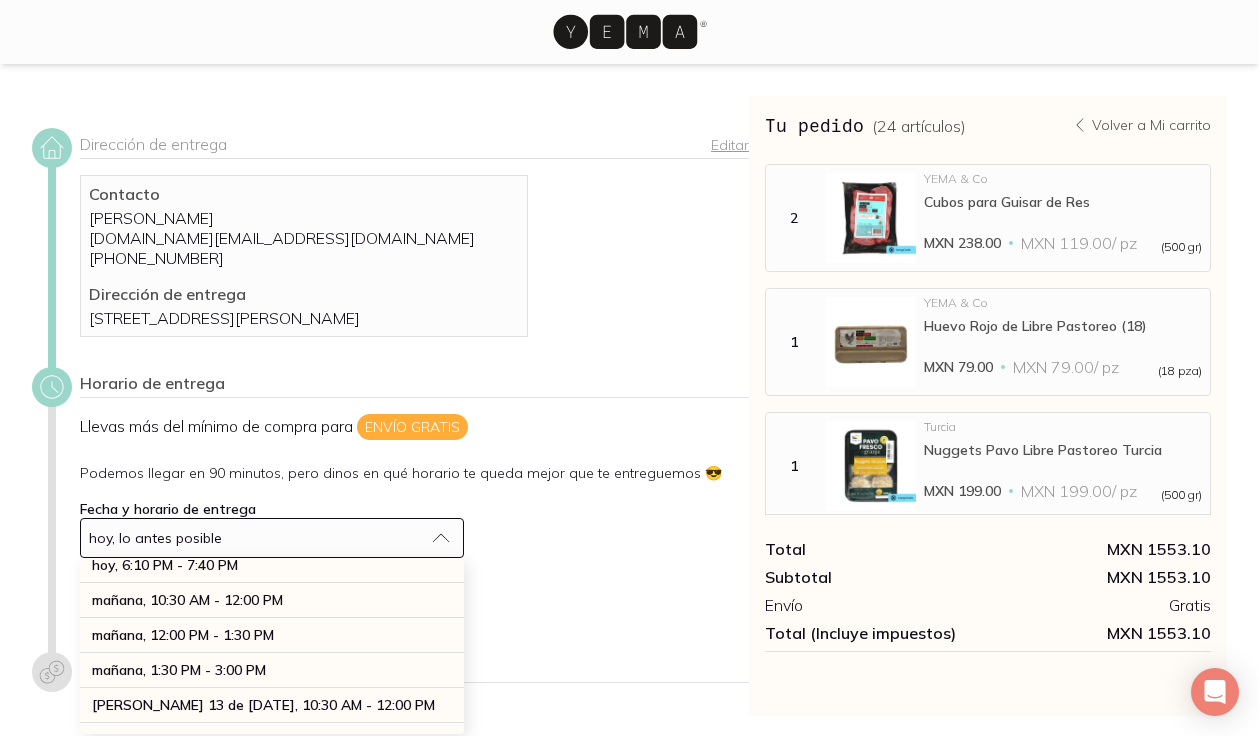 scroll, scrollTop: 152, scrollLeft: 0, axis: vertical 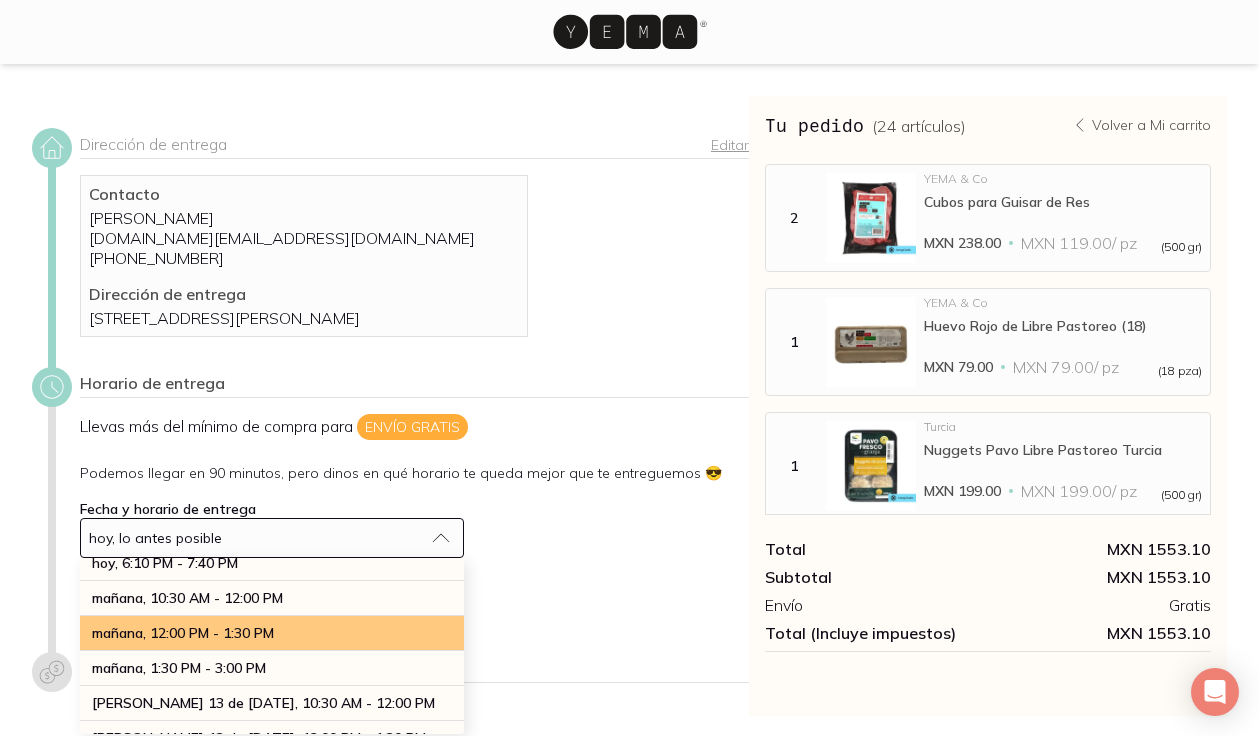 click on "mañana, 12:00 PM - 1:30 PM" at bounding box center [183, 633] 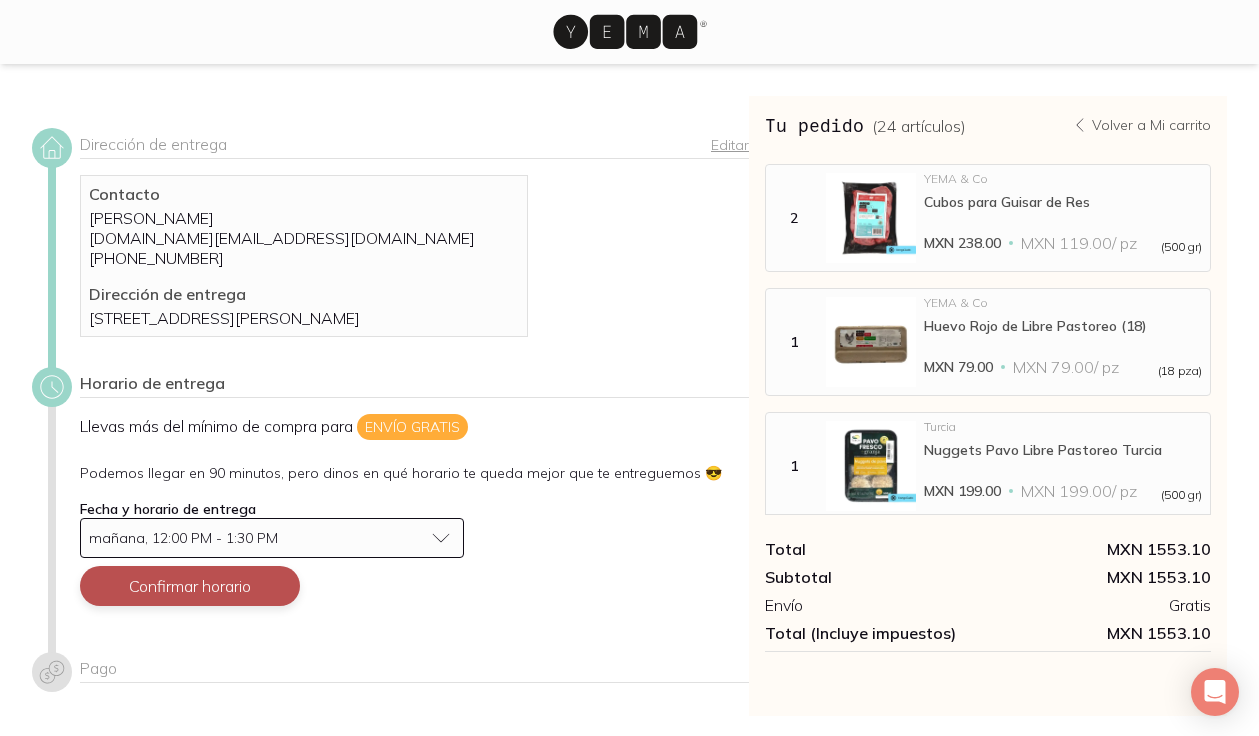 click on "Confirmar horario" at bounding box center [190, 586] 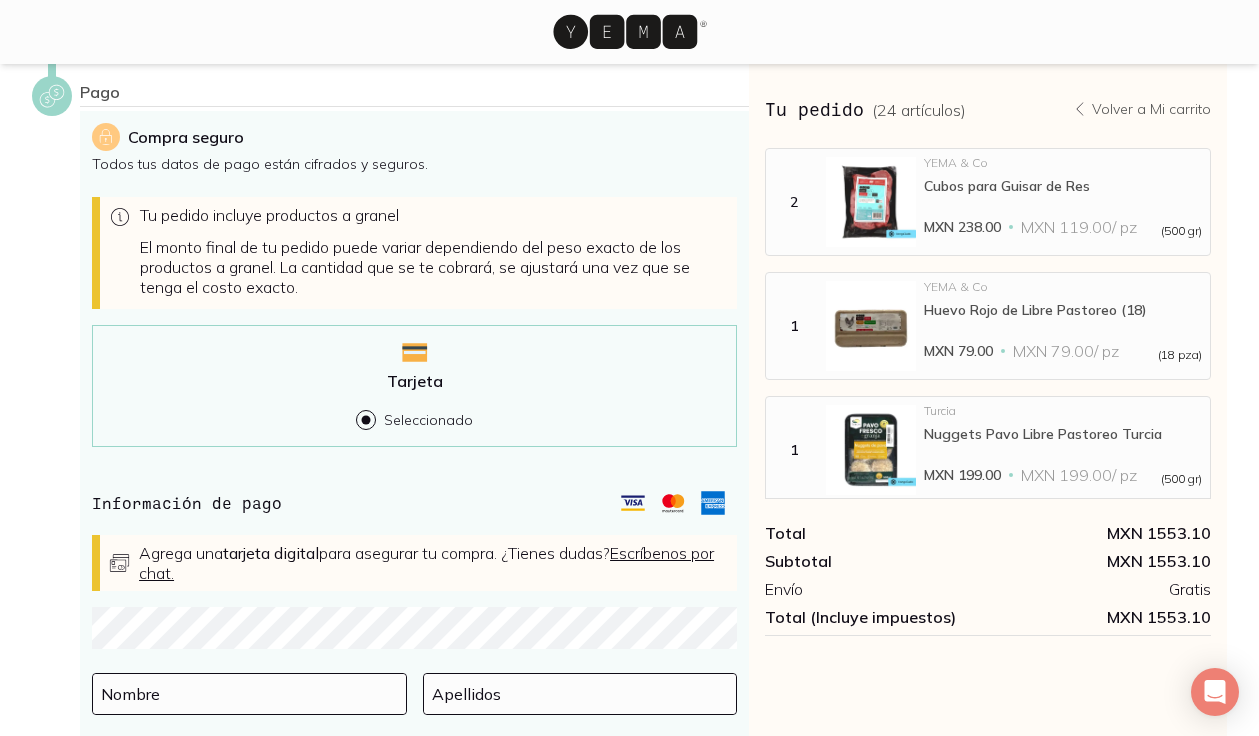 scroll, scrollTop: 509, scrollLeft: 0, axis: vertical 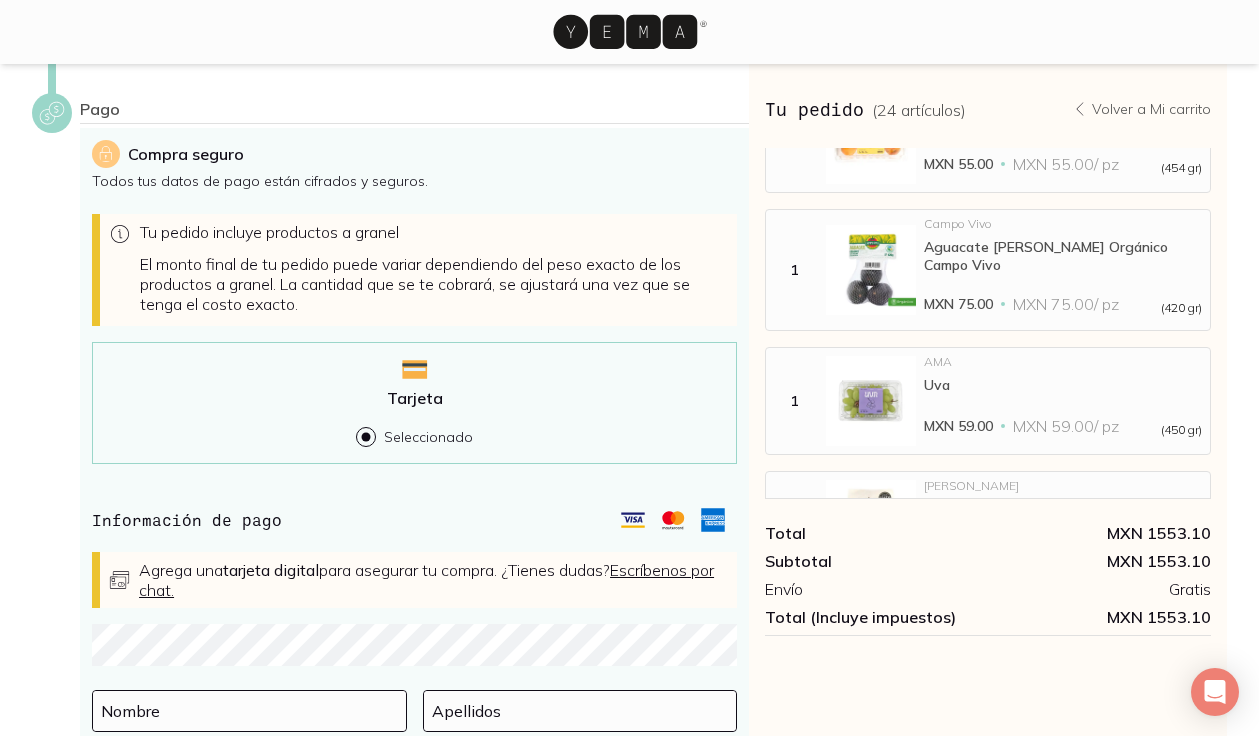 click on "Horario de entrega Editar sábado 12 jul 12:00 PM - 1:30 PM Gratis" at bounding box center (390, 5) 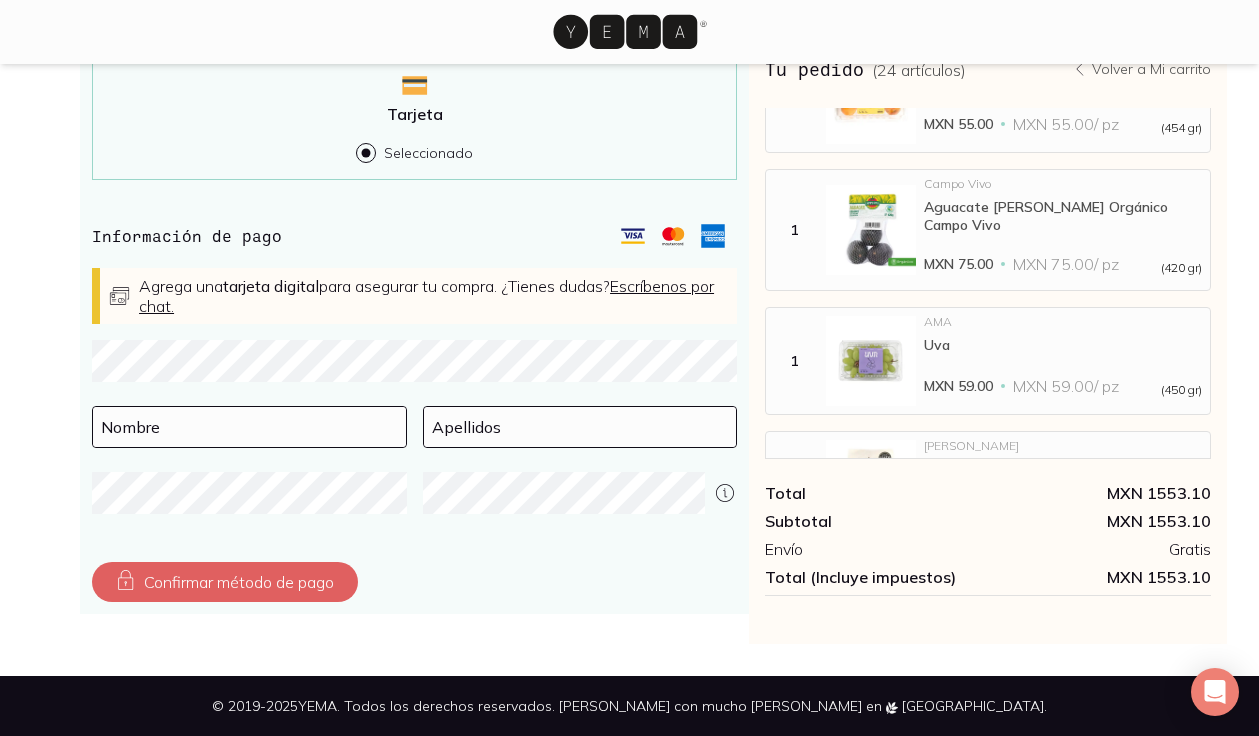 scroll, scrollTop: 753, scrollLeft: 0, axis: vertical 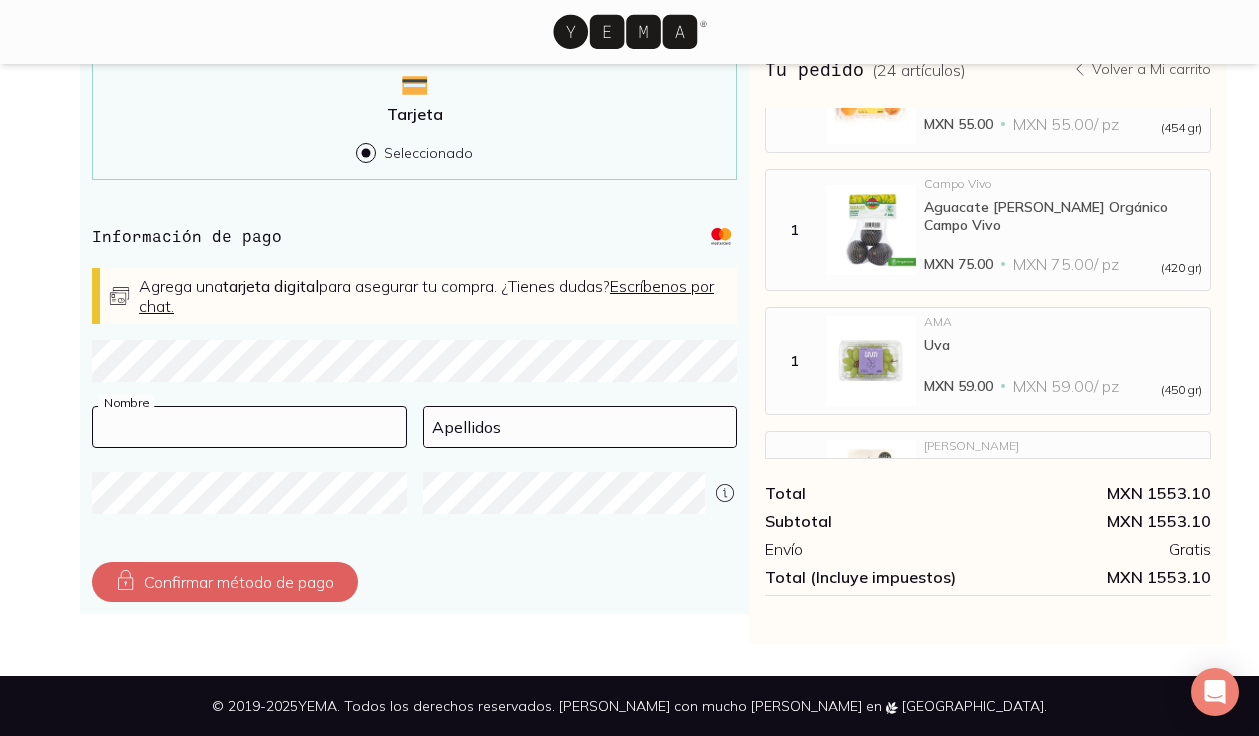 click at bounding box center [249, 427] 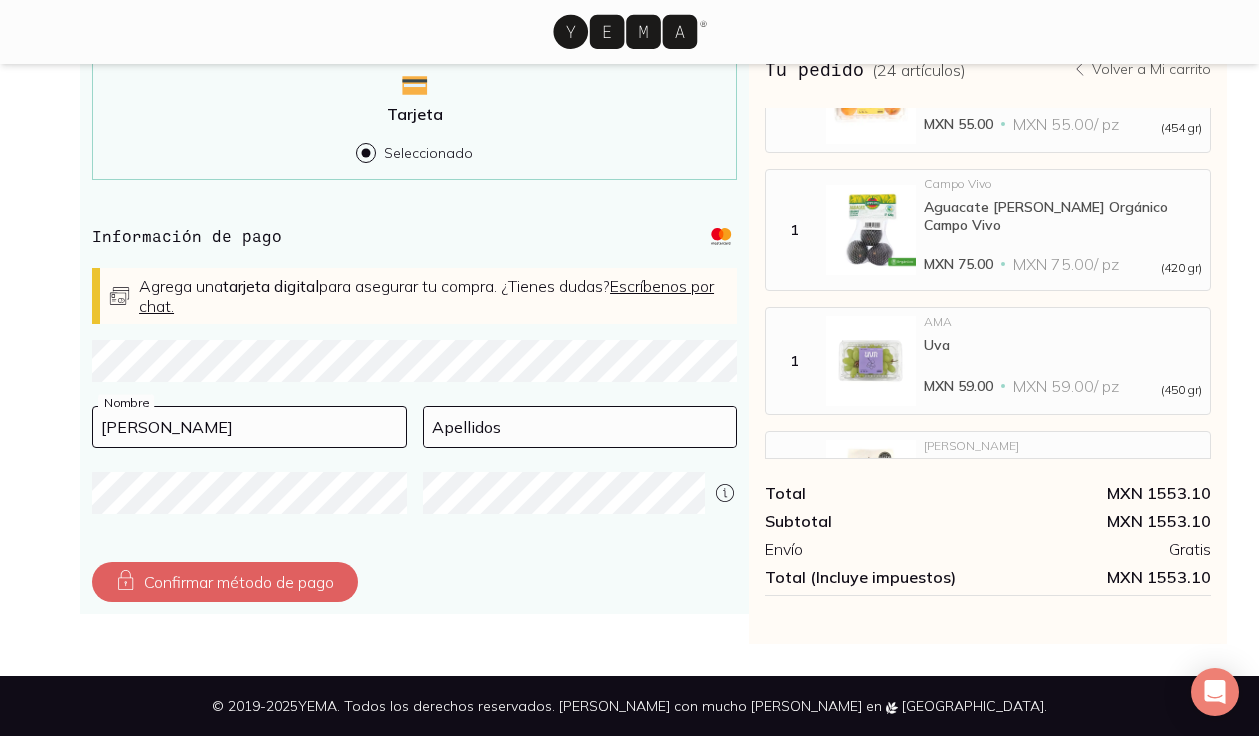 type on "Rodrigo" 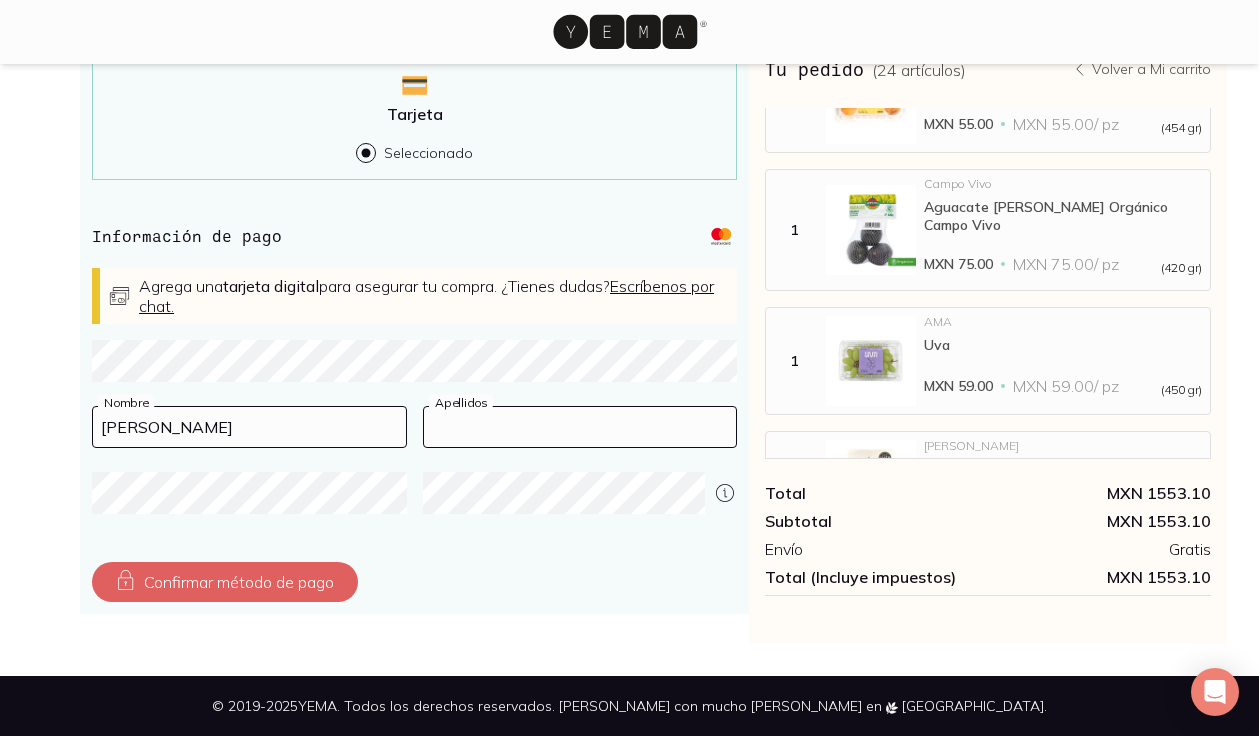 click at bounding box center (580, 427) 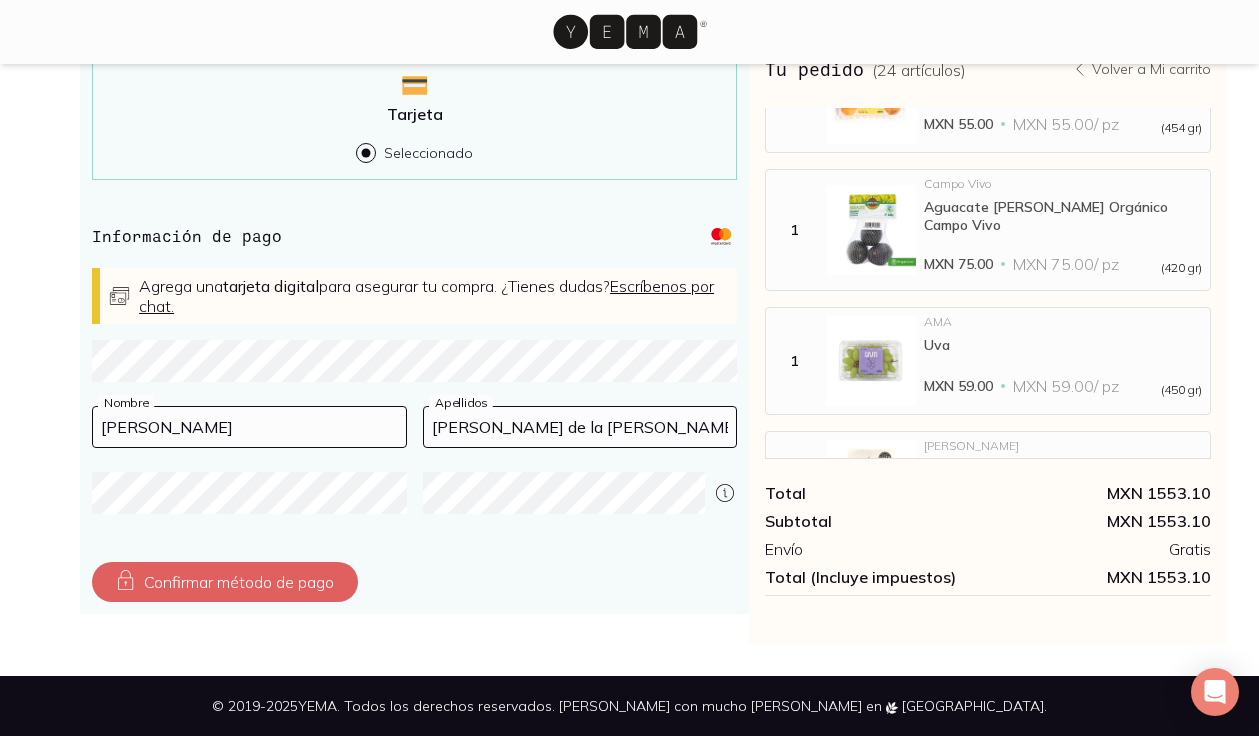 type on "Garrido de la Rosa" 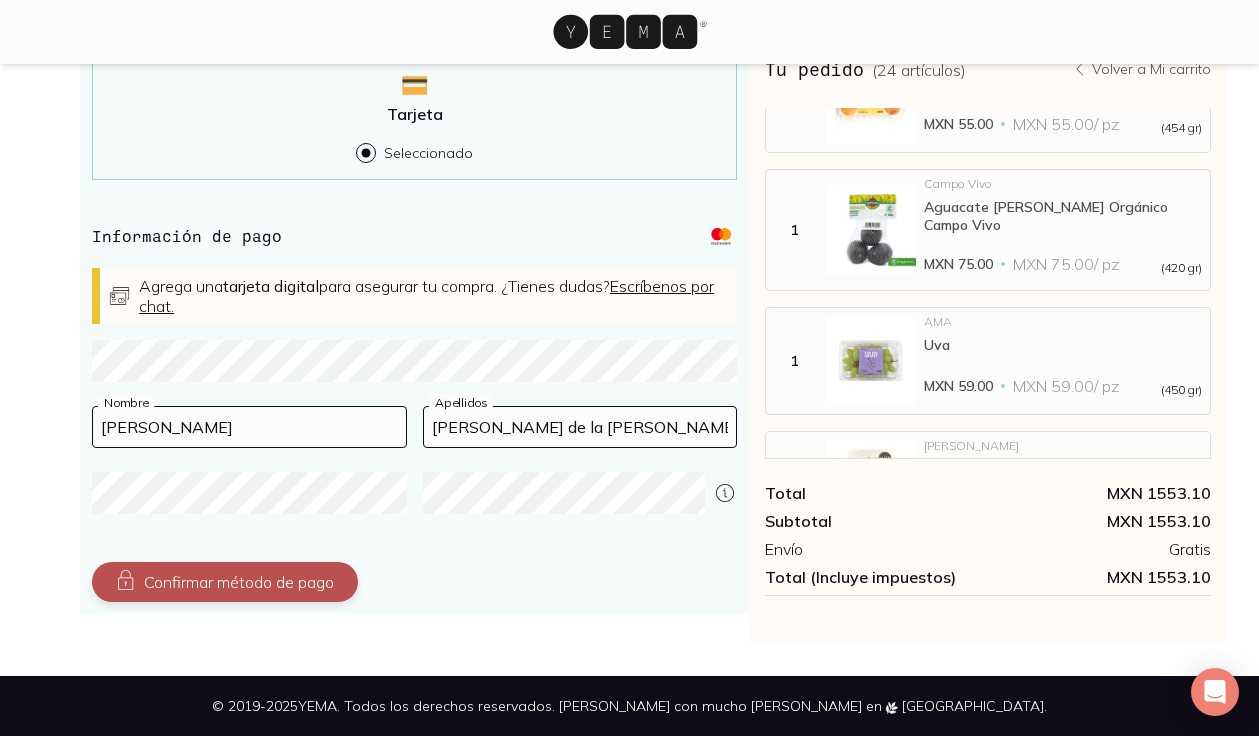 click on "Confirmar método de pago" at bounding box center [225, 582] 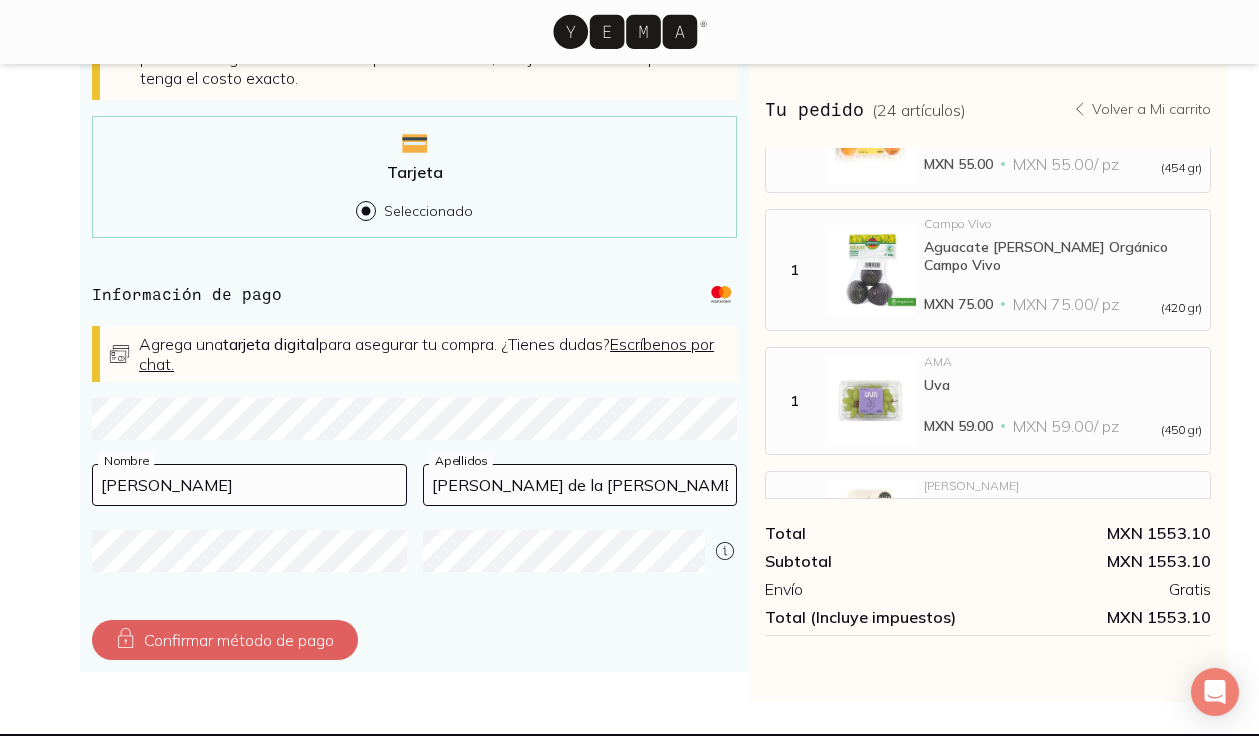 scroll, scrollTop: 673, scrollLeft: 0, axis: vertical 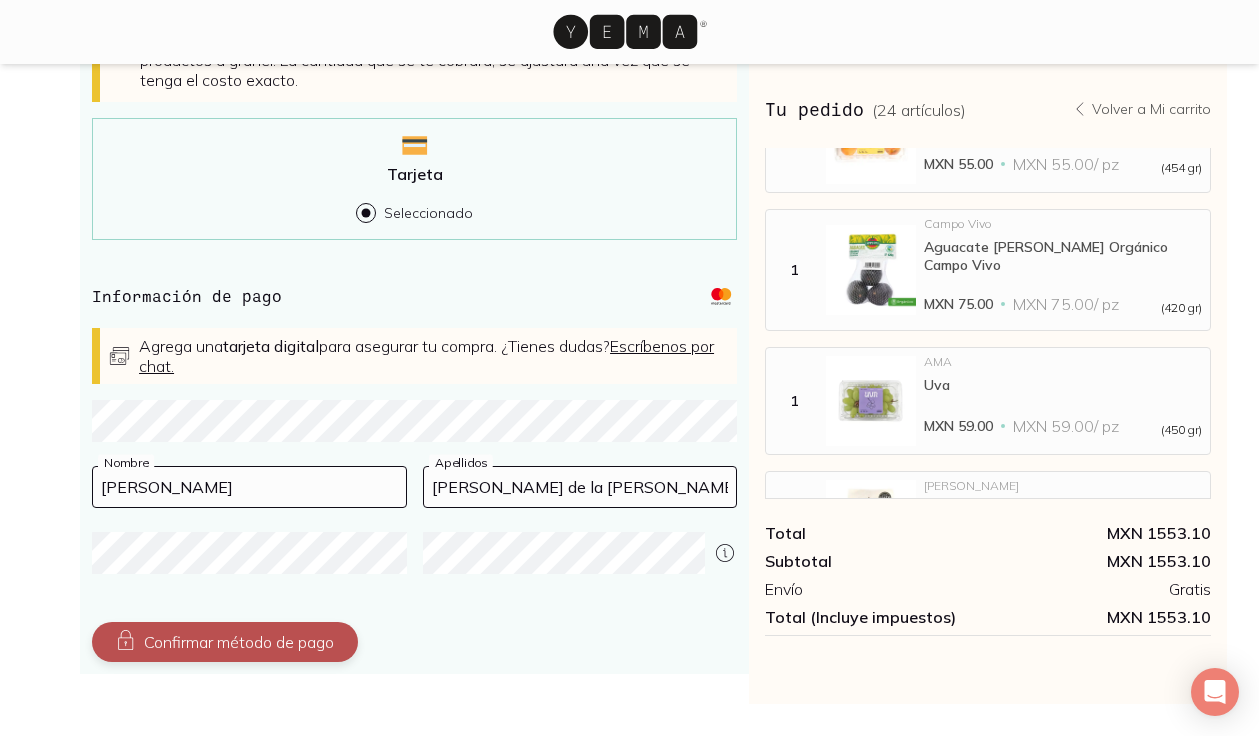 click on "Confirmar método de pago" at bounding box center [225, 642] 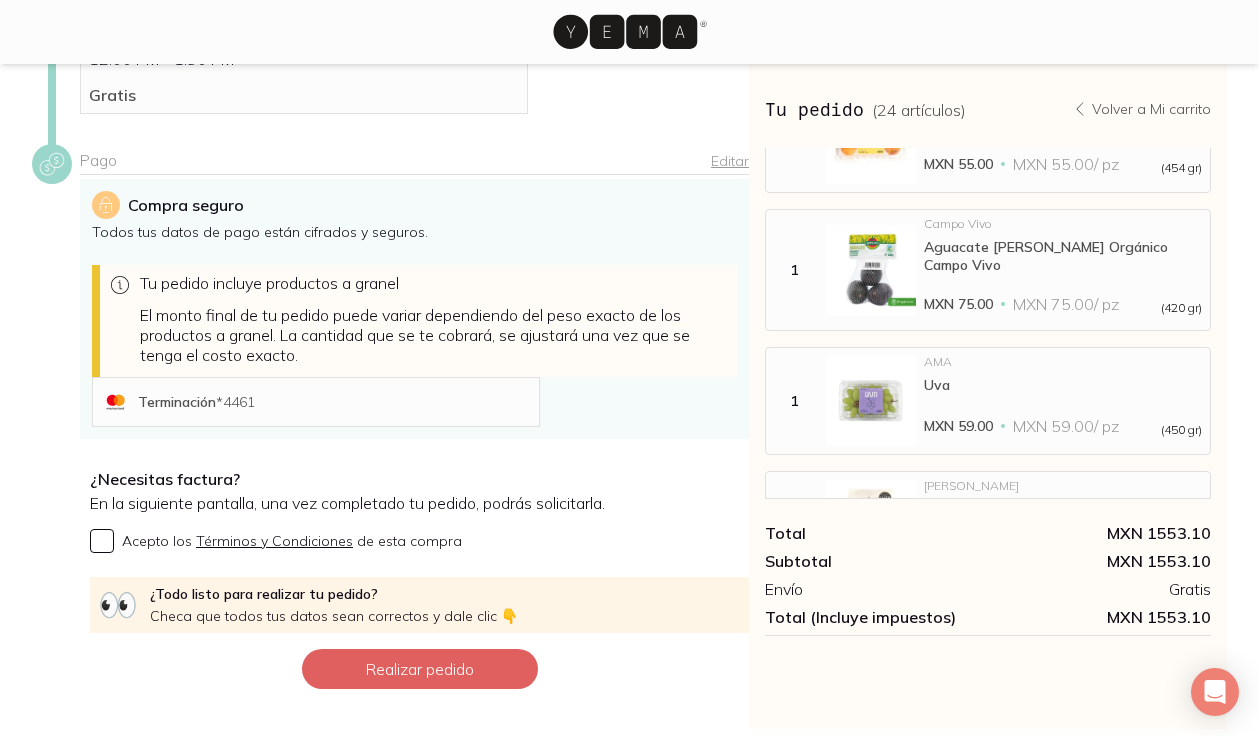 scroll, scrollTop: 503, scrollLeft: 0, axis: vertical 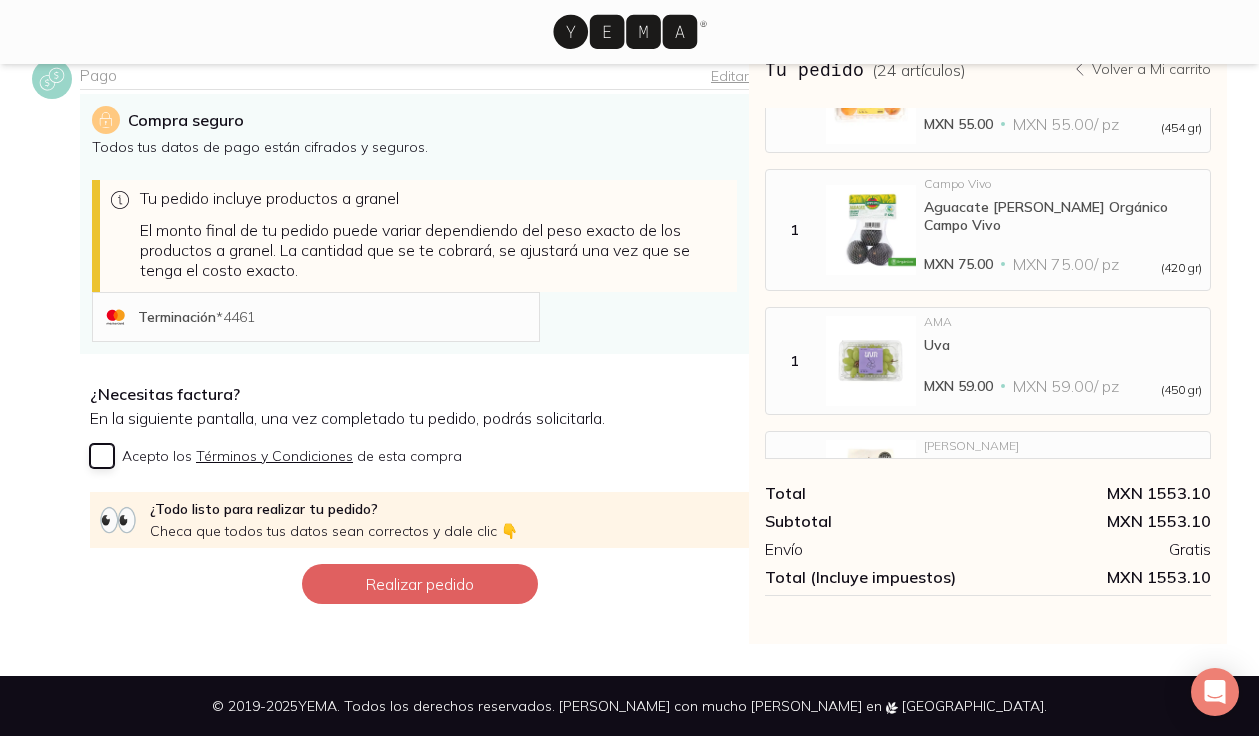 click on "Acepto los   Términos y Condiciones   de esta compra" at bounding box center [102, 456] 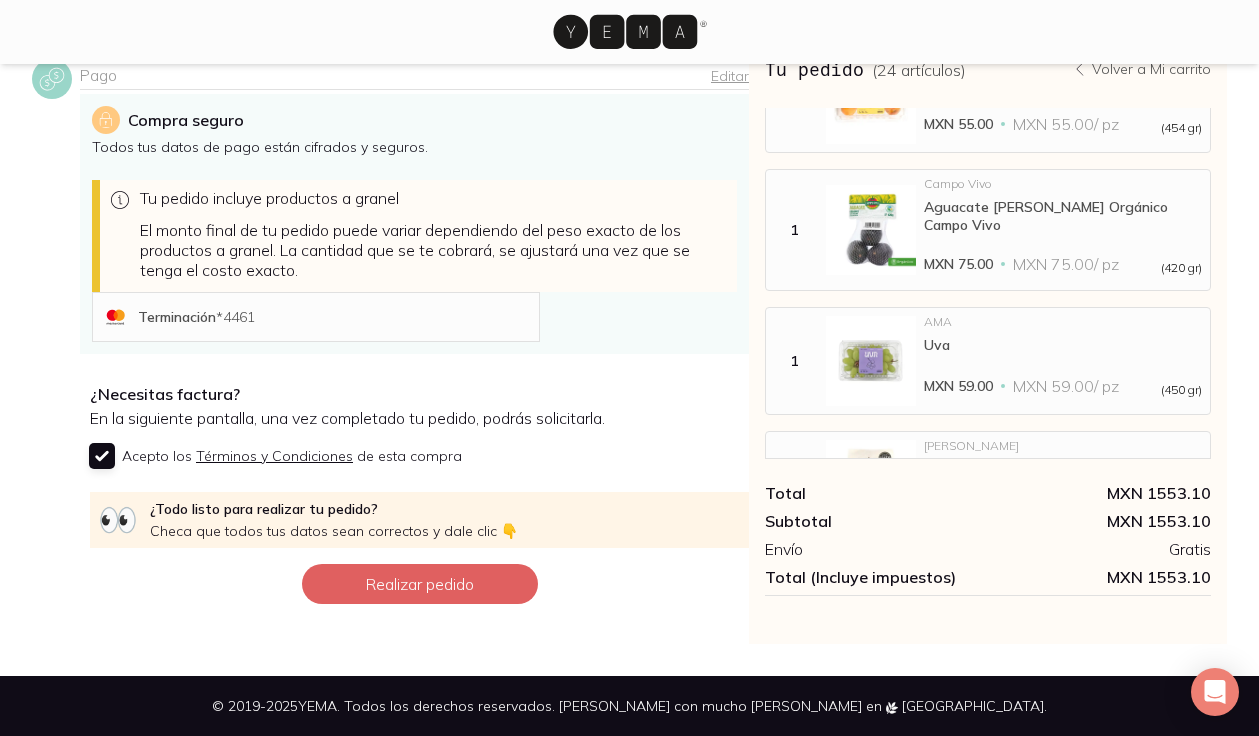 checkbox on "true" 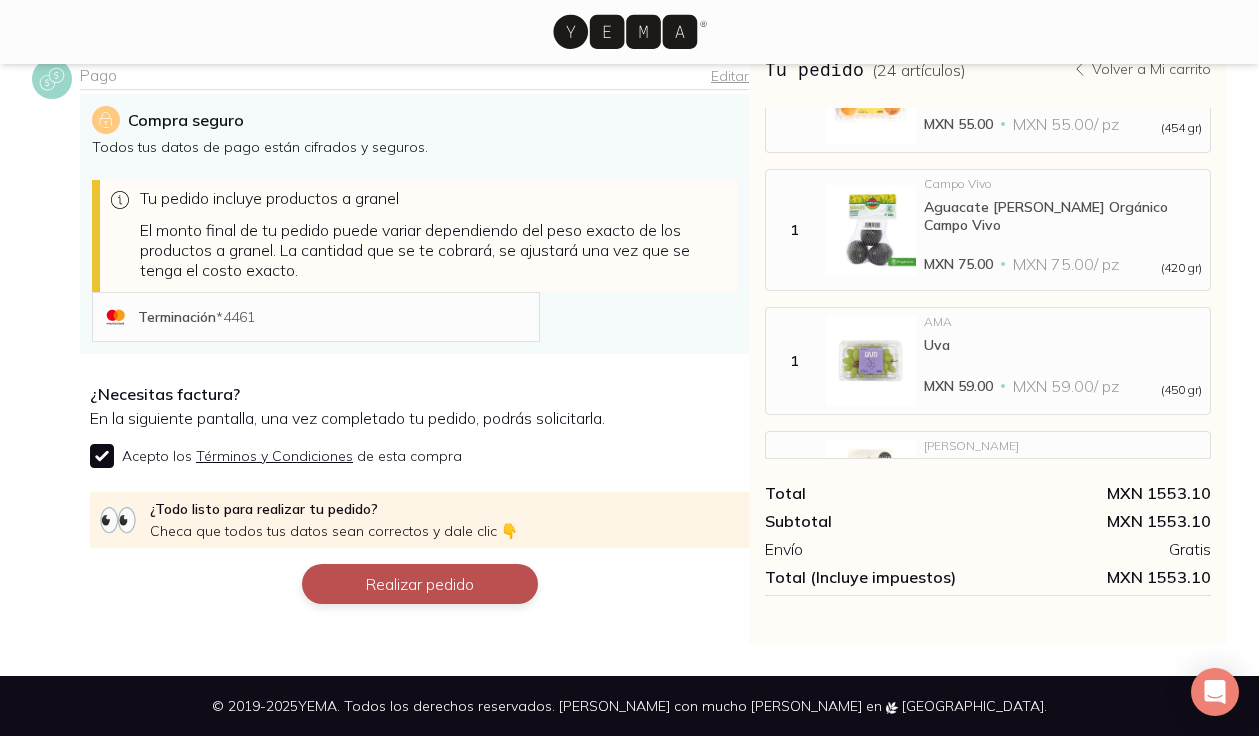 click on "Realizar pedido" at bounding box center (420, 584) 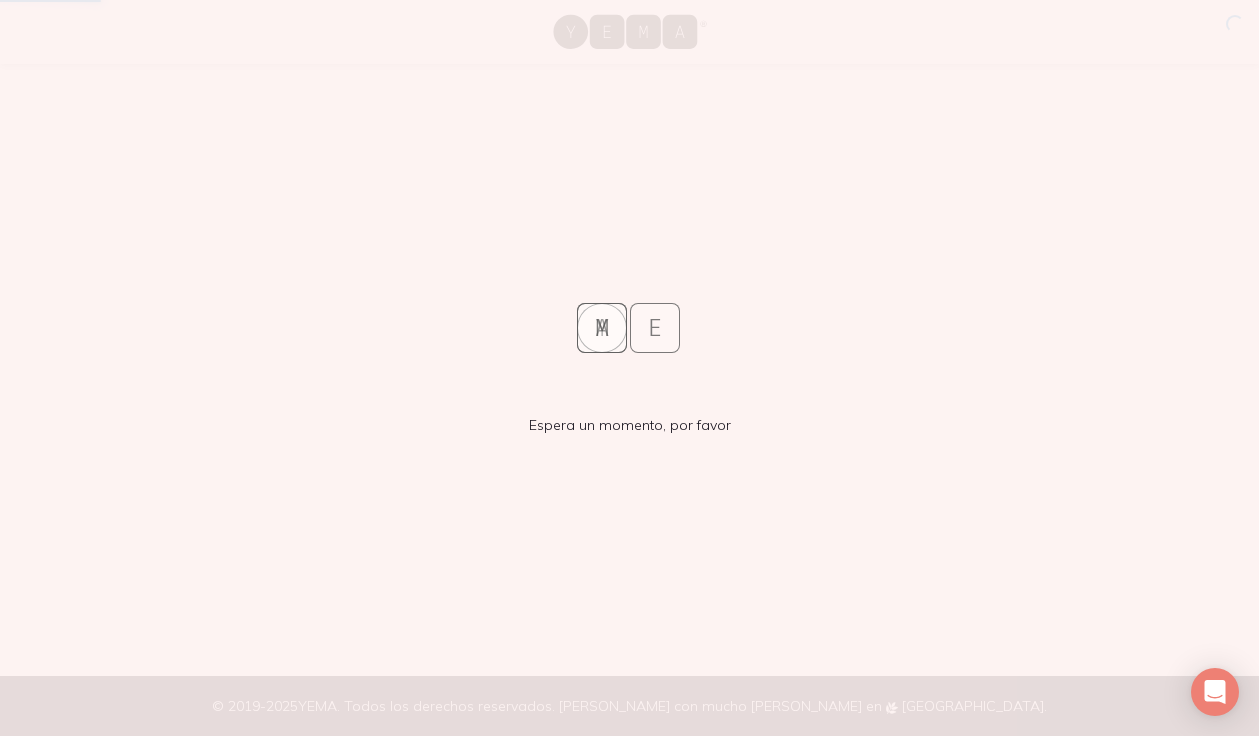 scroll, scrollTop: 0, scrollLeft: 0, axis: both 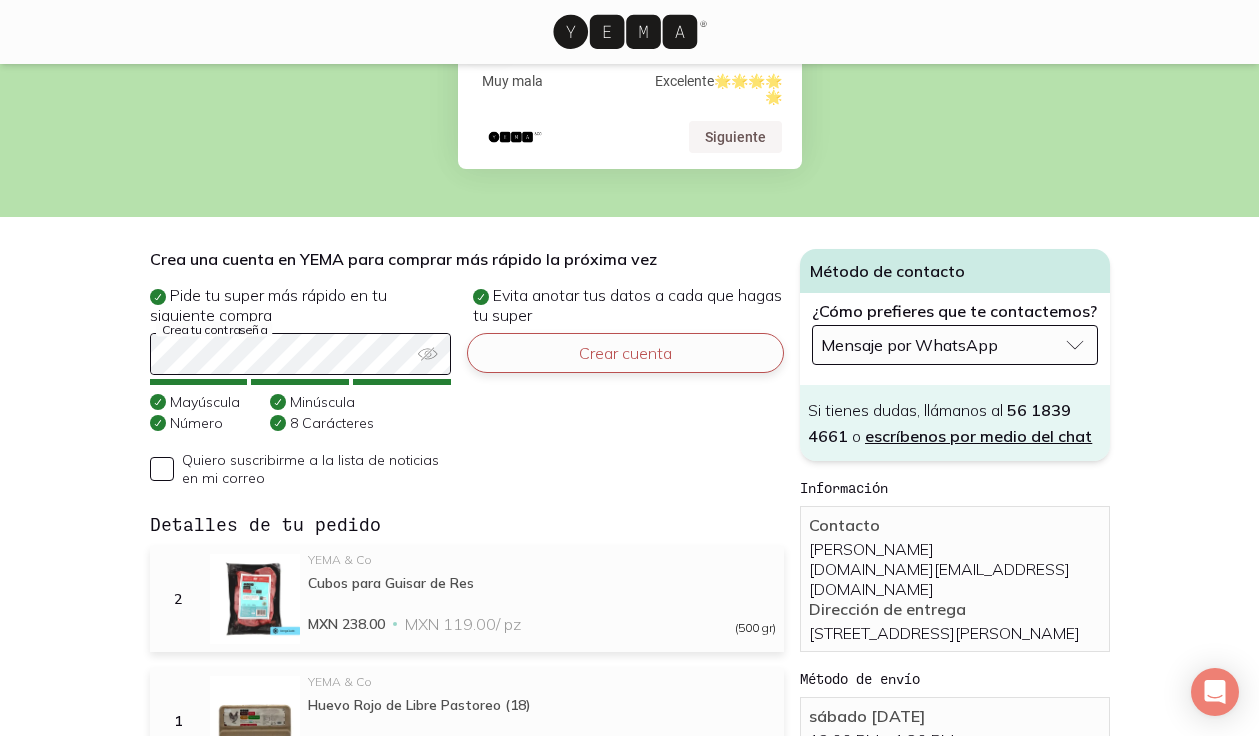 click on "Crear cuenta" at bounding box center [625, 353] 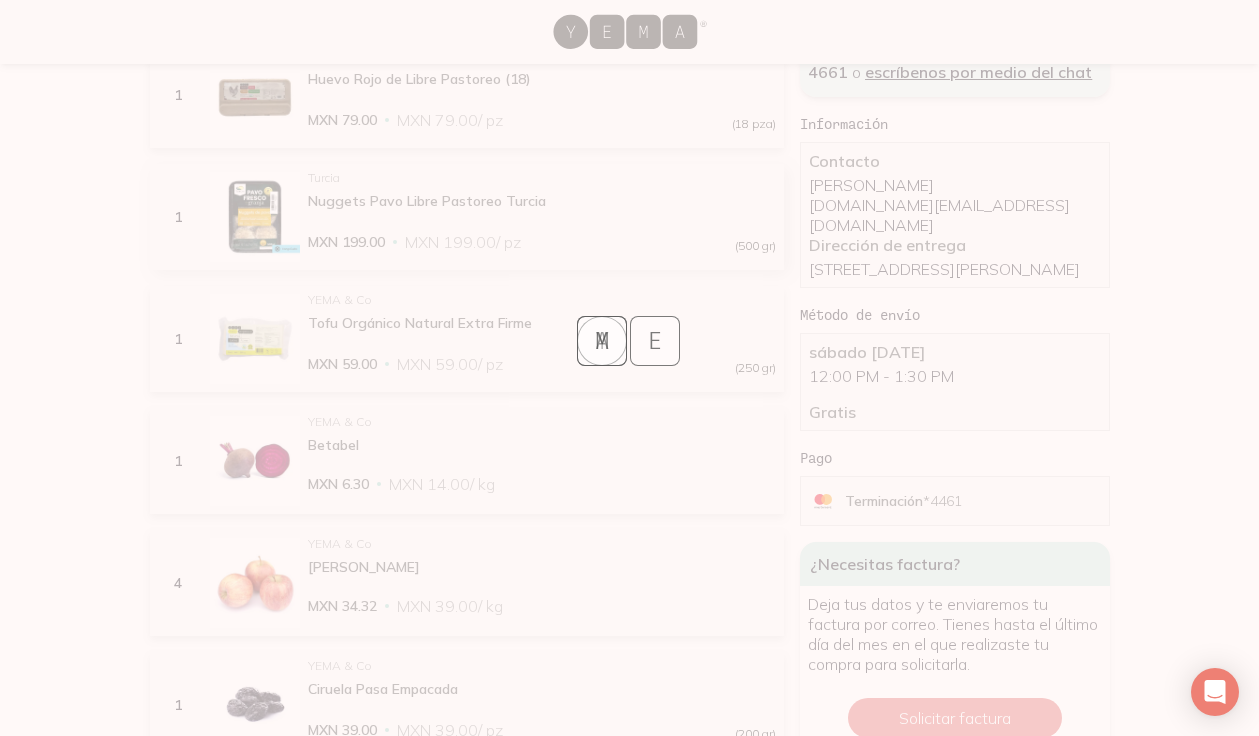 scroll, scrollTop: 744, scrollLeft: 0, axis: vertical 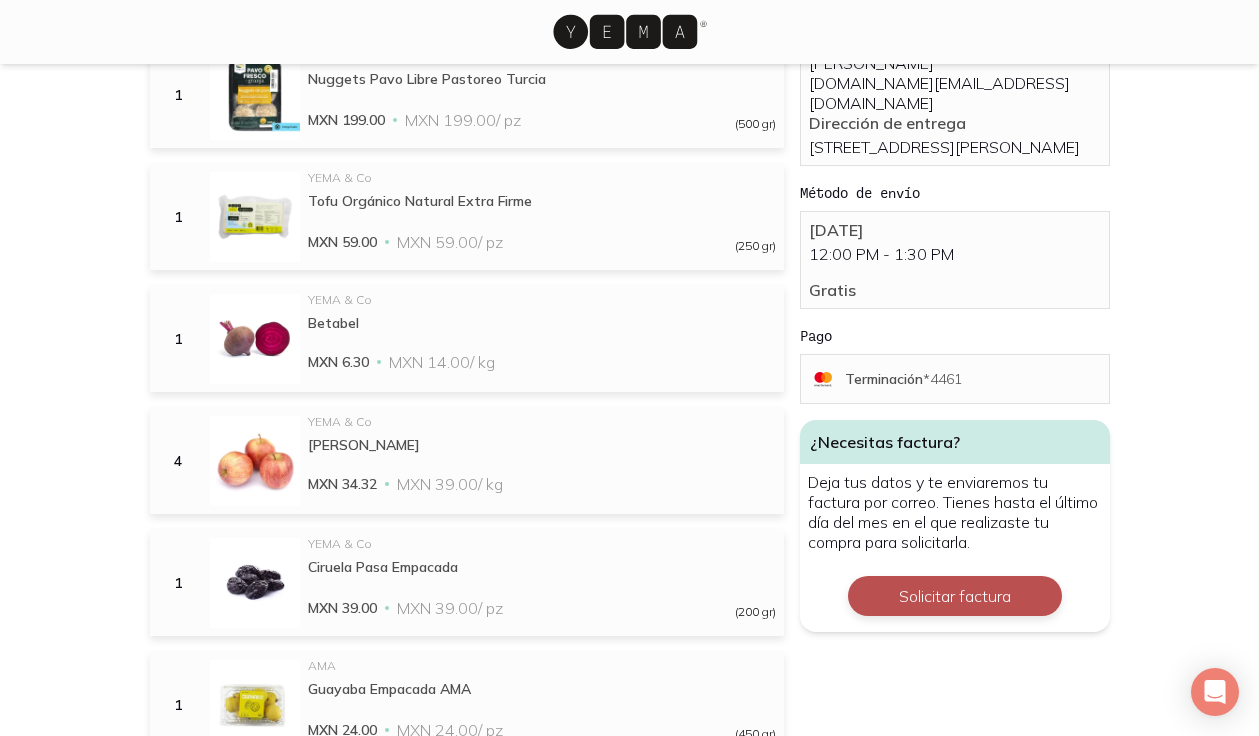 click on "Solicitar factura" at bounding box center [955, 596] 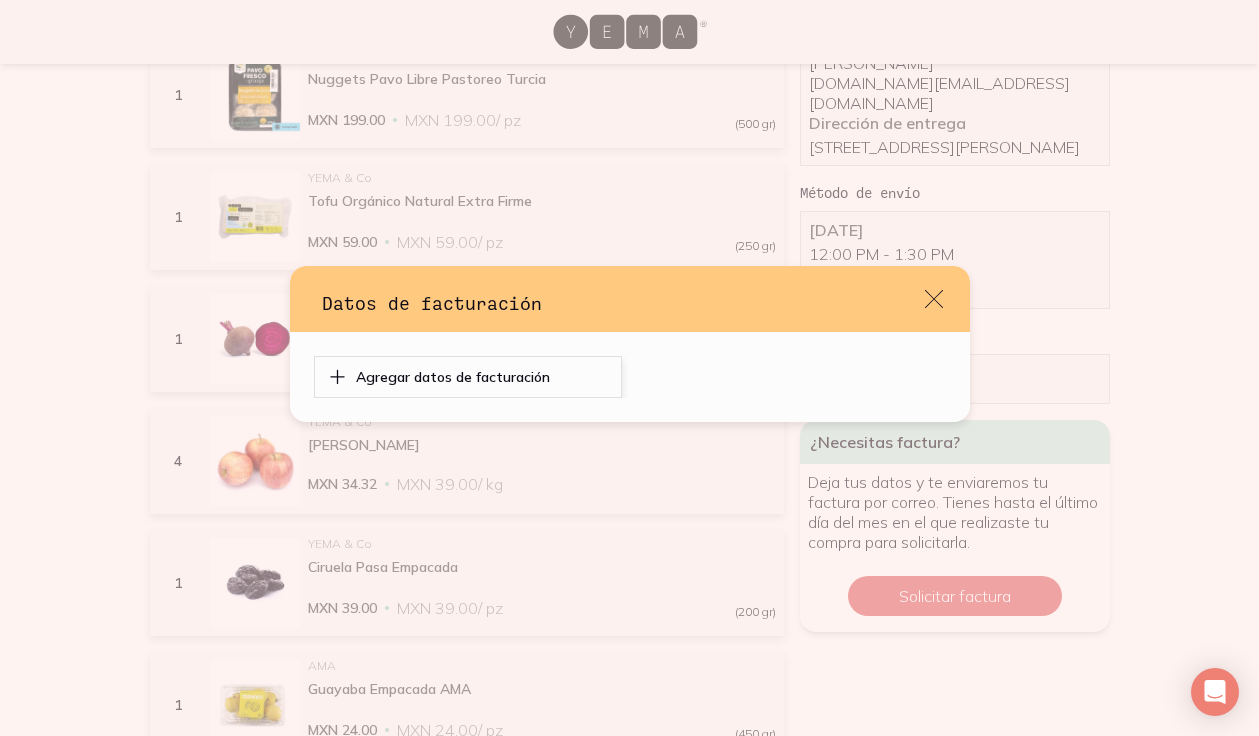 click on "Agregar datos de facturación" at bounding box center [468, 377] 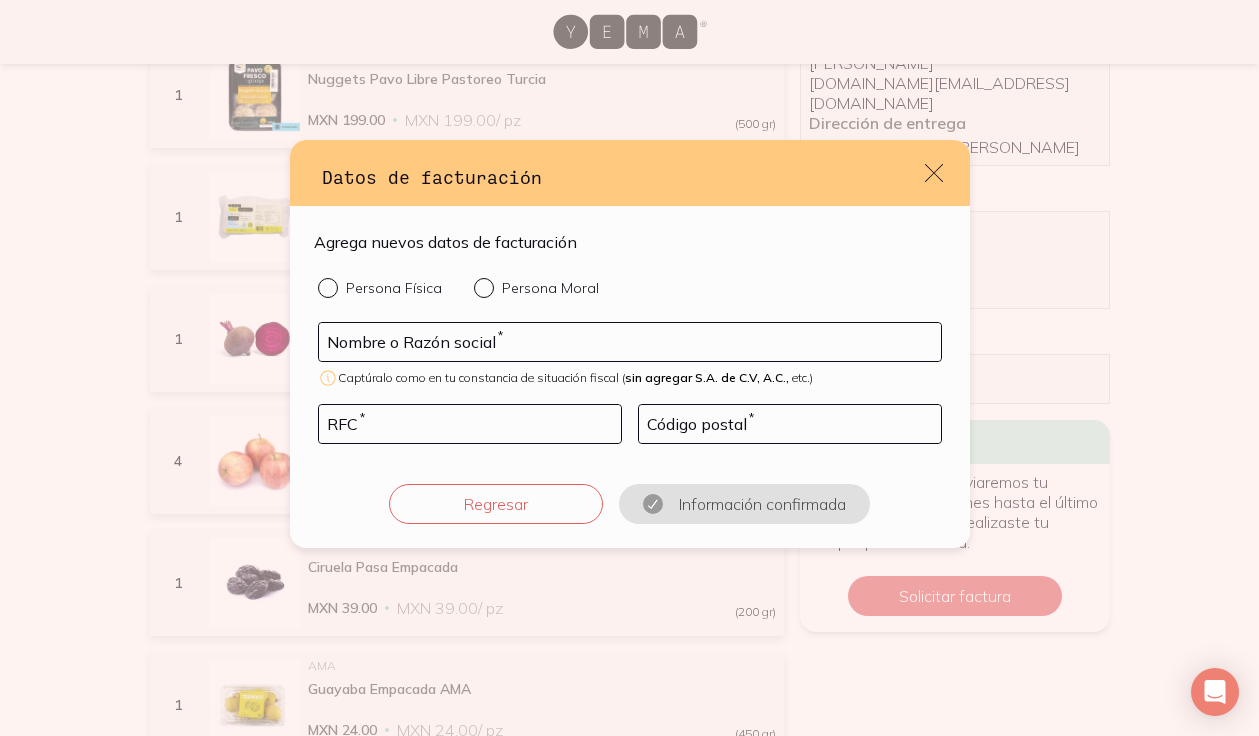 click at bounding box center (488, 288) 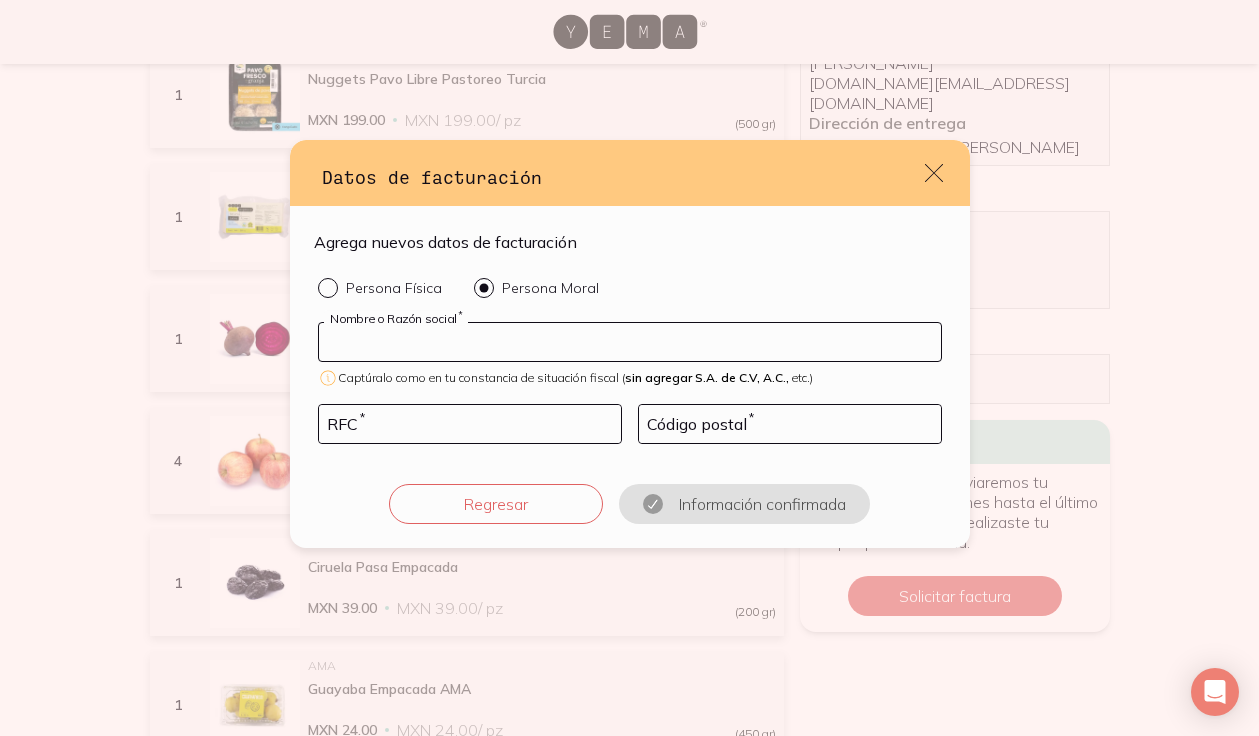 click at bounding box center (630, 342) 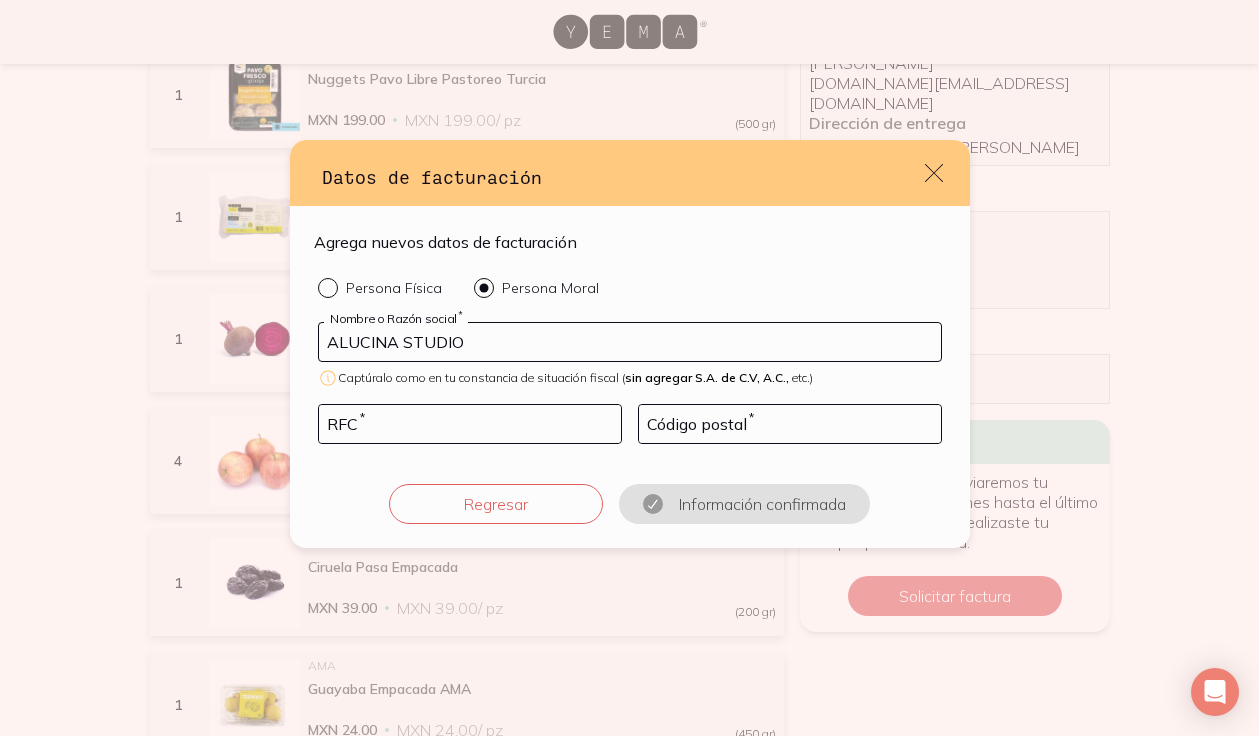 type on "ALUCINA STUDIO" 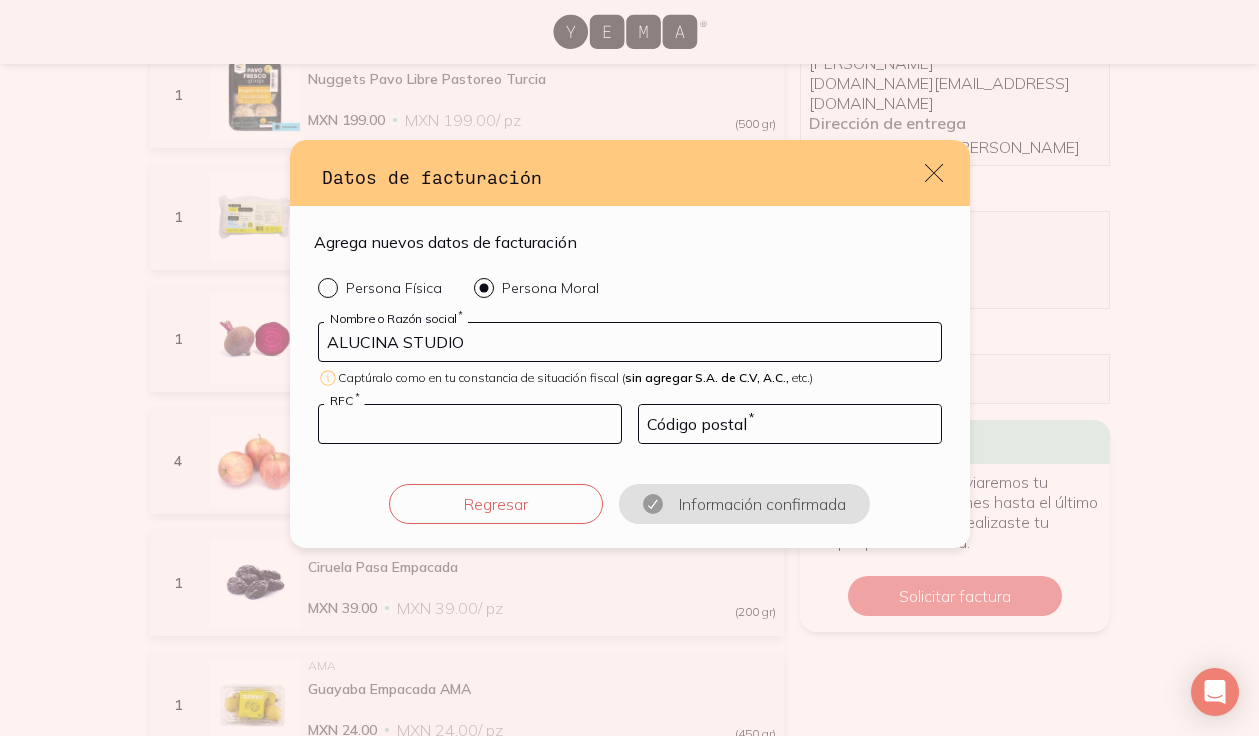 click at bounding box center [470, 424] 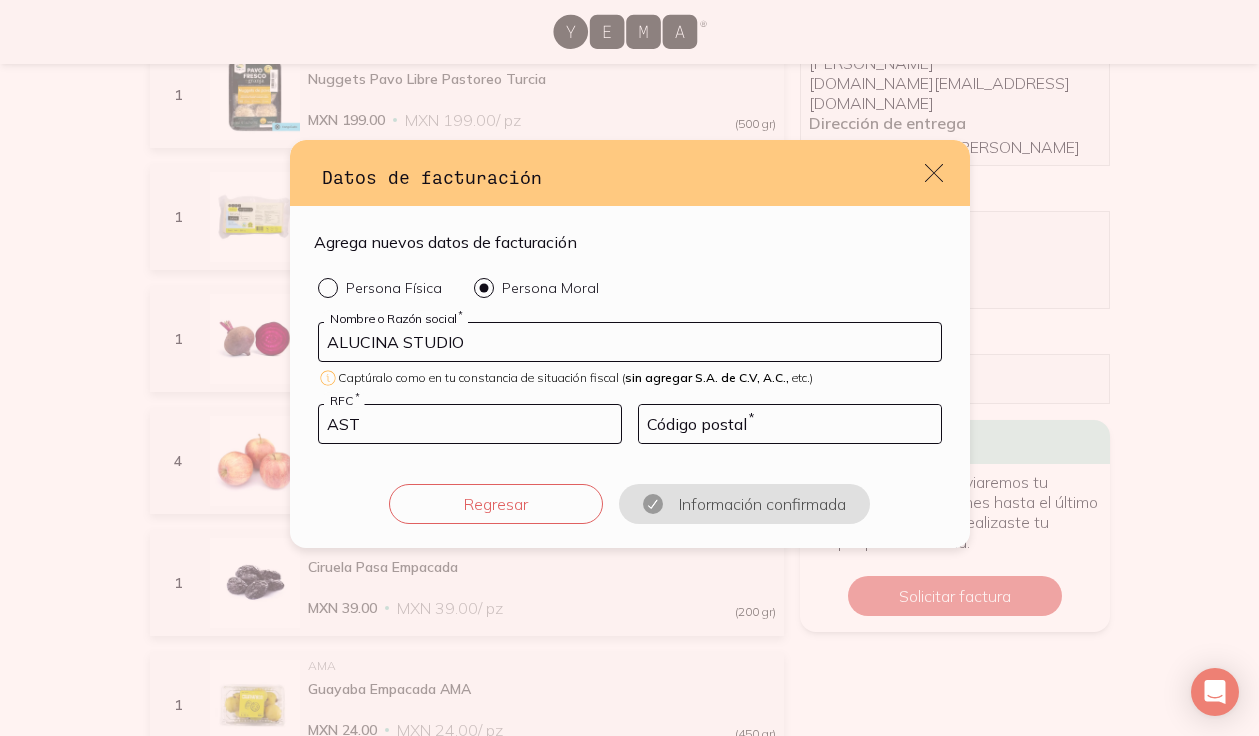 drag, startPoint x: 487, startPoint y: 421, endPoint x: 271, endPoint y: 418, distance: 216.02083 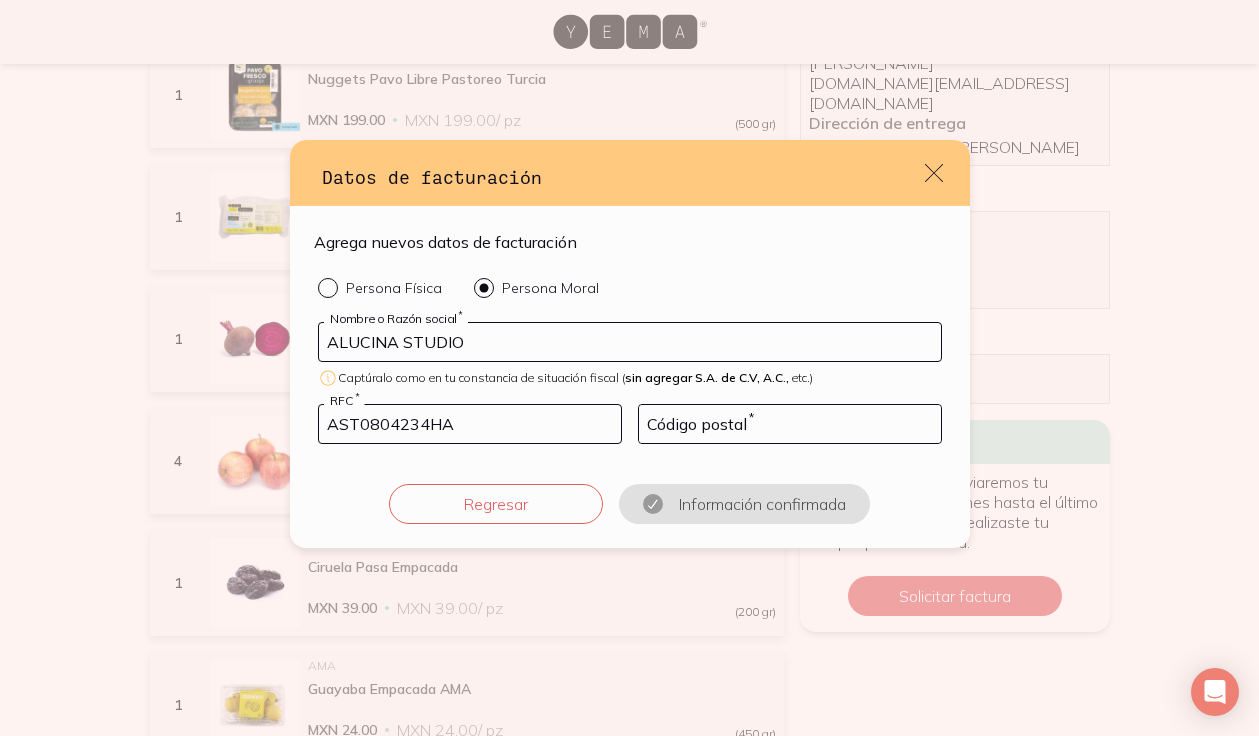 type on "AST0804234HA" 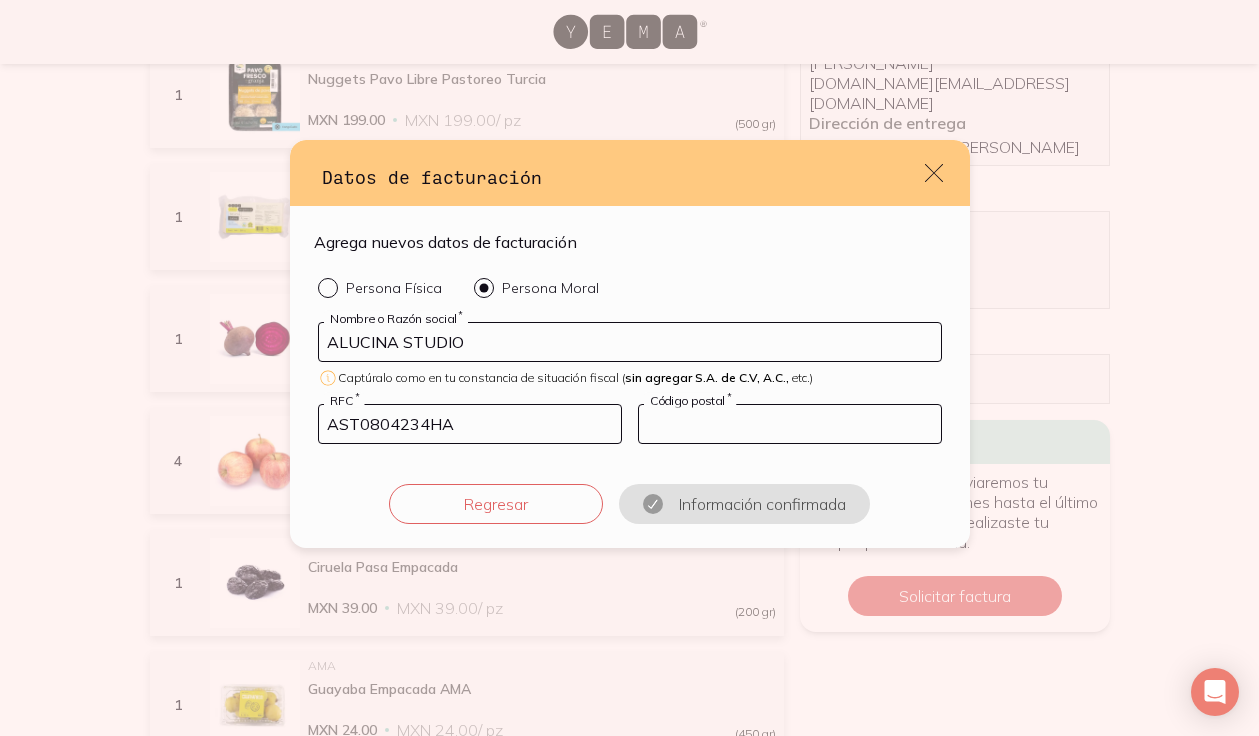 click at bounding box center (790, 424) 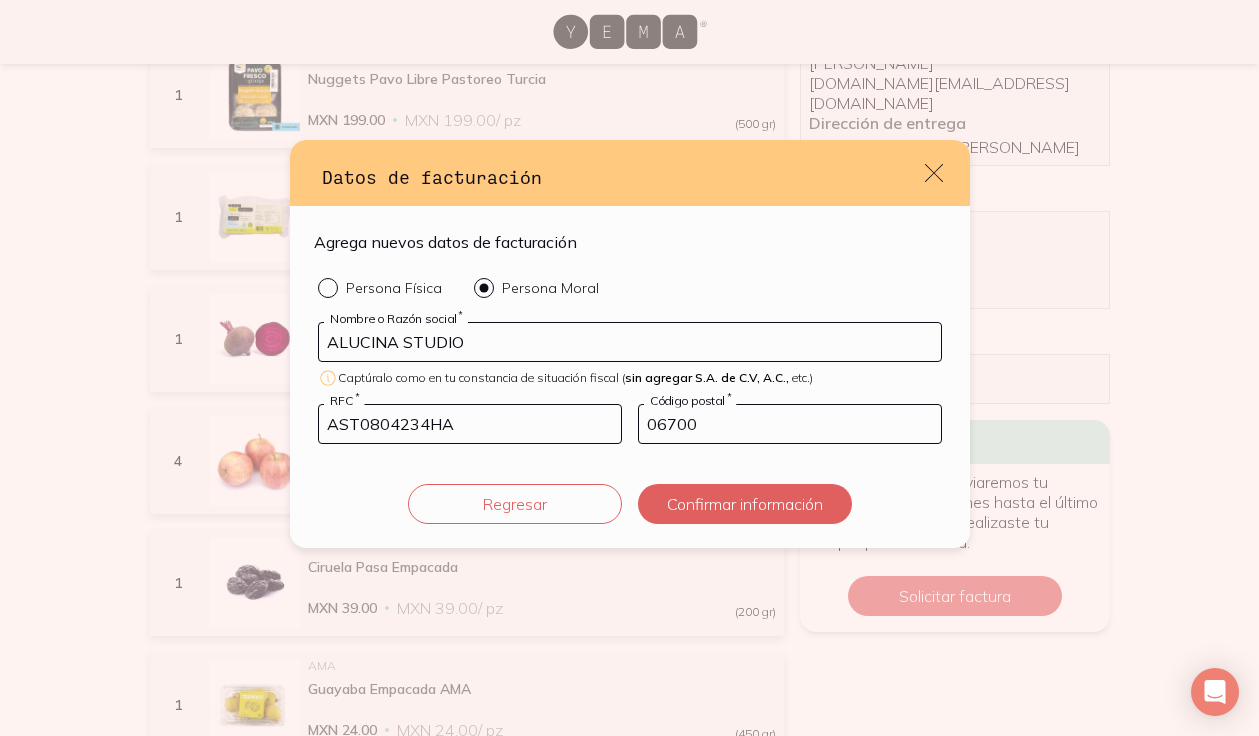 type on "06700" 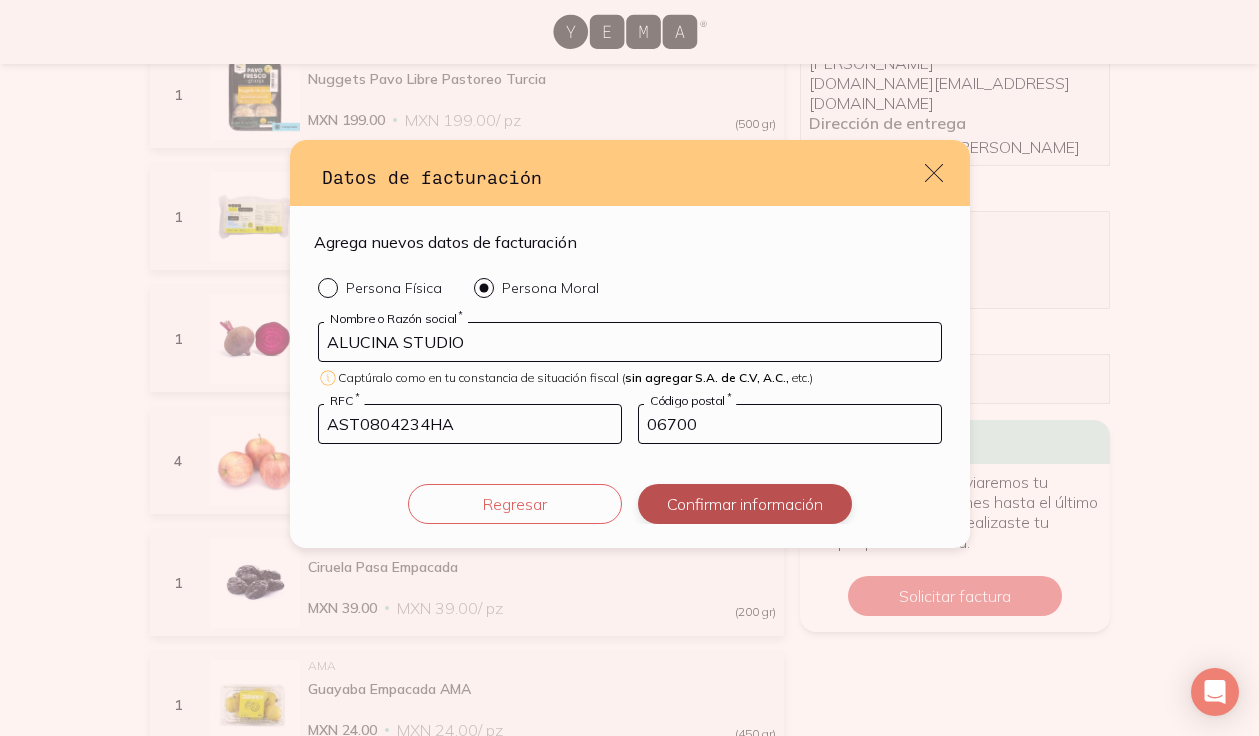 click on "Confirmar información" at bounding box center [745, 504] 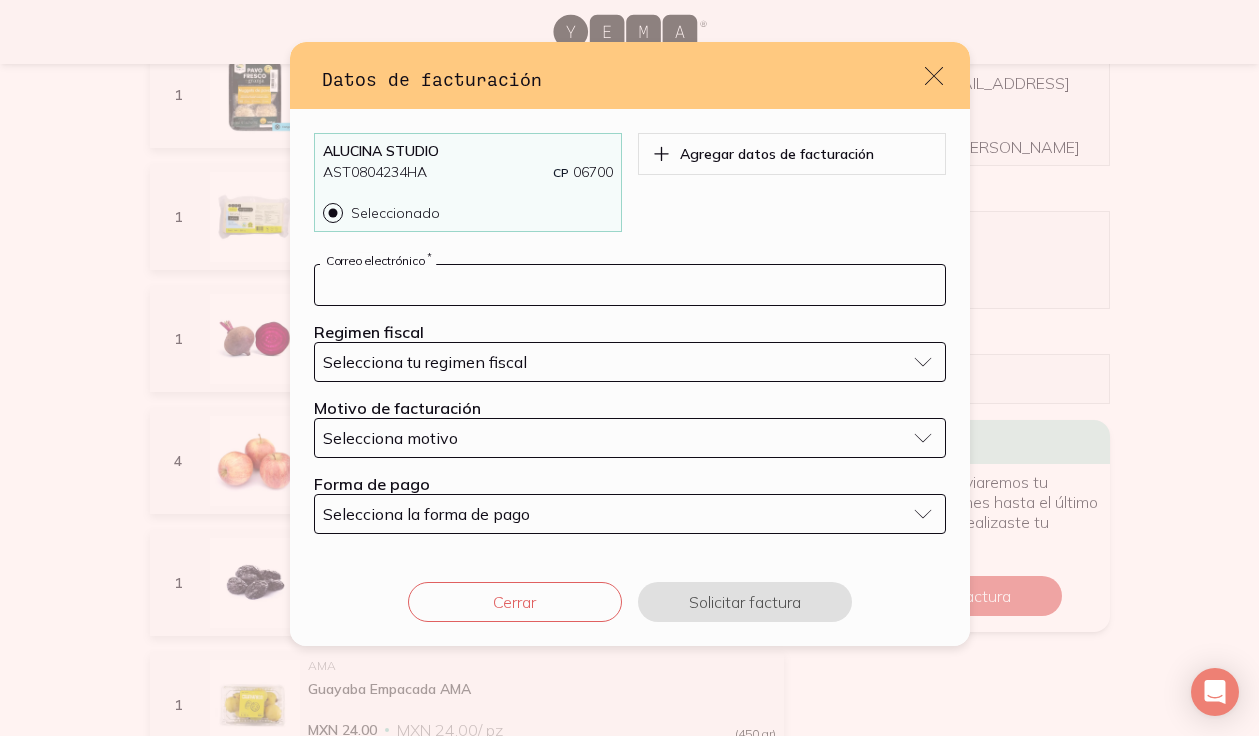 click at bounding box center [630, 285] 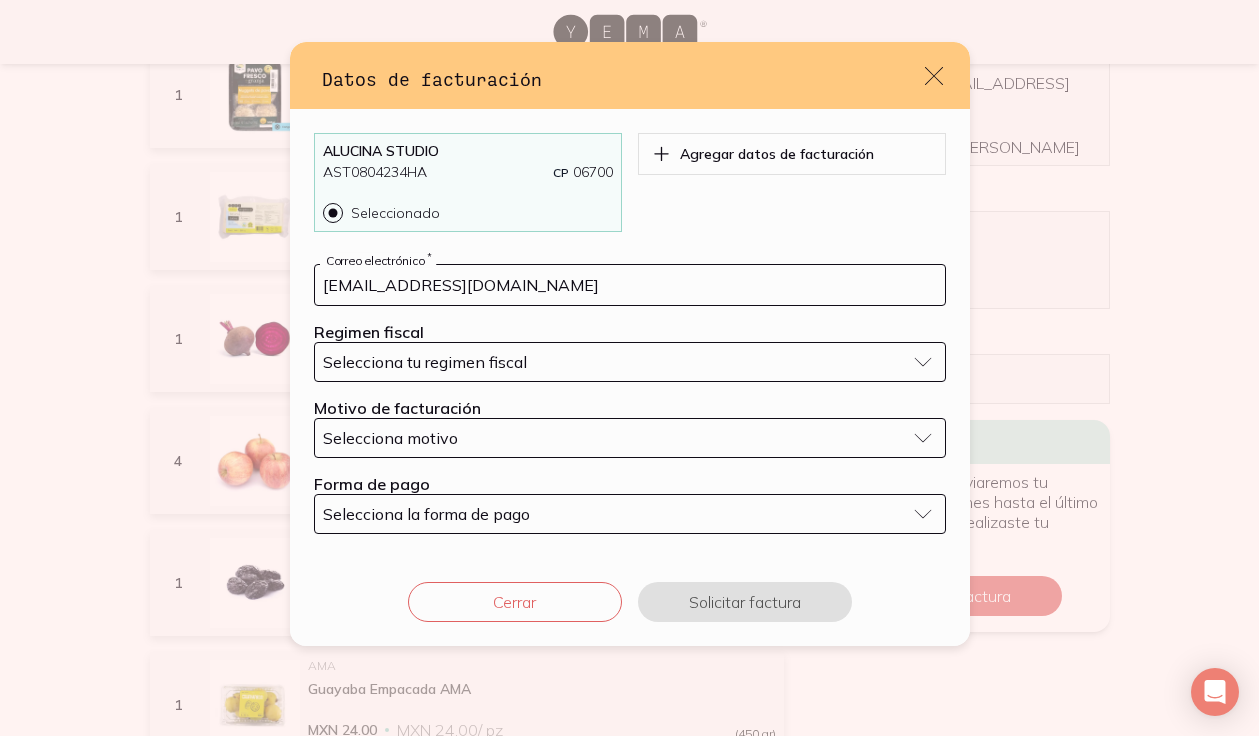 type on "hibrido1416@gmail.com" 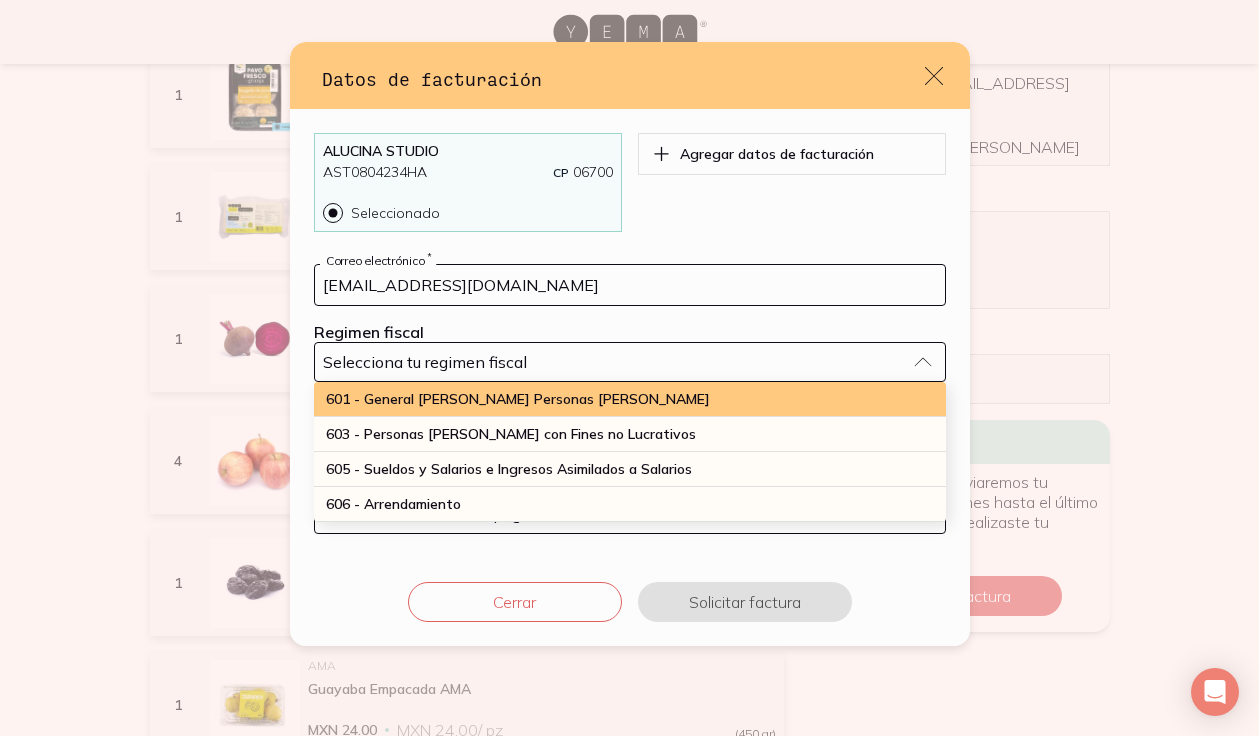 click on "601 - General de Ley Personas Morales" at bounding box center (518, 399) 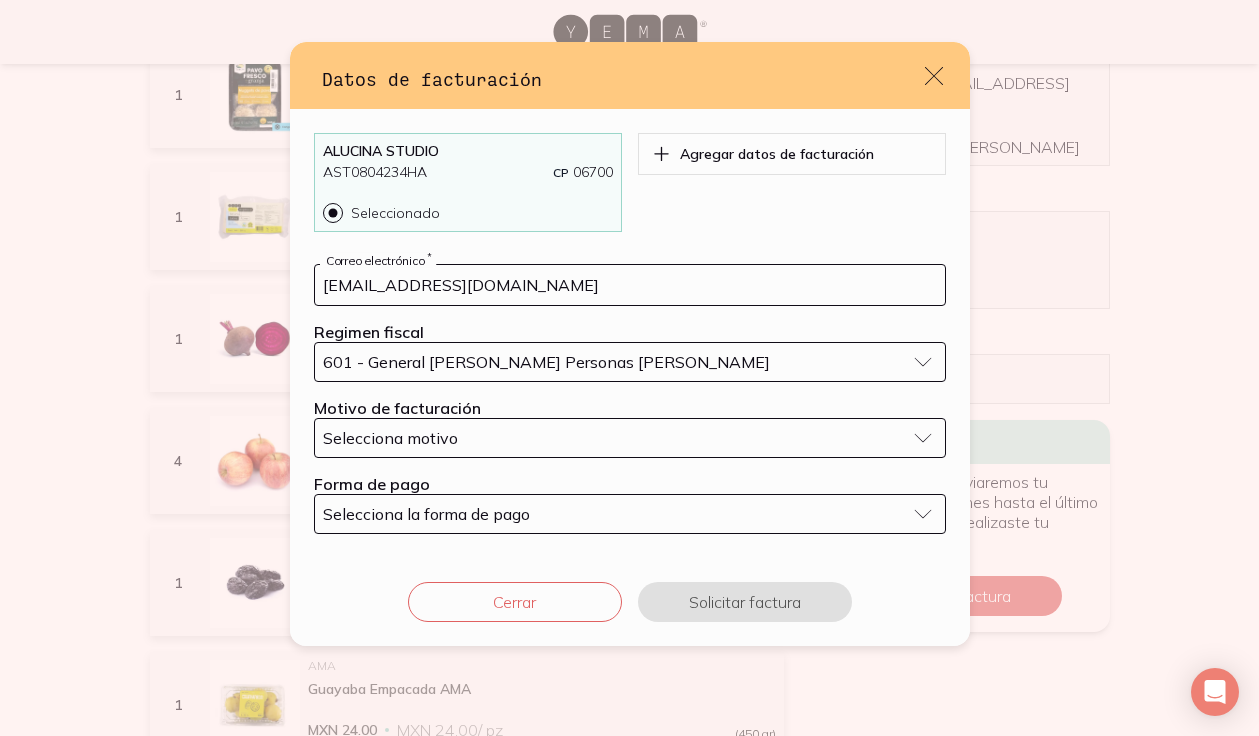 click on "Selecciona motivo" at bounding box center (390, 438) 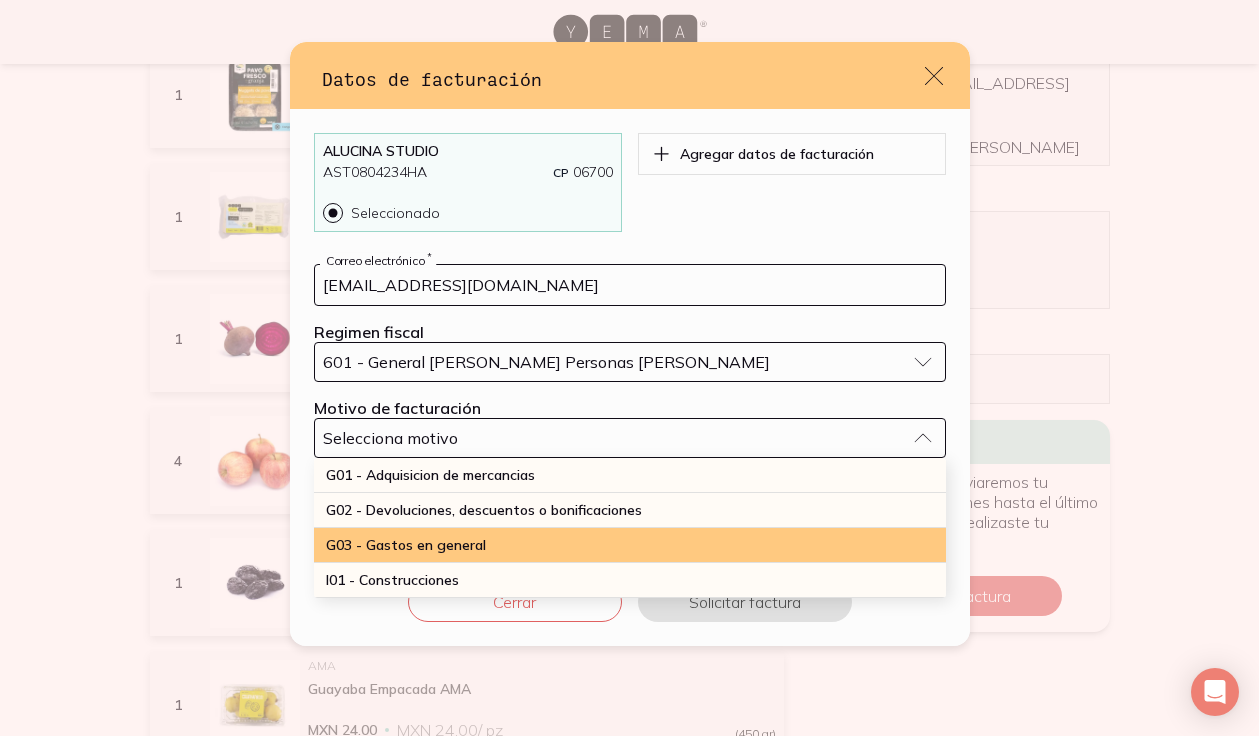 click on "G03 - Gastos en general" at bounding box center [406, 545] 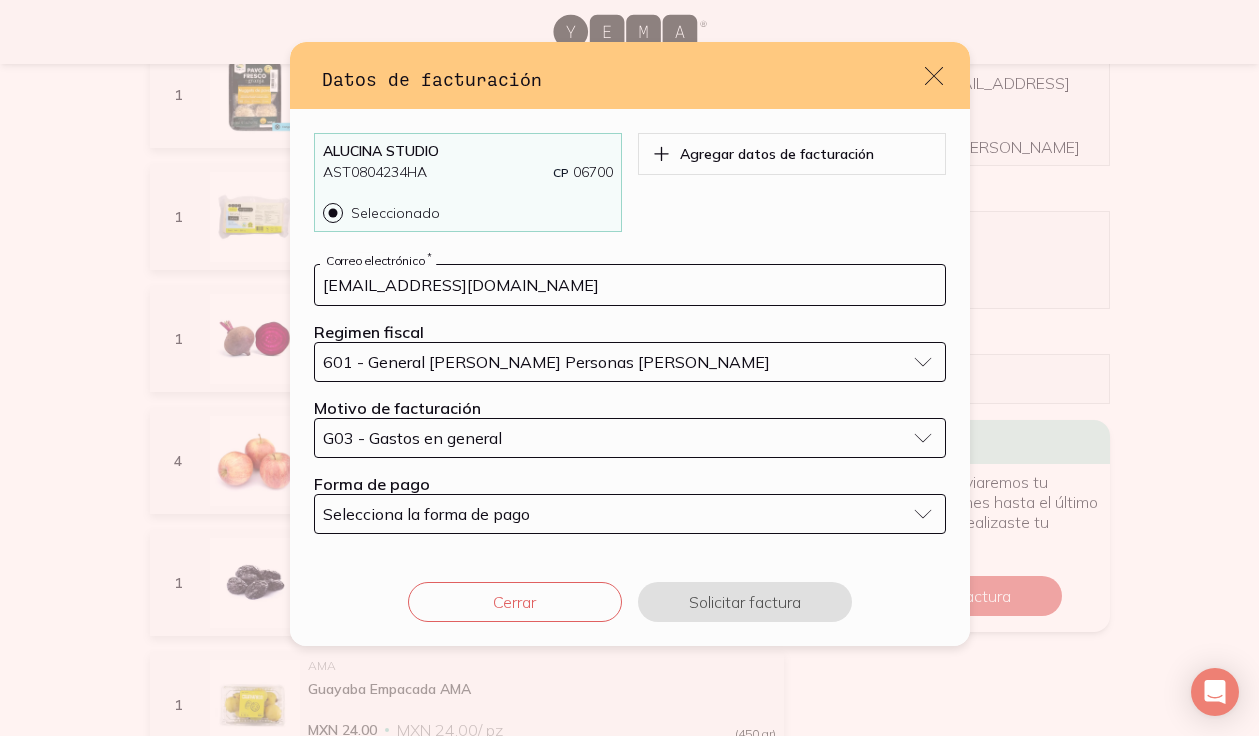 click on "Selecciona la forma de pago" at bounding box center (426, 514) 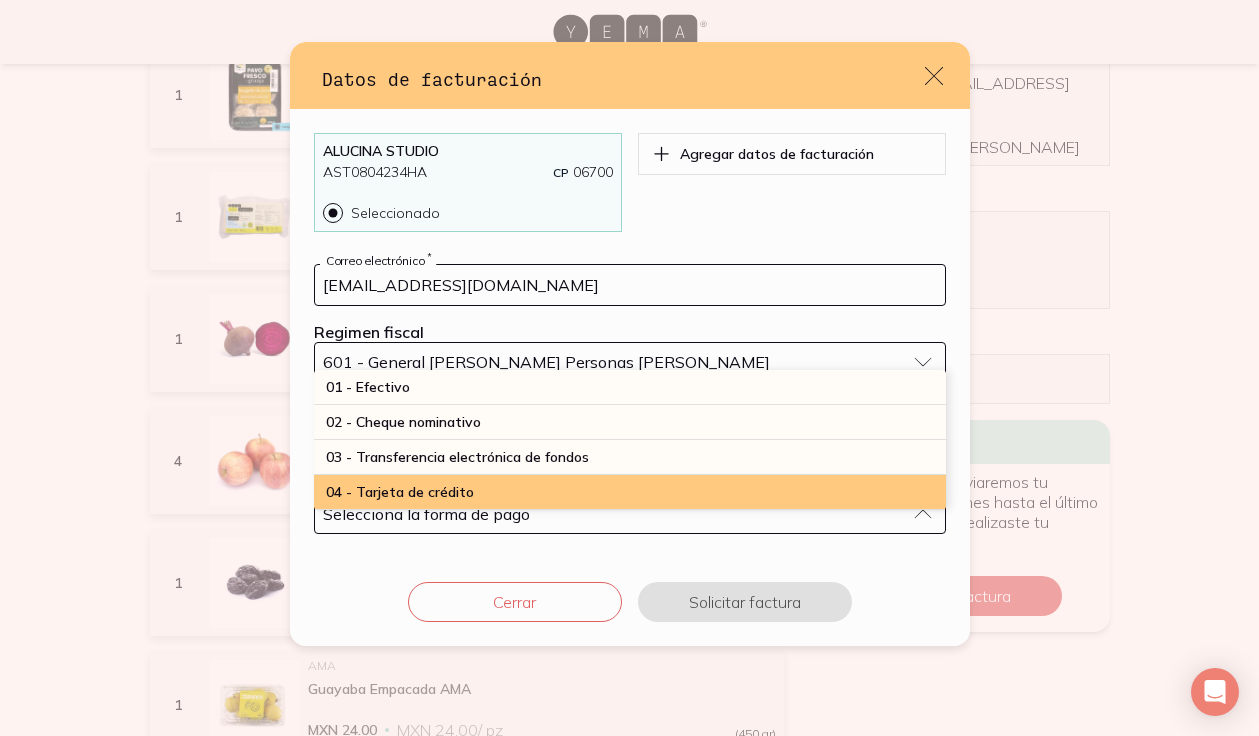 click on "04 - Tarjeta de crédito" at bounding box center [400, 492] 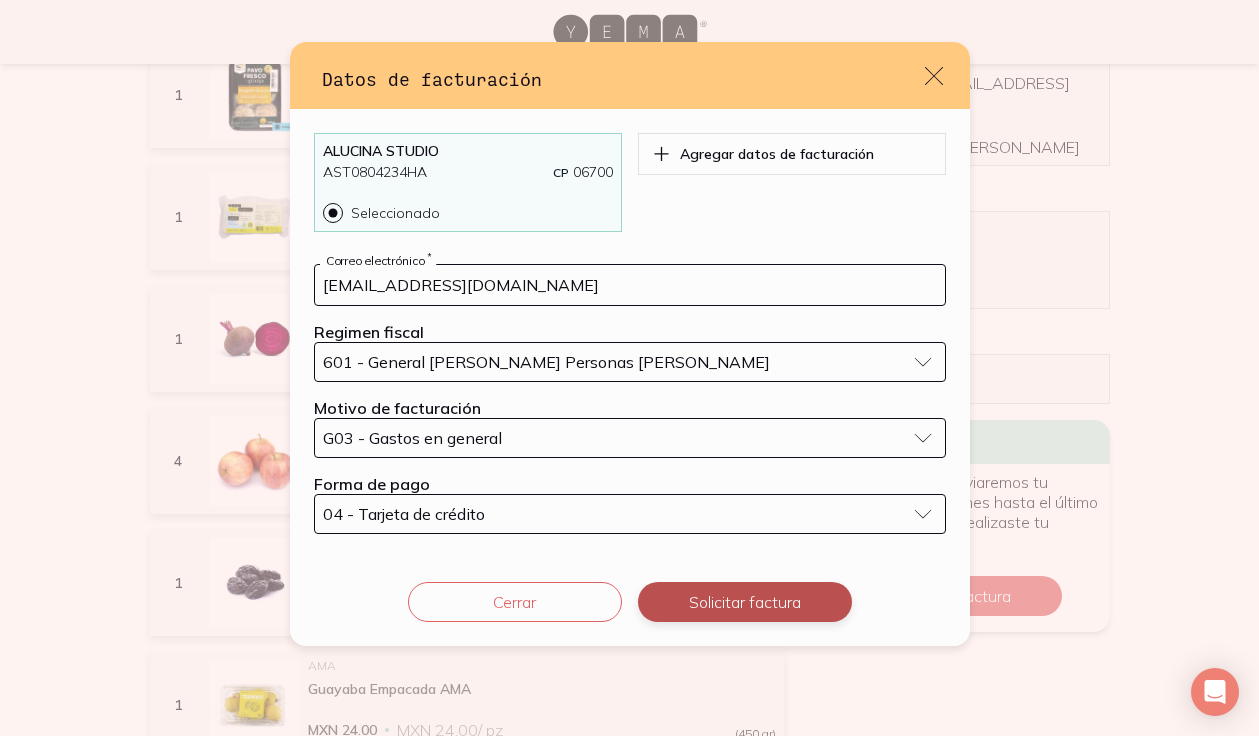 click on "Solicitar factura" at bounding box center [745, 602] 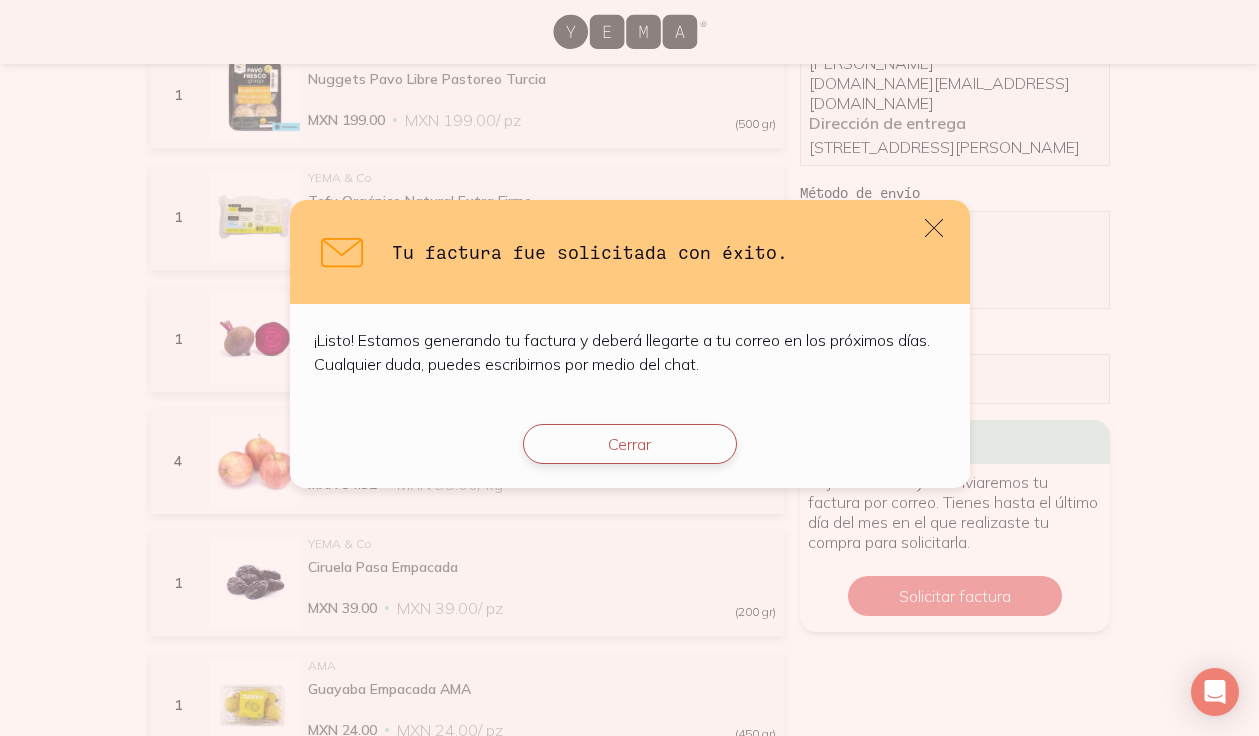 click on "Cerrar" at bounding box center [630, 444] 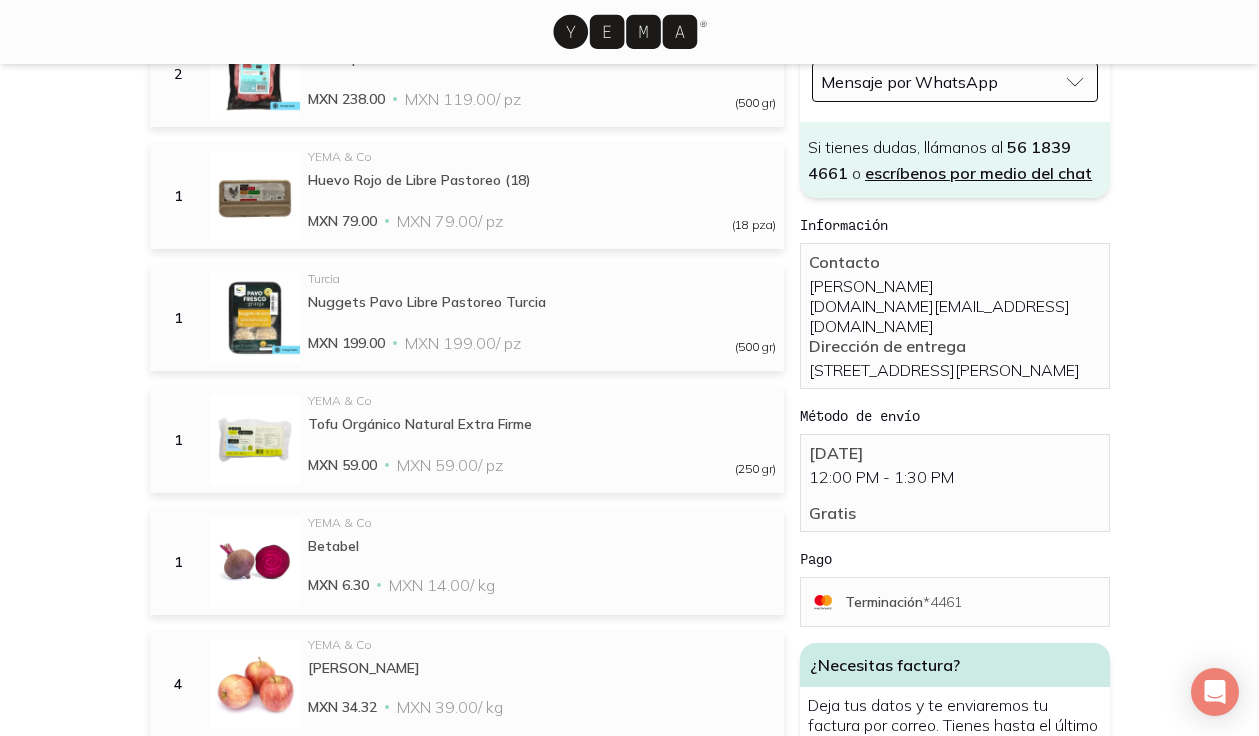 scroll, scrollTop: 664, scrollLeft: 0, axis: vertical 